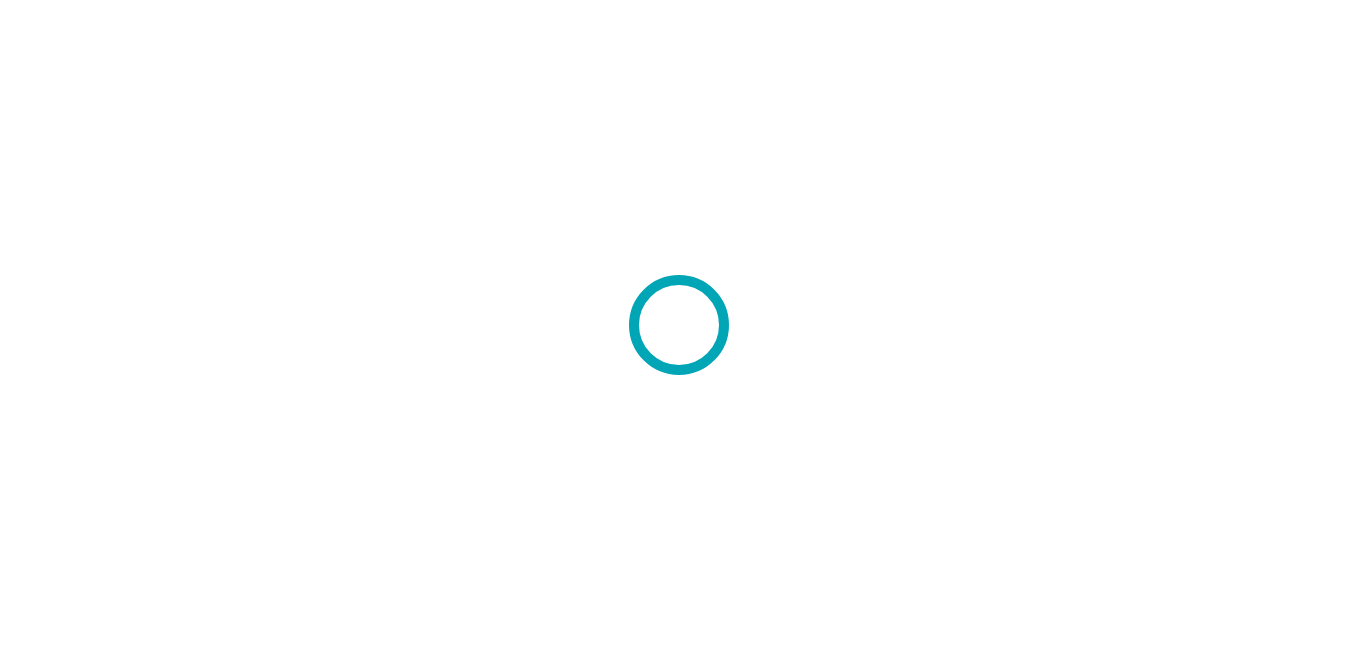 scroll, scrollTop: 0, scrollLeft: 0, axis: both 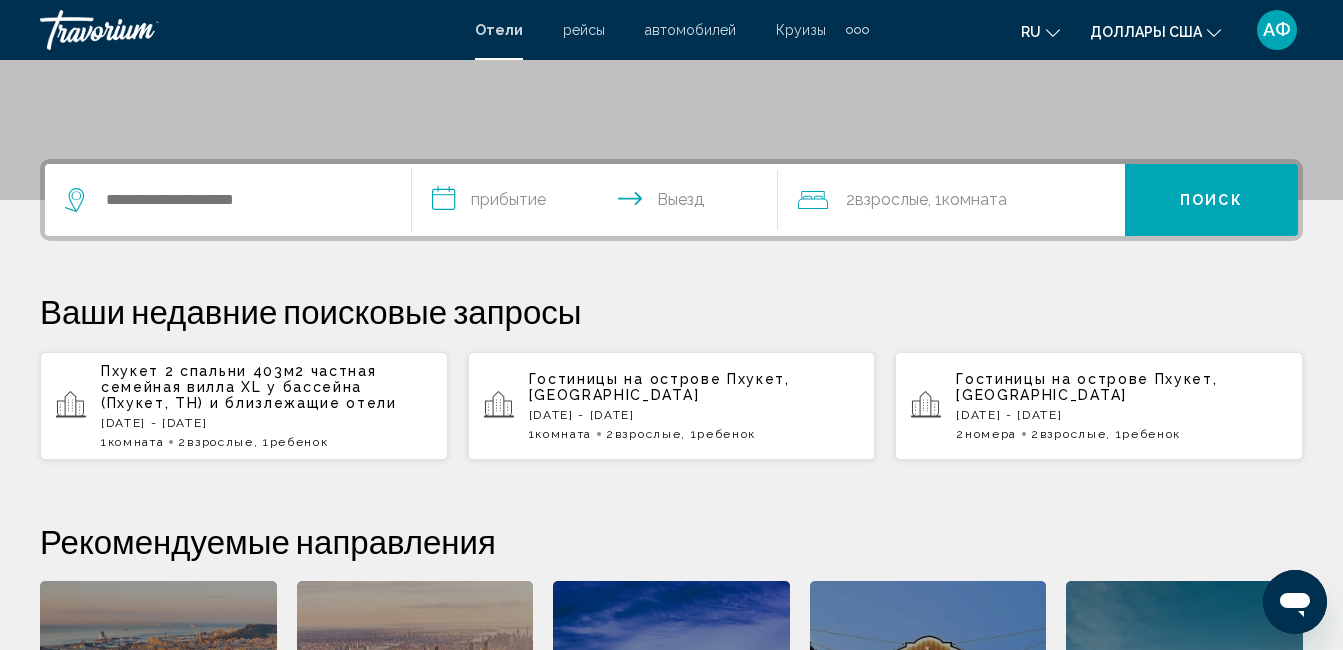 click at bounding box center (223, 200) 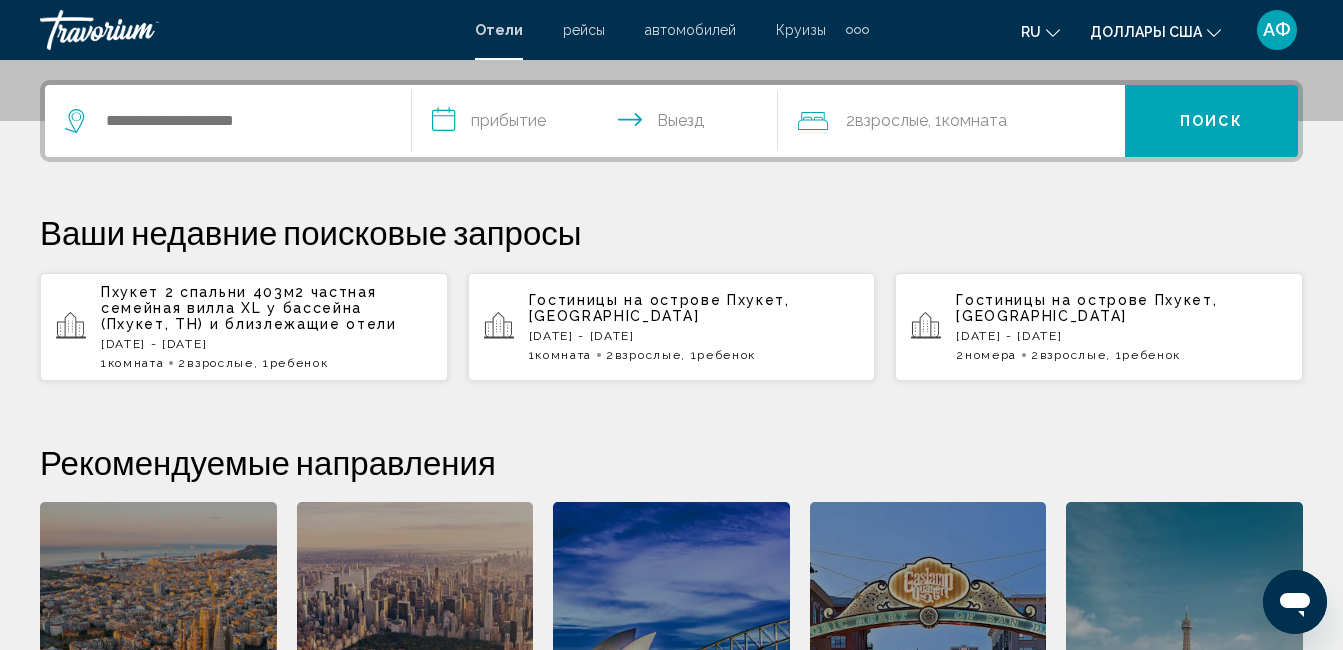 scroll, scrollTop: 494, scrollLeft: 0, axis: vertical 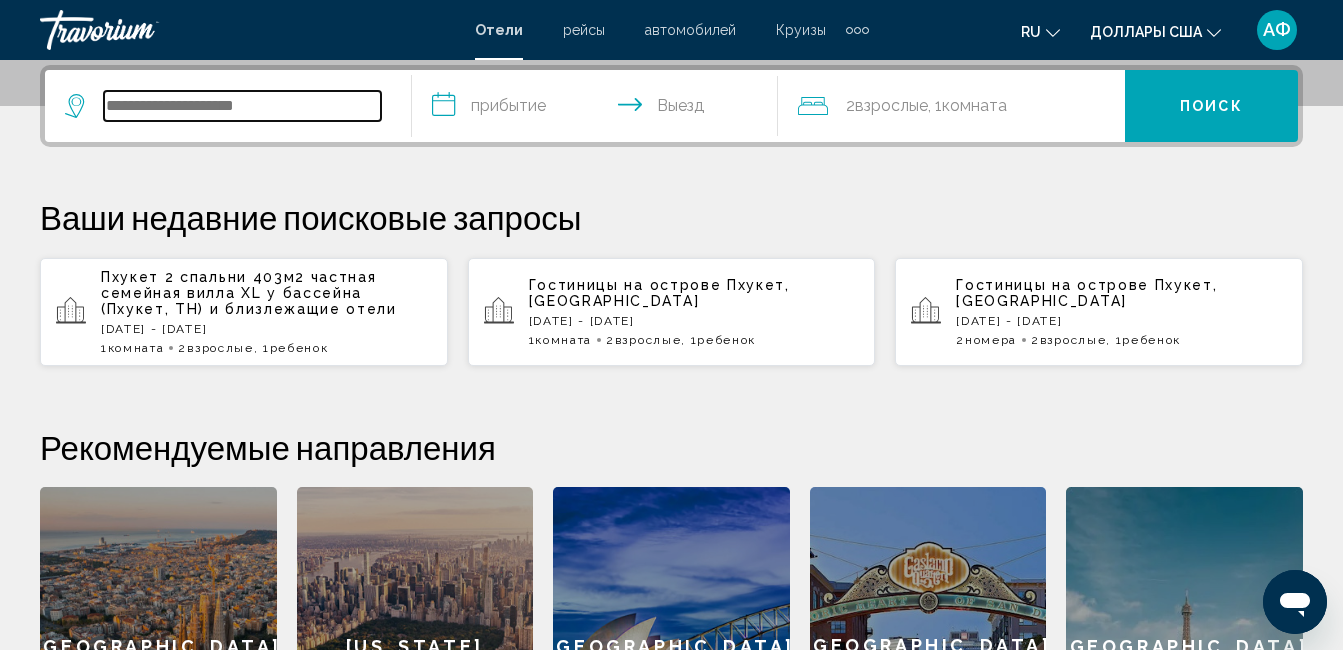 drag, startPoint x: 221, startPoint y: 103, endPoint x: 221, endPoint y: 122, distance: 19 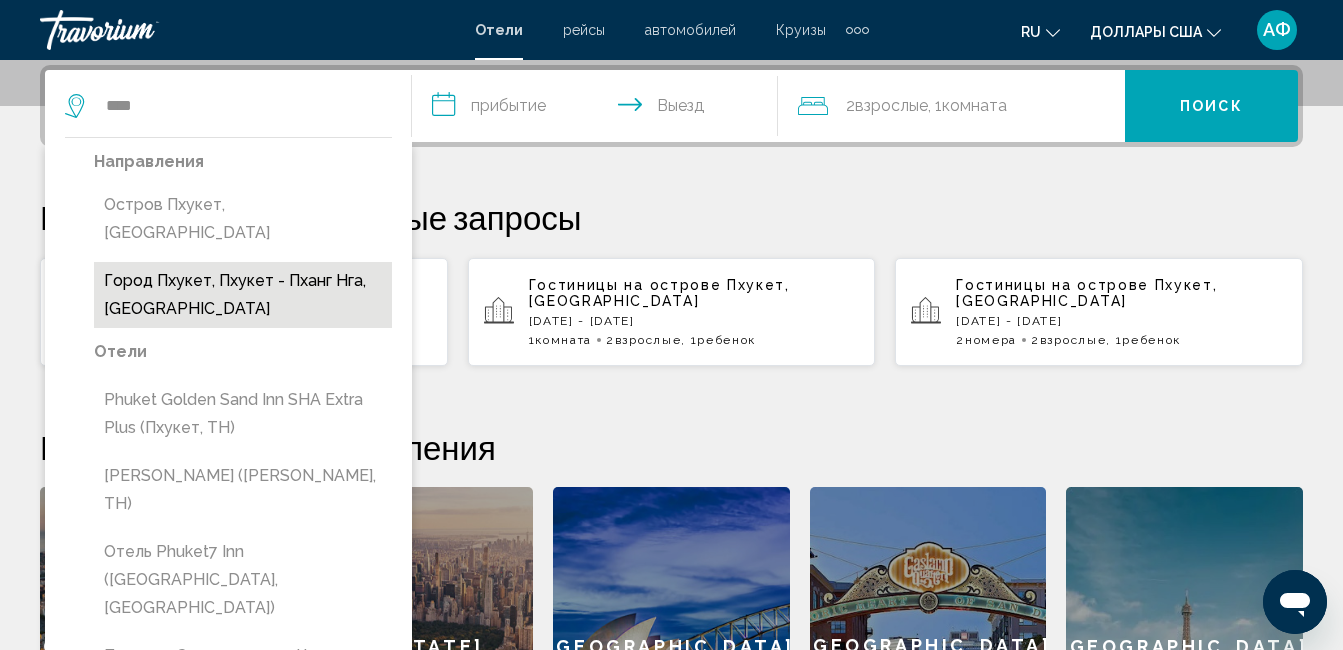 click on "Город Пхукет, Пхукет - Пханг Нга, [GEOGRAPHIC_DATA]" at bounding box center [243, 295] 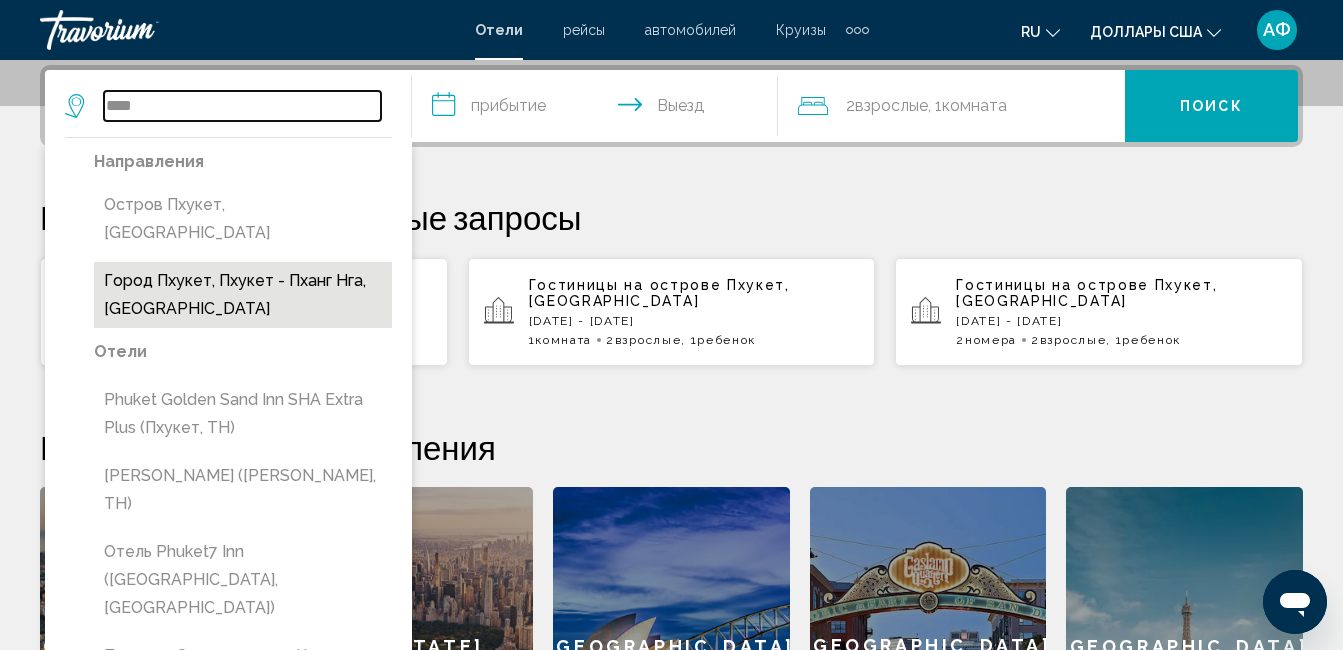 type on "**********" 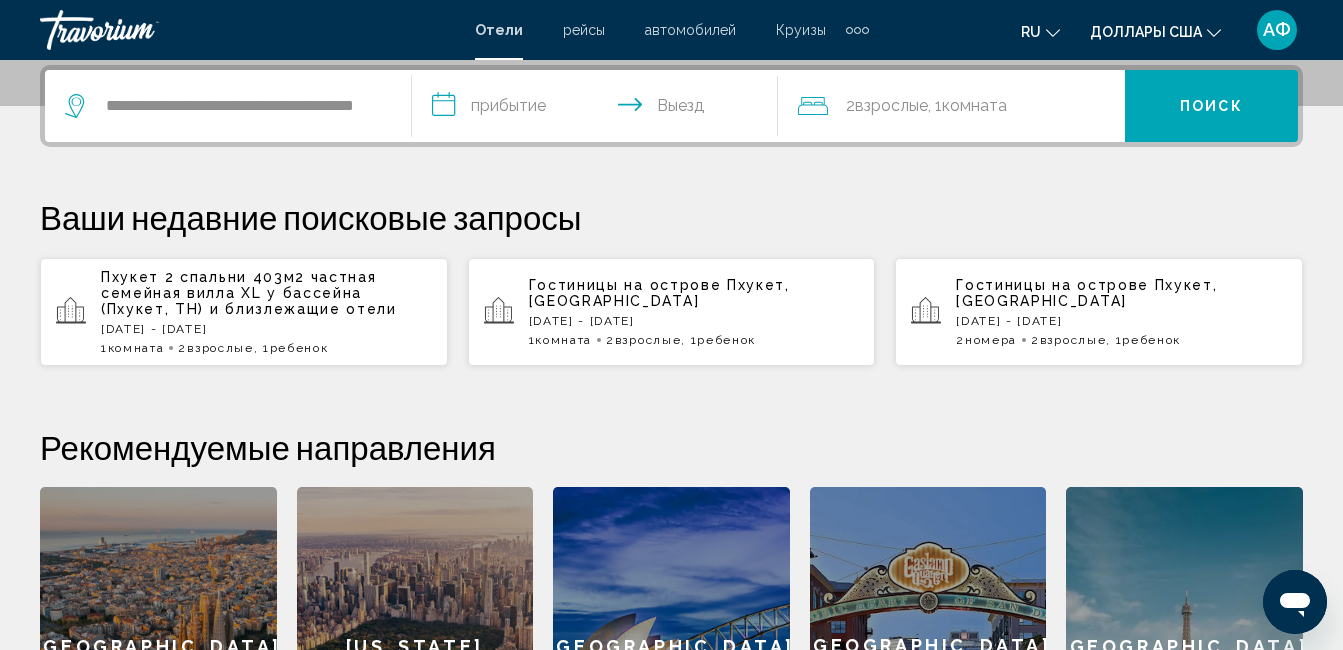 click on "**********" at bounding box center [599, 109] 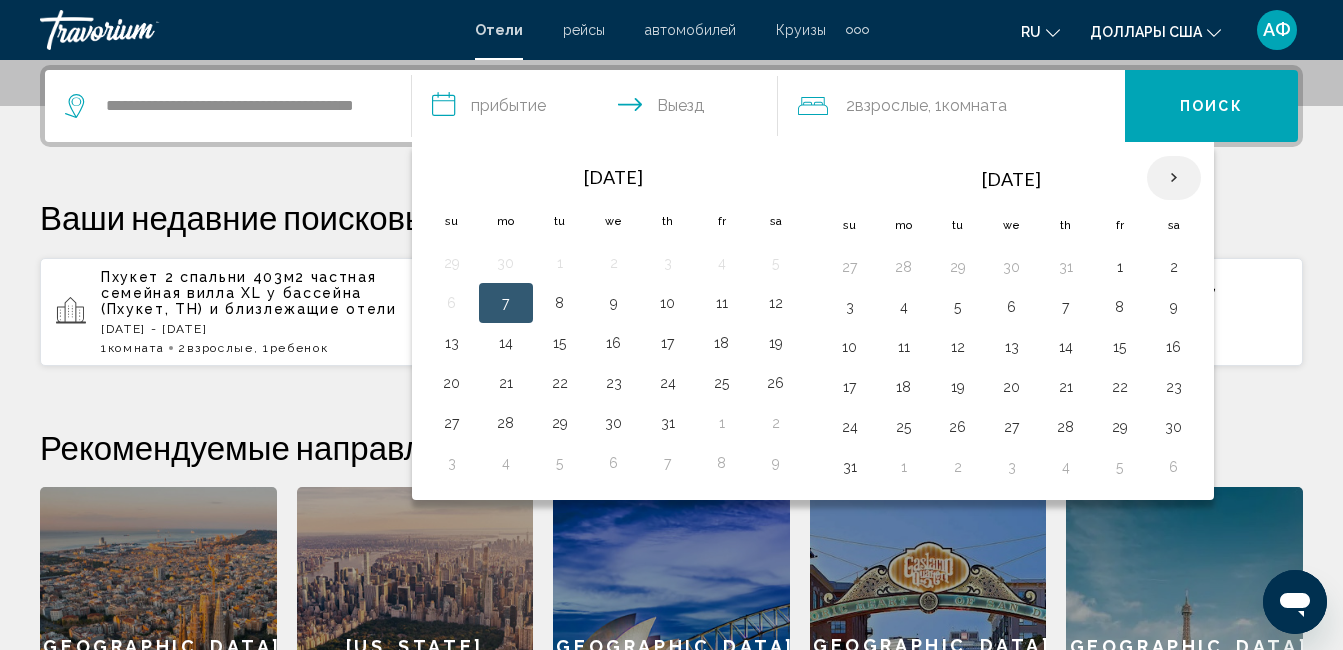 click at bounding box center [1174, 178] 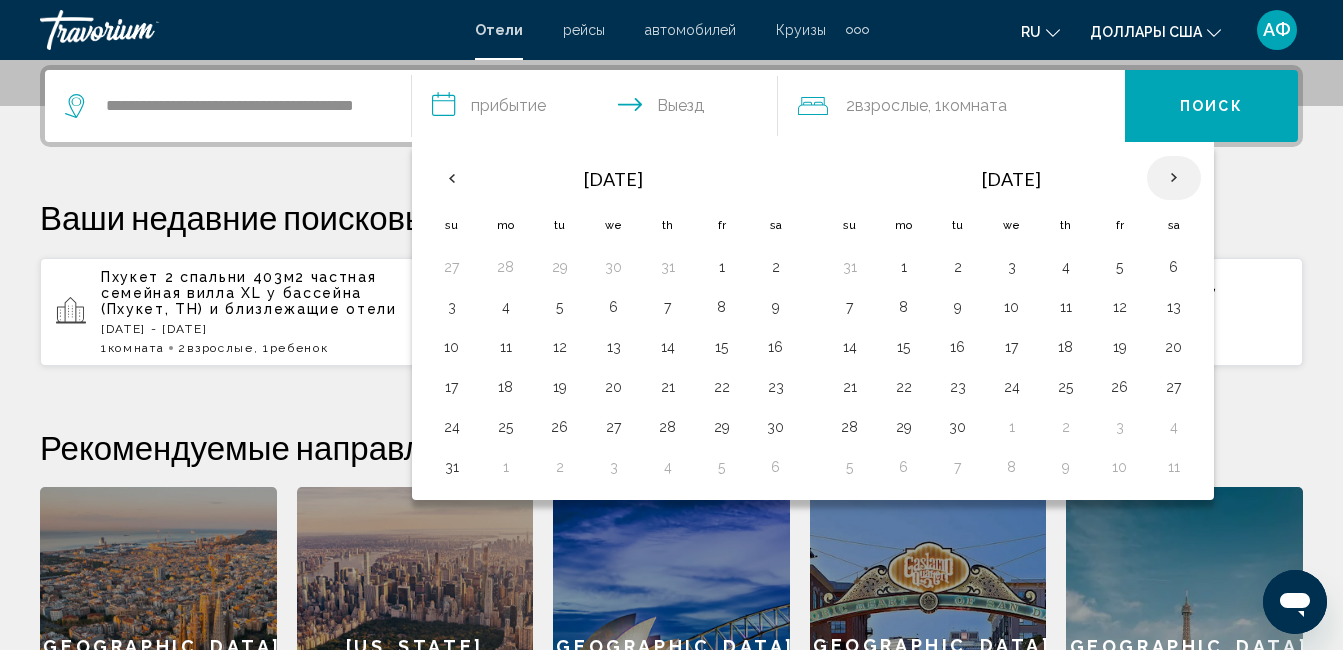 click at bounding box center [1174, 178] 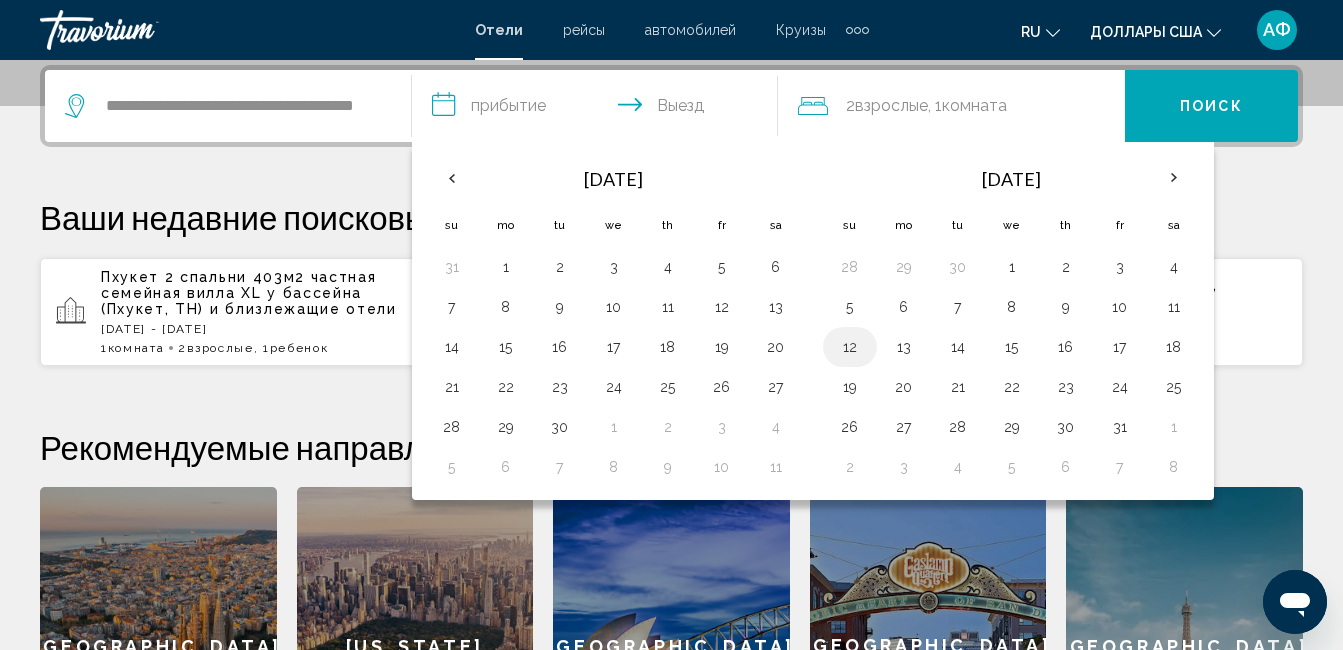 click on "12" at bounding box center (850, 347) 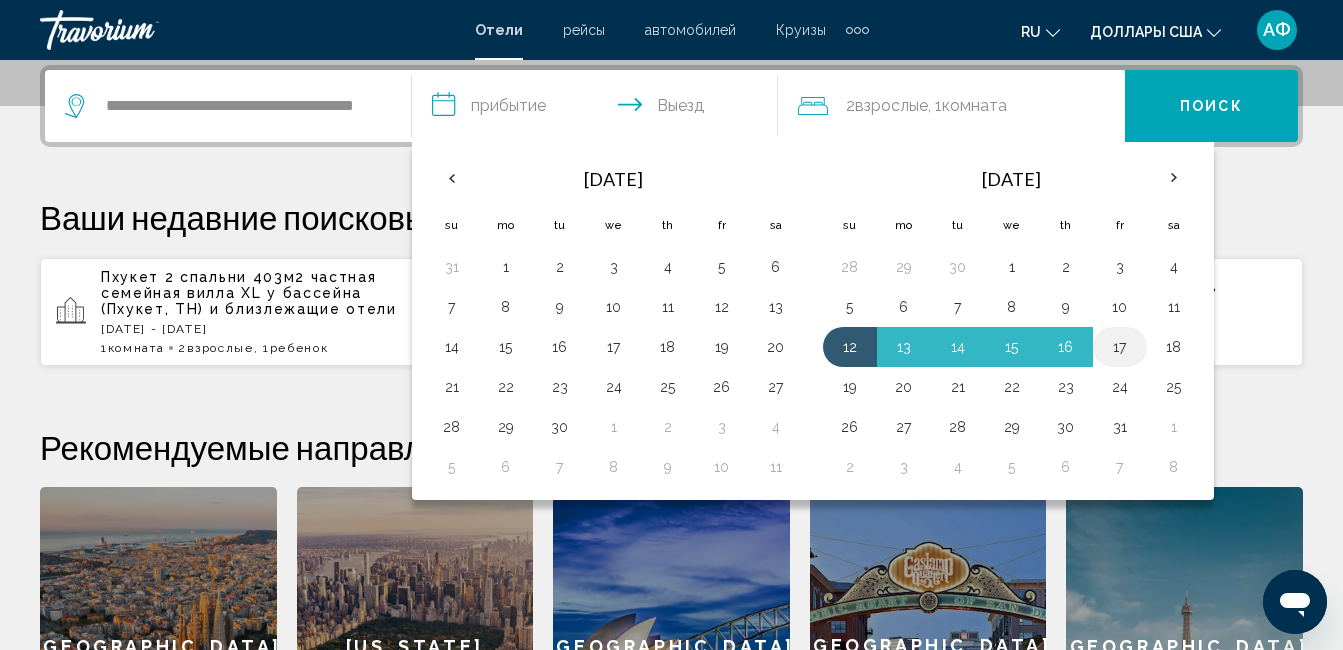 click on "17" at bounding box center [1120, 347] 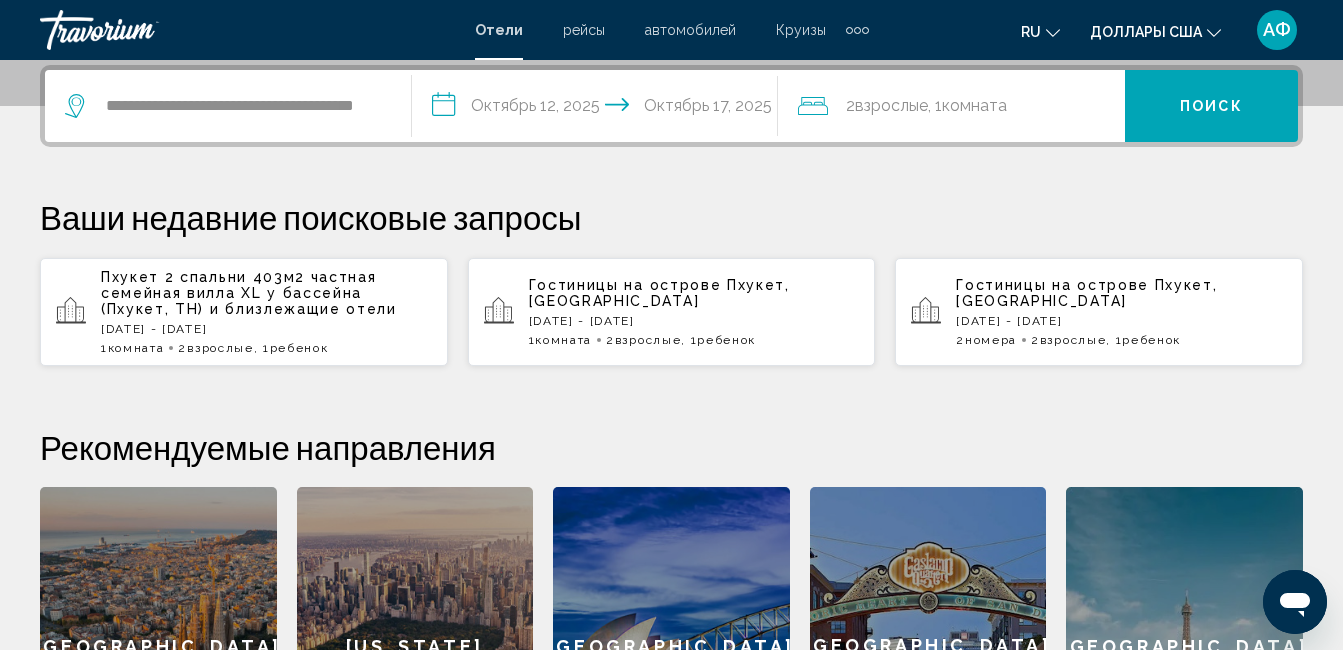 click on ", 1  Комната номера" 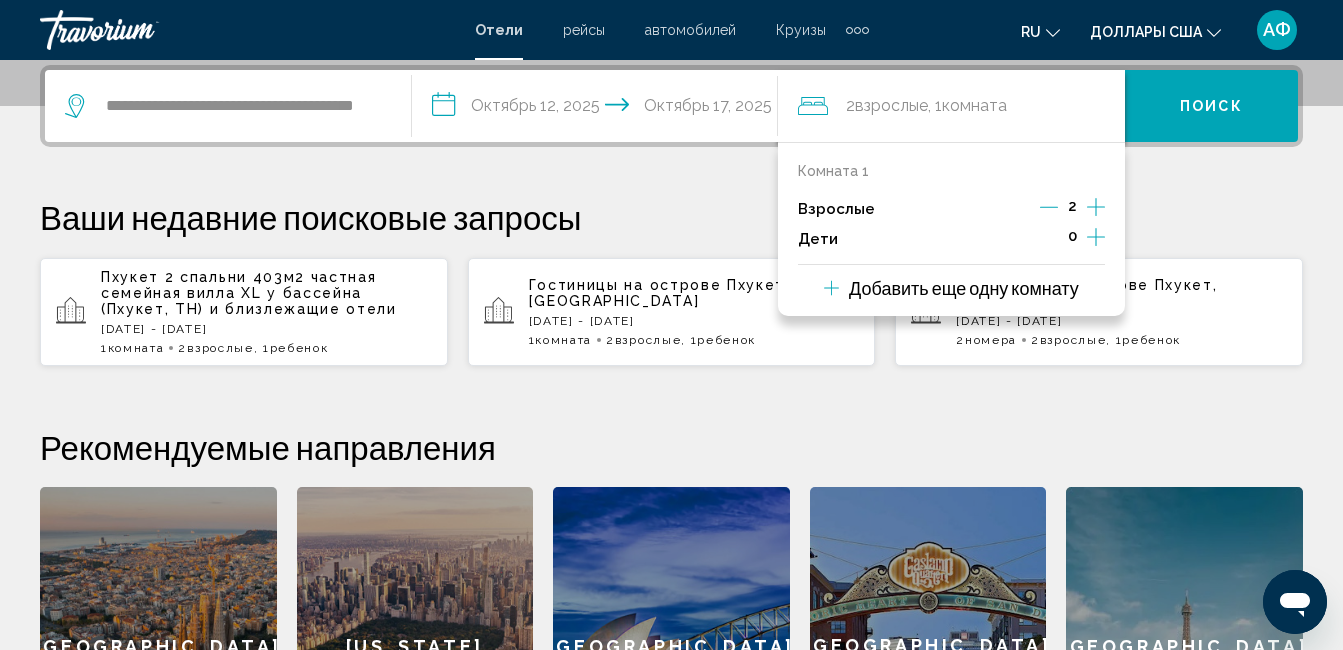 click 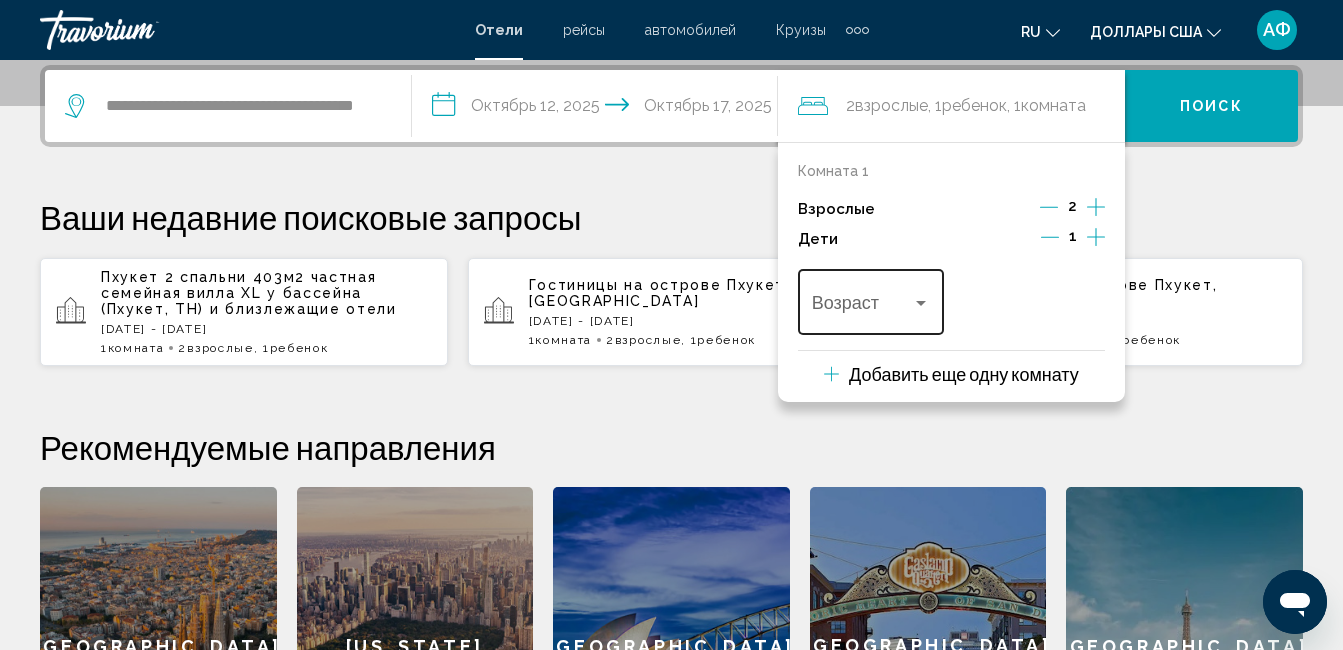 click at bounding box center (921, 303) 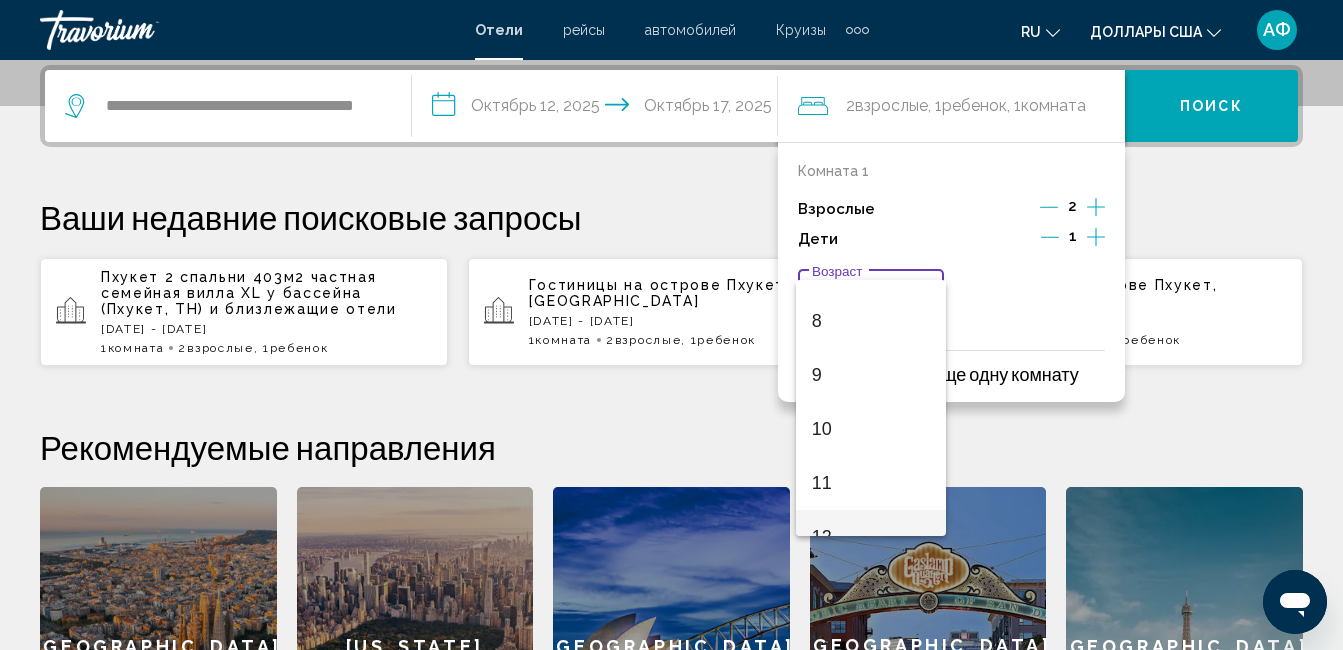 scroll, scrollTop: 400, scrollLeft: 0, axis: vertical 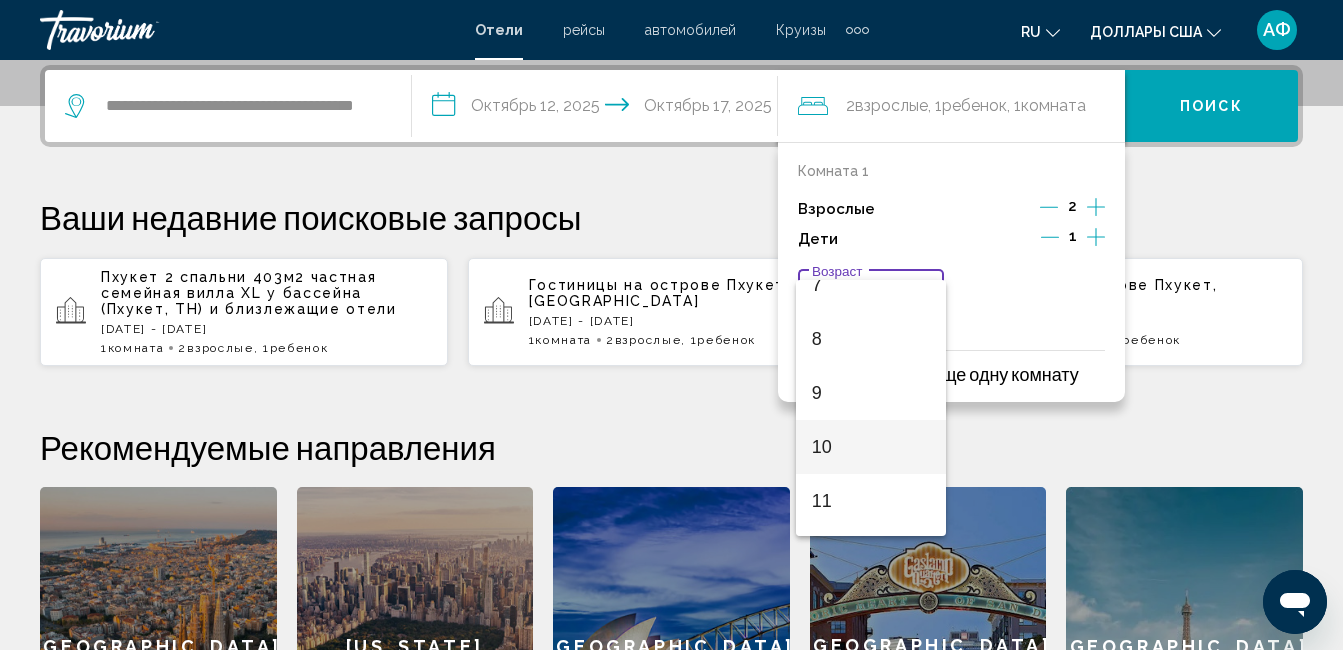 click on "10" at bounding box center (871, 447) 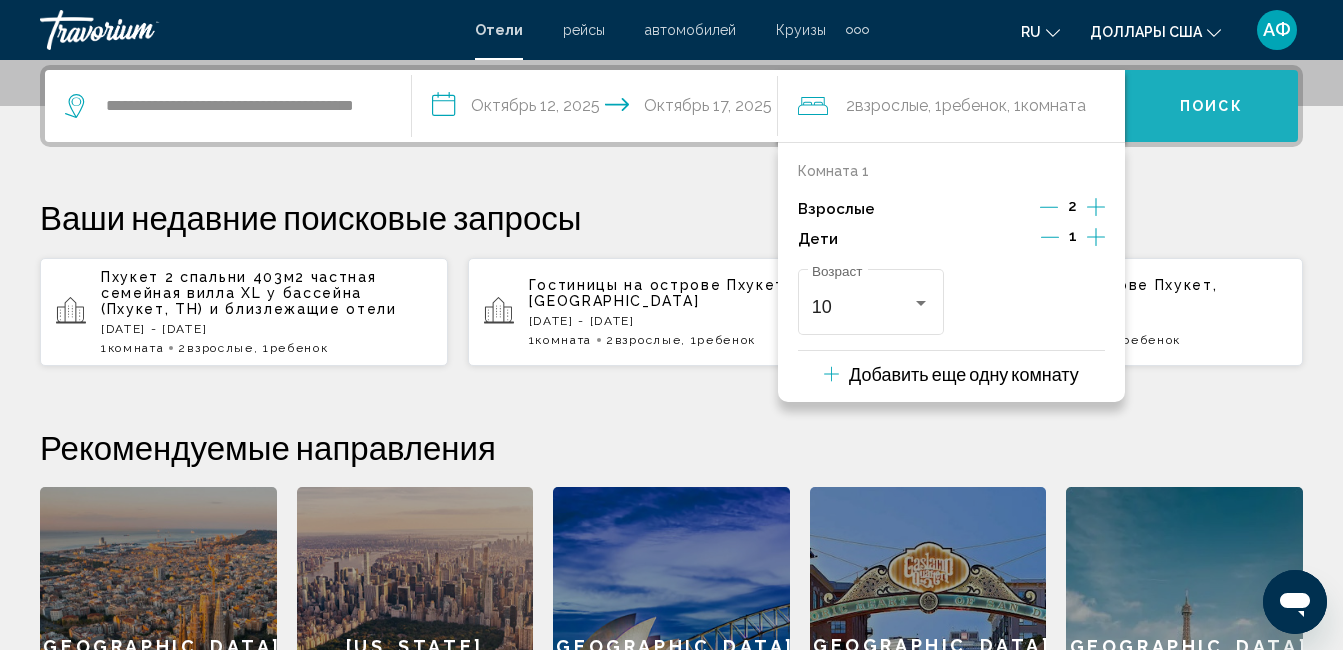 click on "Поиск" at bounding box center (1211, 106) 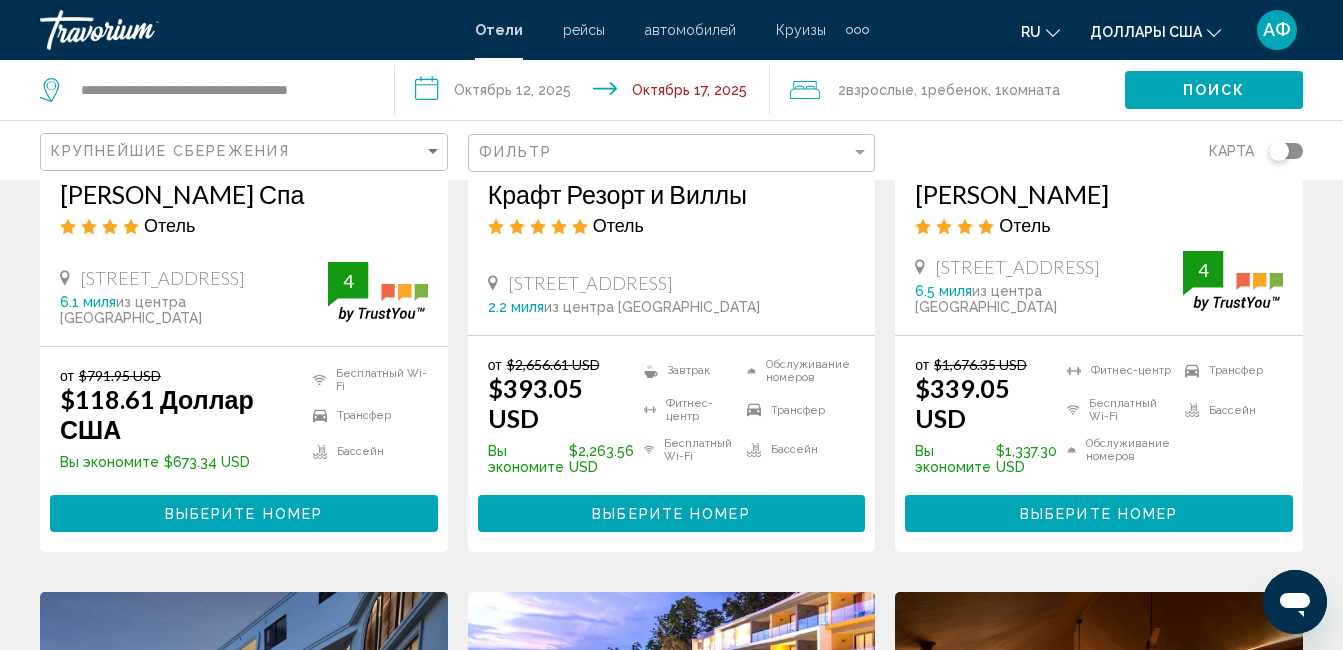 scroll, scrollTop: 1300, scrollLeft: 0, axis: vertical 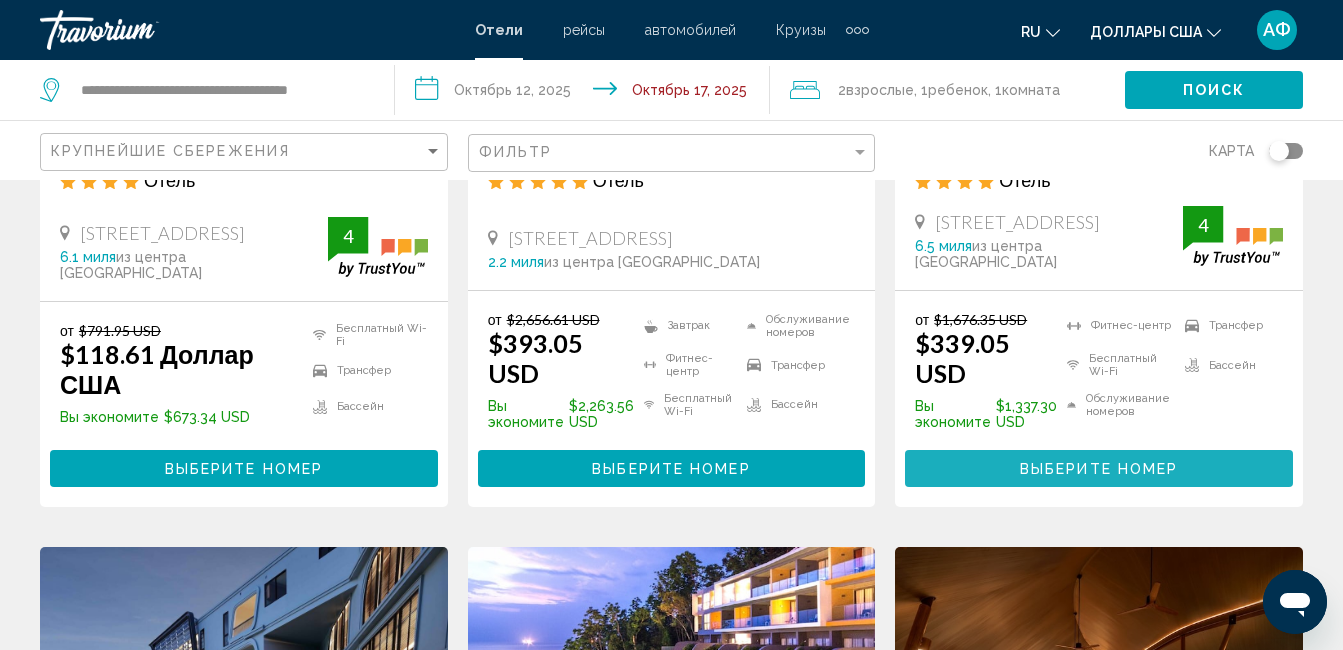 click on "Выберите номер" at bounding box center [1099, 468] 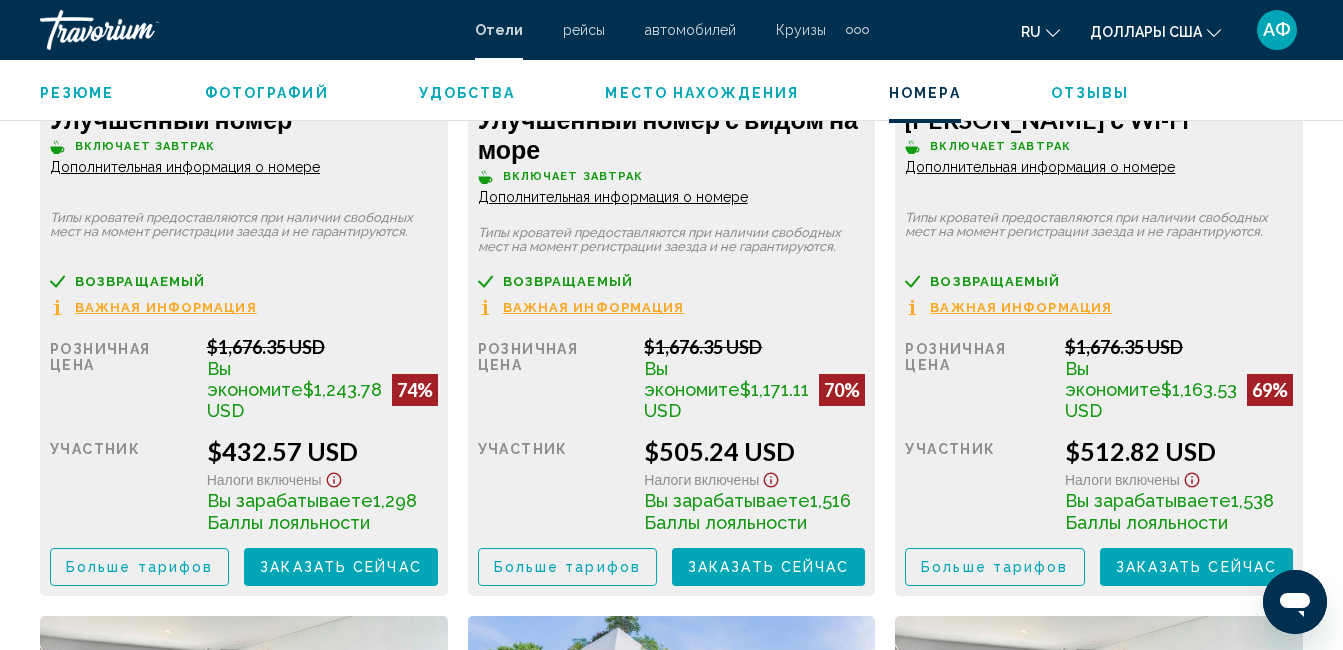 scroll, scrollTop: 3710, scrollLeft: 0, axis: vertical 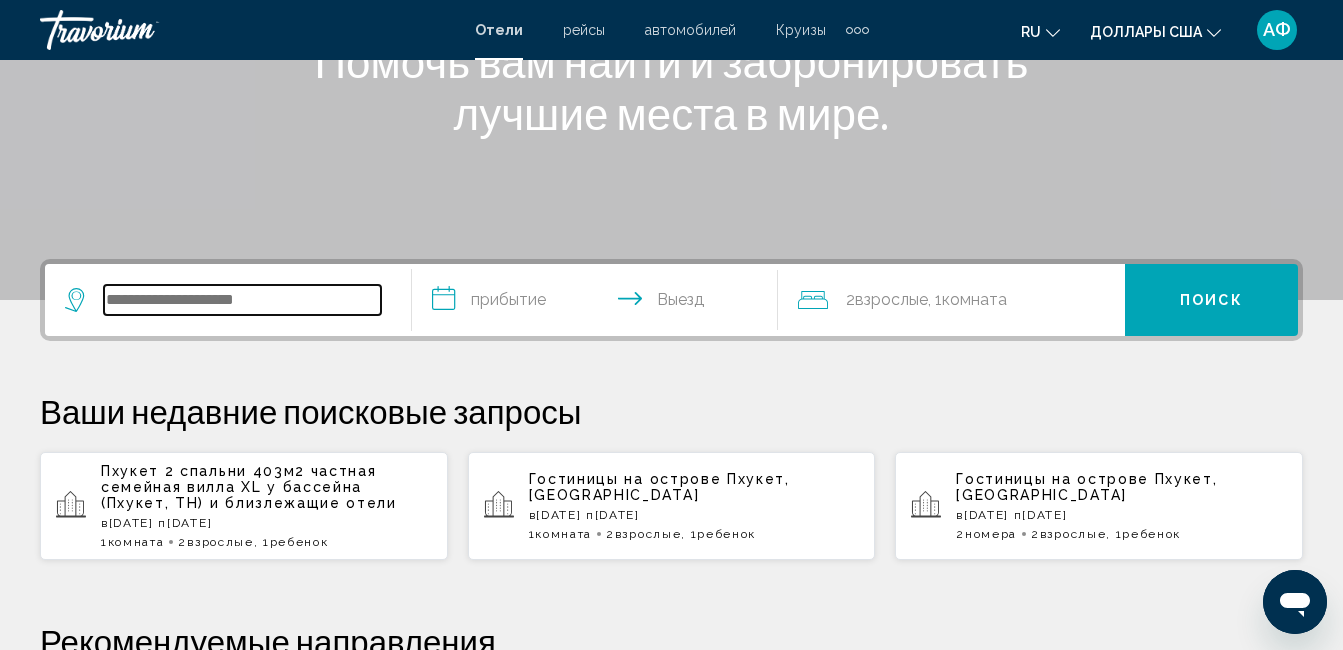click at bounding box center [242, 300] 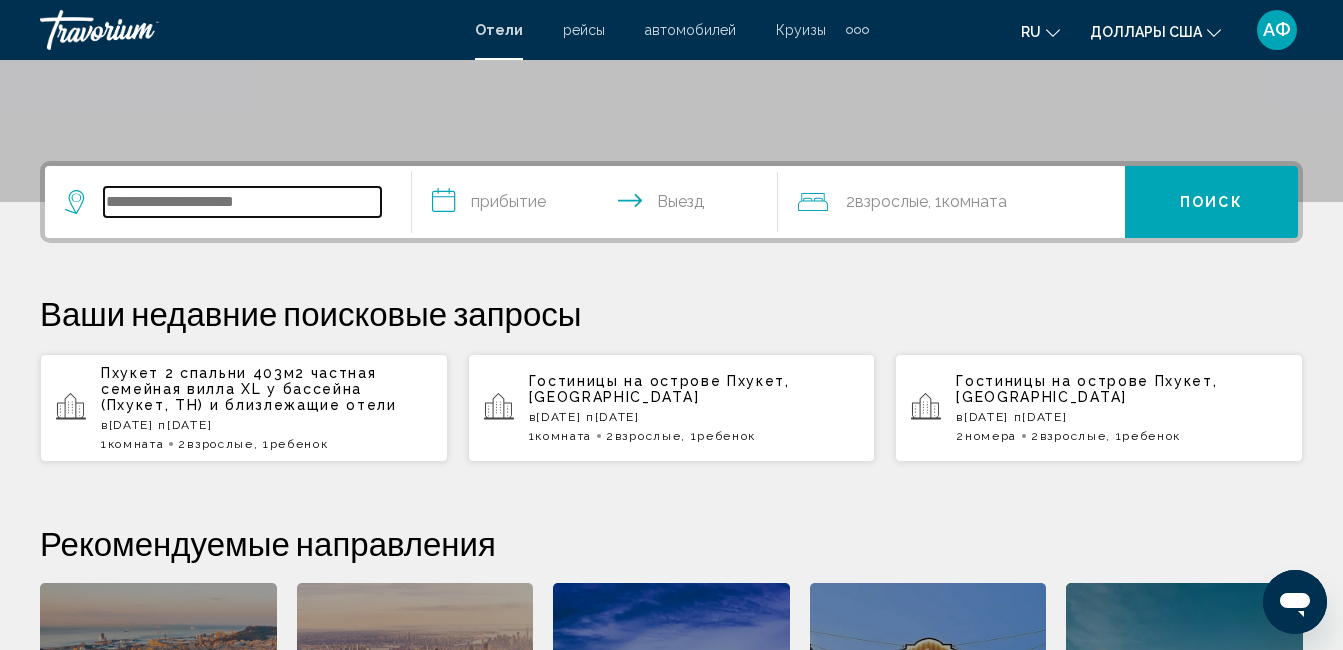 scroll, scrollTop: 494, scrollLeft: 0, axis: vertical 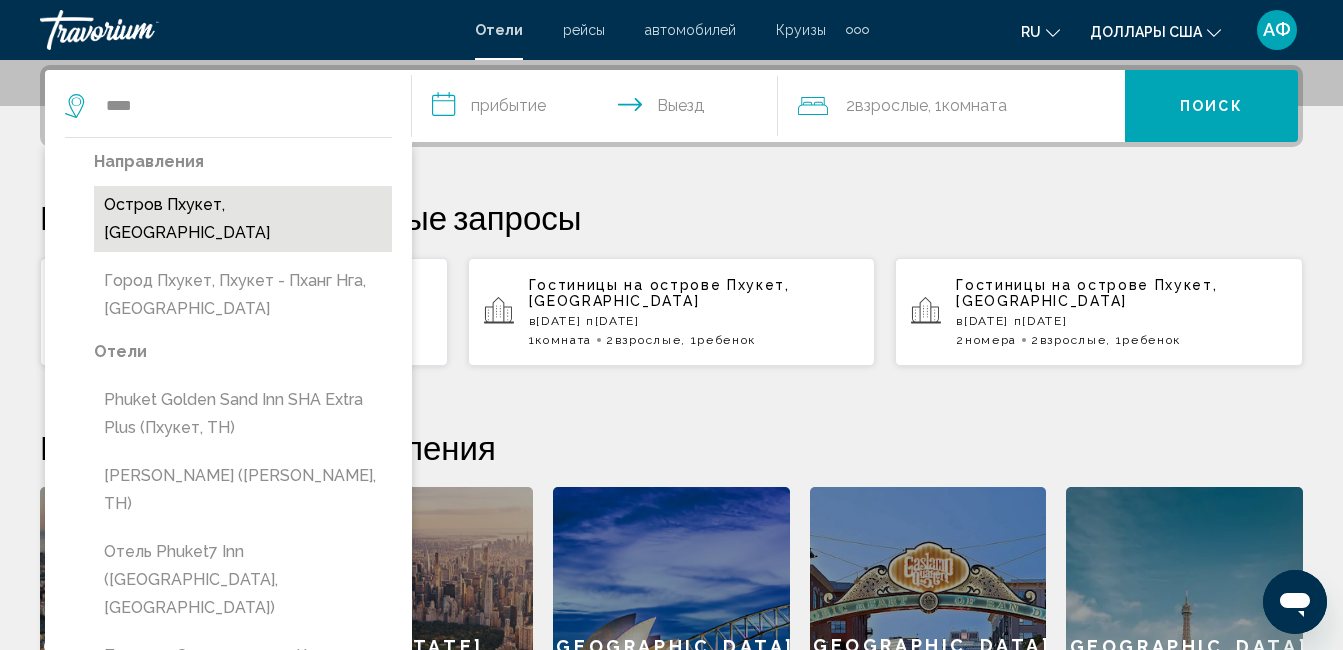 click on "Остров Пхукет, [GEOGRAPHIC_DATA]" at bounding box center (243, 219) 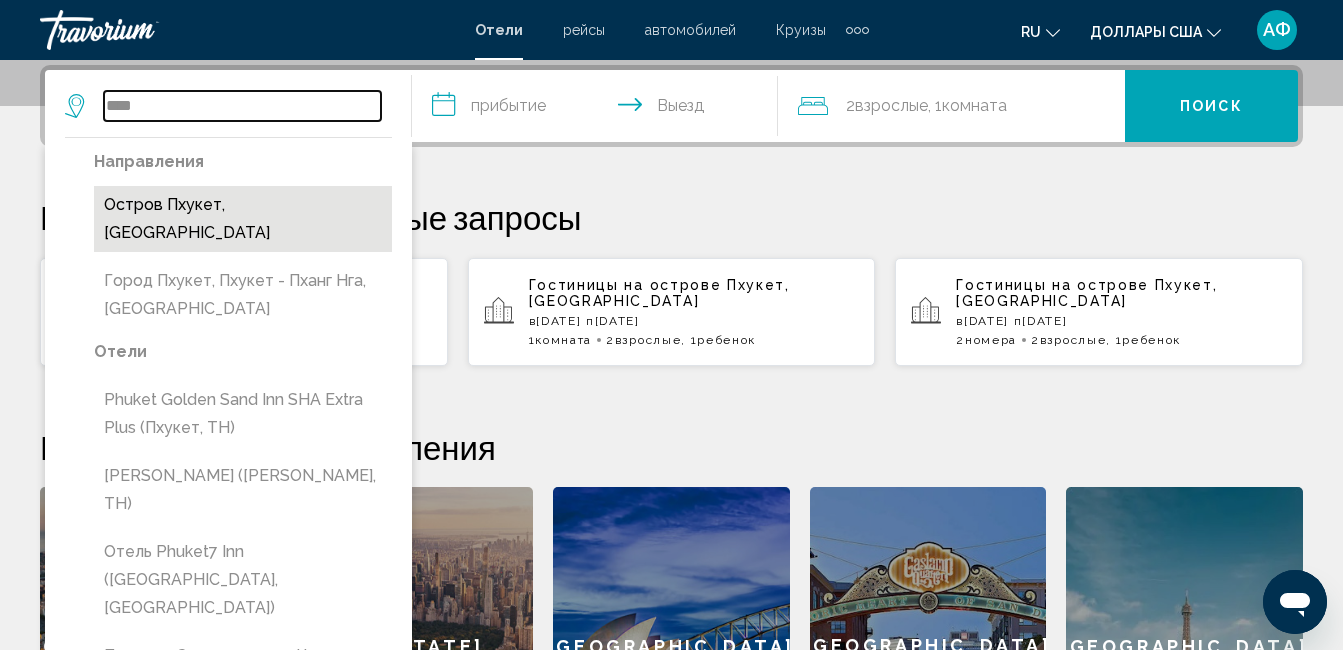 type on "**********" 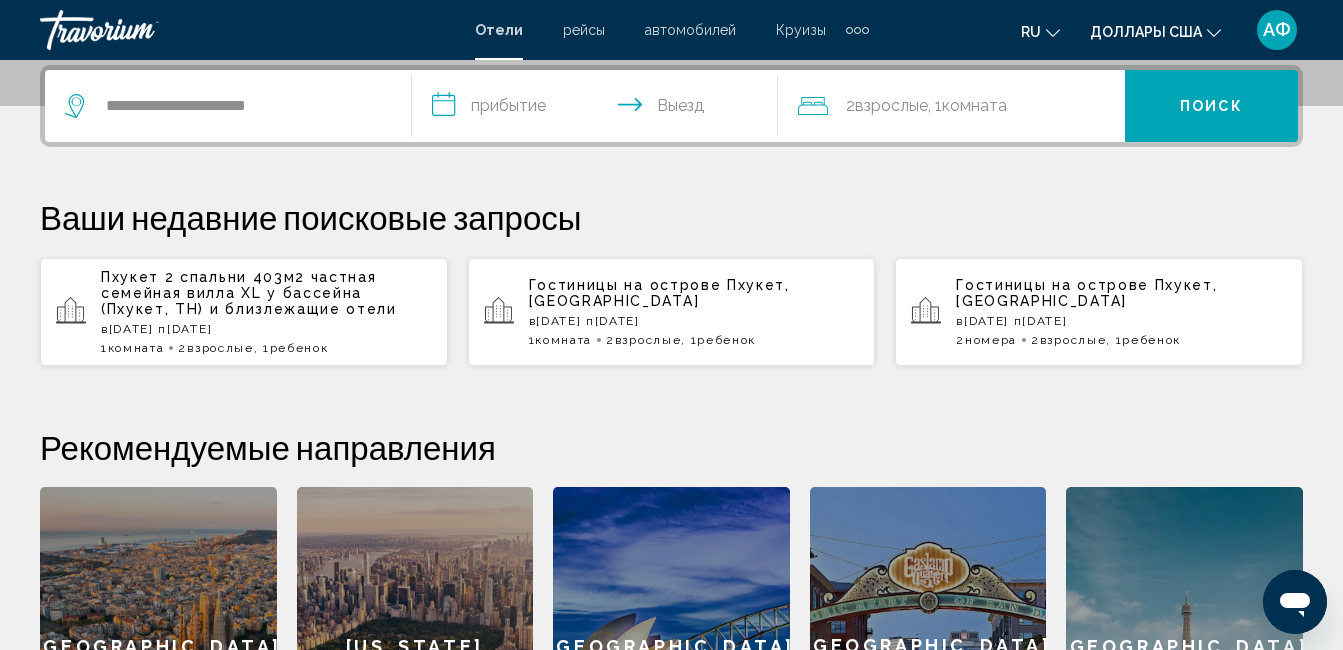 click on "**********" at bounding box center (599, 109) 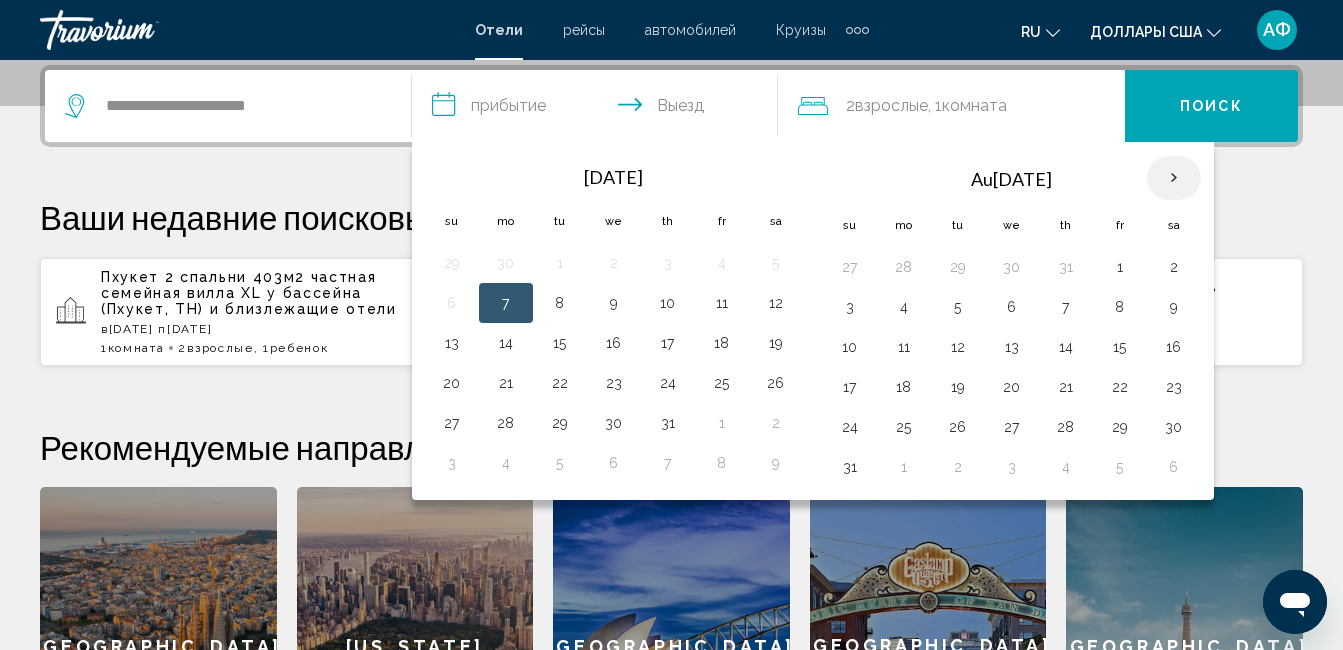 click at bounding box center [1174, 178] 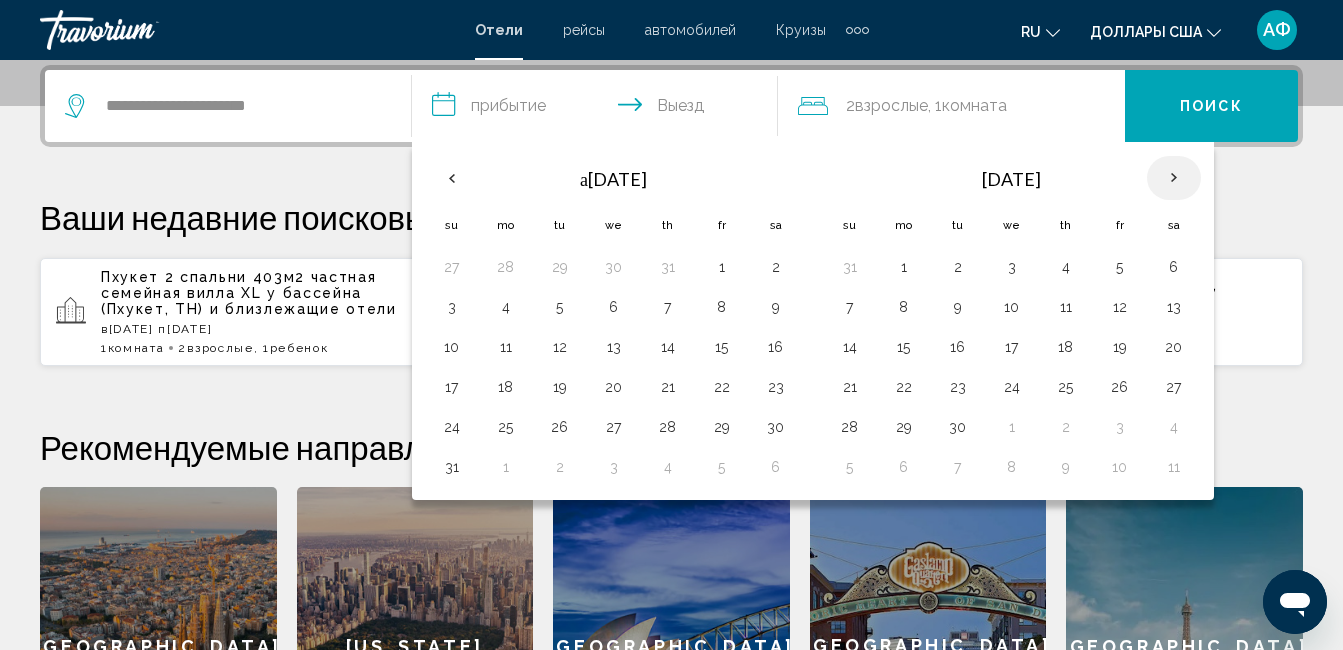 click at bounding box center [1174, 178] 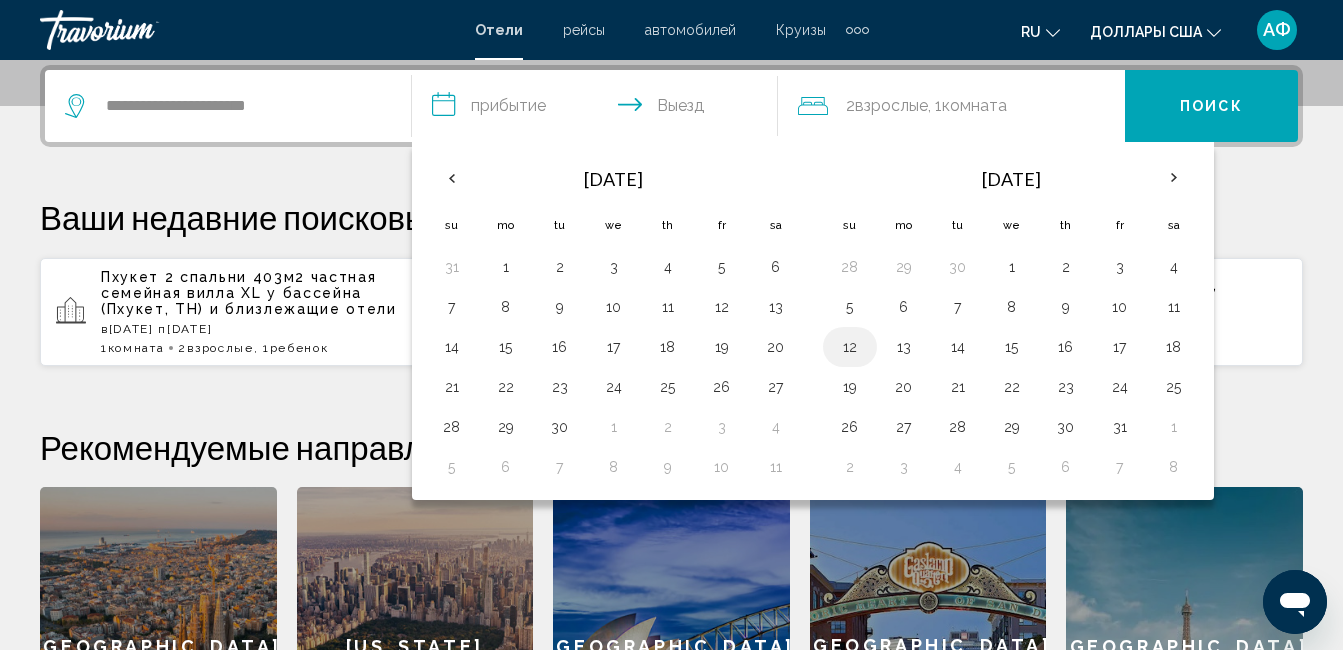 click on "12" at bounding box center [850, 347] 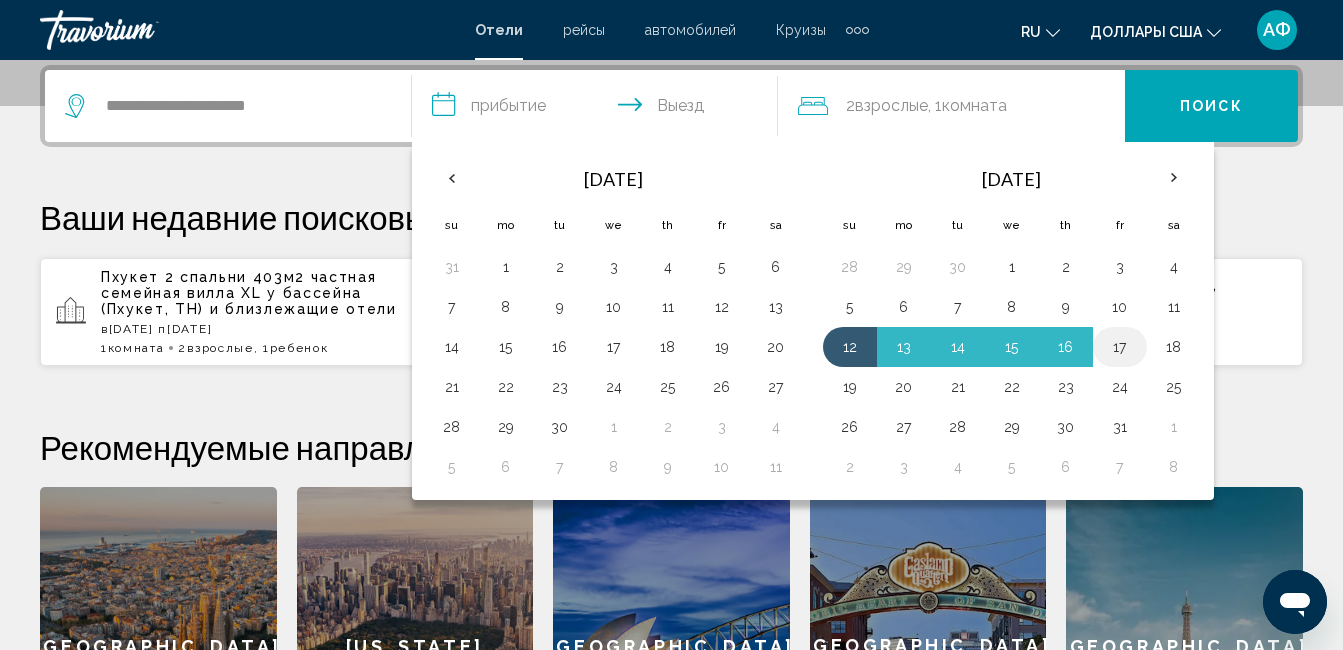 click on "17" at bounding box center [1120, 347] 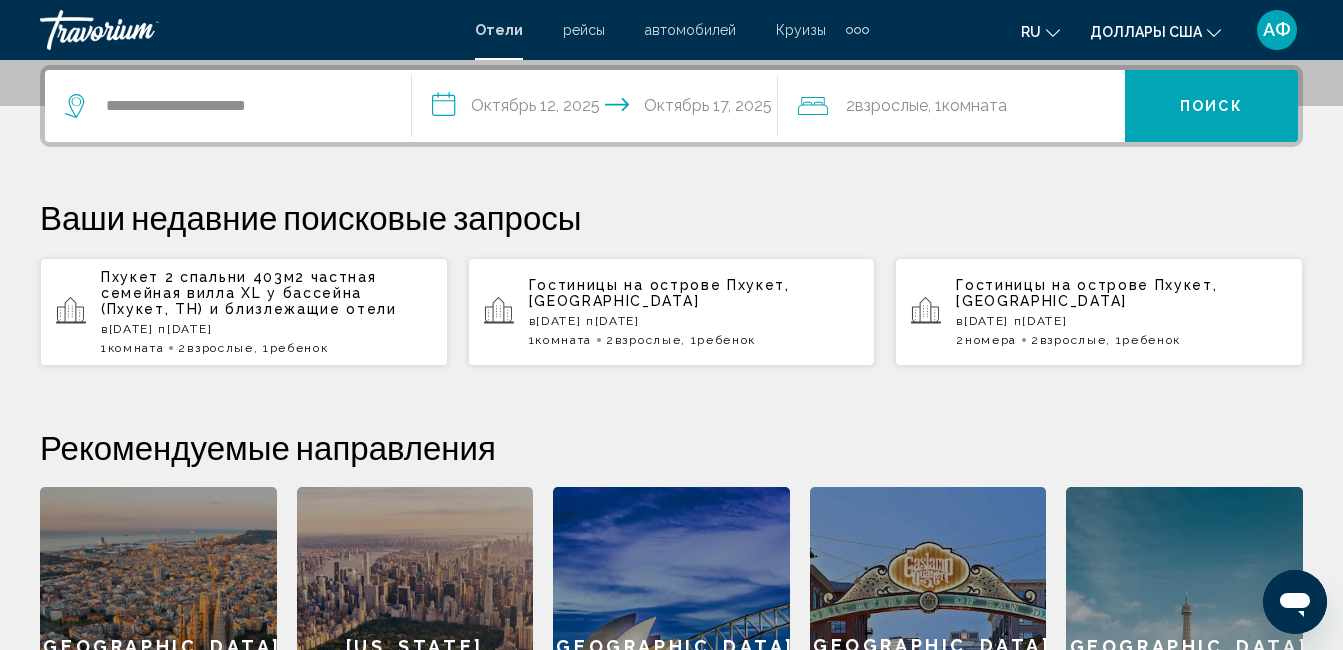 click on "2  Взрослый Взрослые , 1  Комната номера" 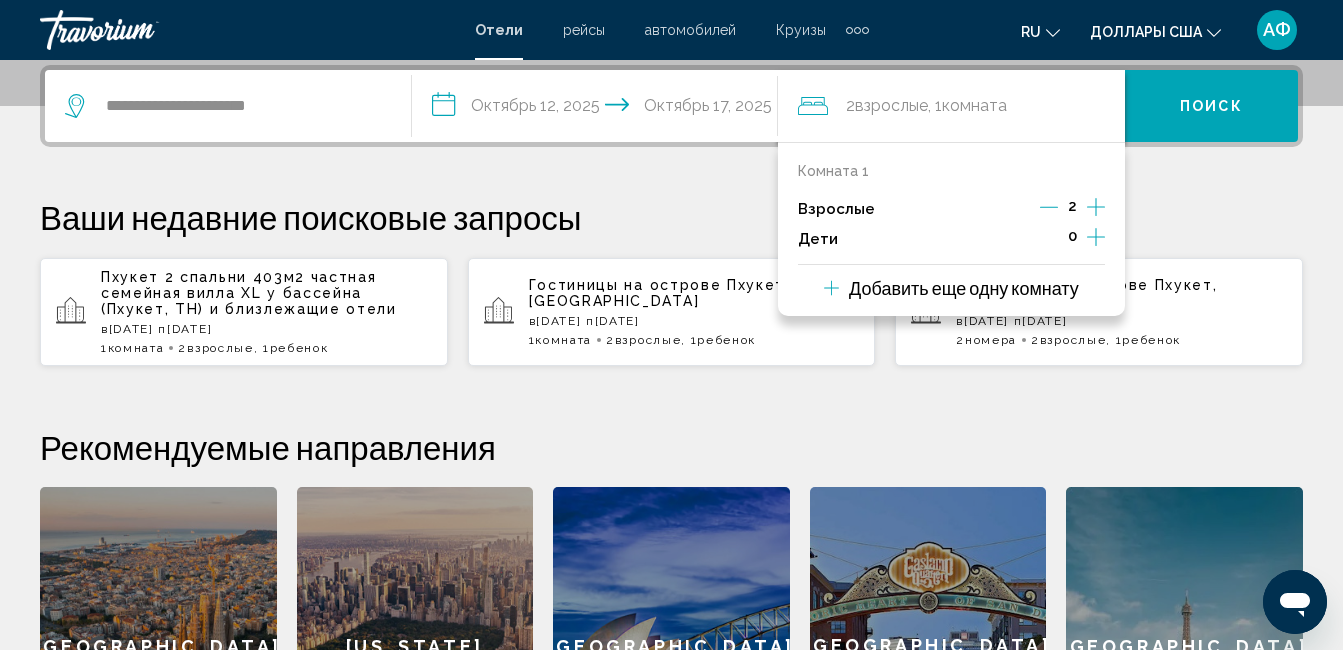 click 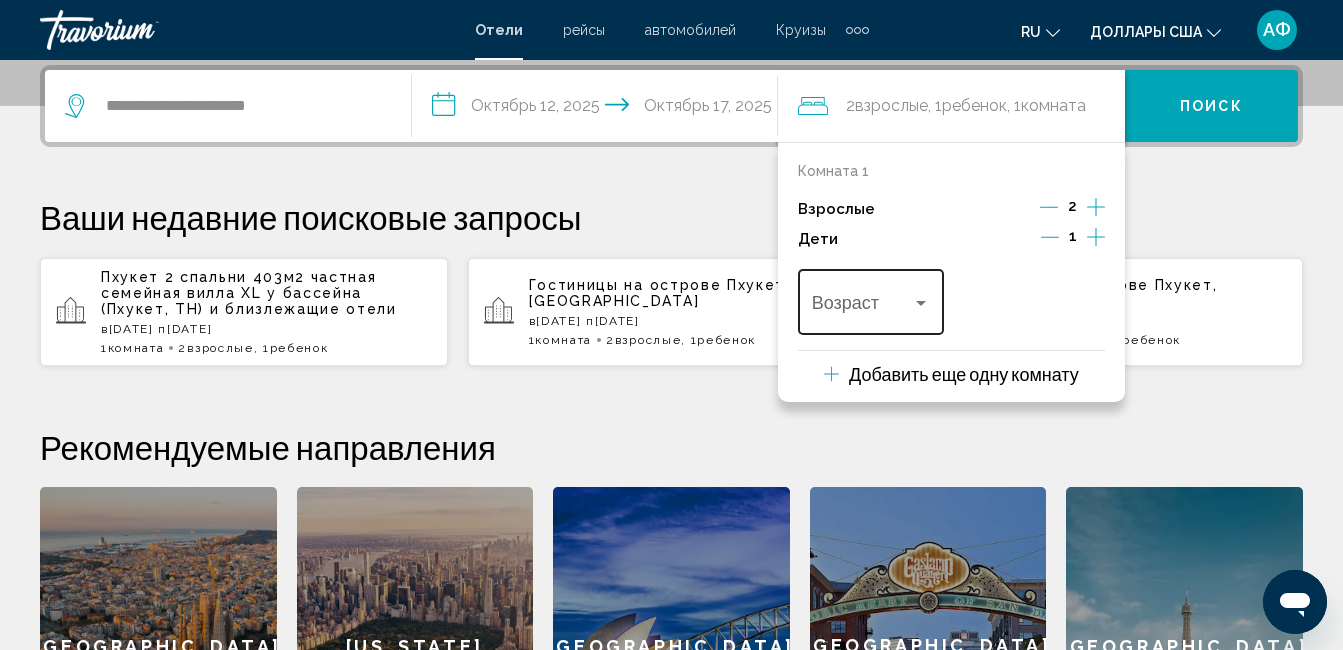click on "Возраст" at bounding box center [871, 299] 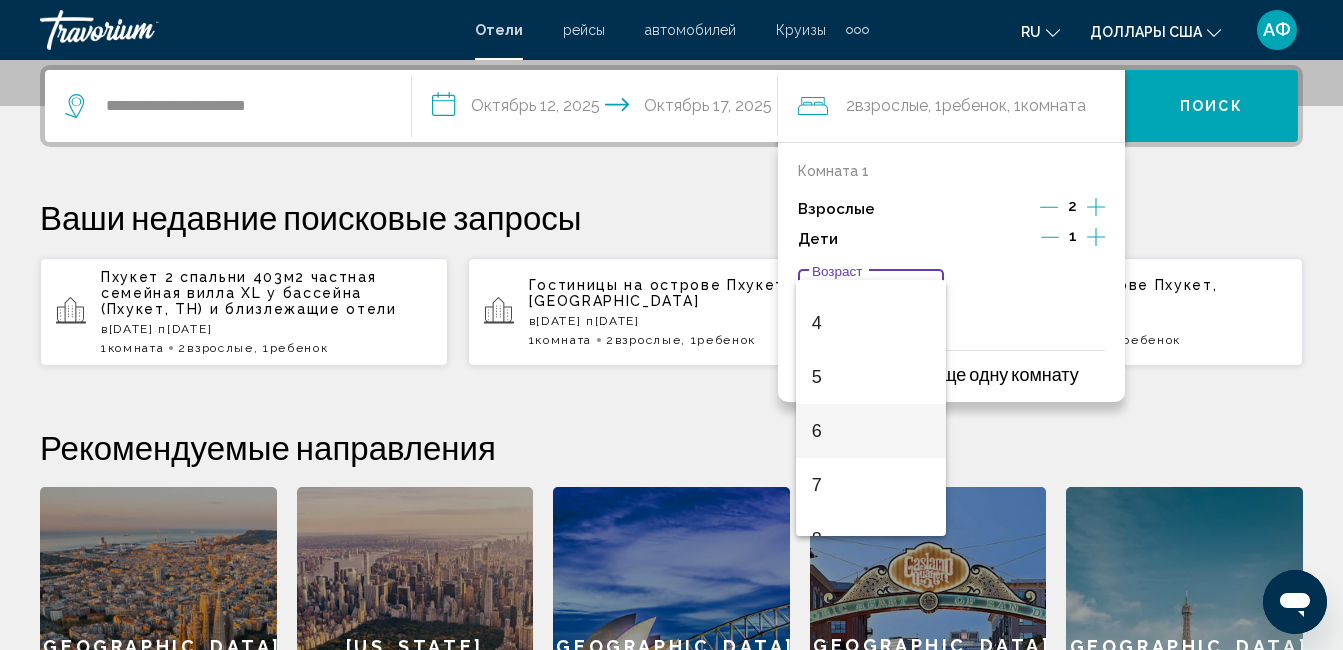 scroll, scrollTop: 500, scrollLeft: 0, axis: vertical 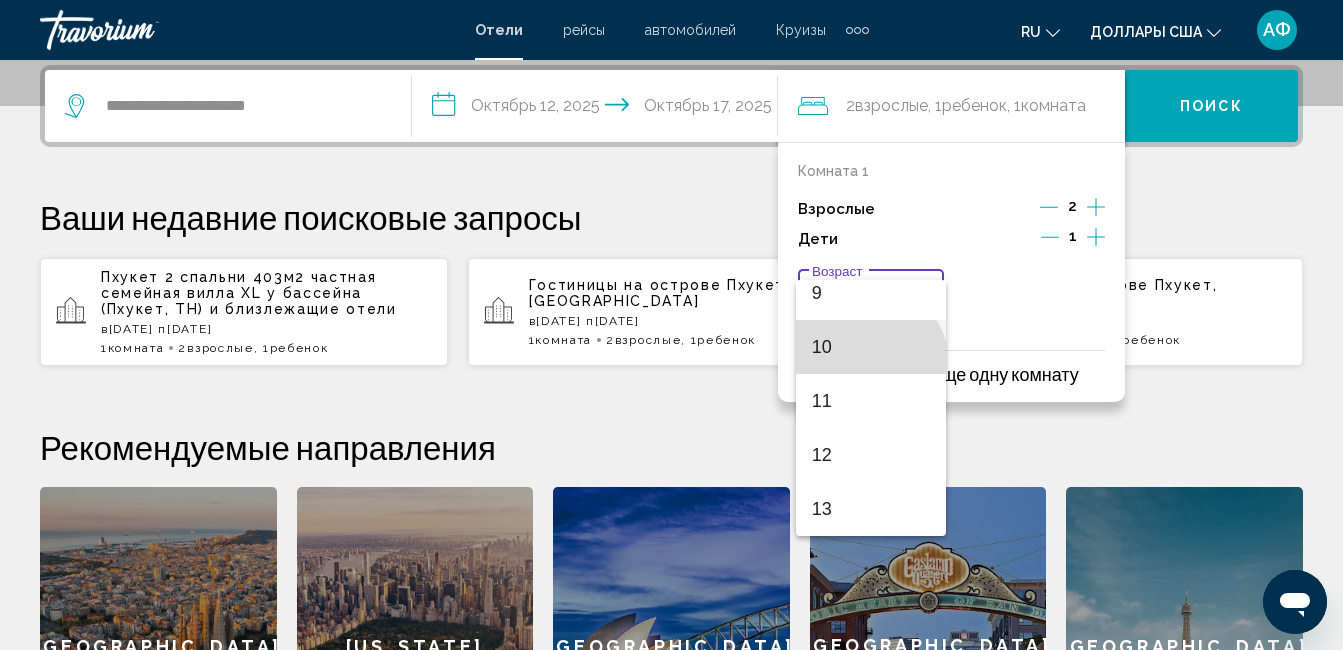click on "10" at bounding box center [871, 347] 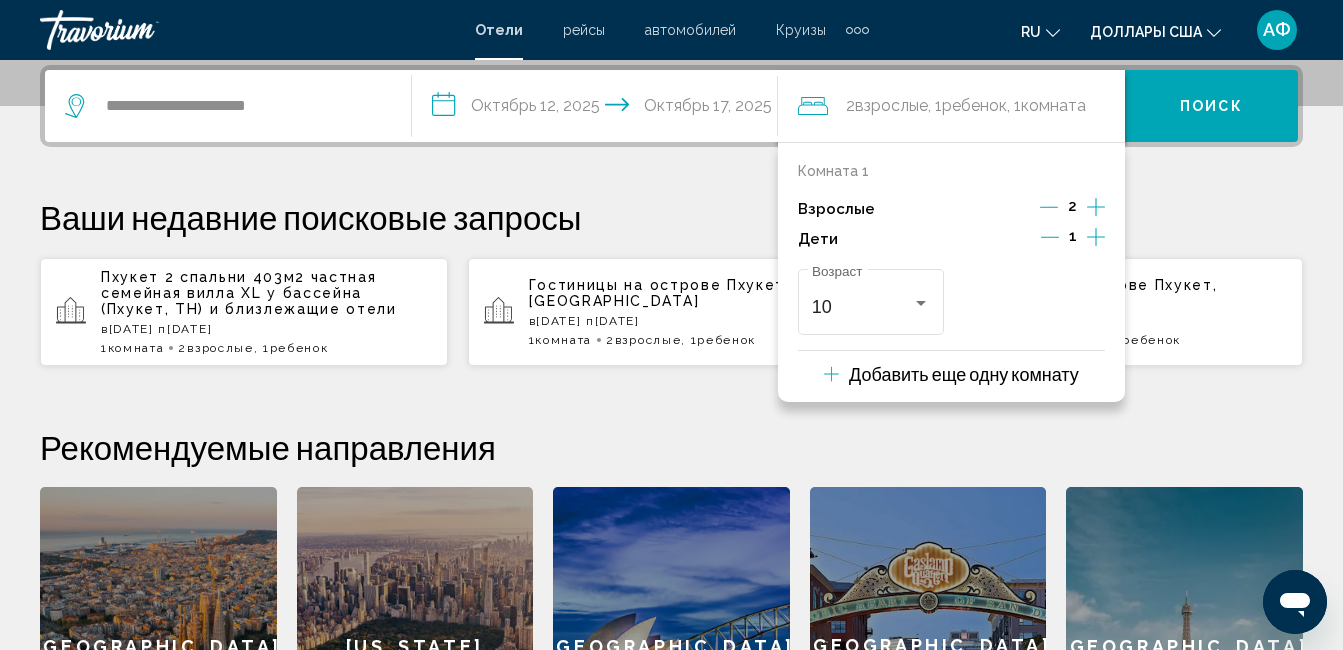 click on "Поиск" at bounding box center (1211, 107) 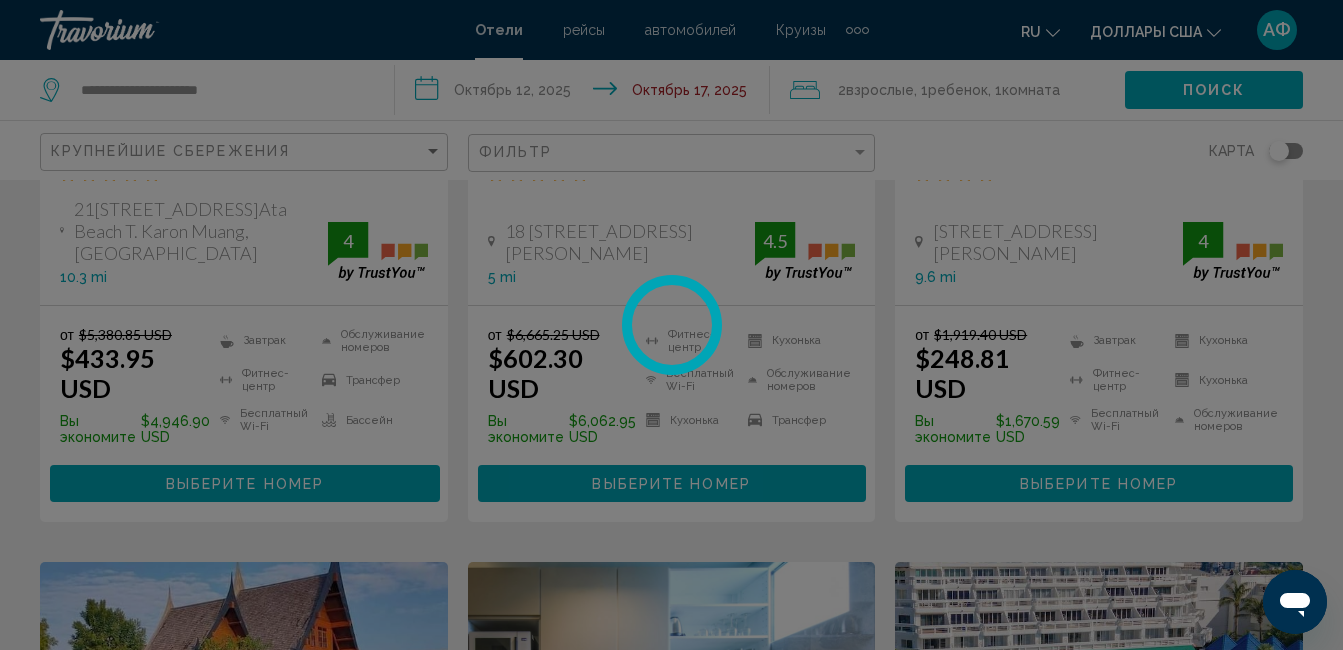scroll, scrollTop: 0, scrollLeft: 0, axis: both 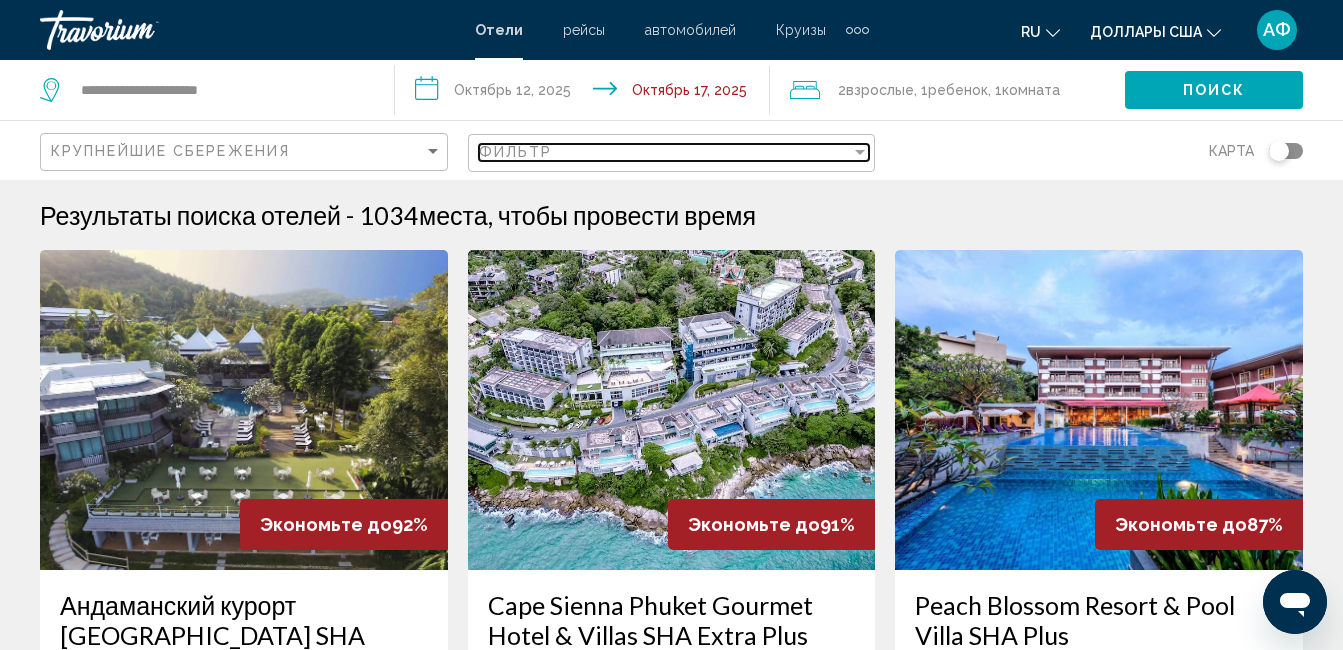 click at bounding box center (860, 152) 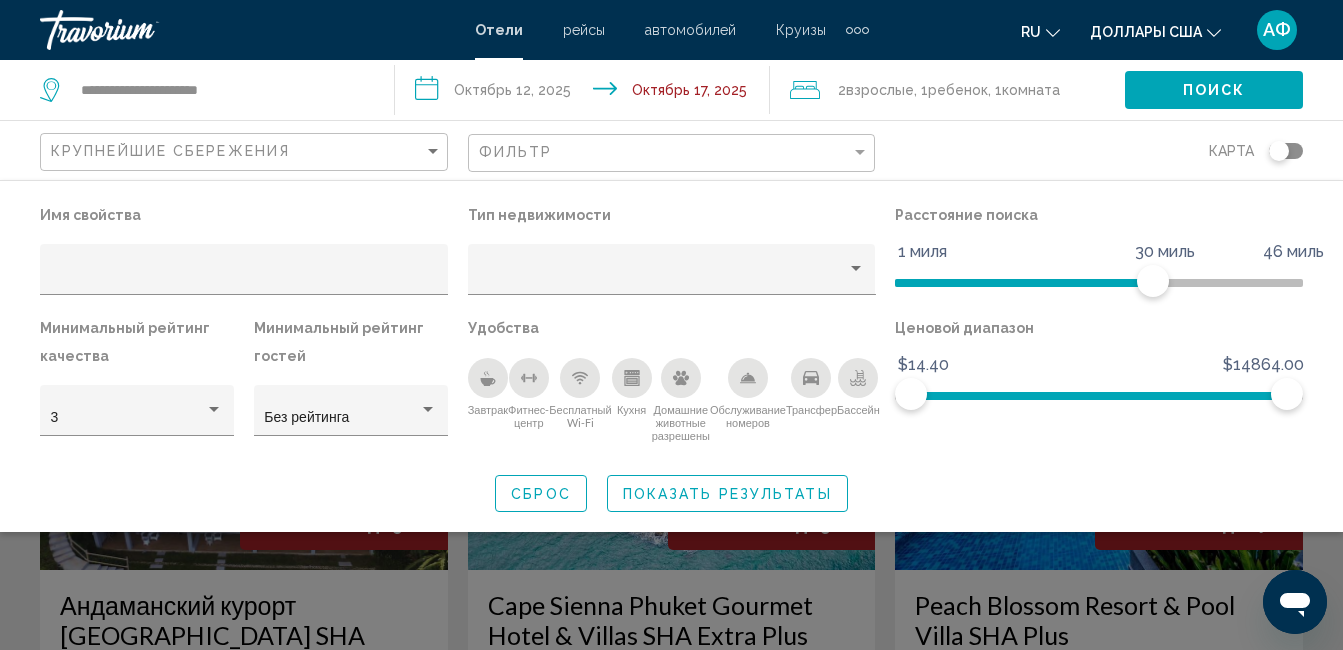 click 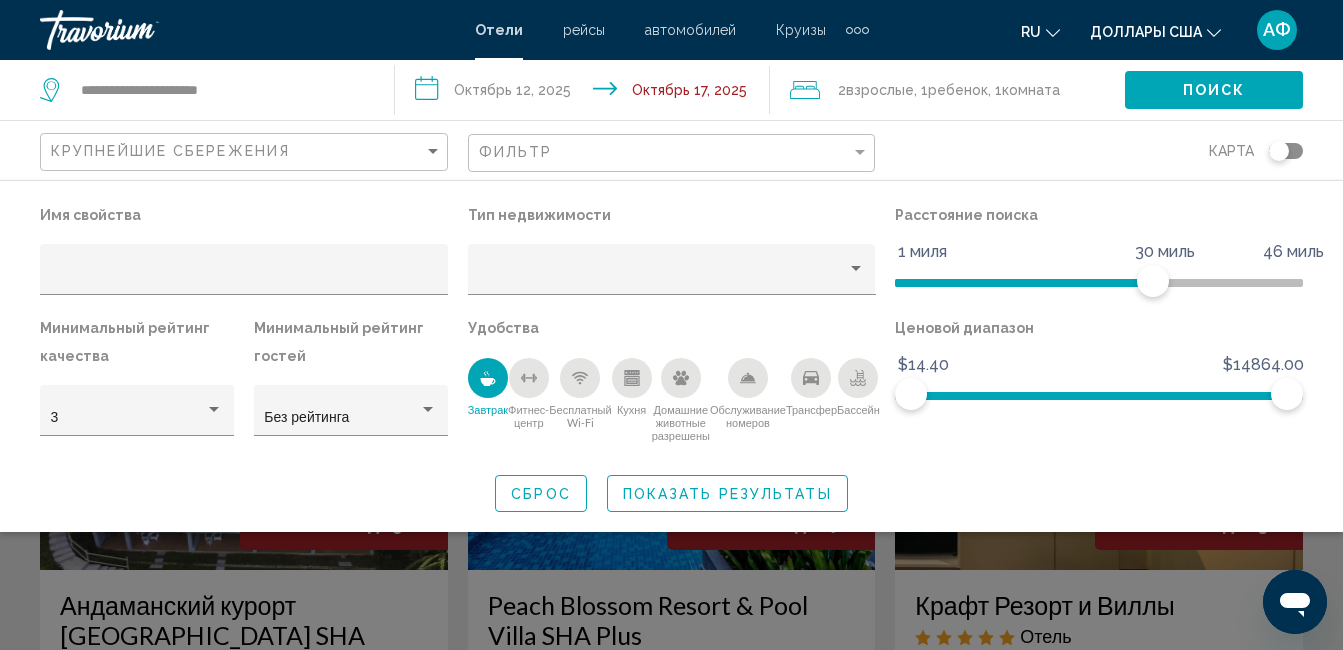 click 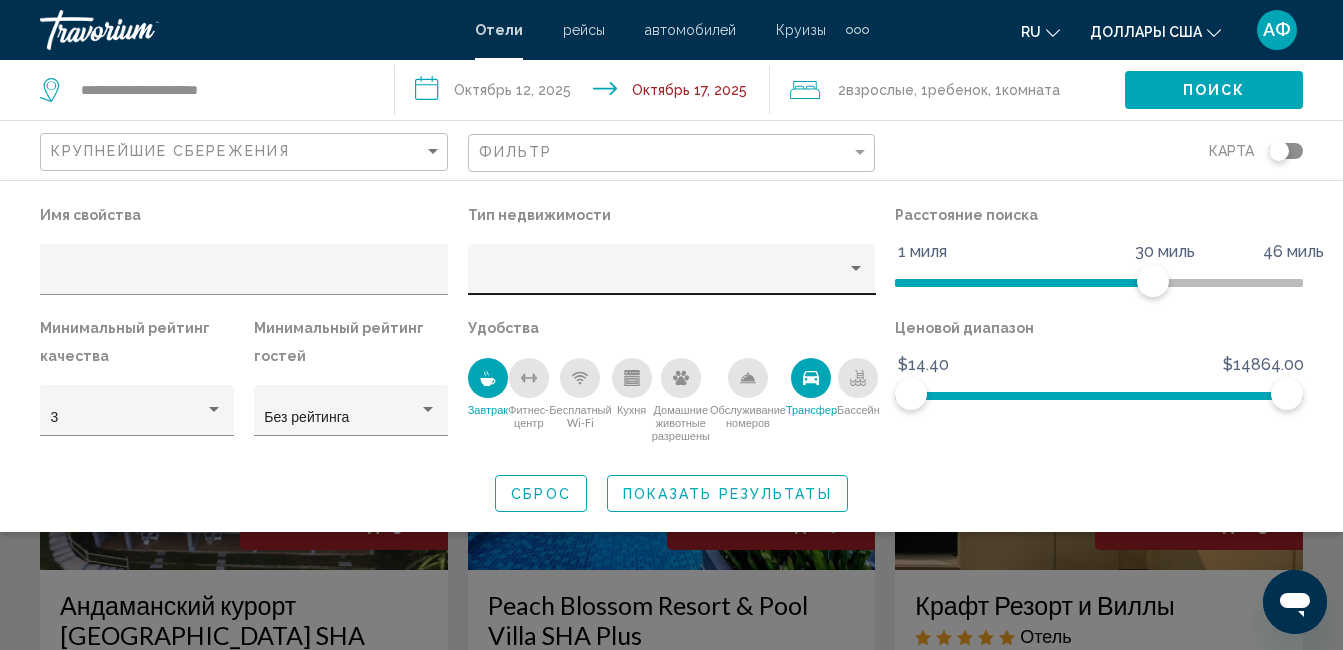 click 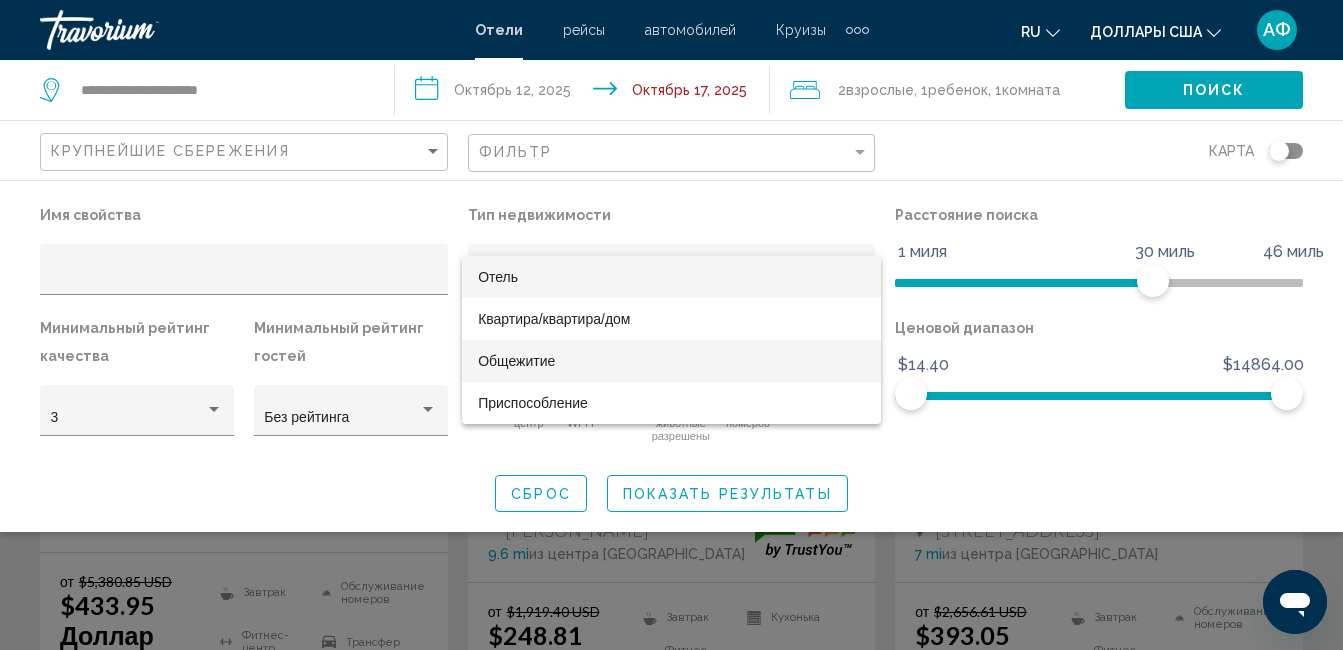 scroll, scrollTop: 300, scrollLeft: 0, axis: vertical 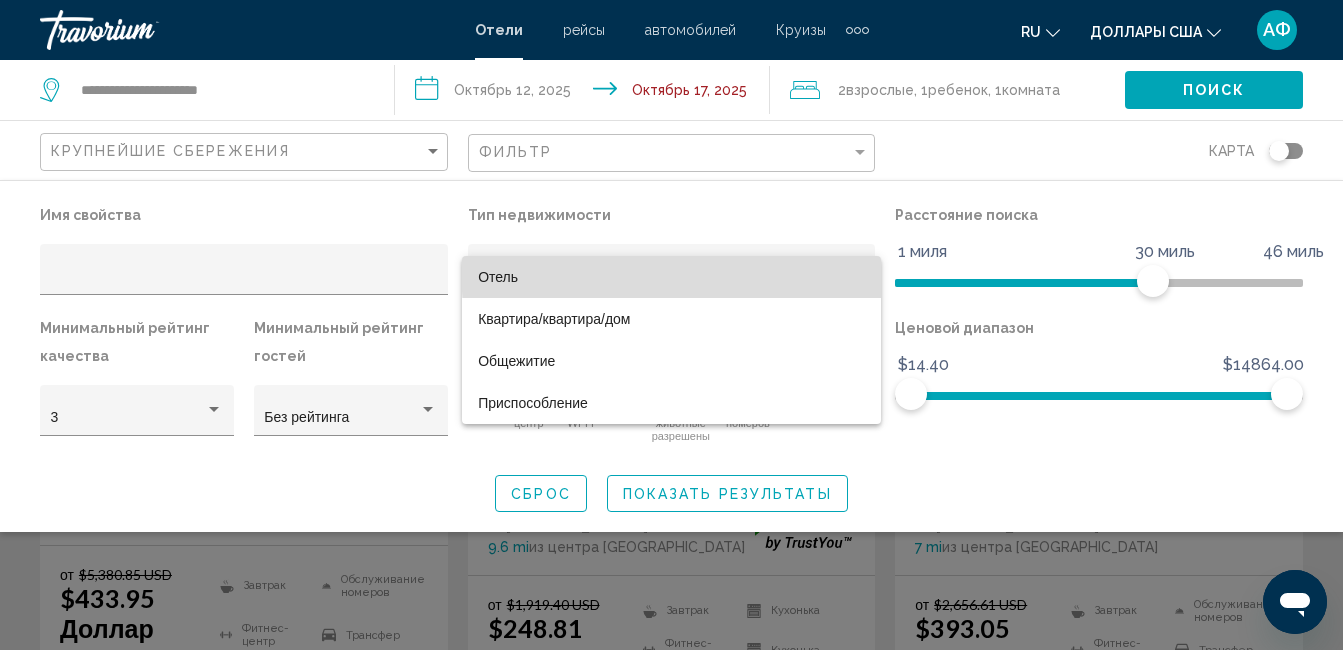 click on "Отель" at bounding box center (671, 277) 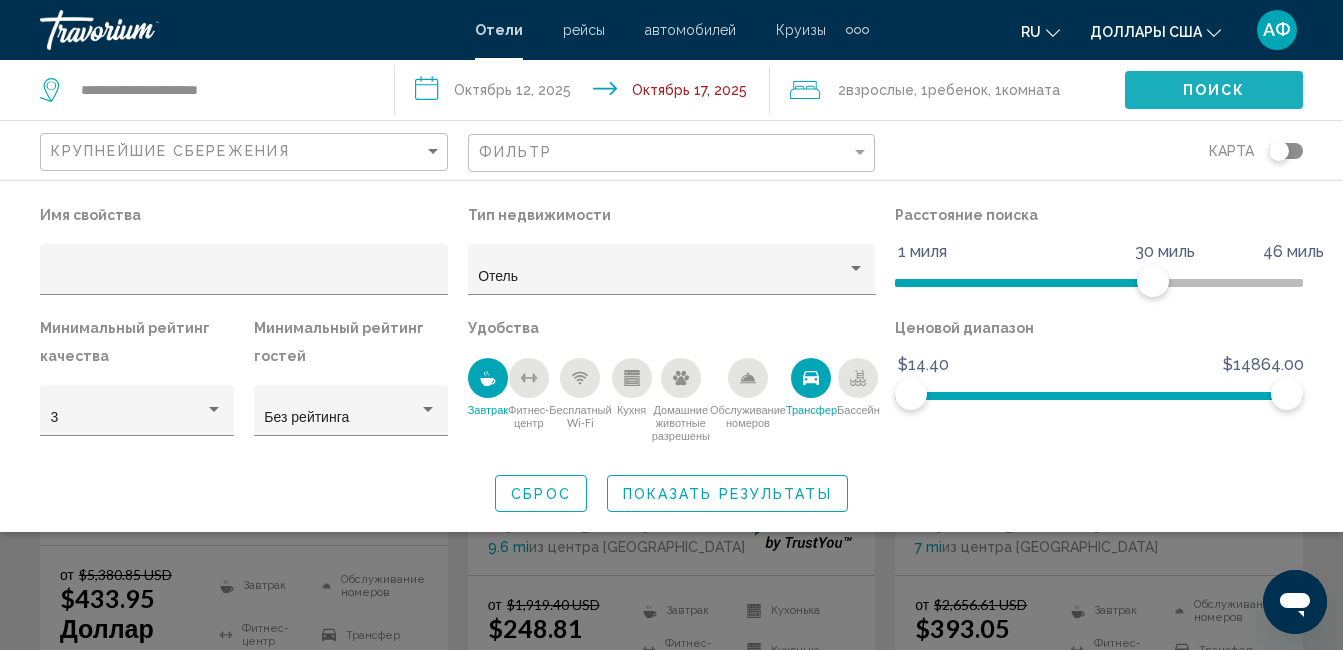 click on "Поиск" 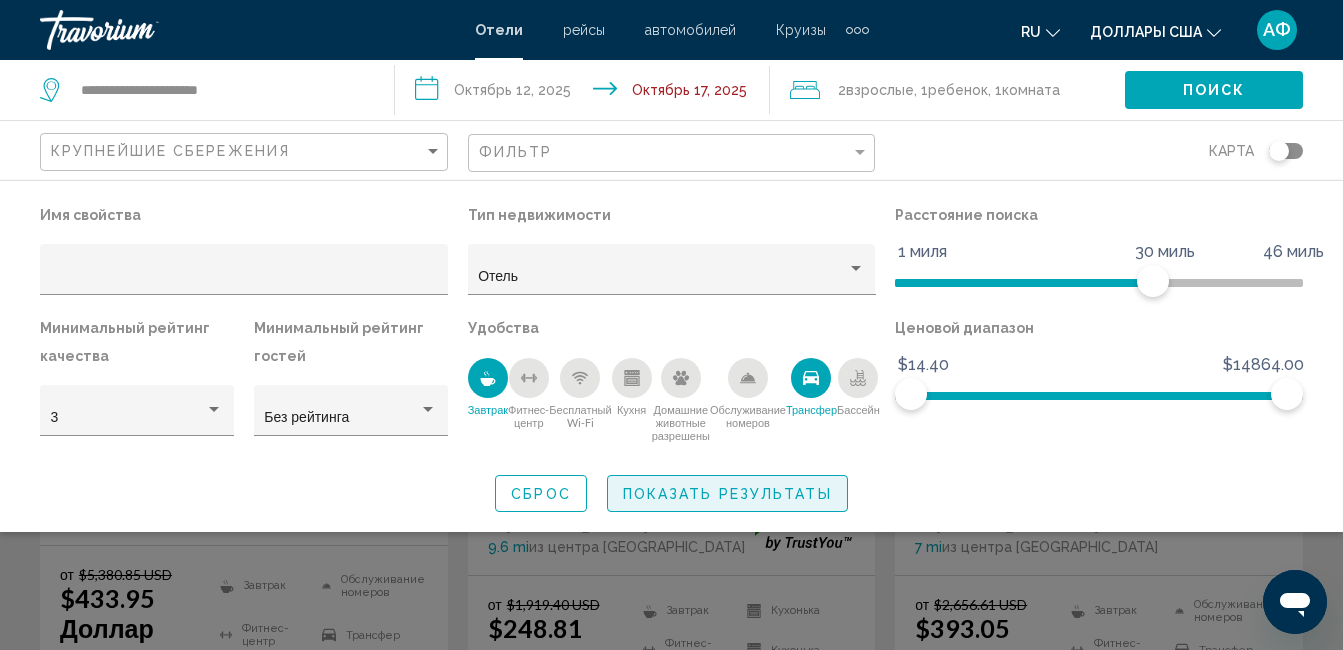 click on "Показать результаты" 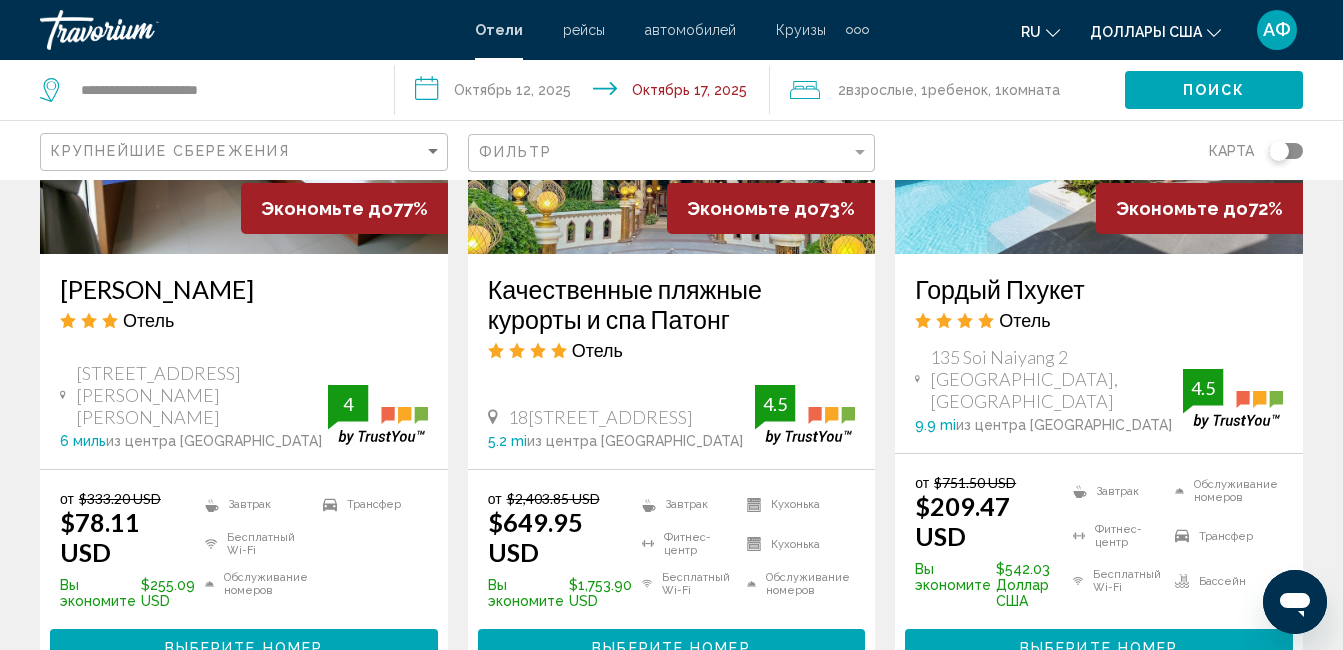 scroll, scrollTop: 1800, scrollLeft: 0, axis: vertical 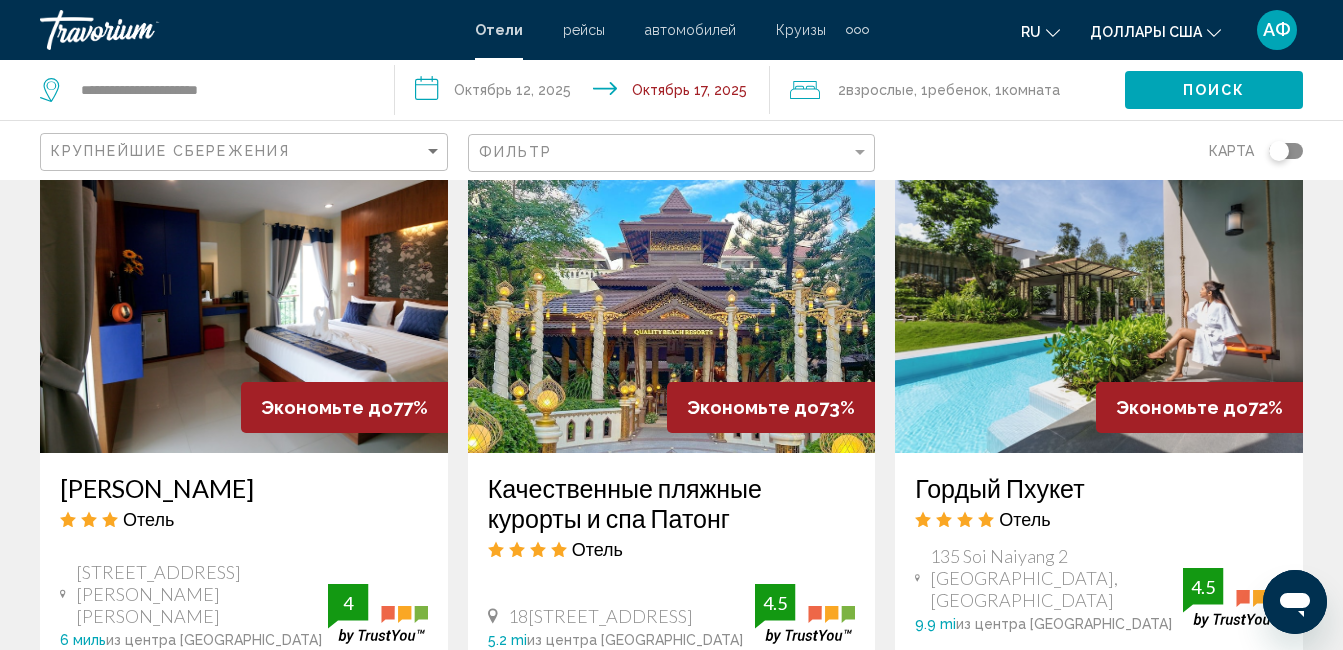 click at bounding box center (1099, 293) 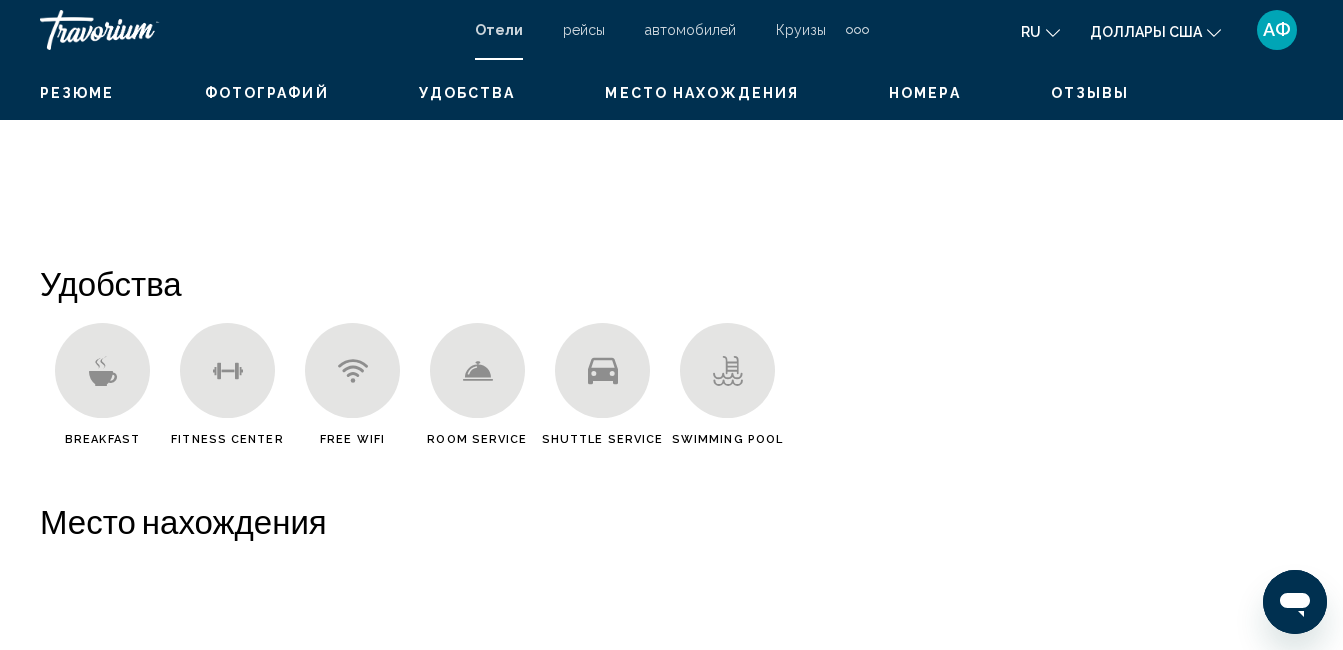 scroll, scrollTop: 210, scrollLeft: 0, axis: vertical 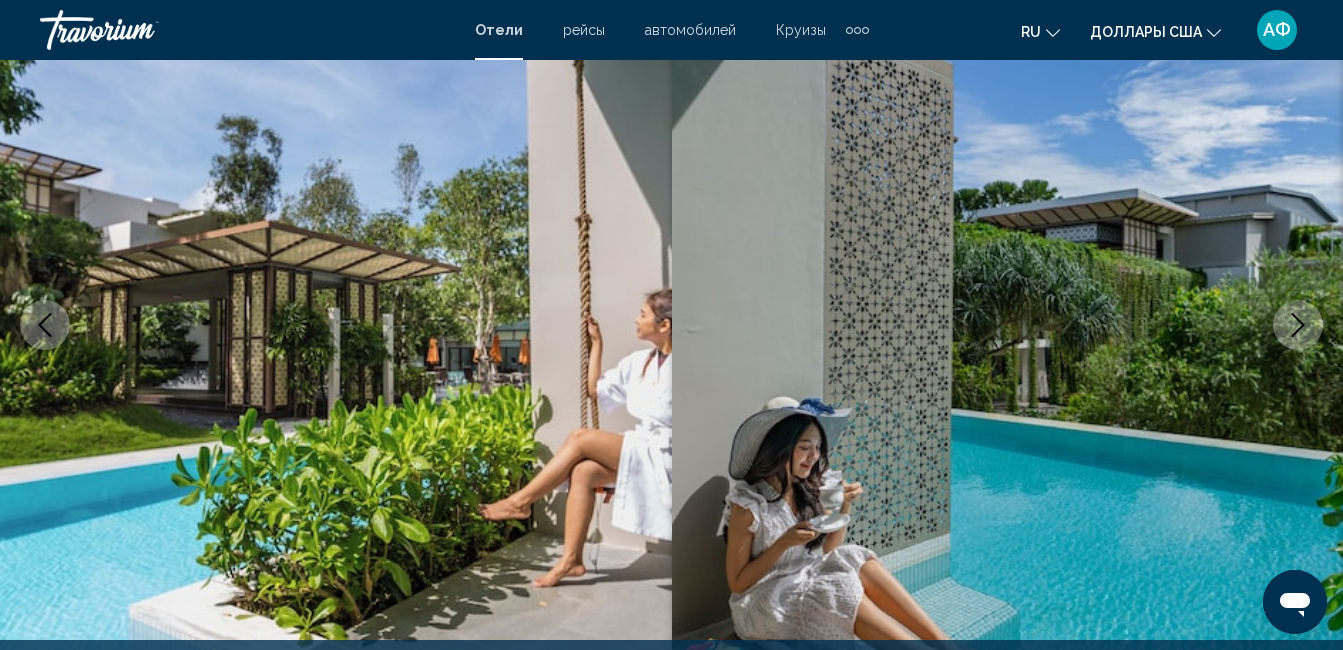 click 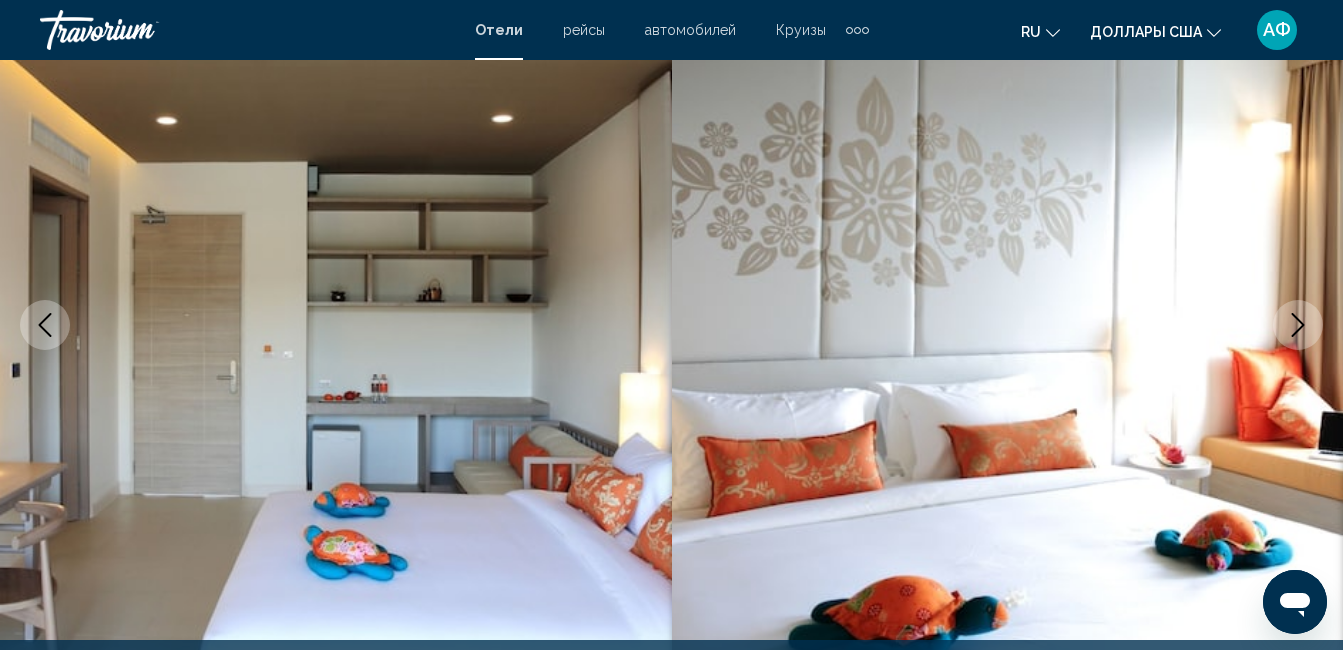 click 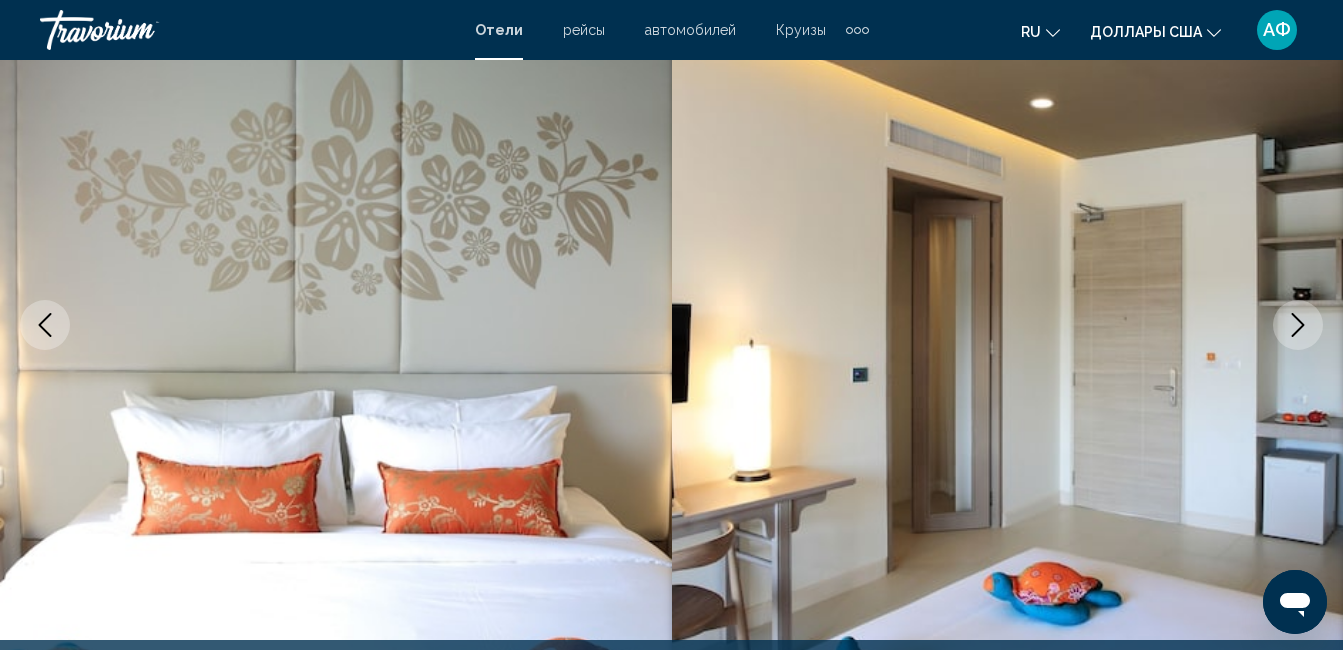 click 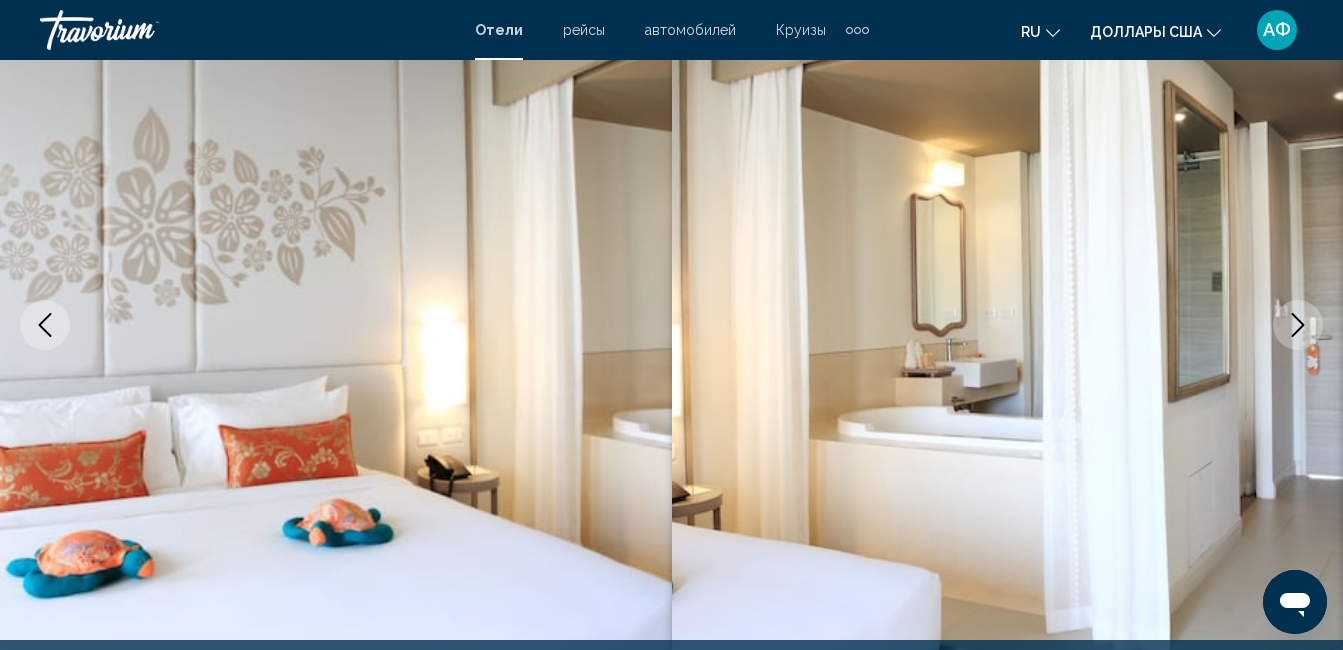 click 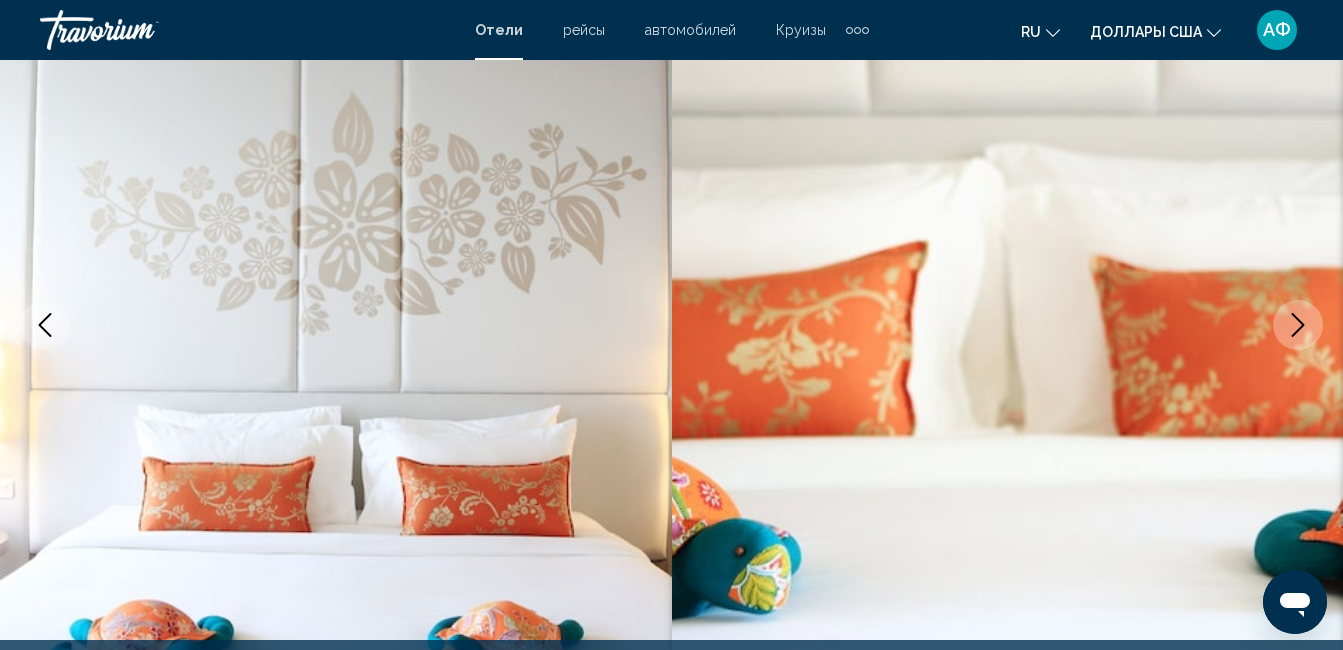 click 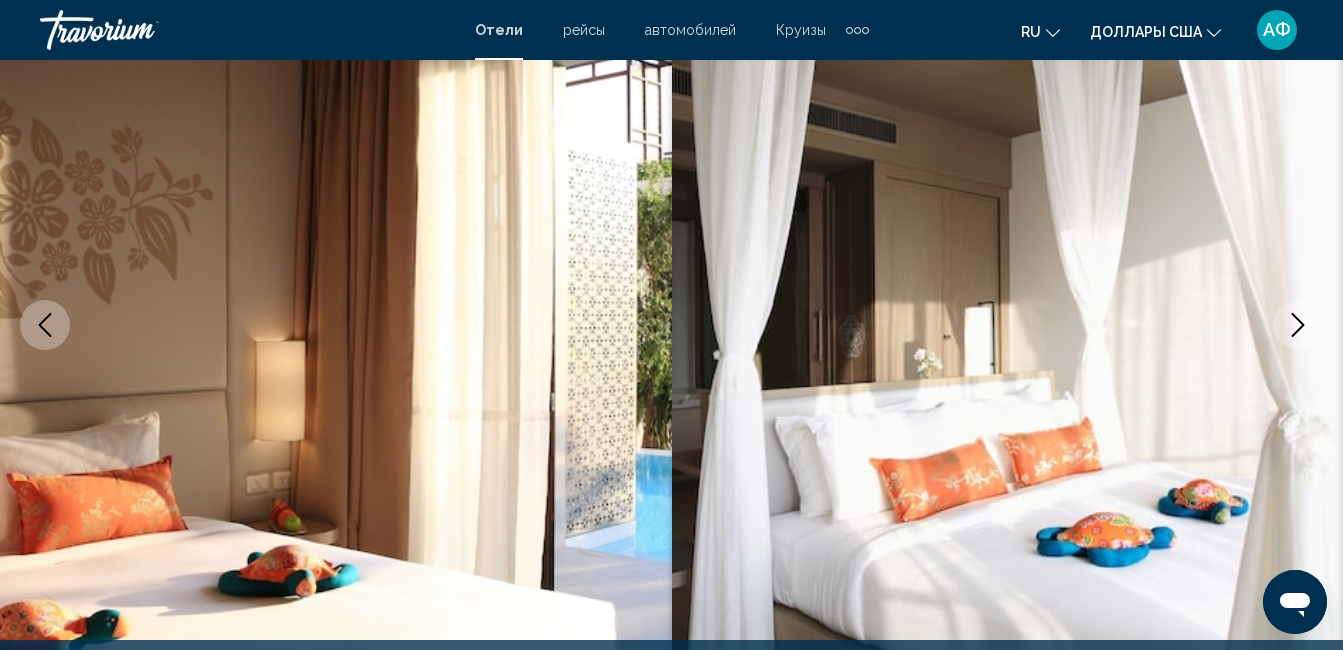 click 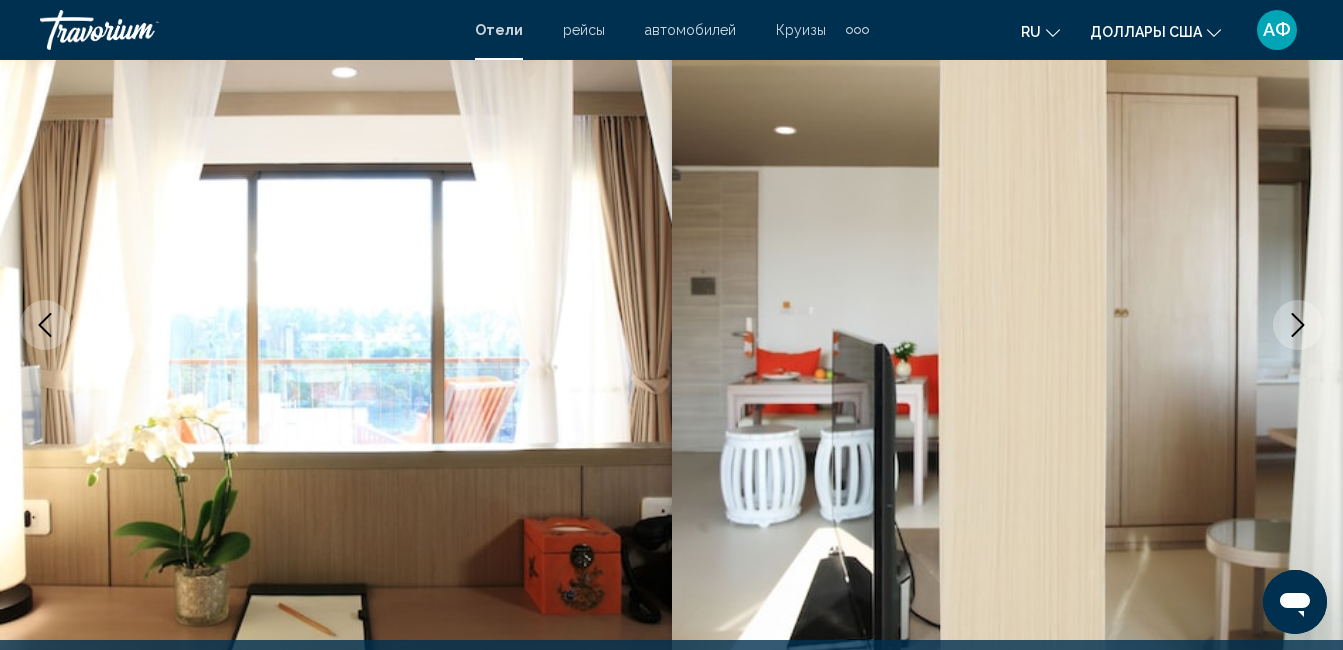 click 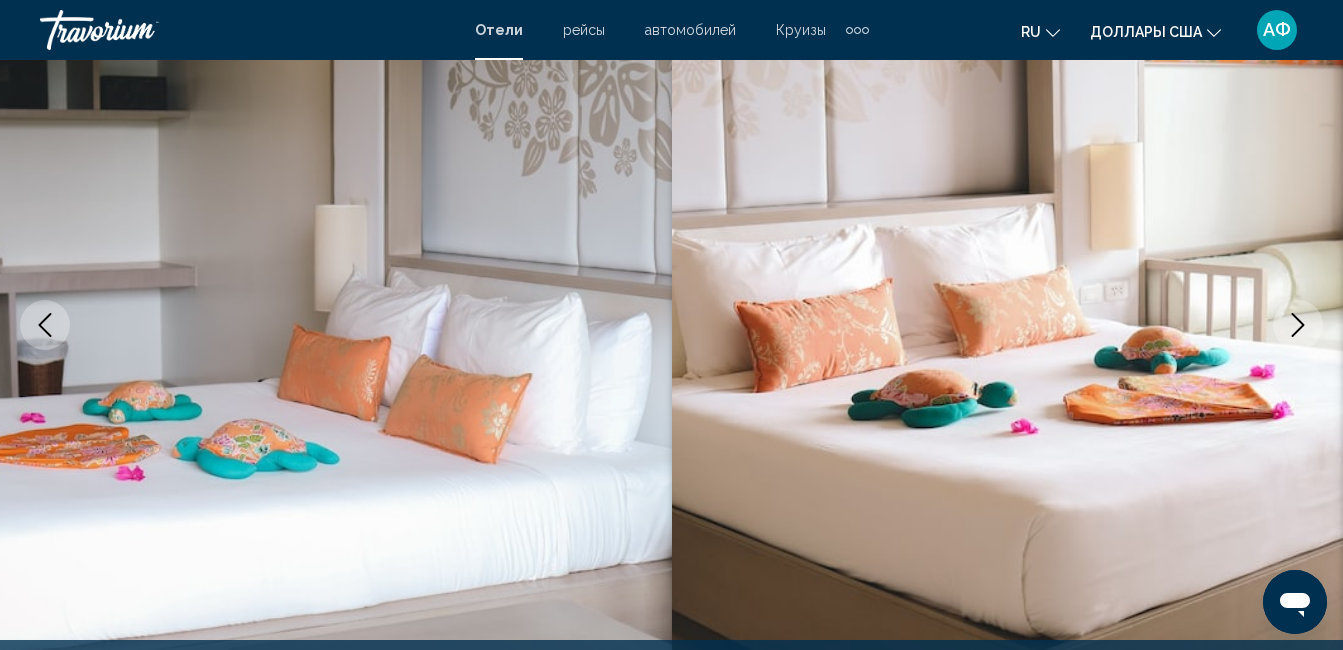 click 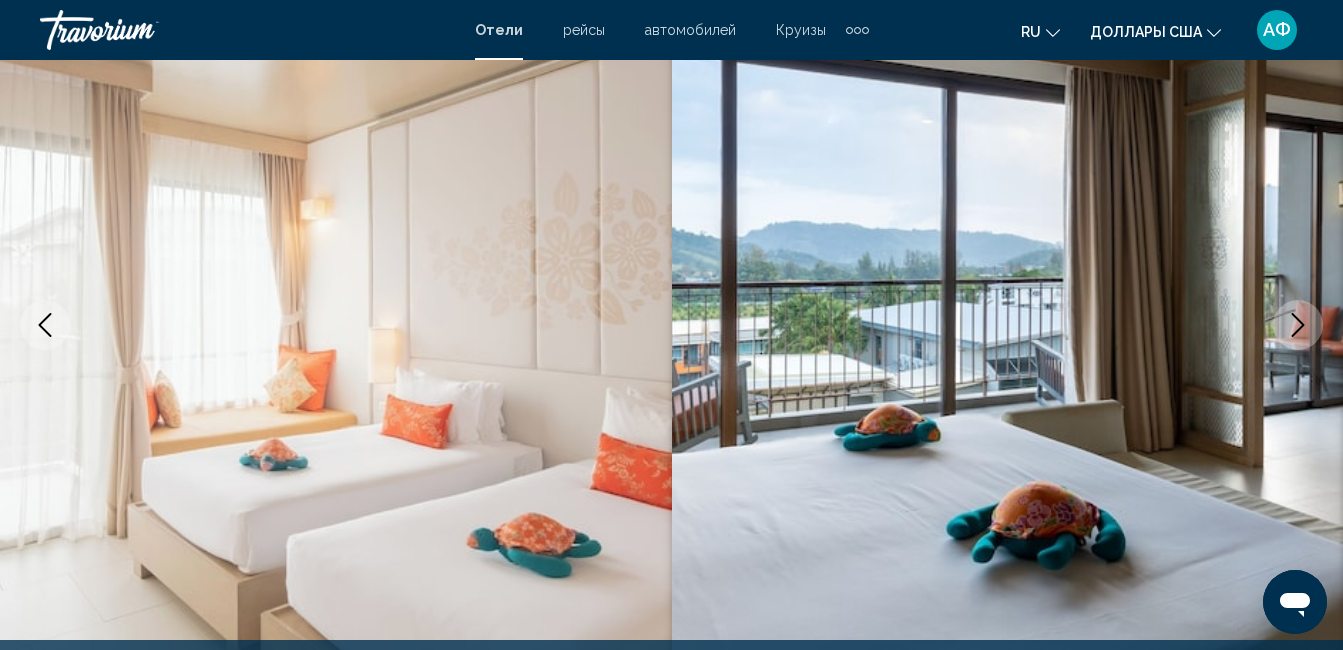click 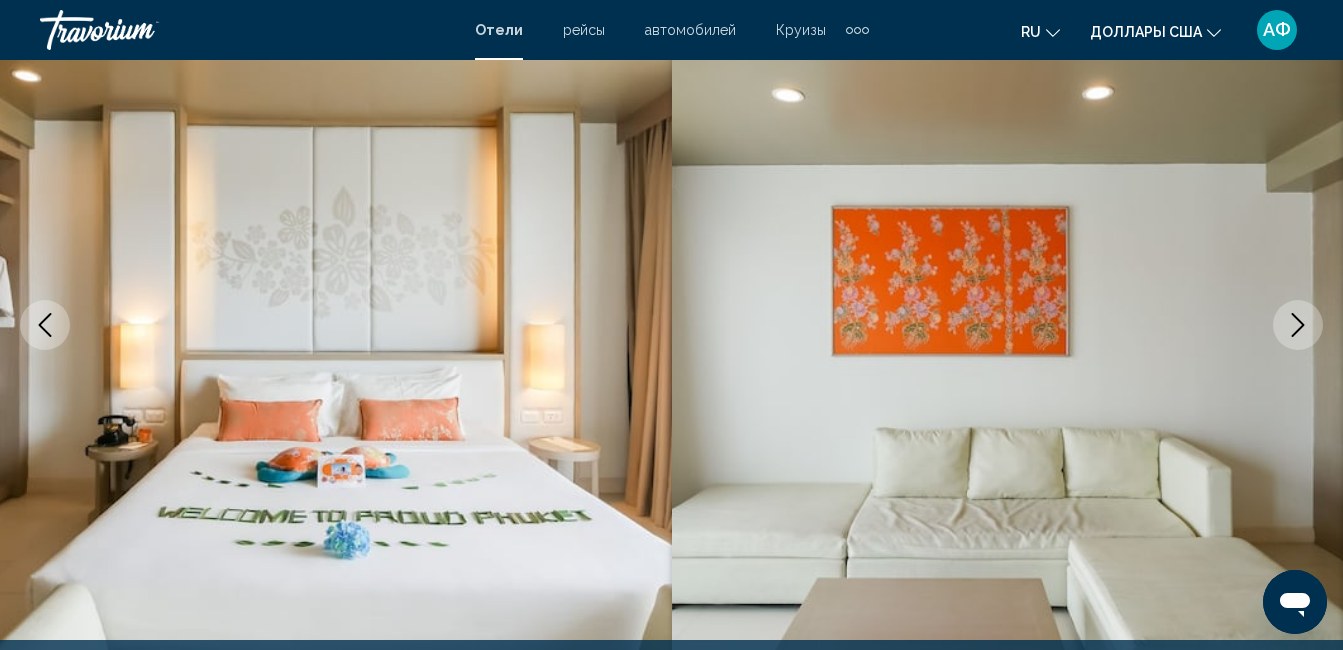 click 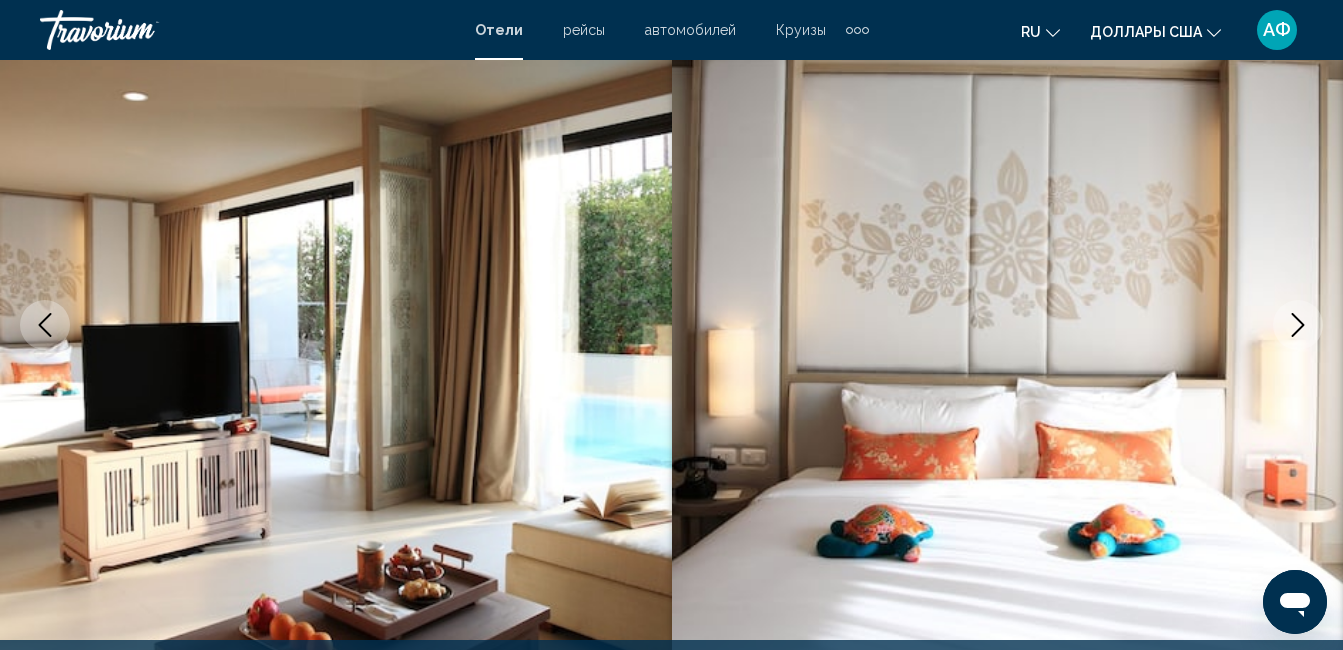 click 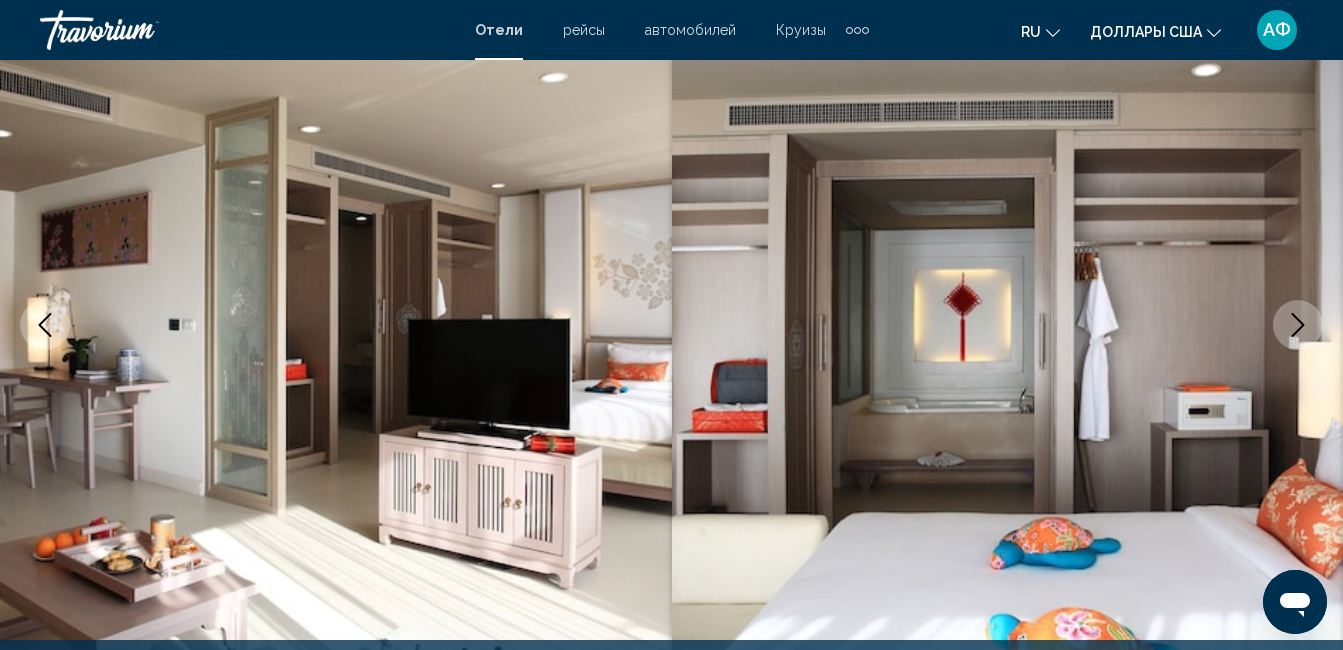click 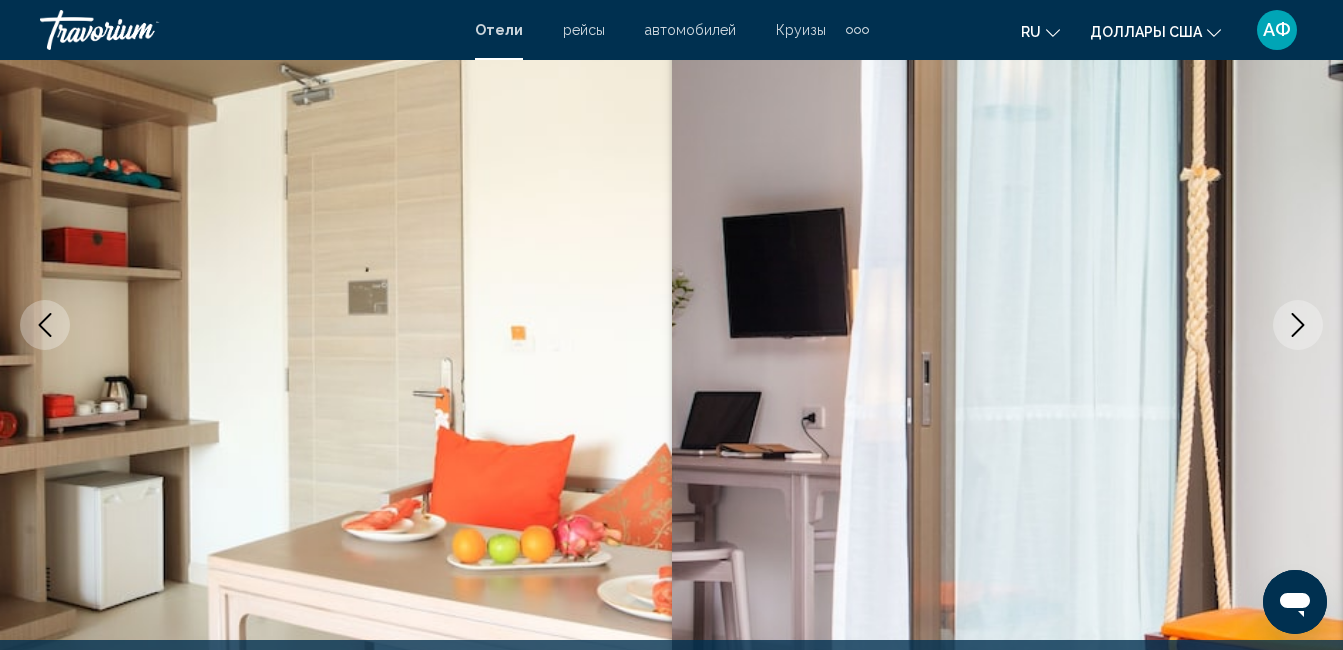 click 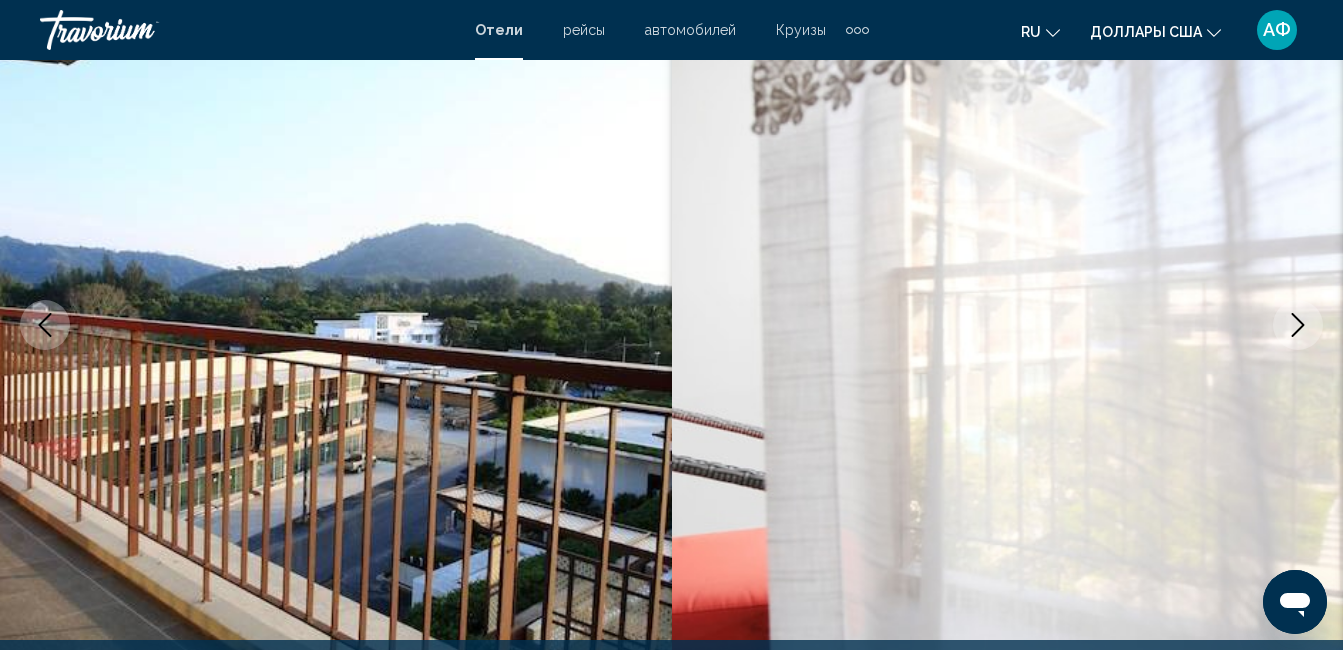 click 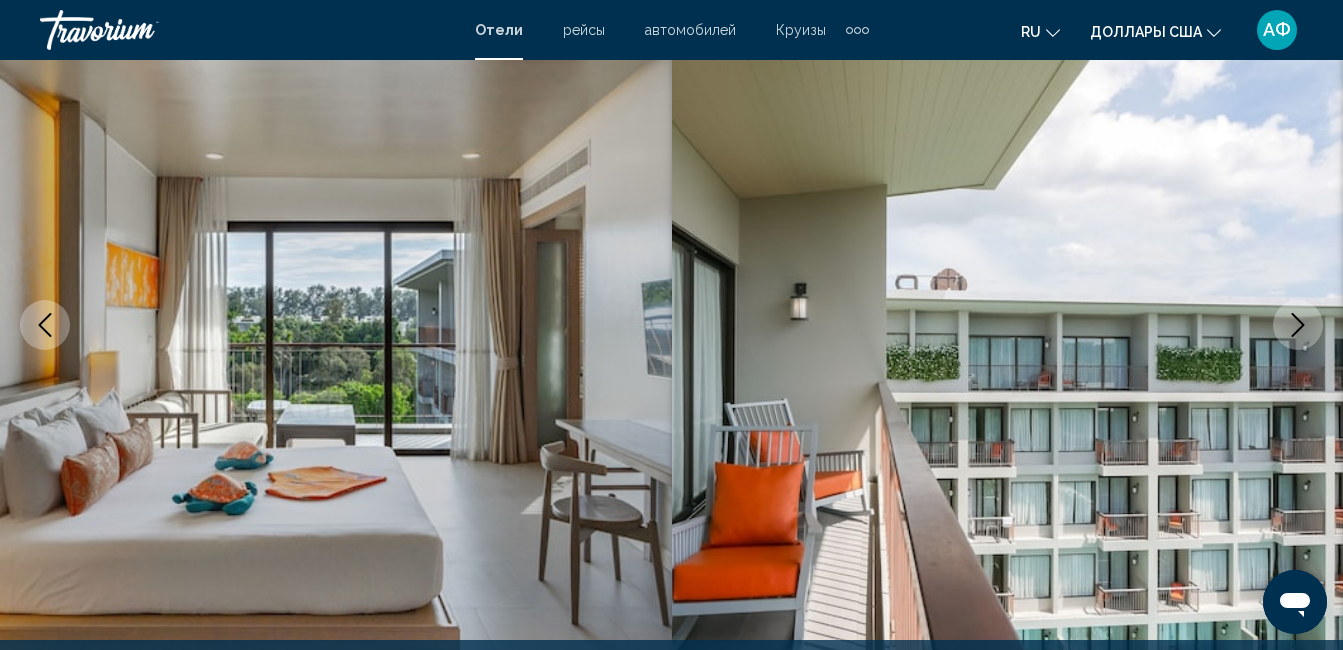click 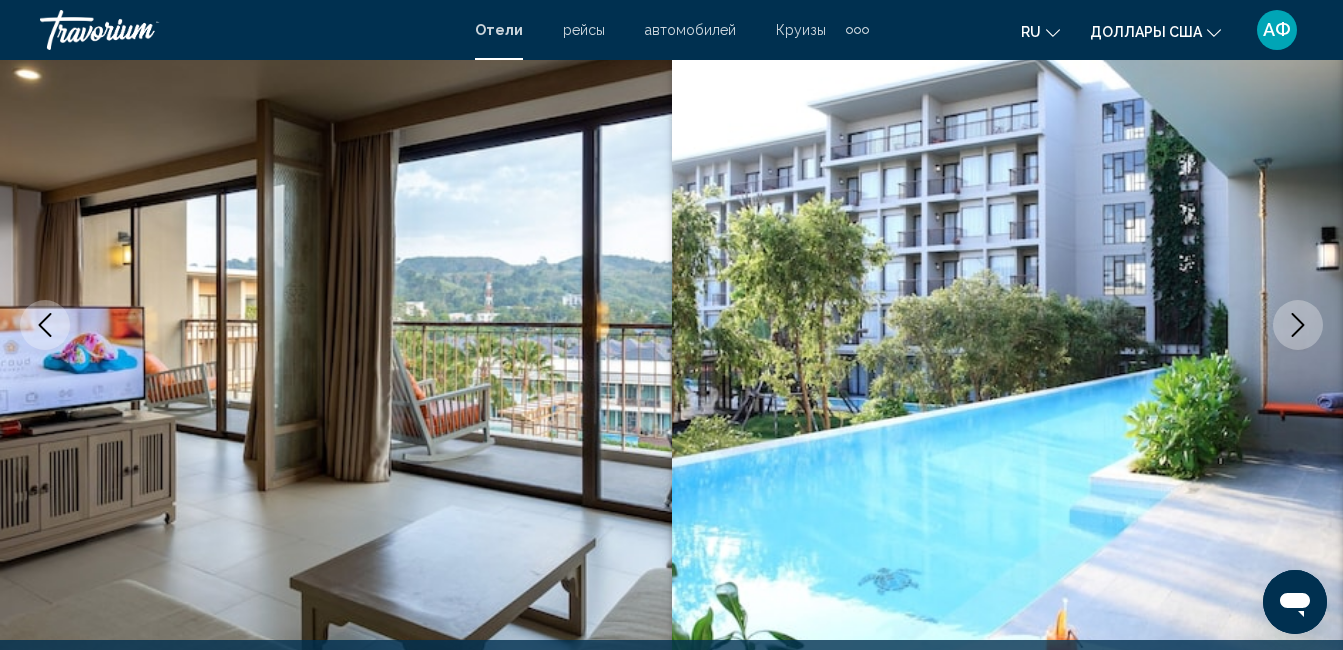click 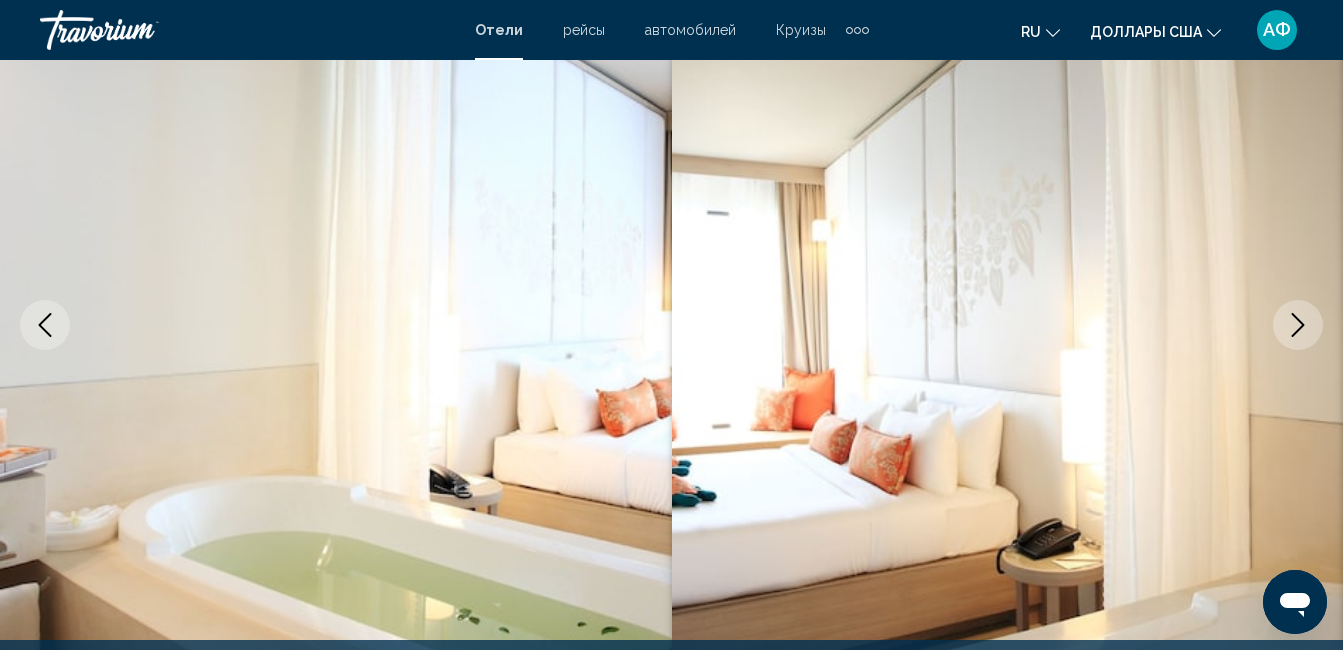 click 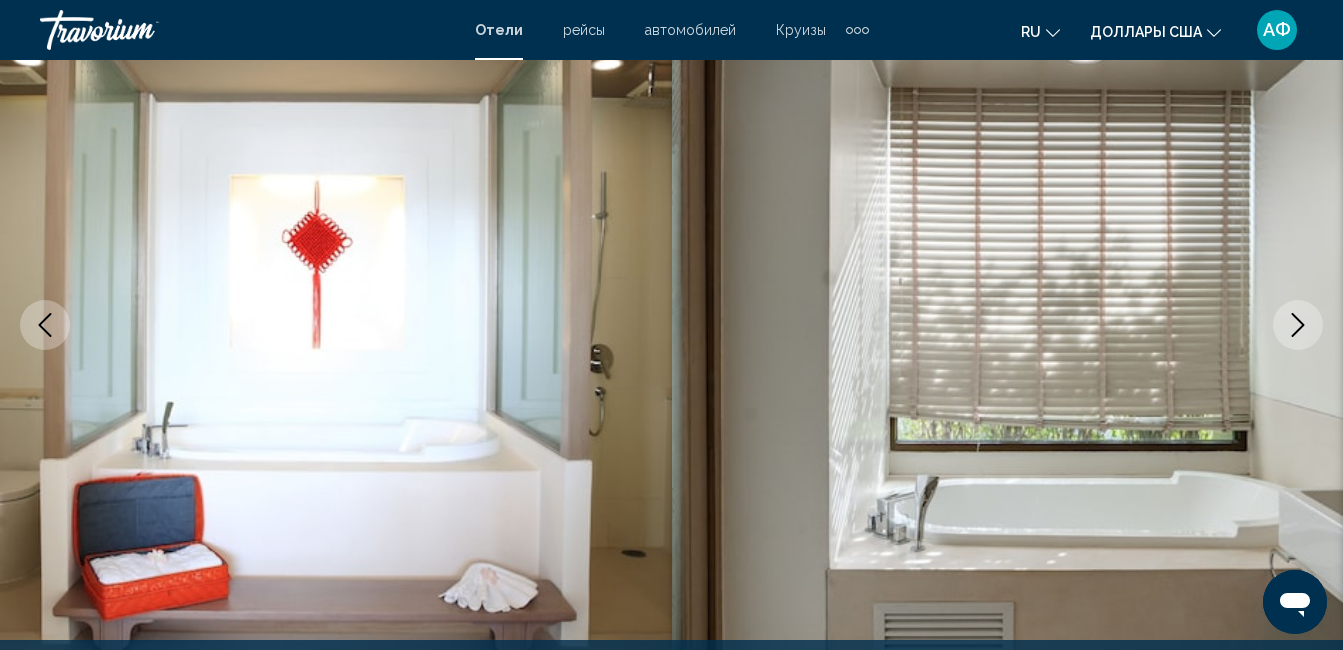 click 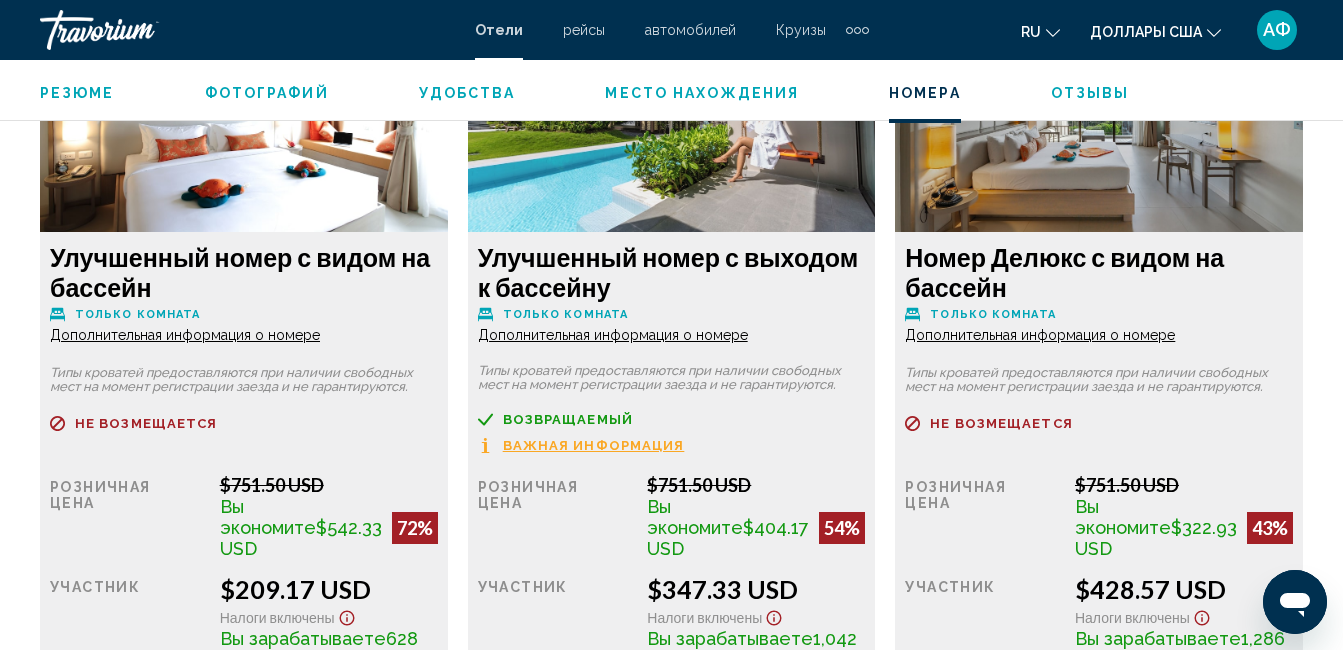 scroll, scrollTop: 3010, scrollLeft: 0, axis: vertical 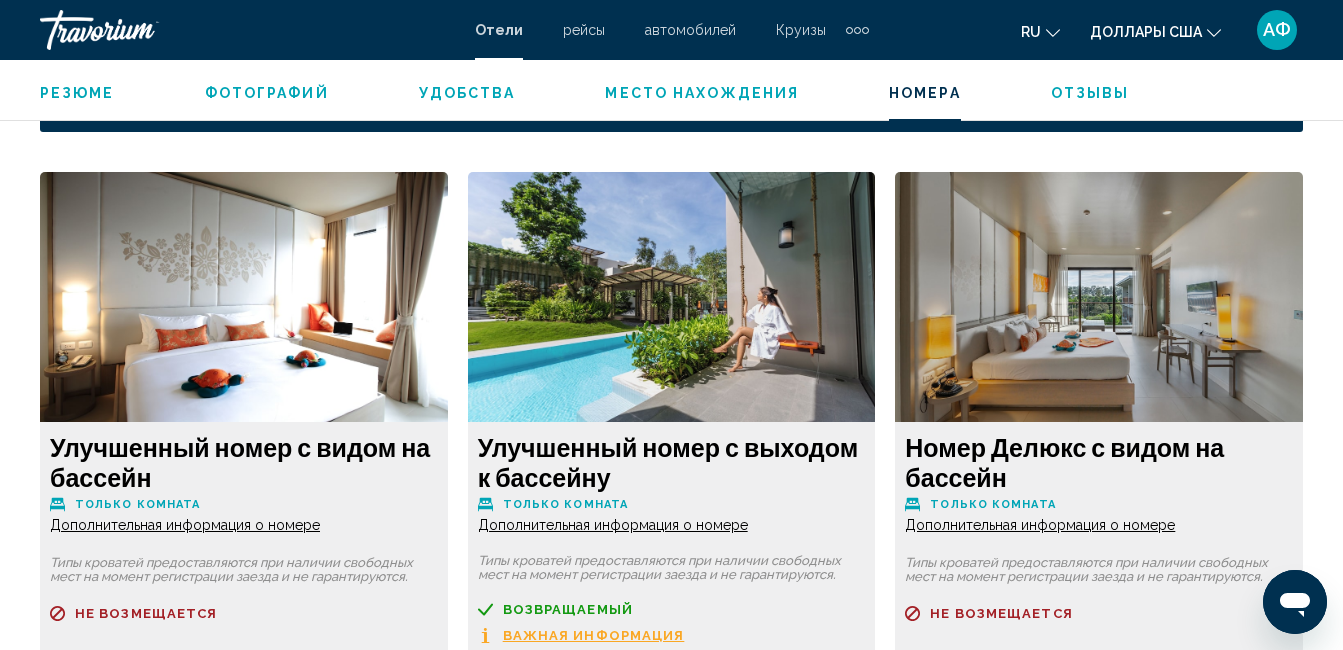 click on "Дополнительная информация о номере" at bounding box center [185, 525] 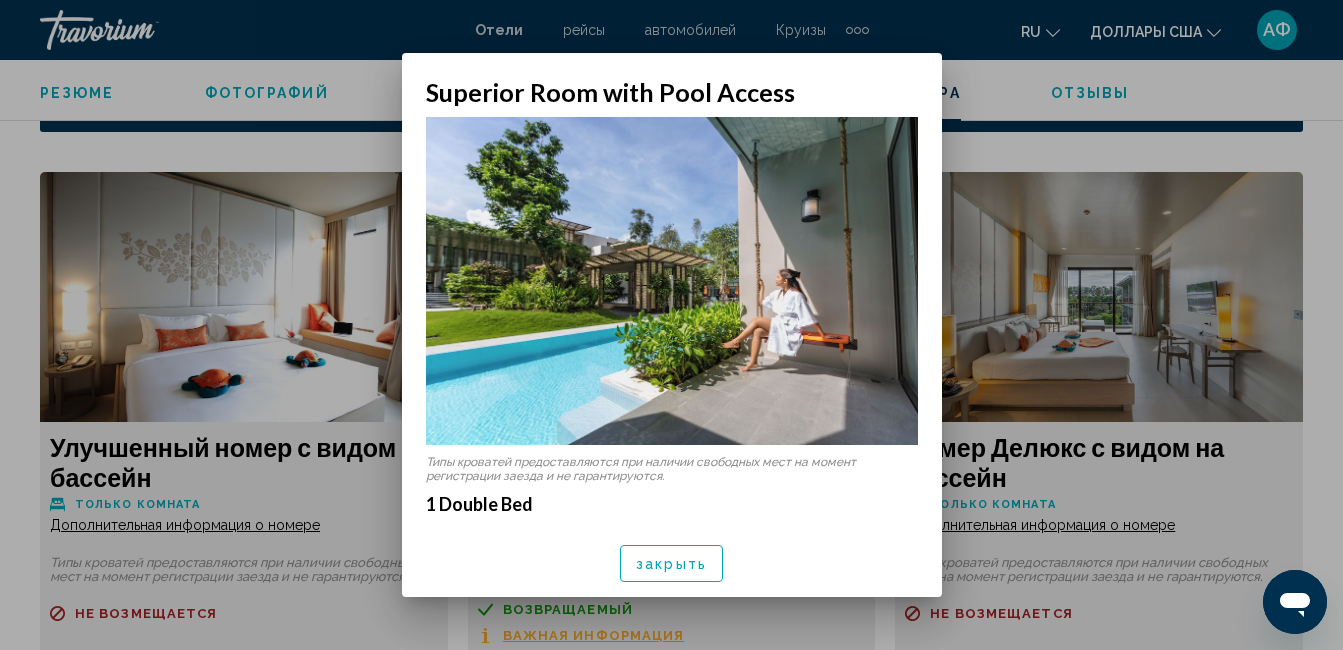 scroll, scrollTop: 0, scrollLeft: 0, axis: both 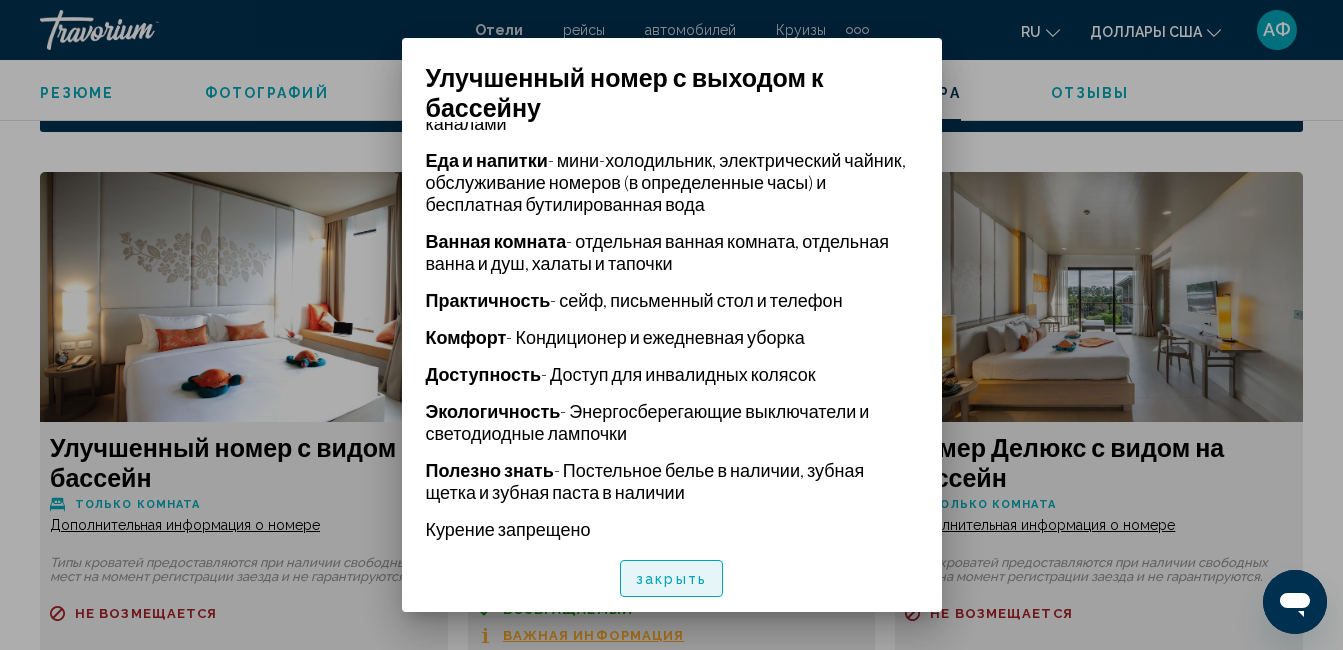click on "закрыть" at bounding box center [671, 578] 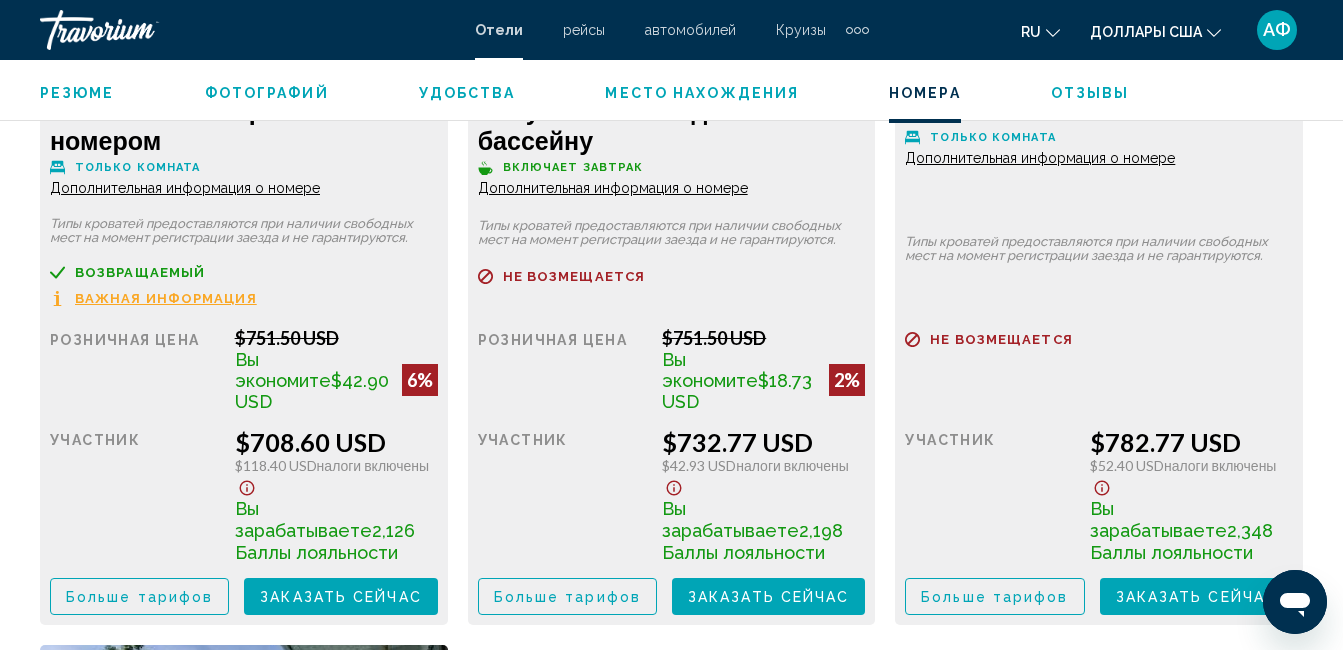 scroll, scrollTop: 4910, scrollLeft: 0, axis: vertical 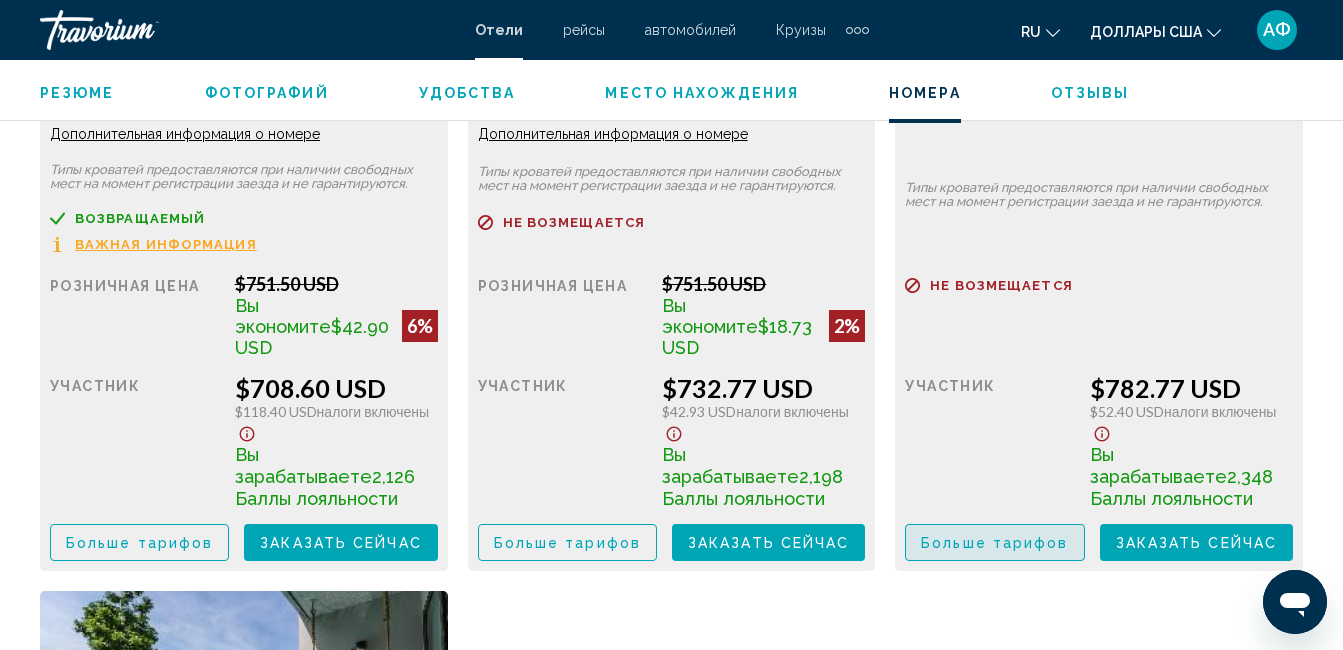 click on "Больше тарифов" at bounding box center [994, 543] 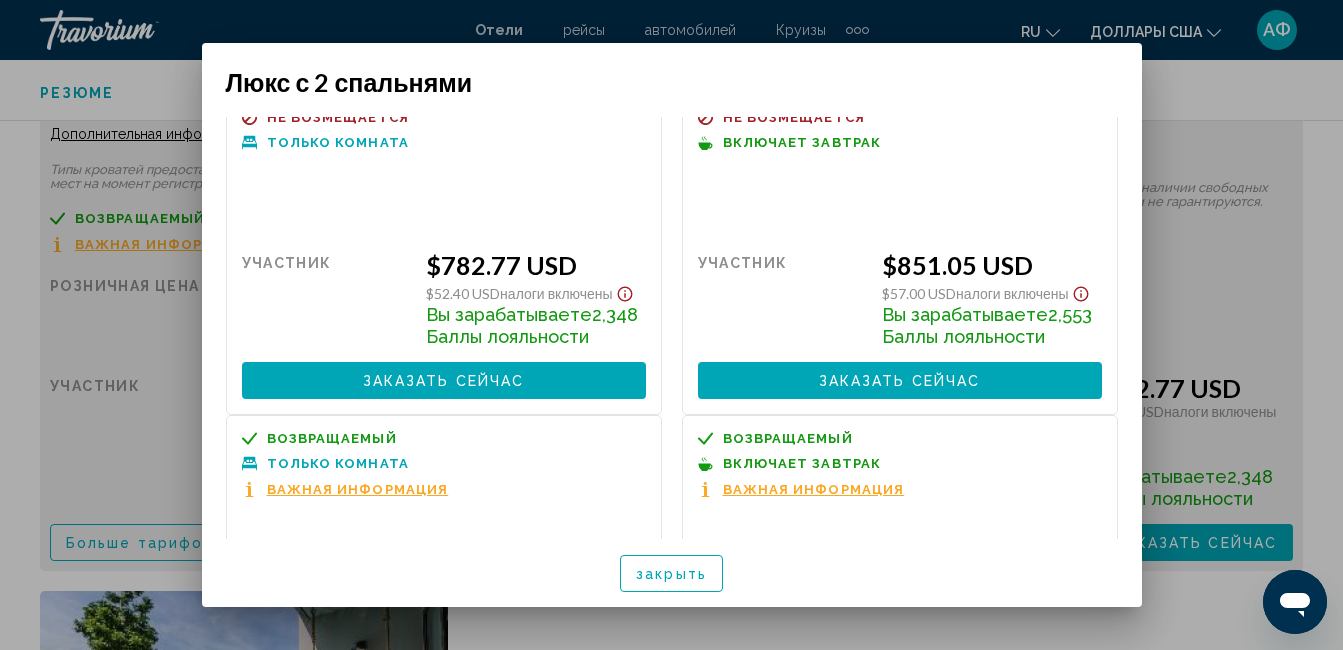 scroll, scrollTop: 0, scrollLeft: 0, axis: both 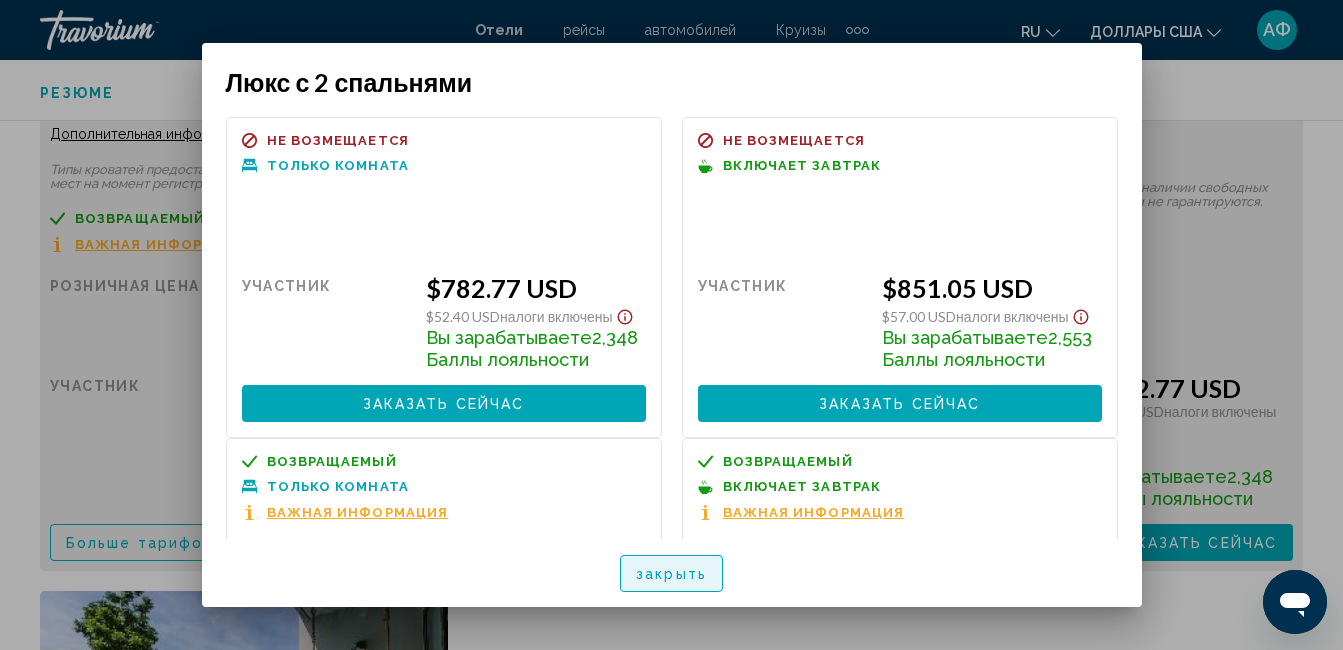 click on "закрыть" at bounding box center (671, 573) 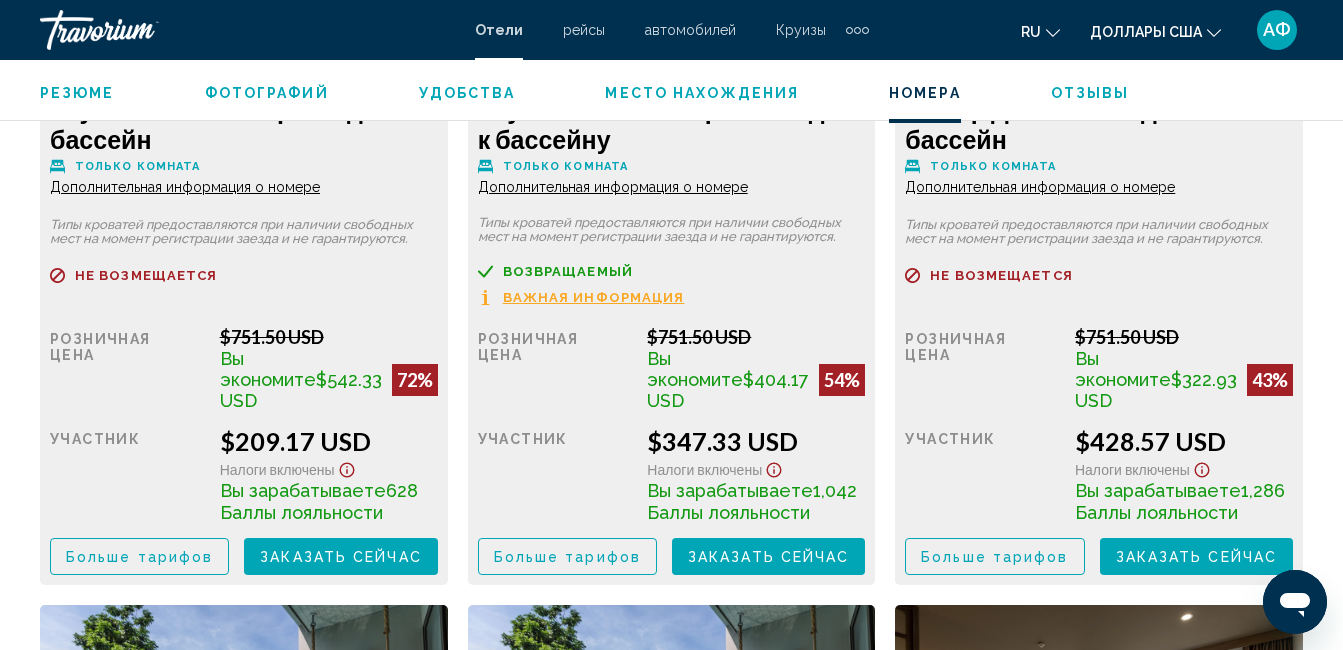 scroll, scrollTop: 3410, scrollLeft: 0, axis: vertical 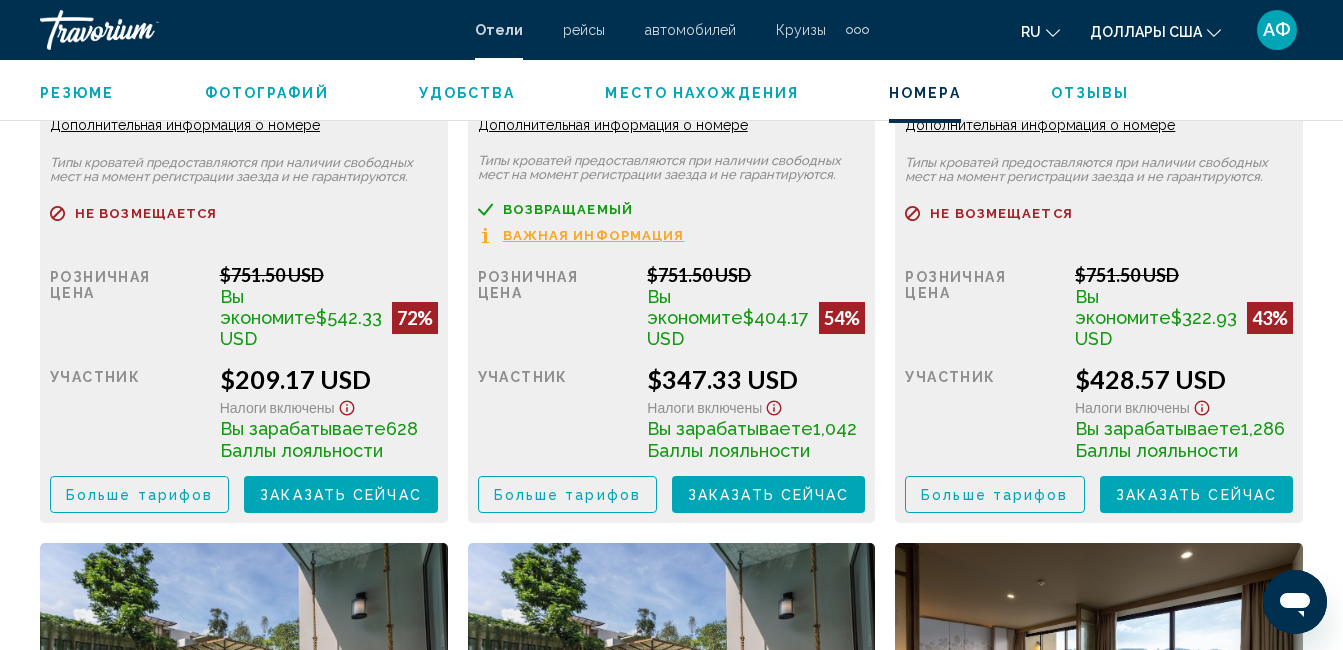 click on "Больше тарифов" at bounding box center (139, 494) 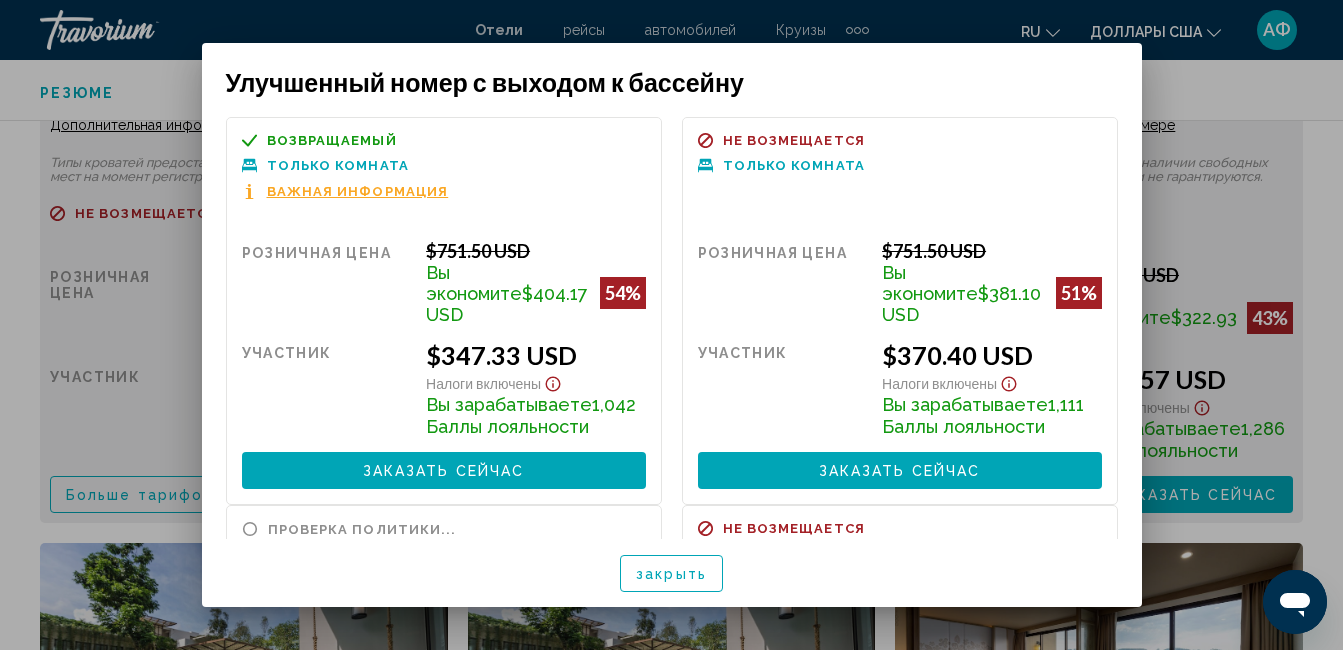 scroll, scrollTop: 0, scrollLeft: 0, axis: both 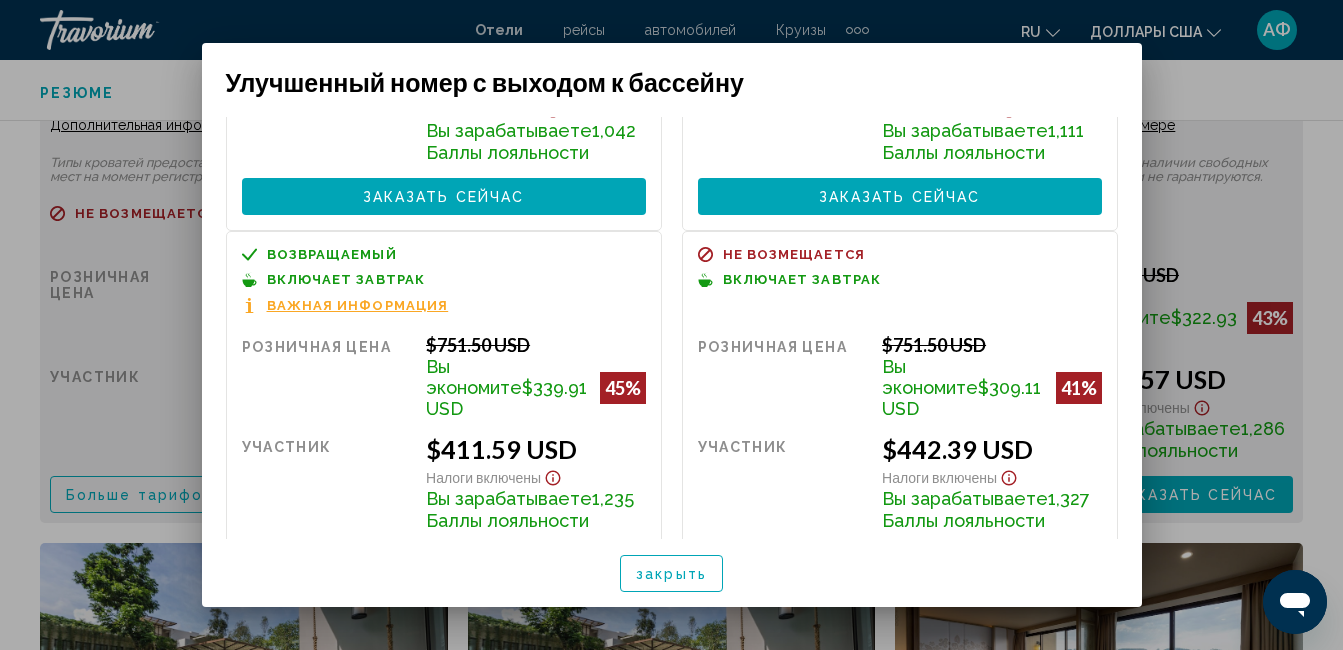 click on "Важная информация" at bounding box center [358, 305] 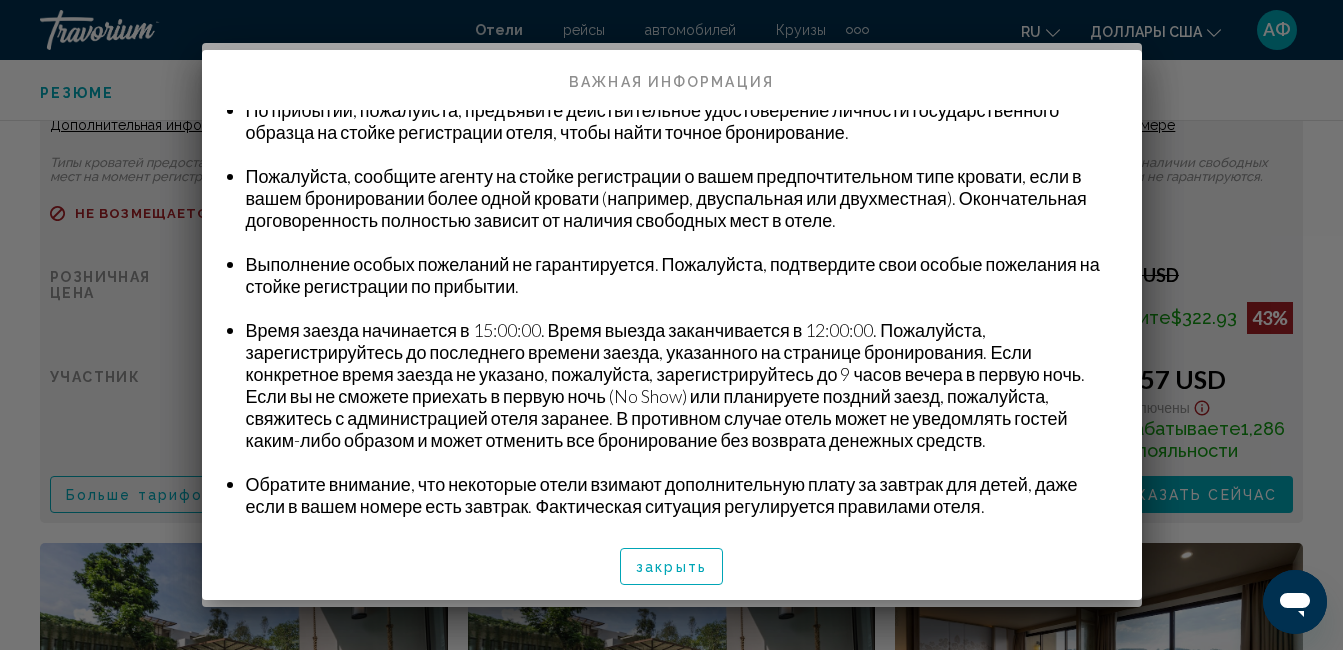 scroll, scrollTop: 0, scrollLeft: 0, axis: both 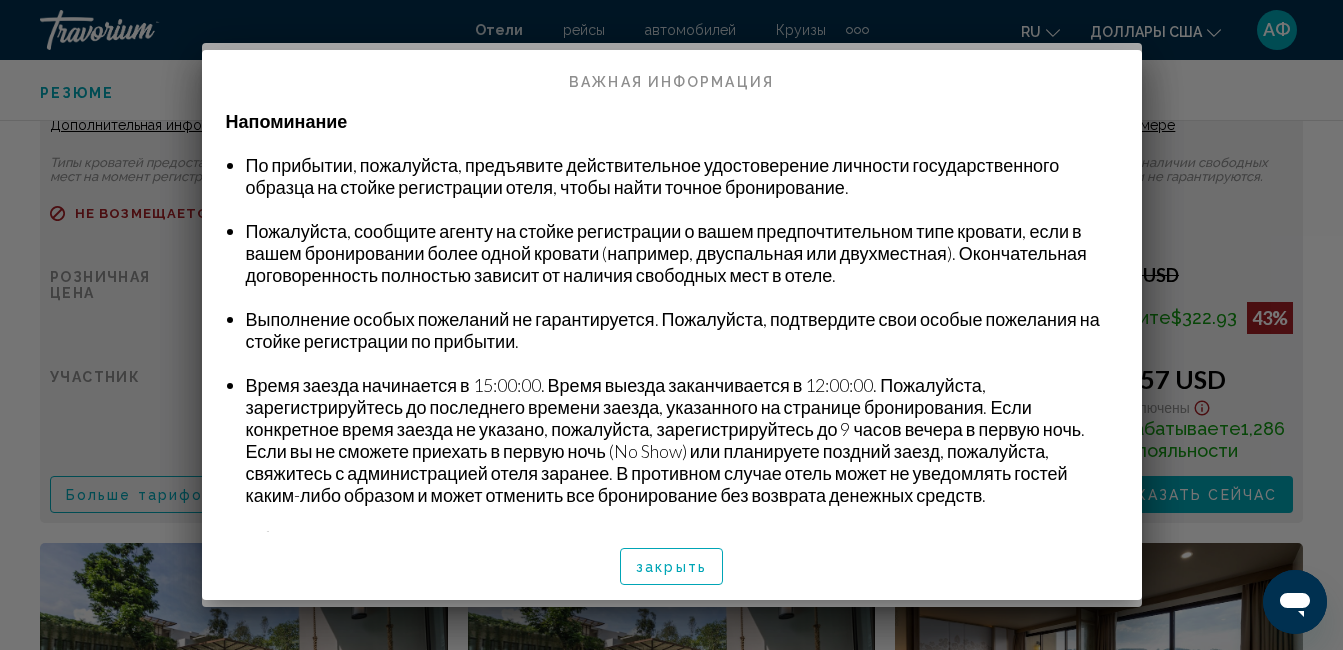 click at bounding box center (671, 325) 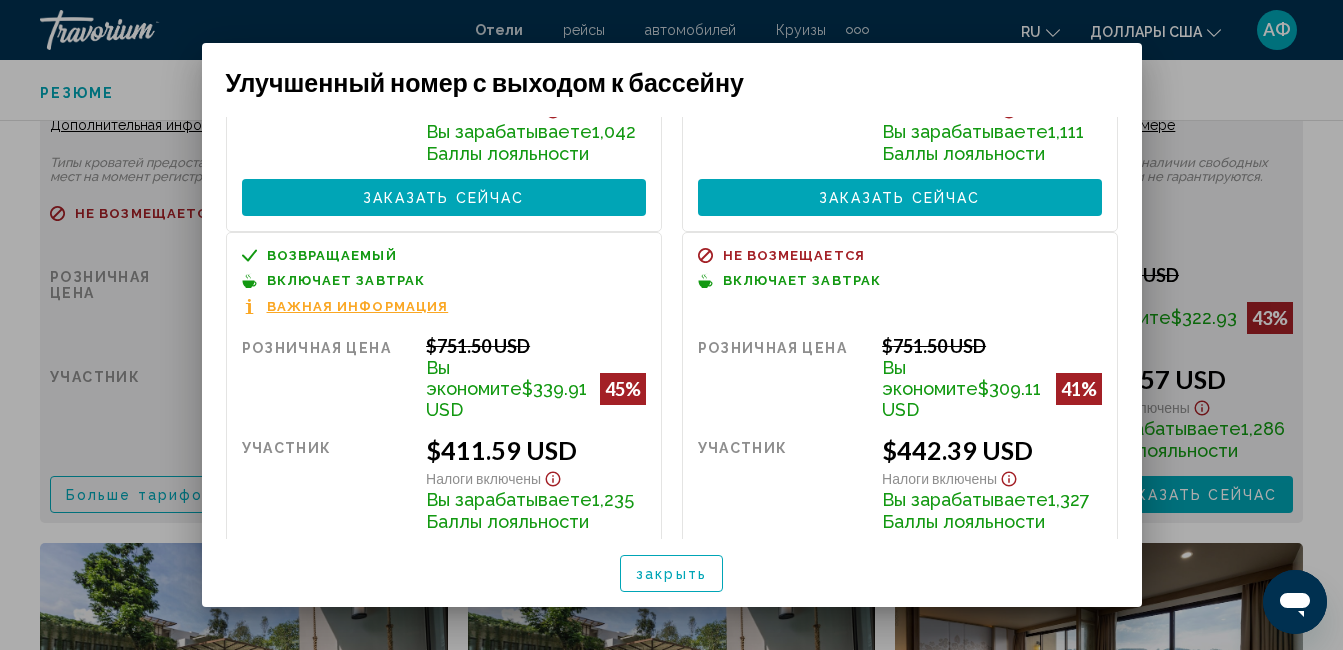 scroll, scrollTop: 318, scrollLeft: 0, axis: vertical 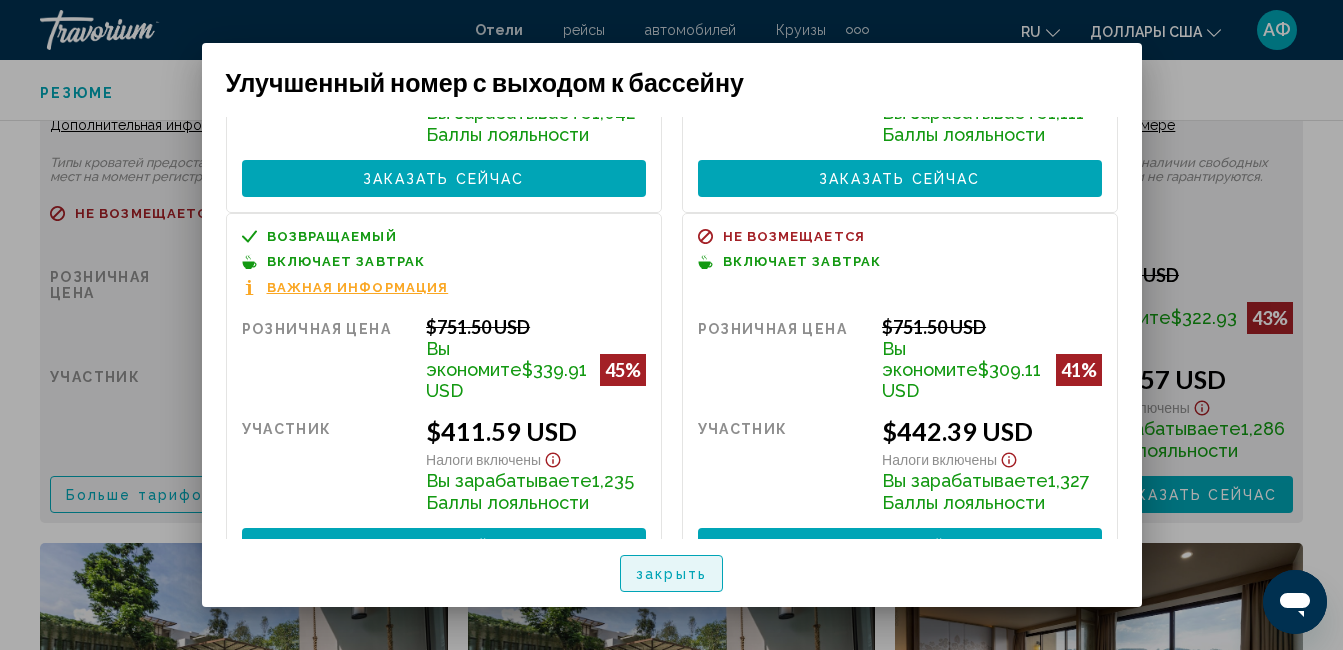 click on "закрыть" at bounding box center (671, 574) 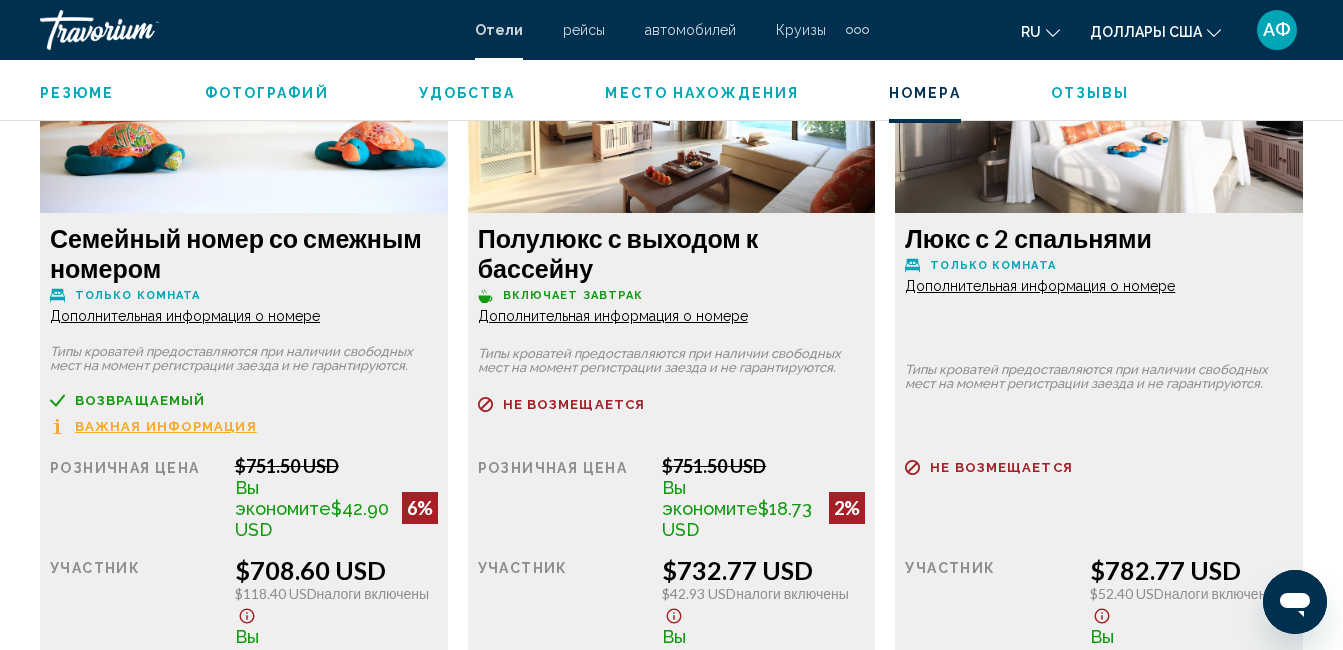 scroll, scrollTop: 4910, scrollLeft: 0, axis: vertical 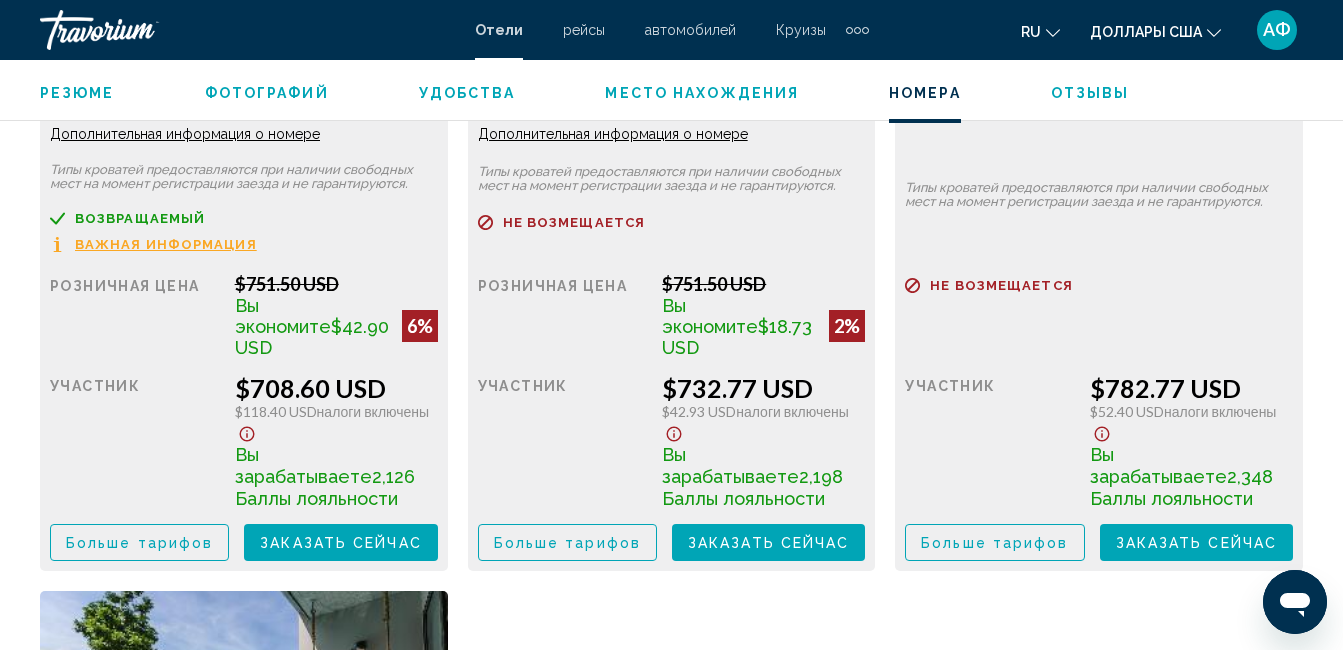 click on "Больше тарифов" at bounding box center [139, -1005] 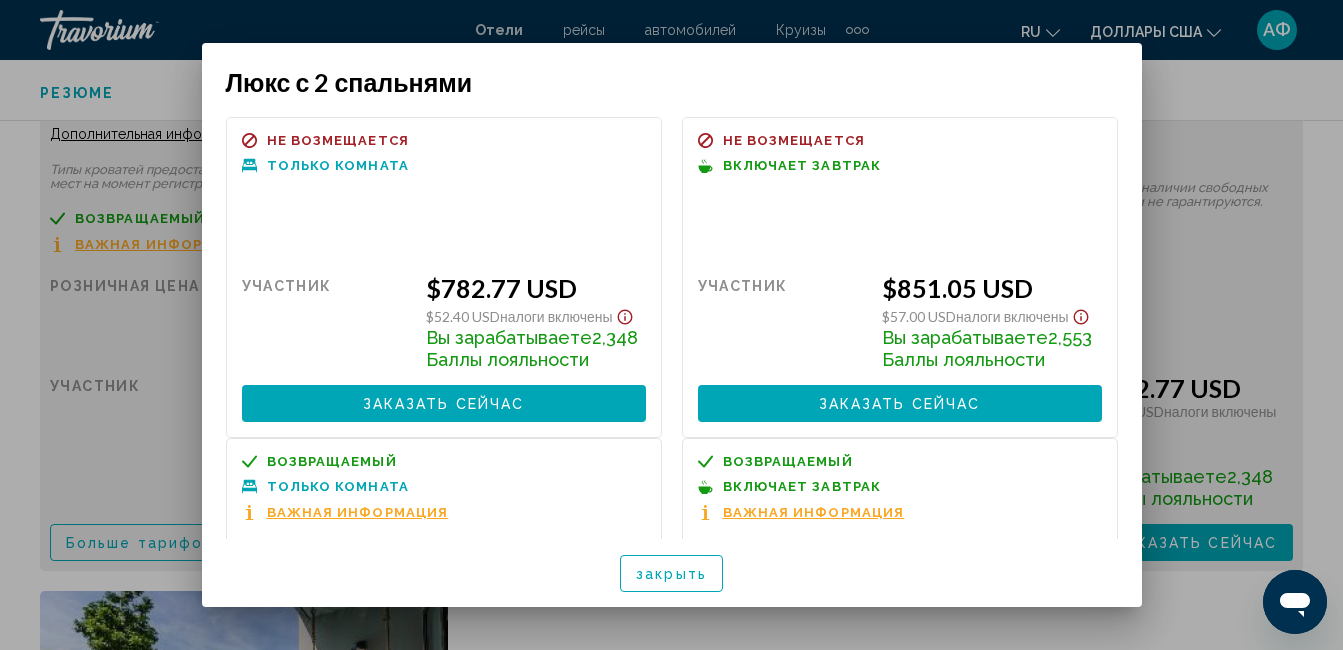 scroll, scrollTop: 0, scrollLeft: 0, axis: both 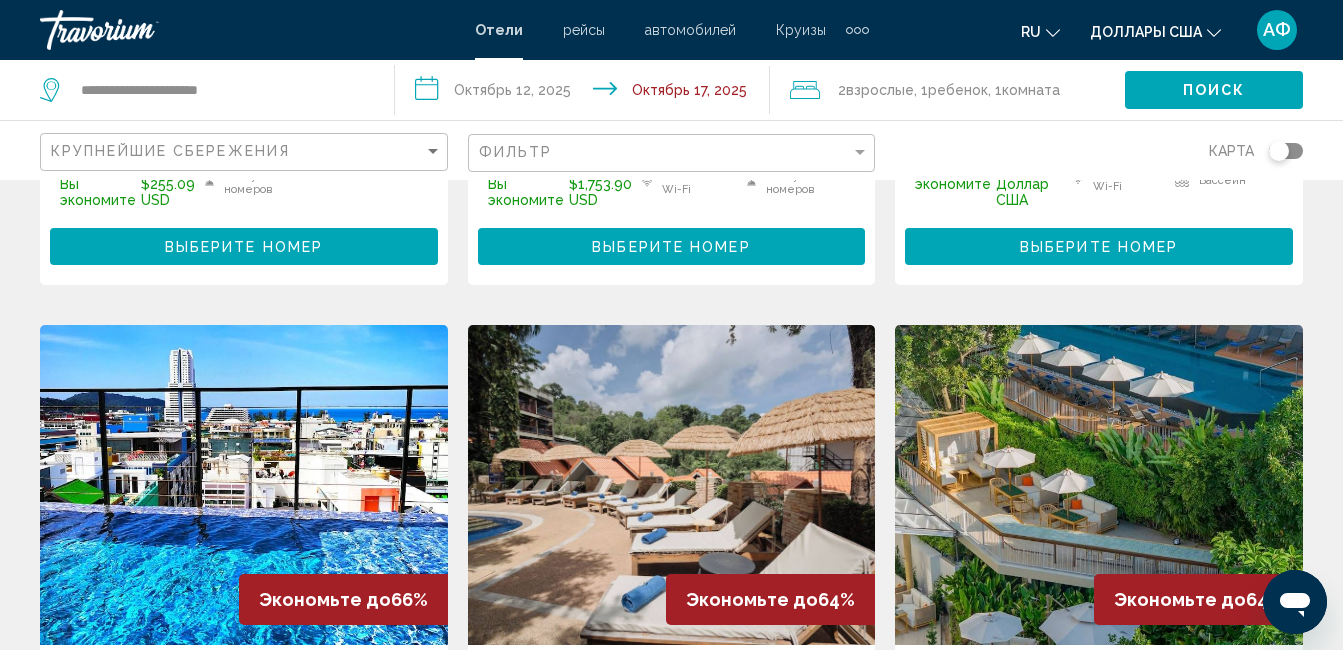 click at bounding box center [672, 485] 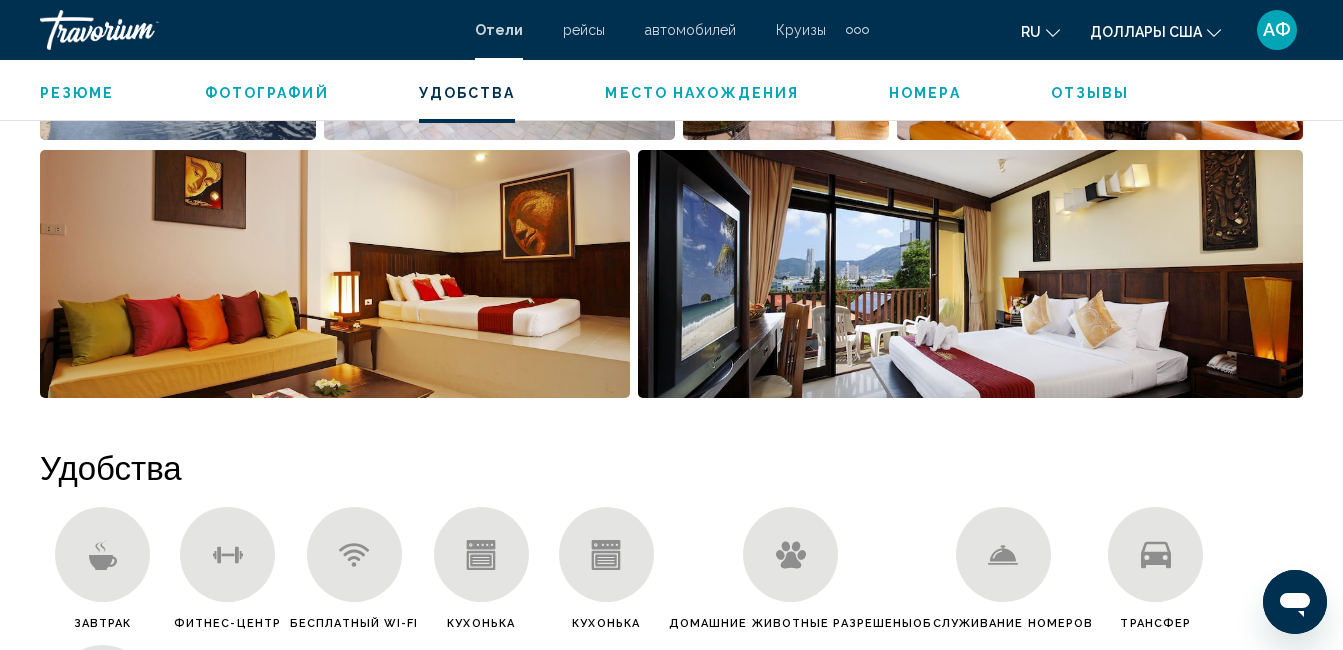 scroll, scrollTop: 1610, scrollLeft: 0, axis: vertical 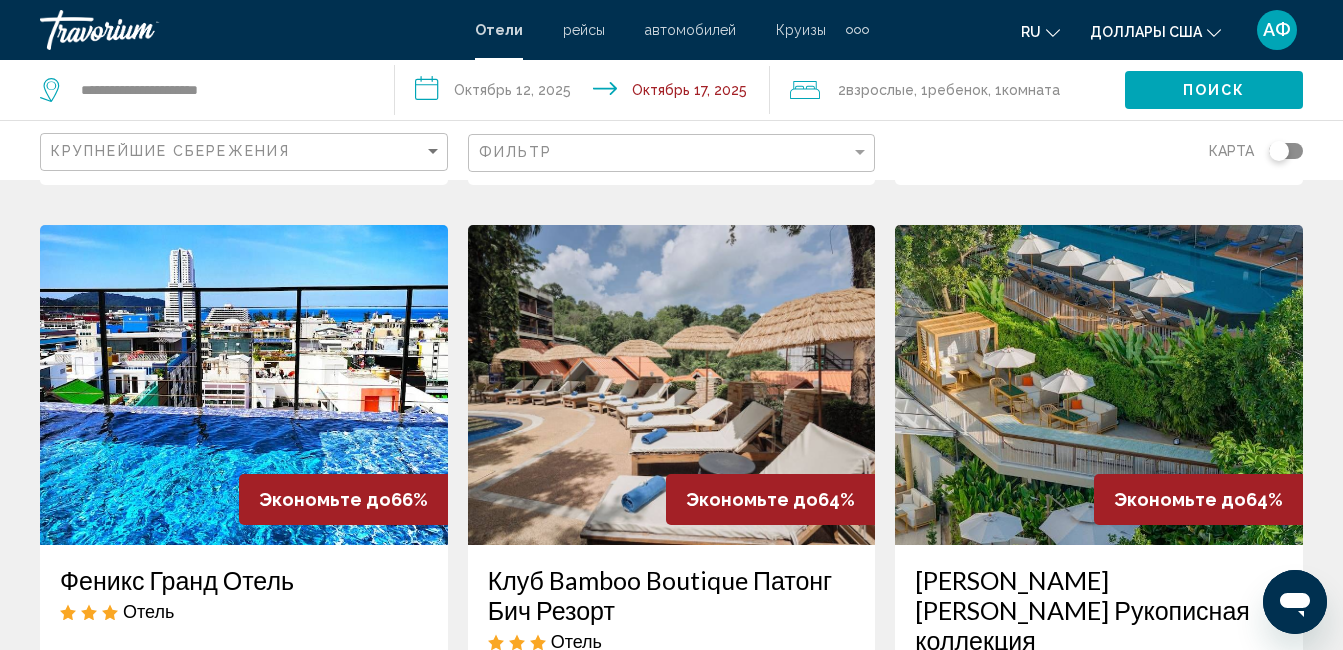 click at bounding box center [1099, 385] 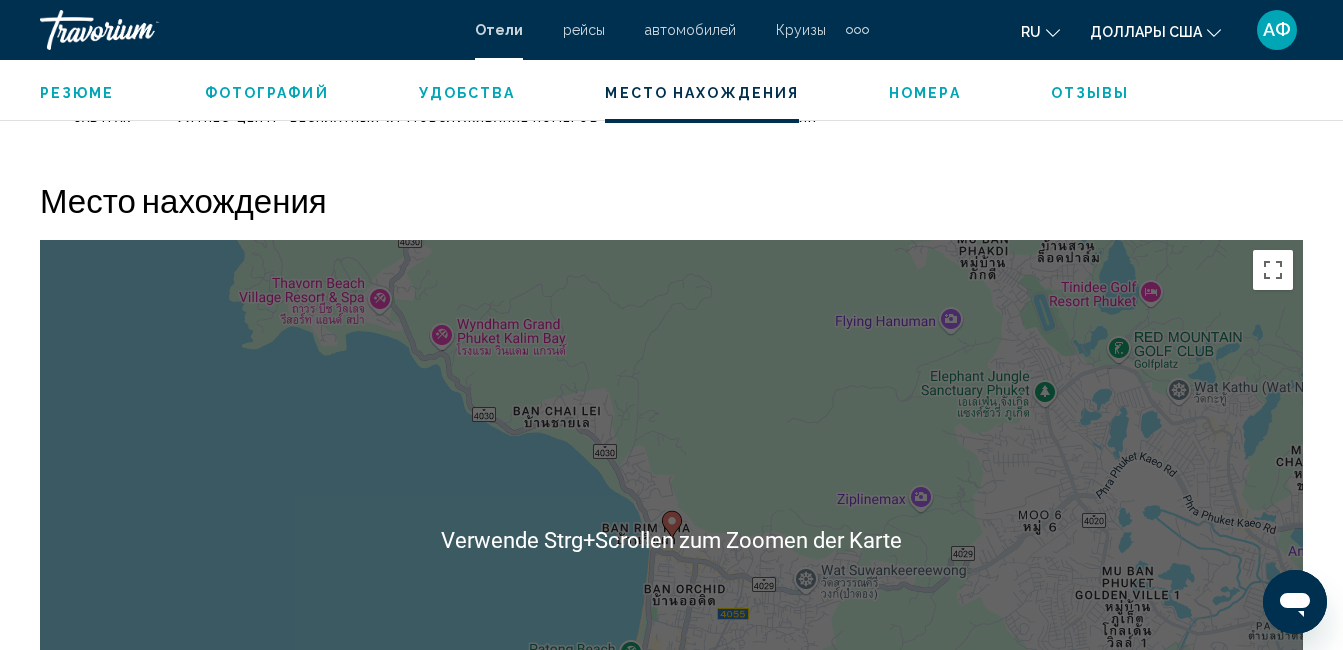 scroll, scrollTop: 2210, scrollLeft: 0, axis: vertical 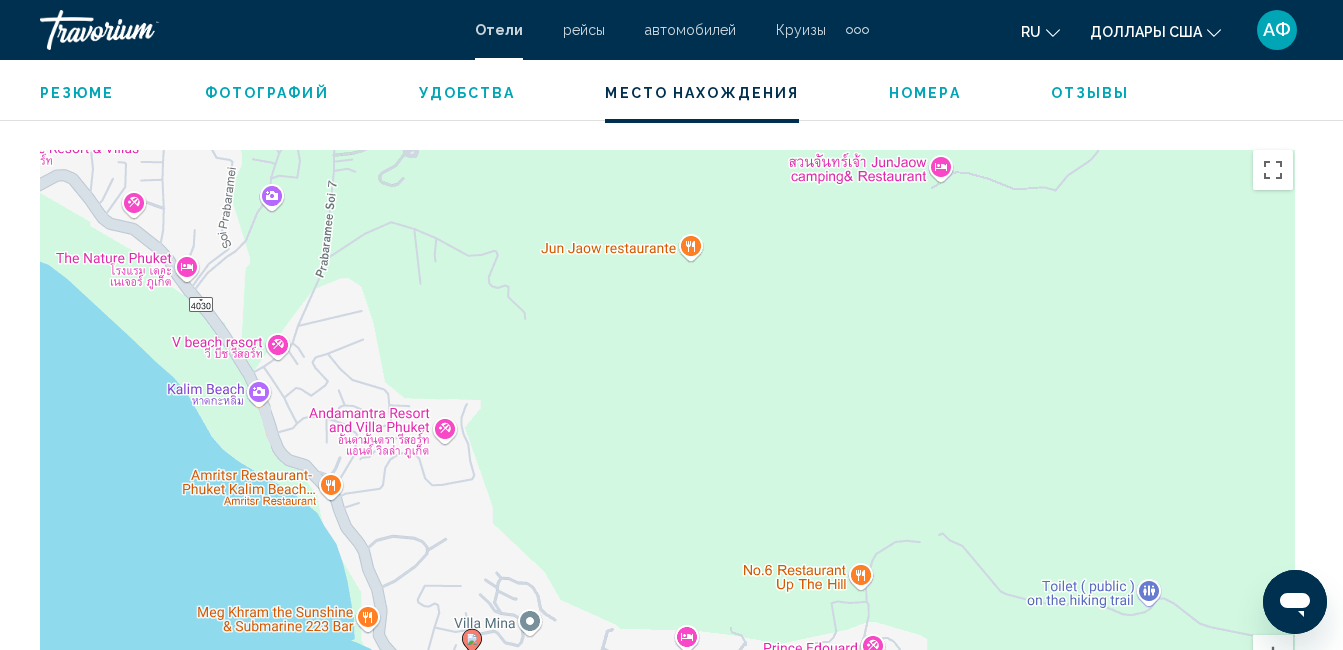 drag, startPoint x: 715, startPoint y: 407, endPoint x: 616, endPoint y: 520, distance: 150.23315 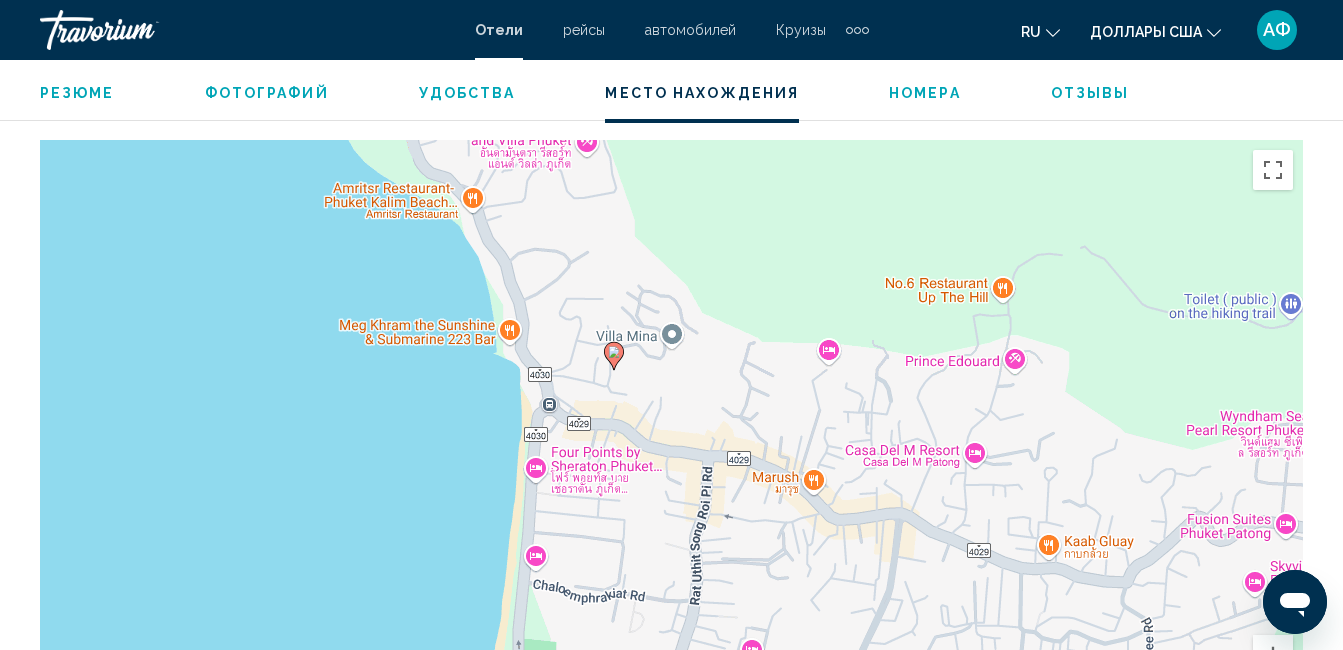 drag, startPoint x: 630, startPoint y: 511, endPoint x: 801, endPoint y: 195, distance: 359.30072 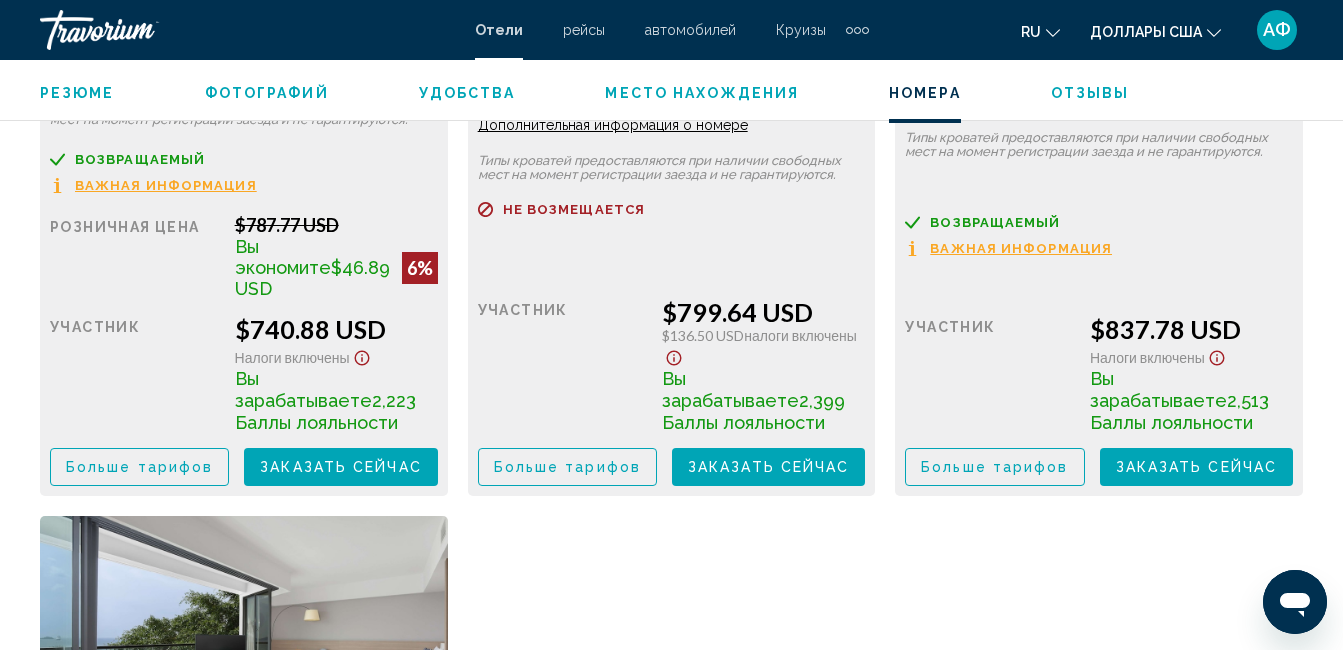 scroll, scrollTop: 6610, scrollLeft: 0, axis: vertical 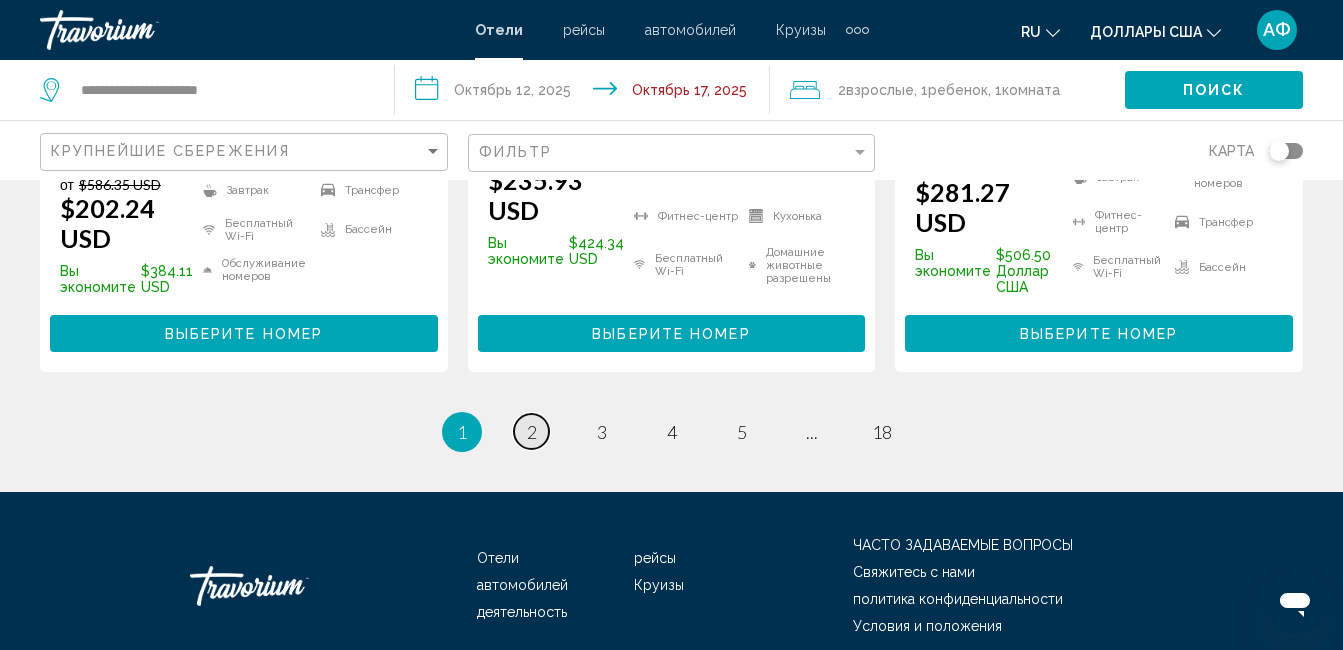 click on "страница  2" at bounding box center (531, 431) 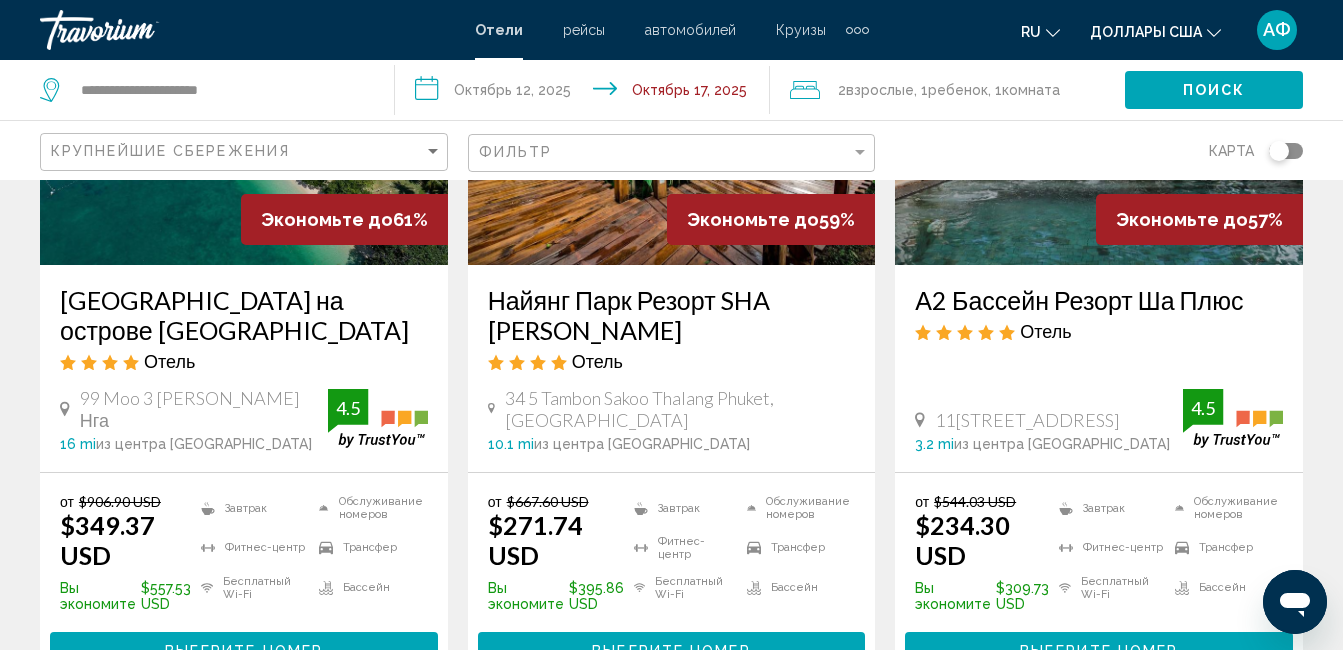 scroll, scrollTop: 1000, scrollLeft: 0, axis: vertical 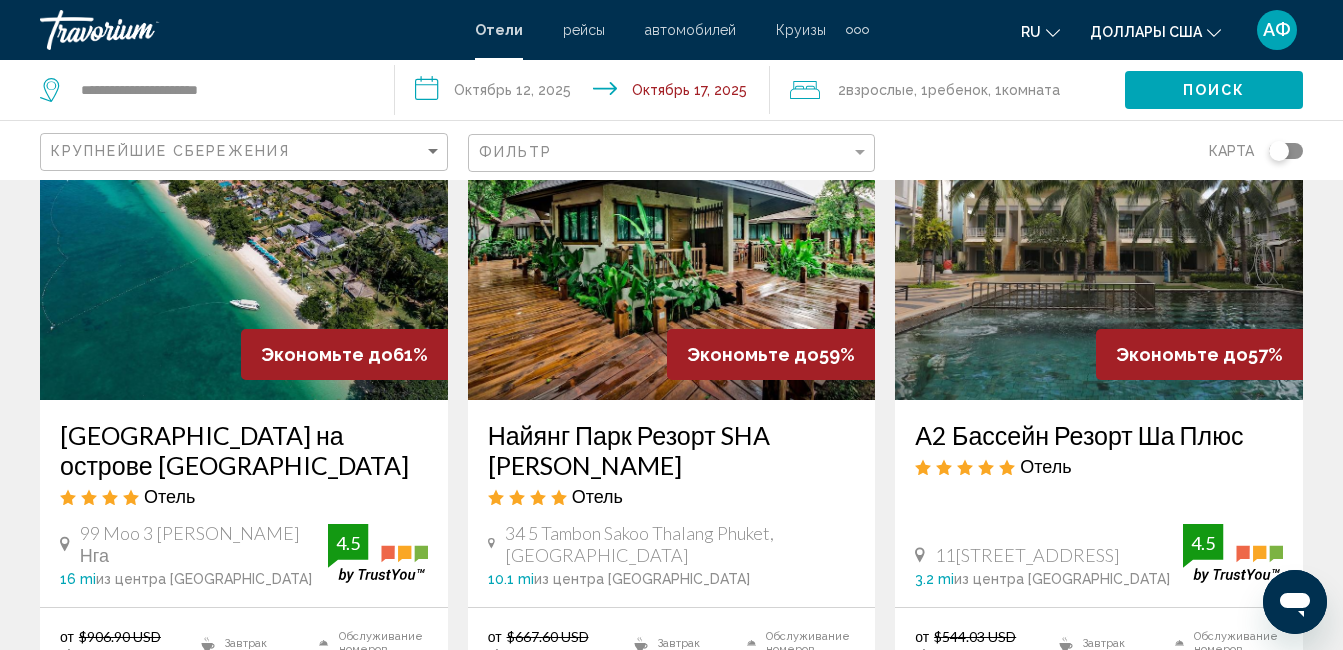 click at bounding box center [244, 240] 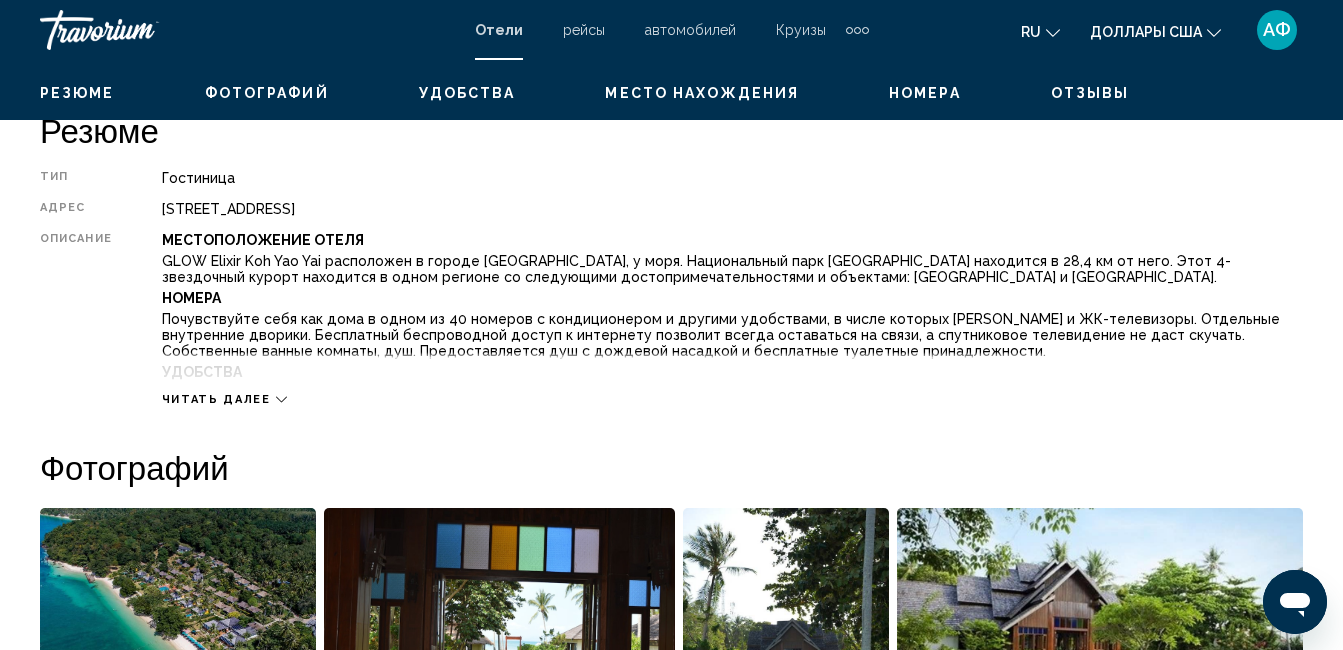 scroll, scrollTop: 210, scrollLeft: 0, axis: vertical 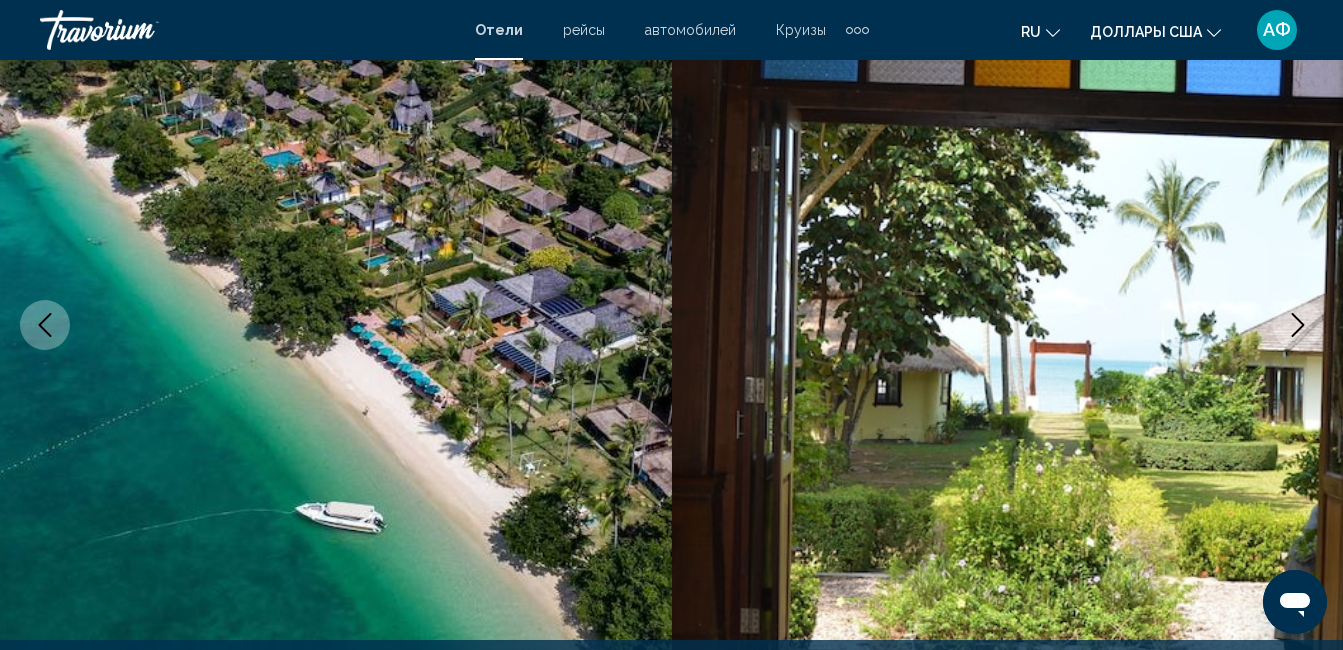 click 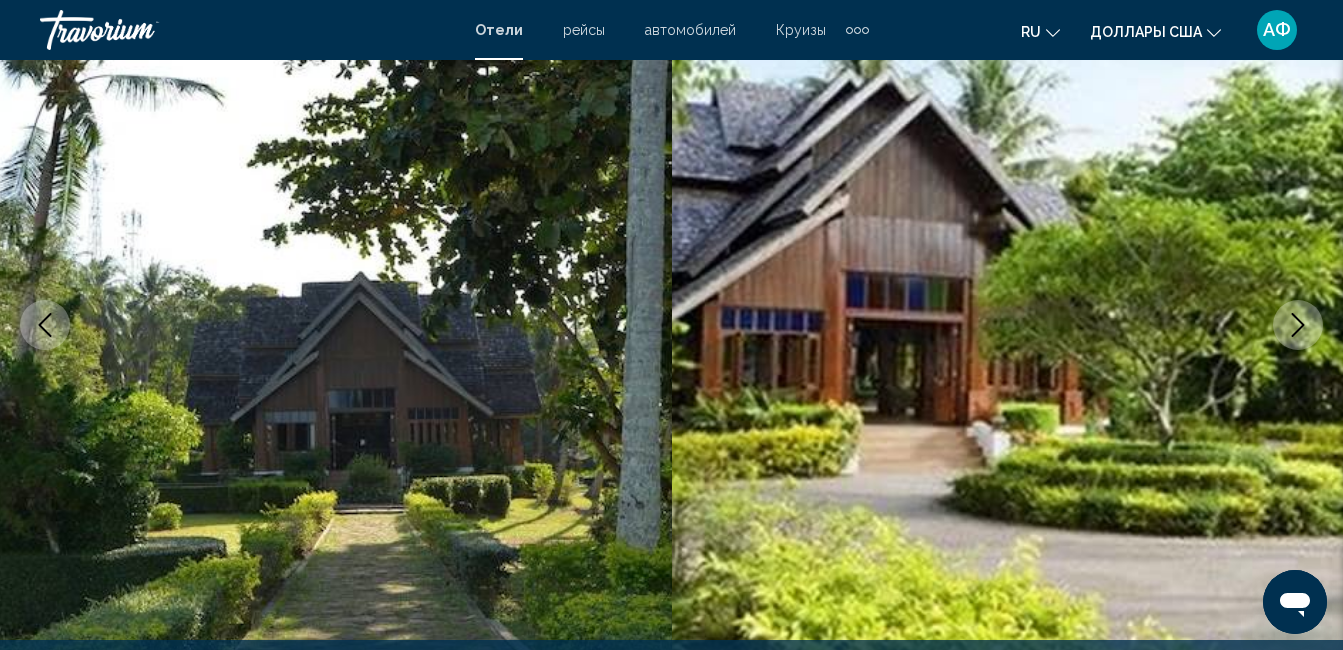 click 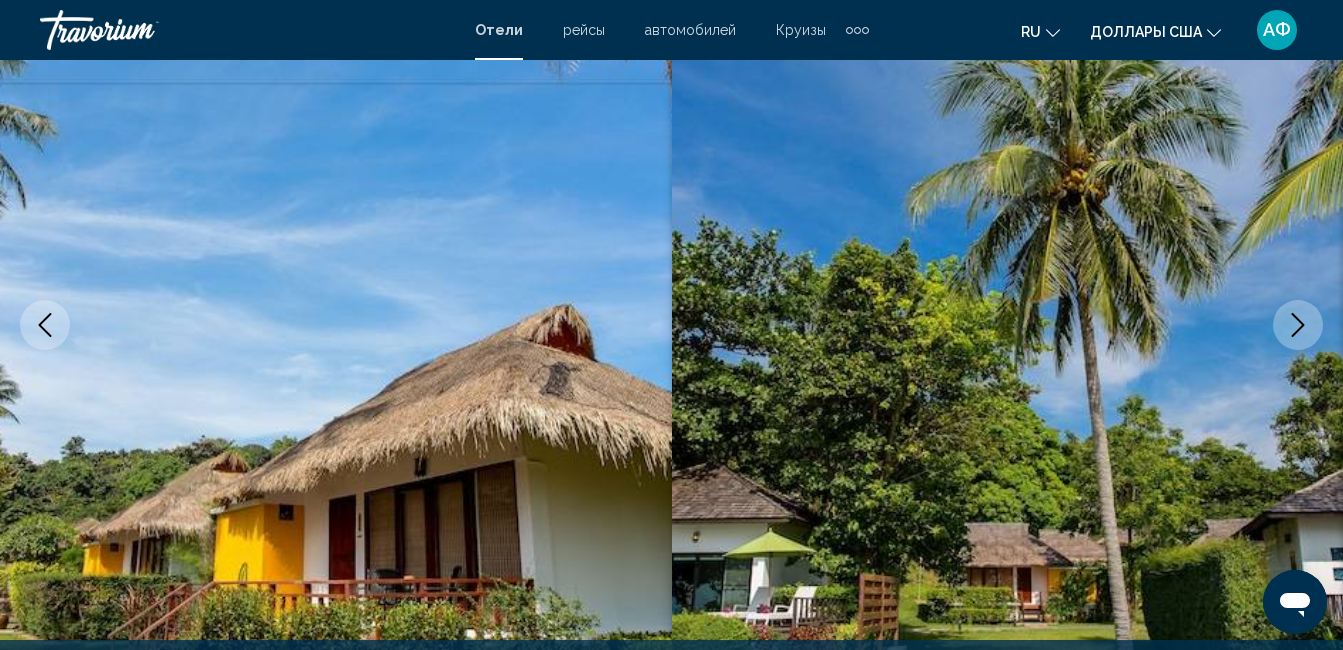click 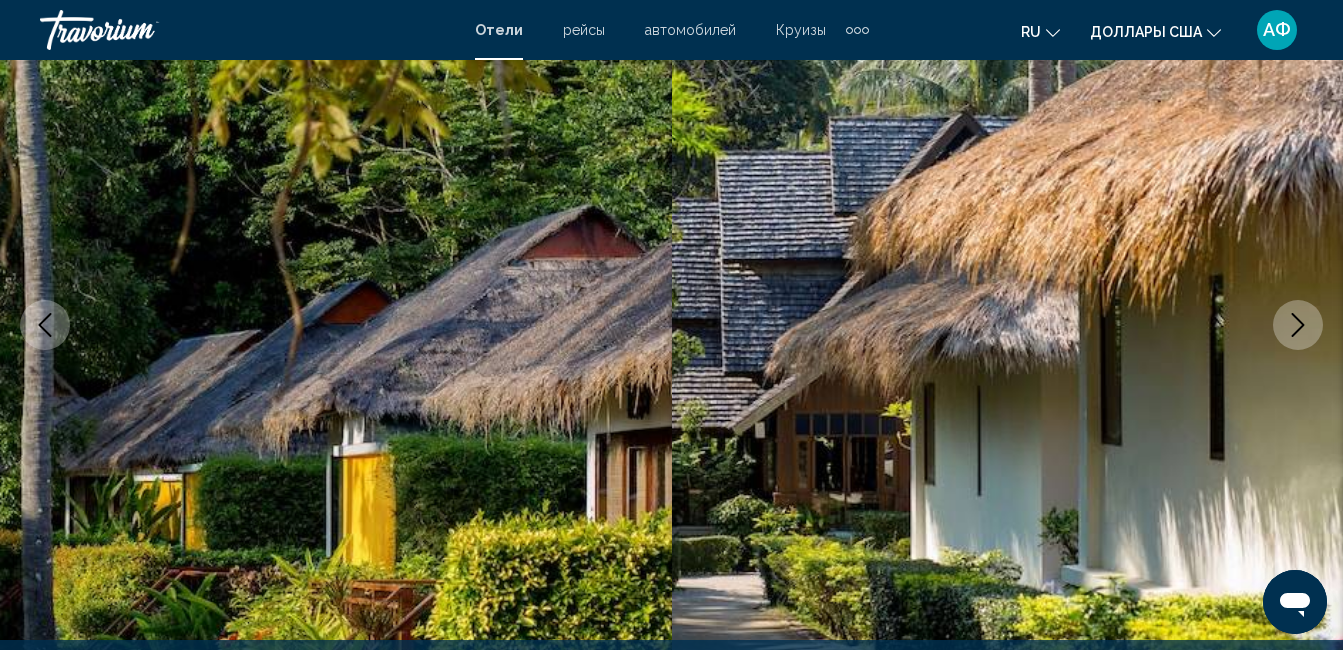 click 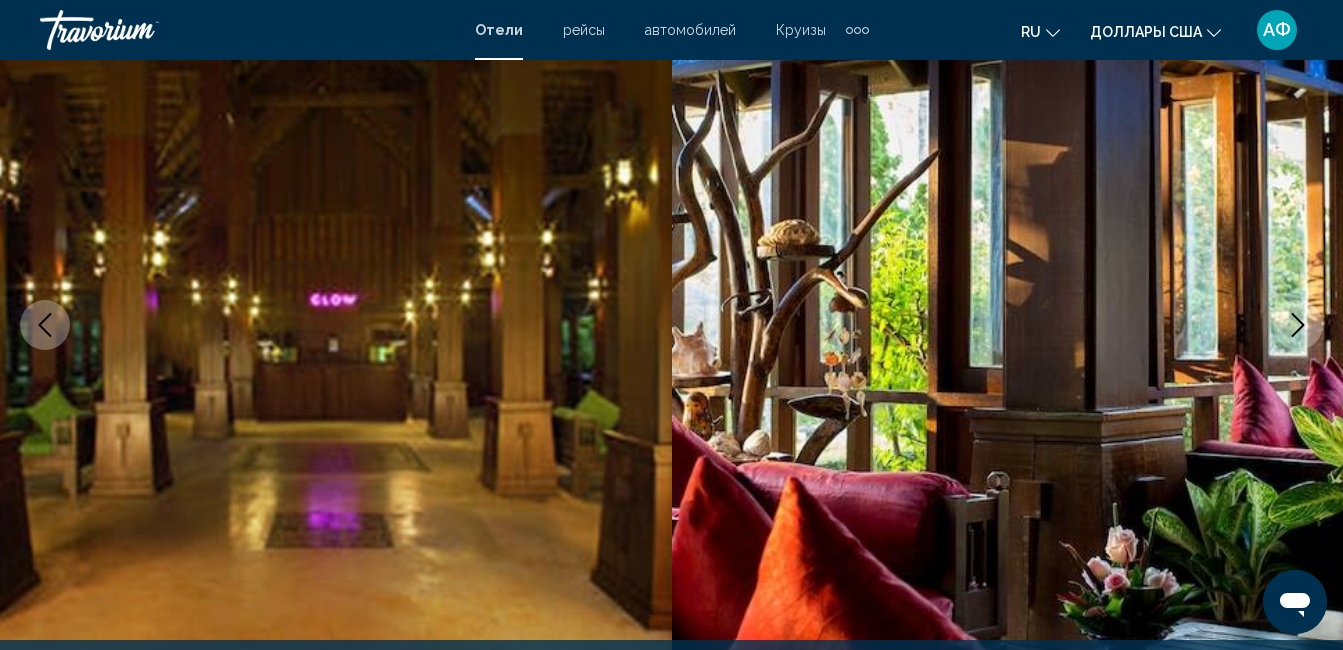 click at bounding box center (45, 325) 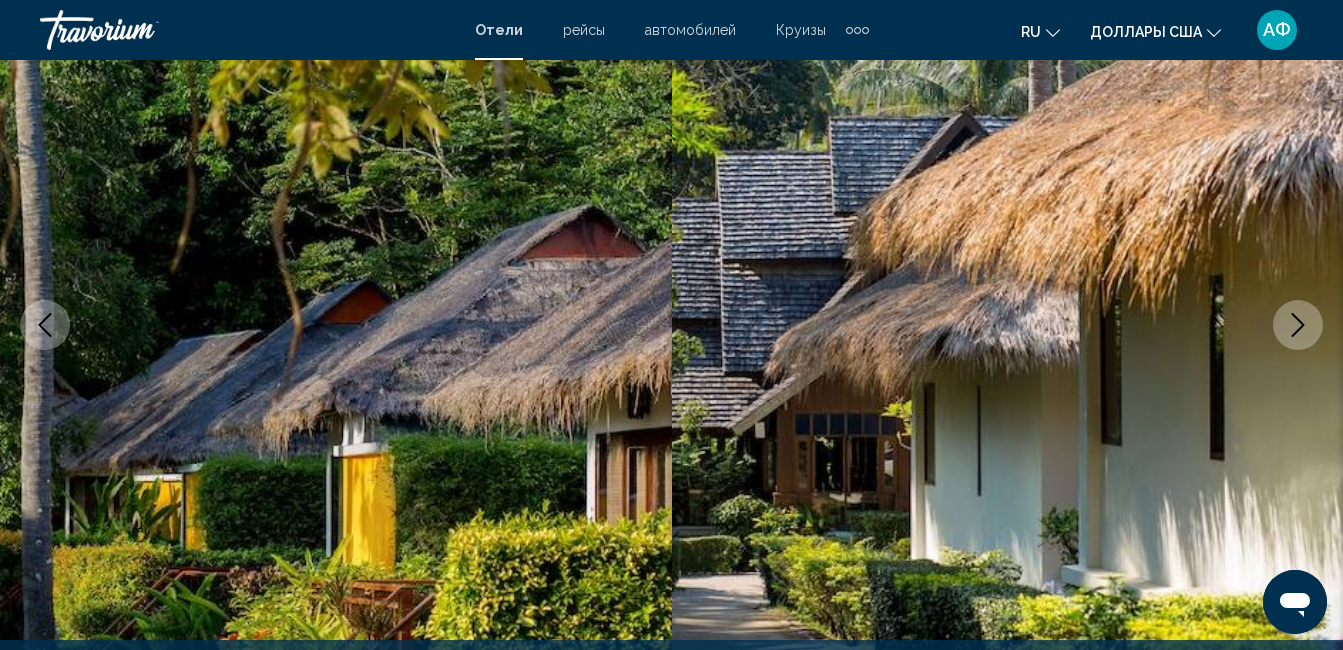 click 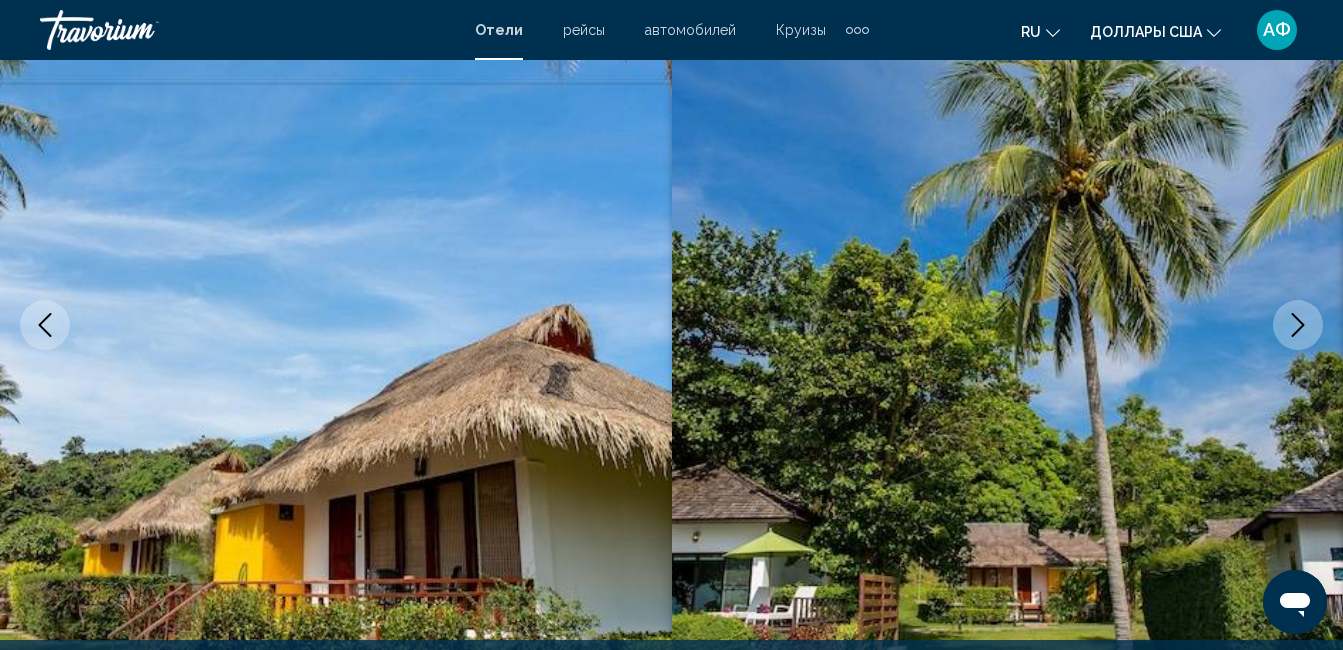 click 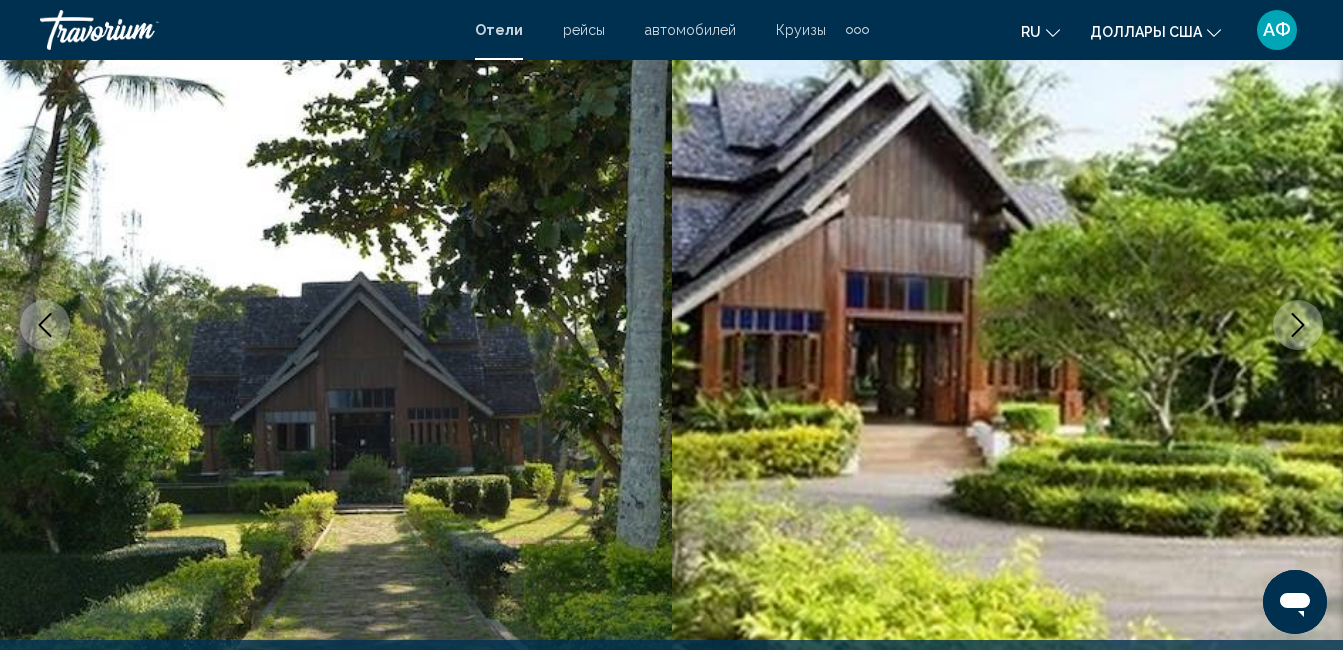 click 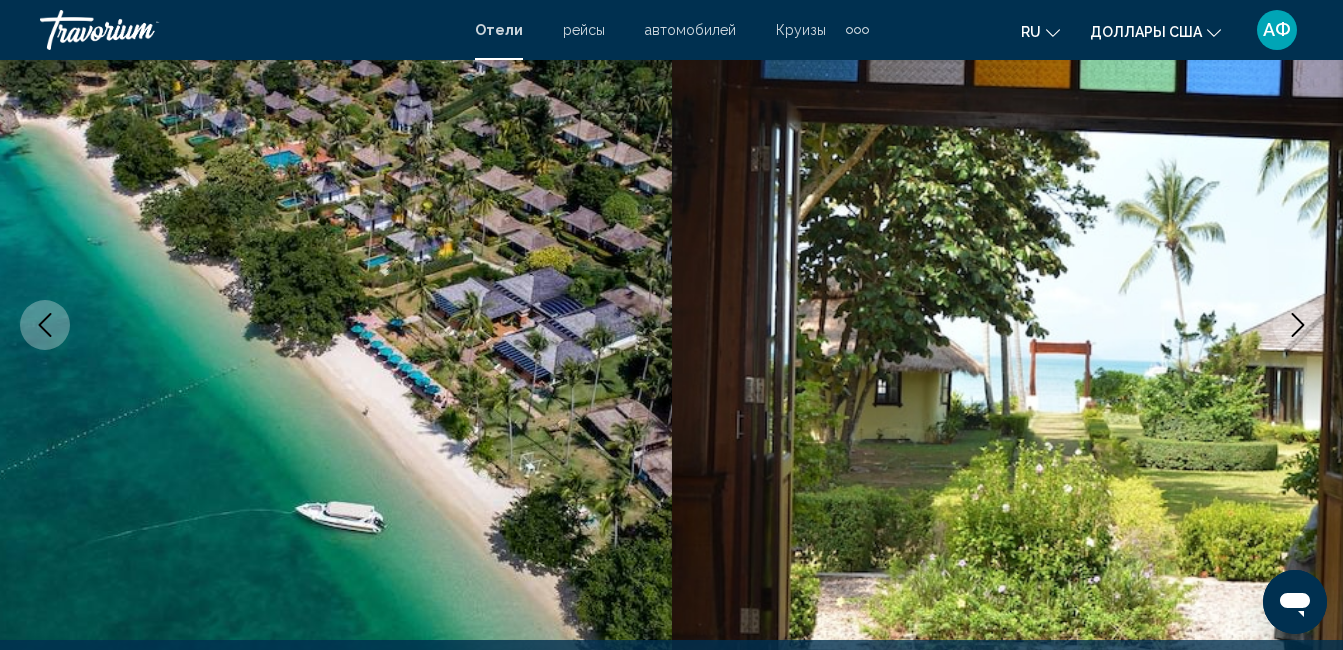 click 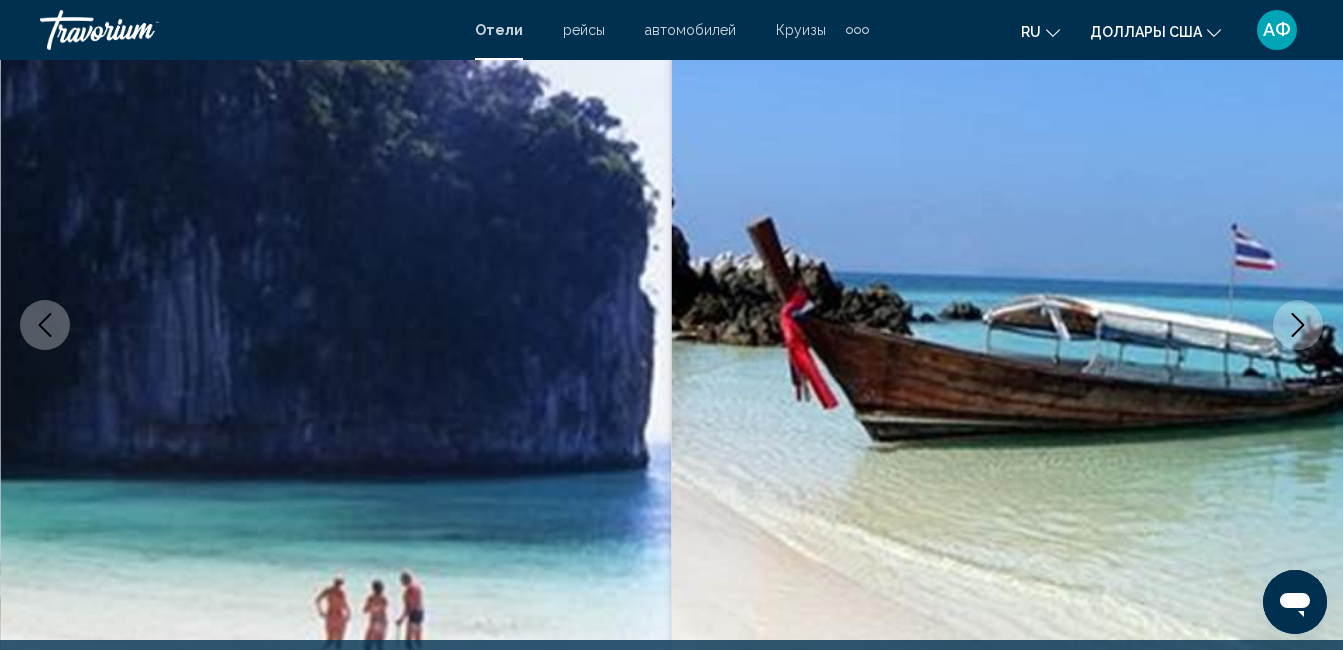click 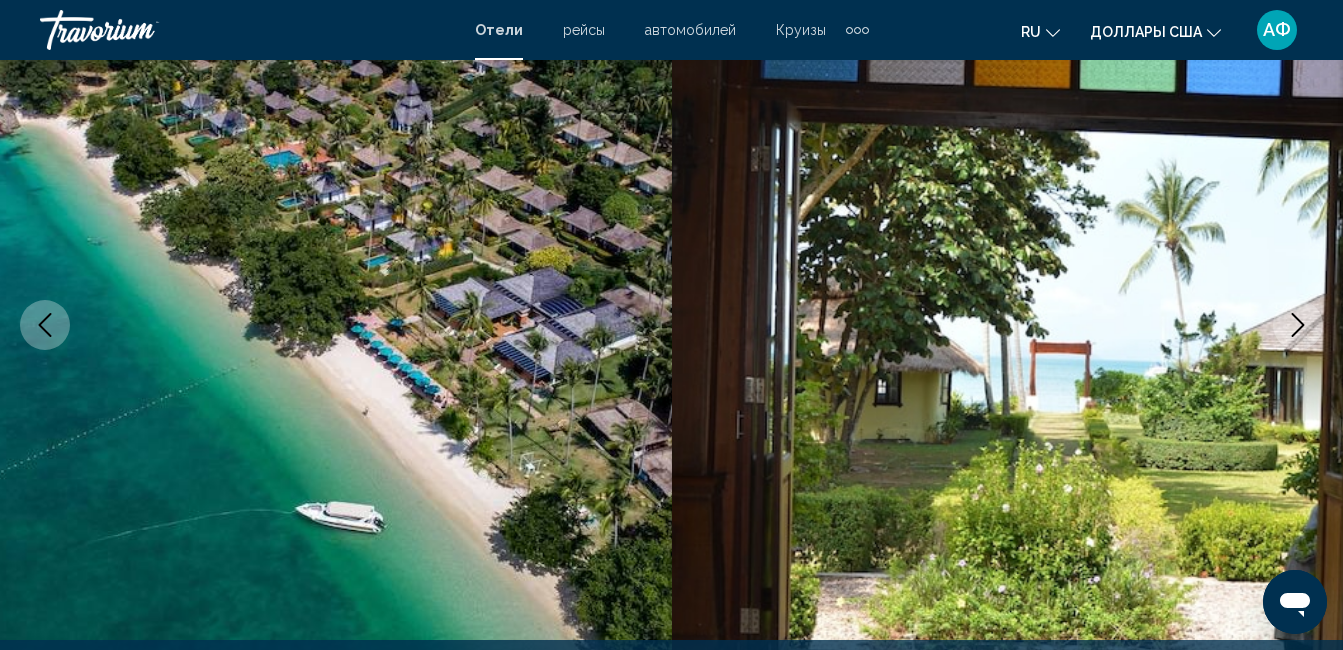click 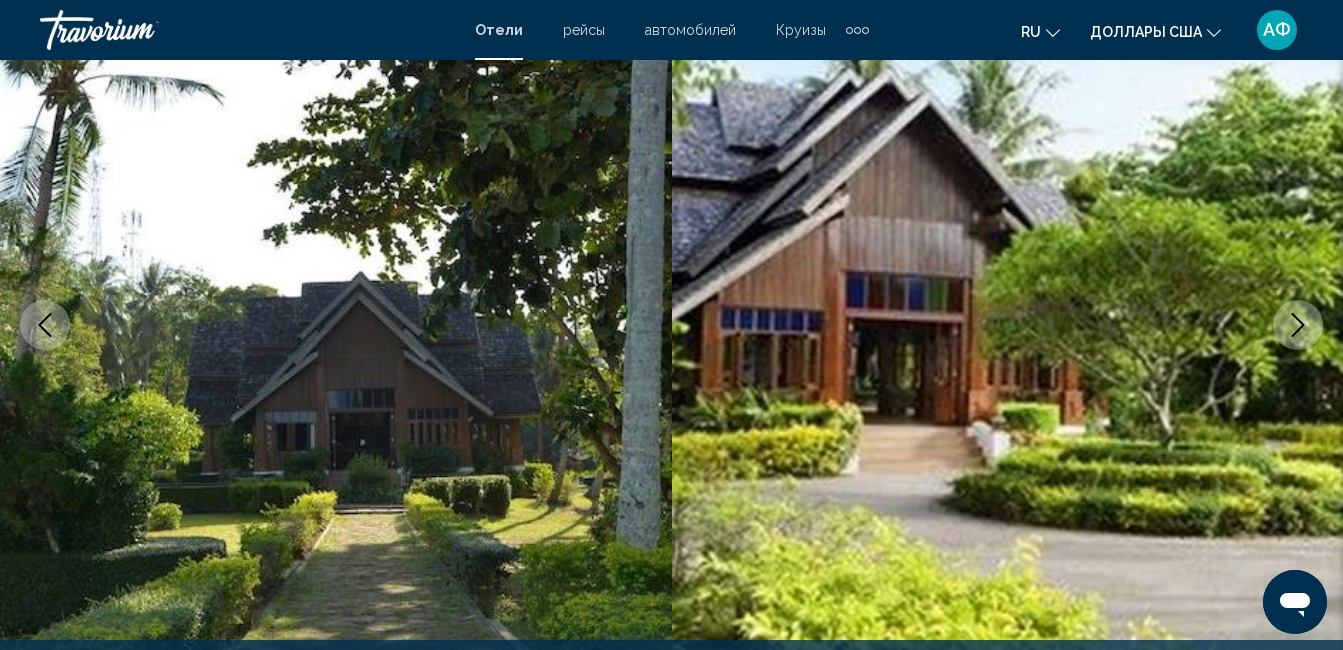 click 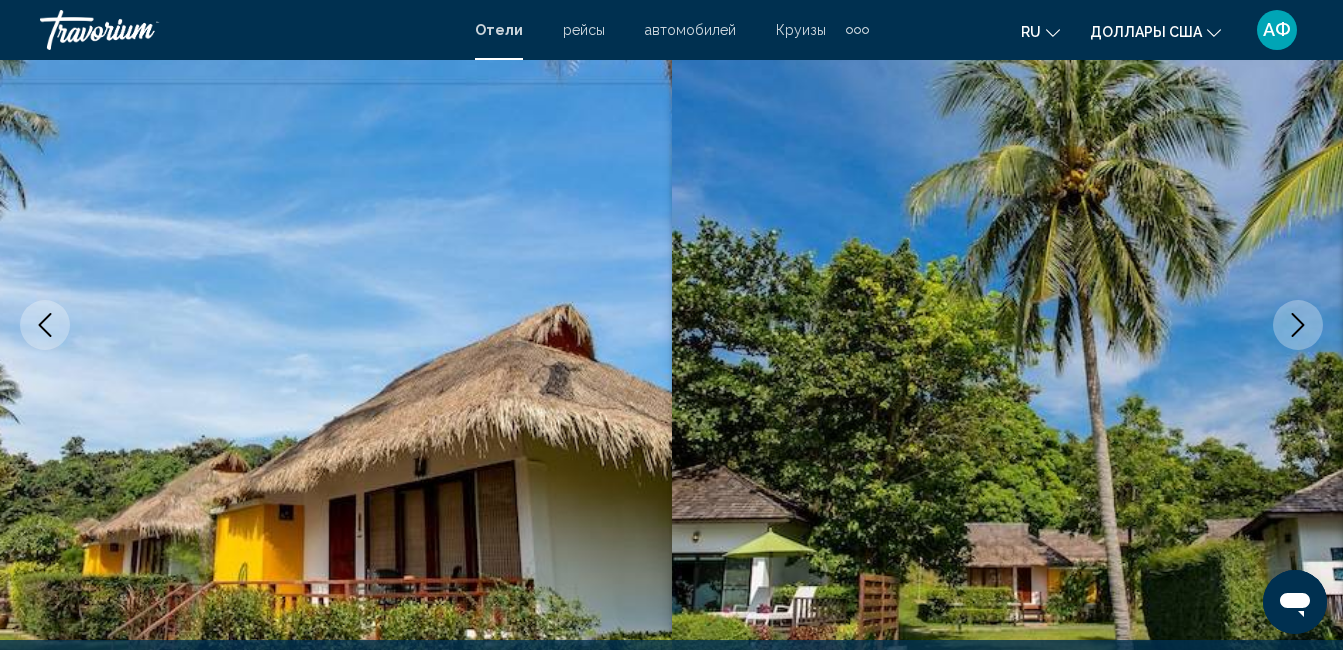 click 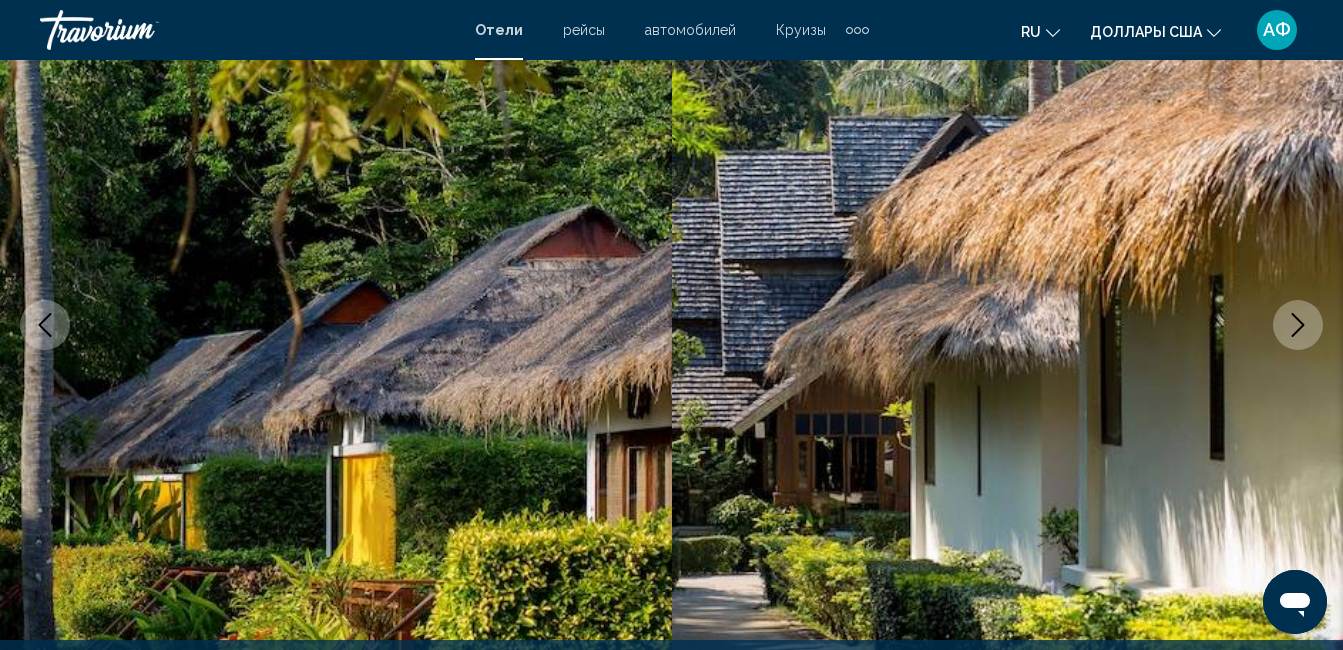 click 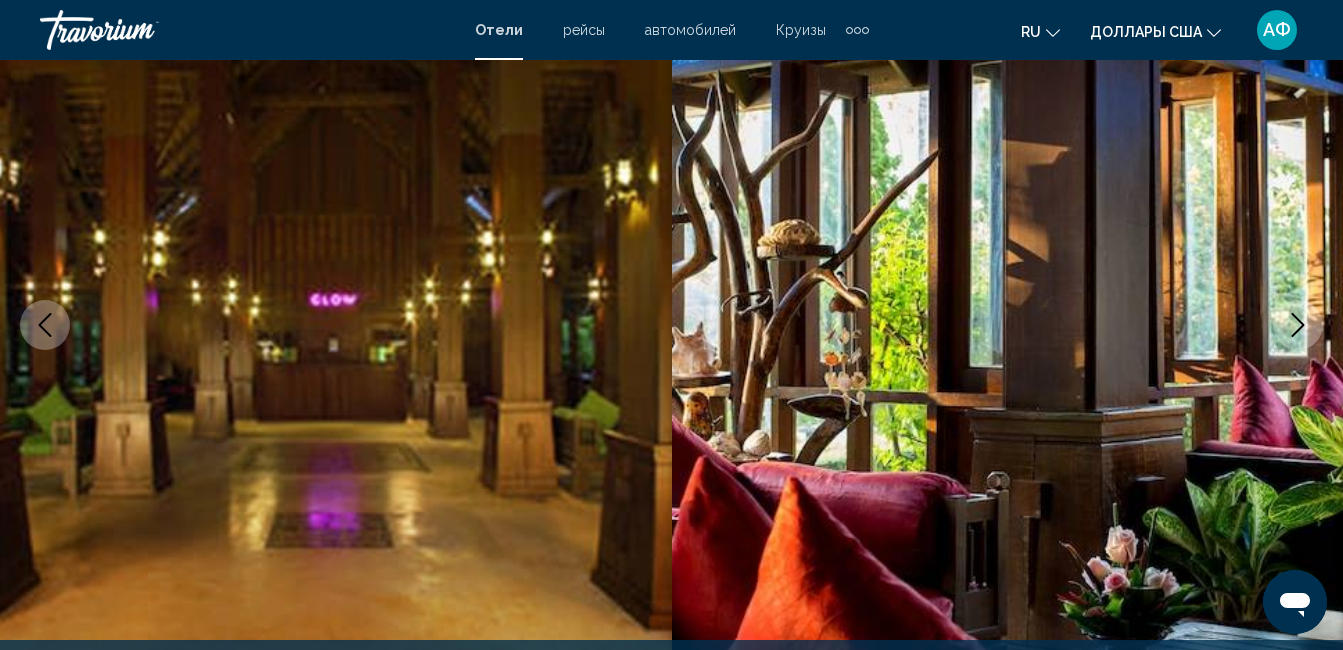 click 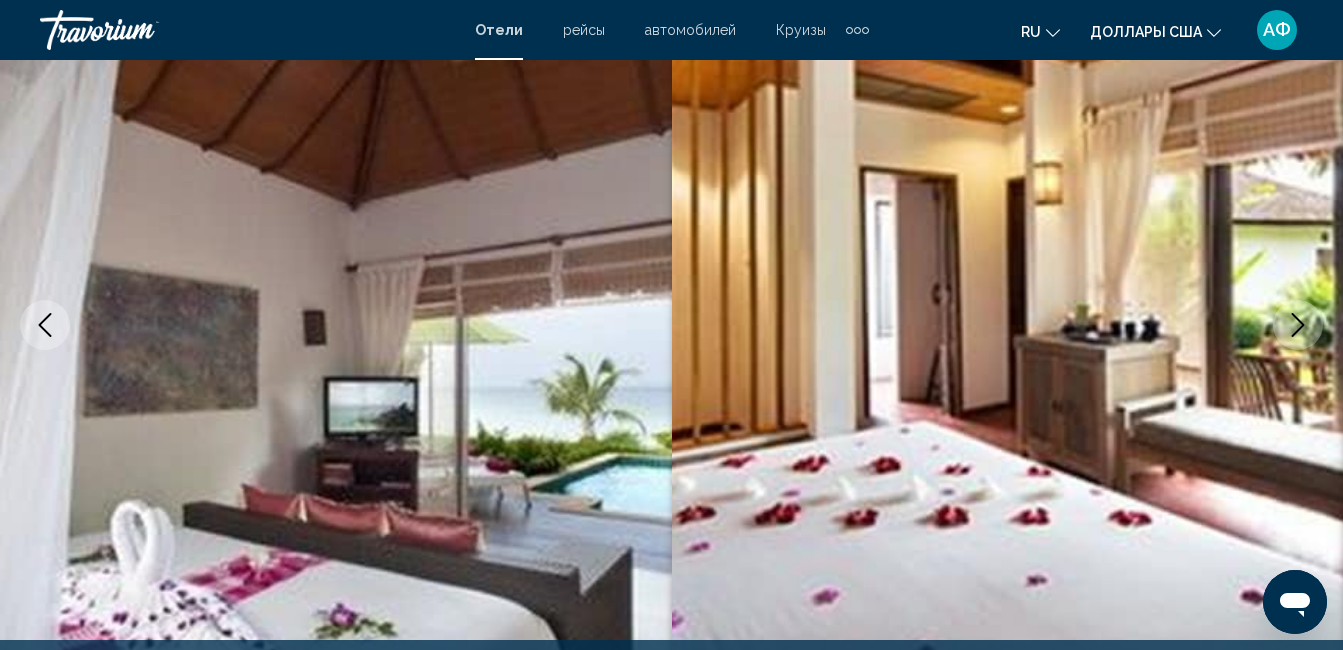 click 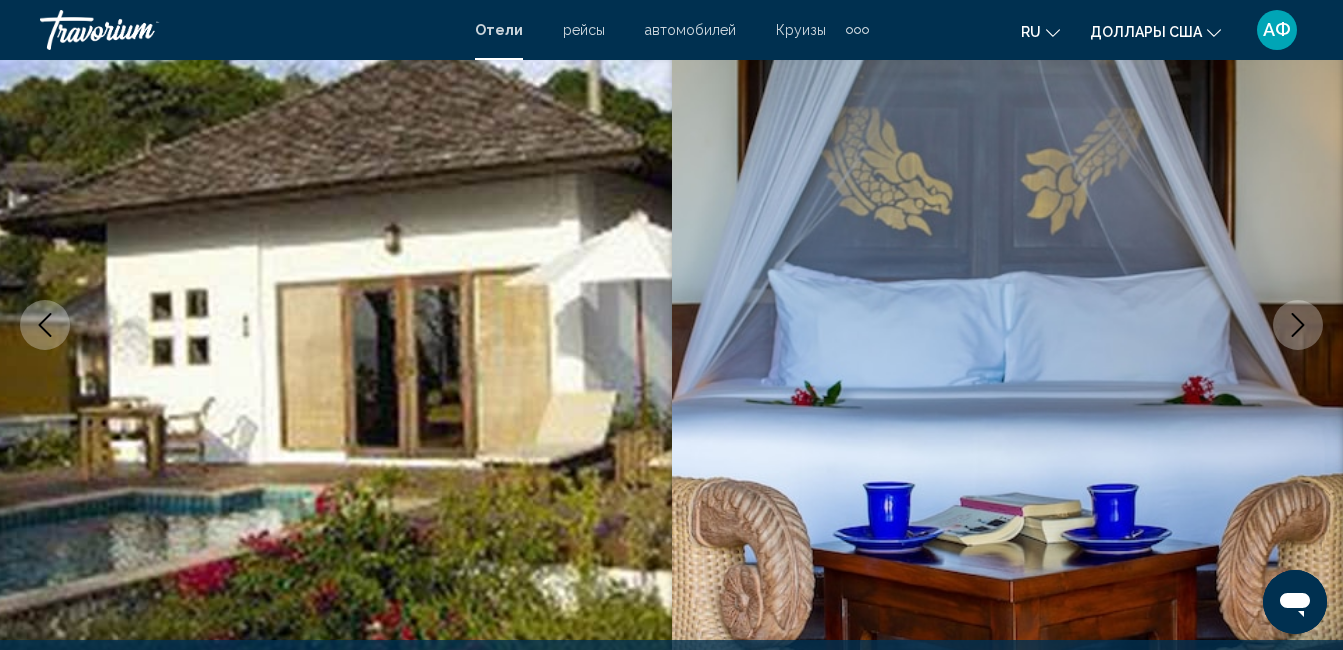 click 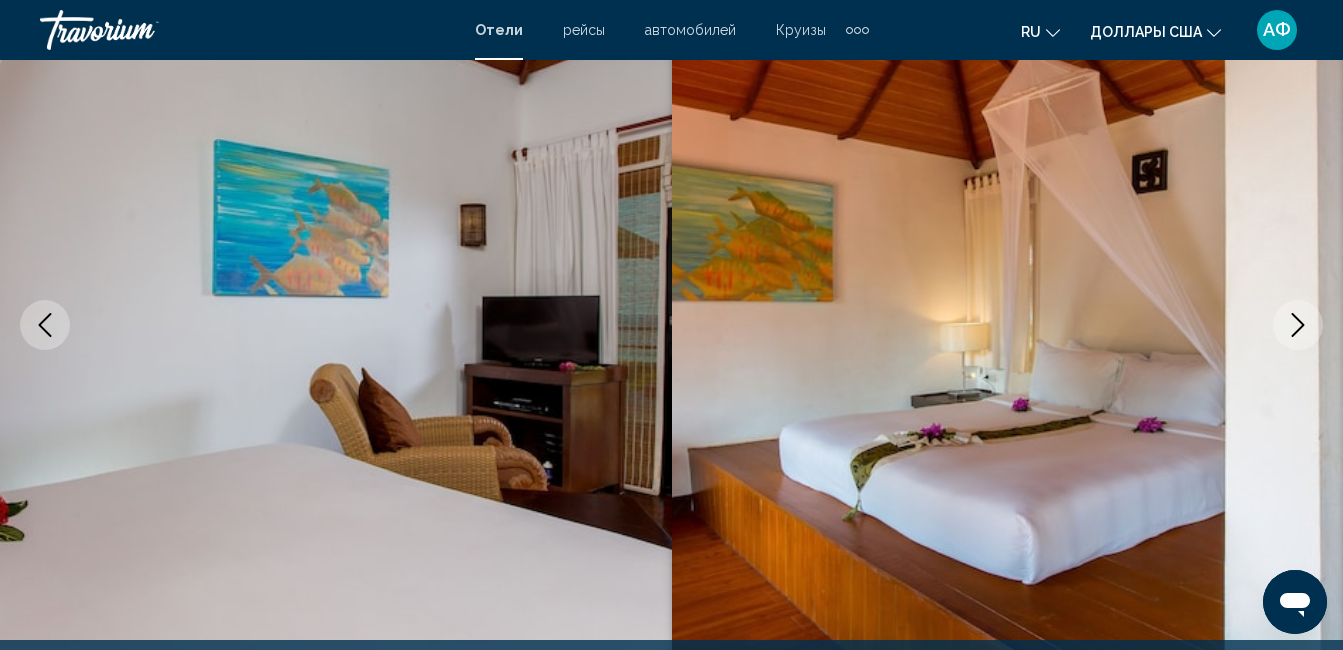 click 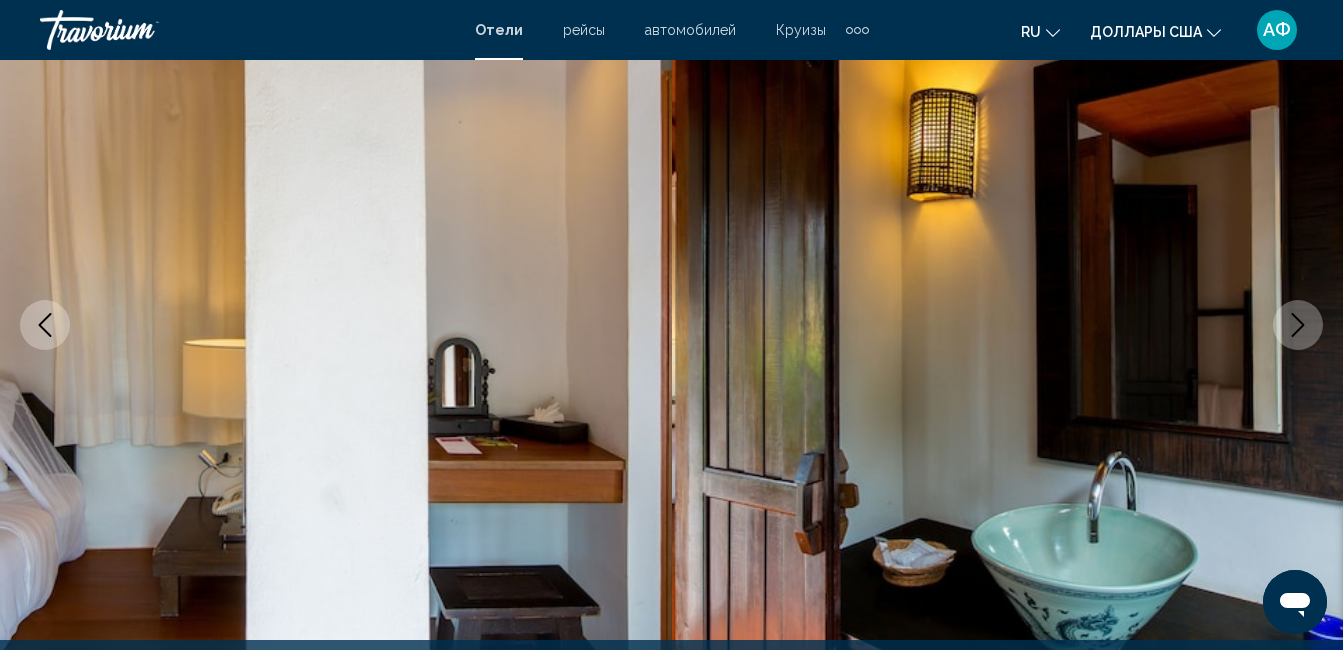 click 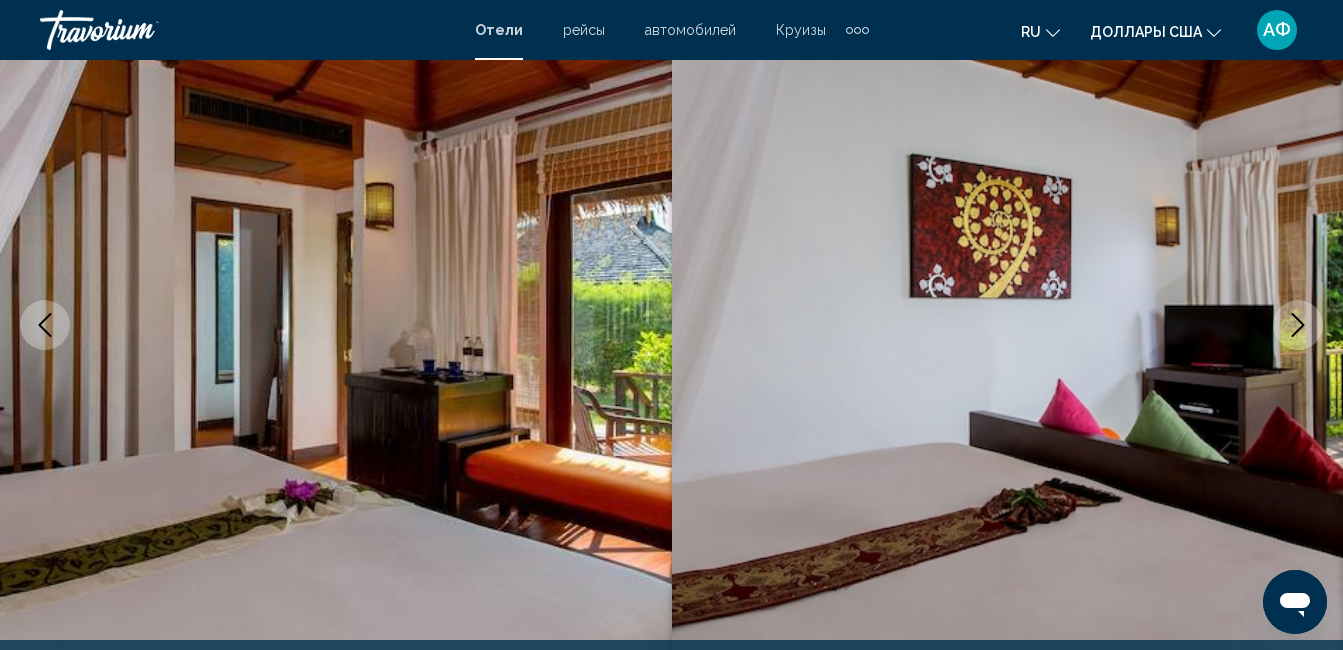 click 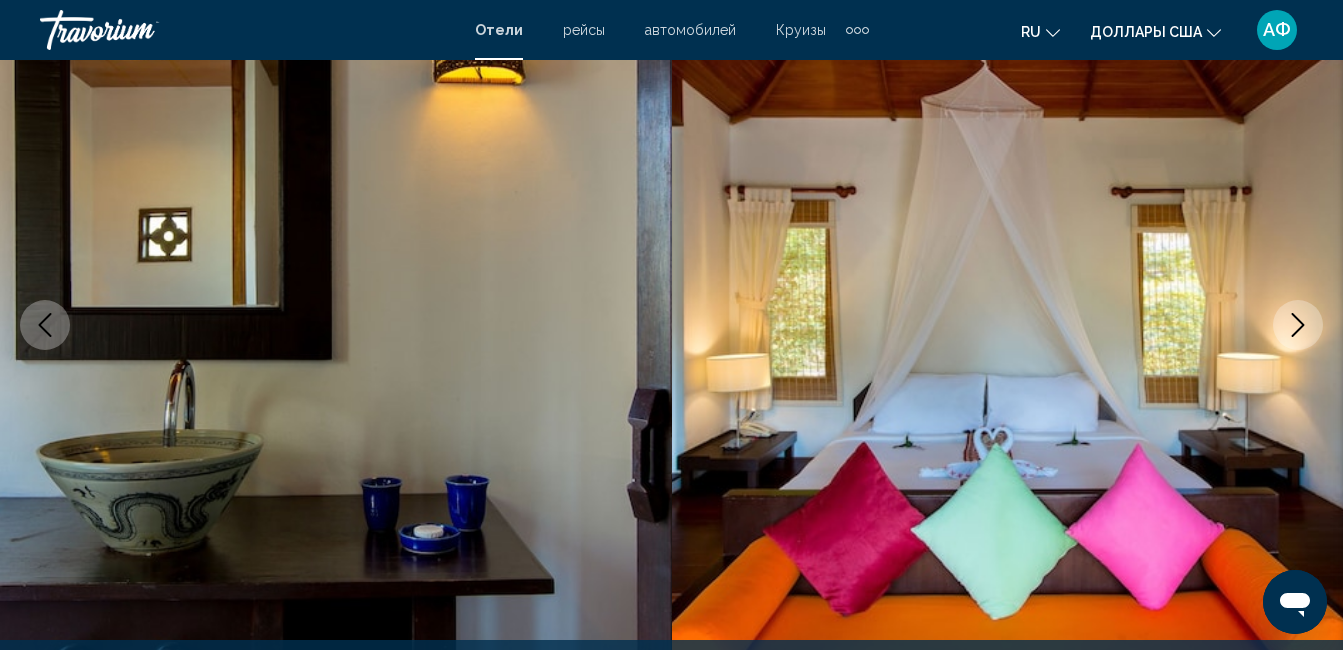 click 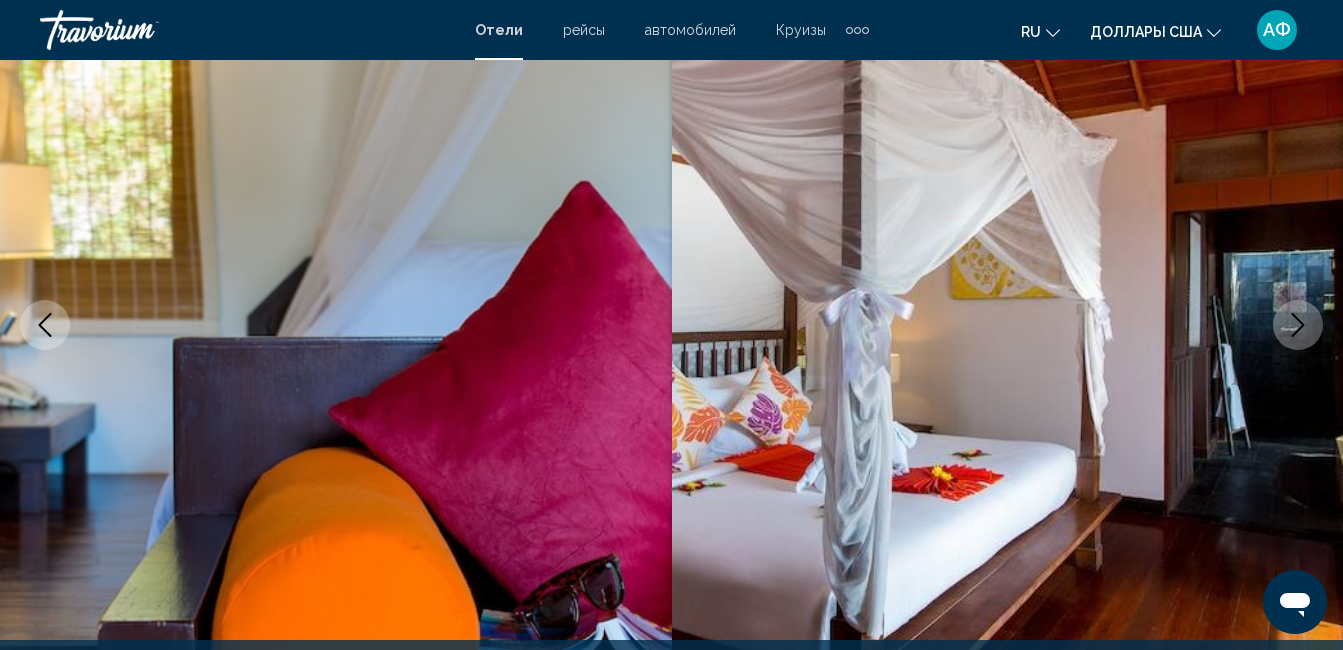 click 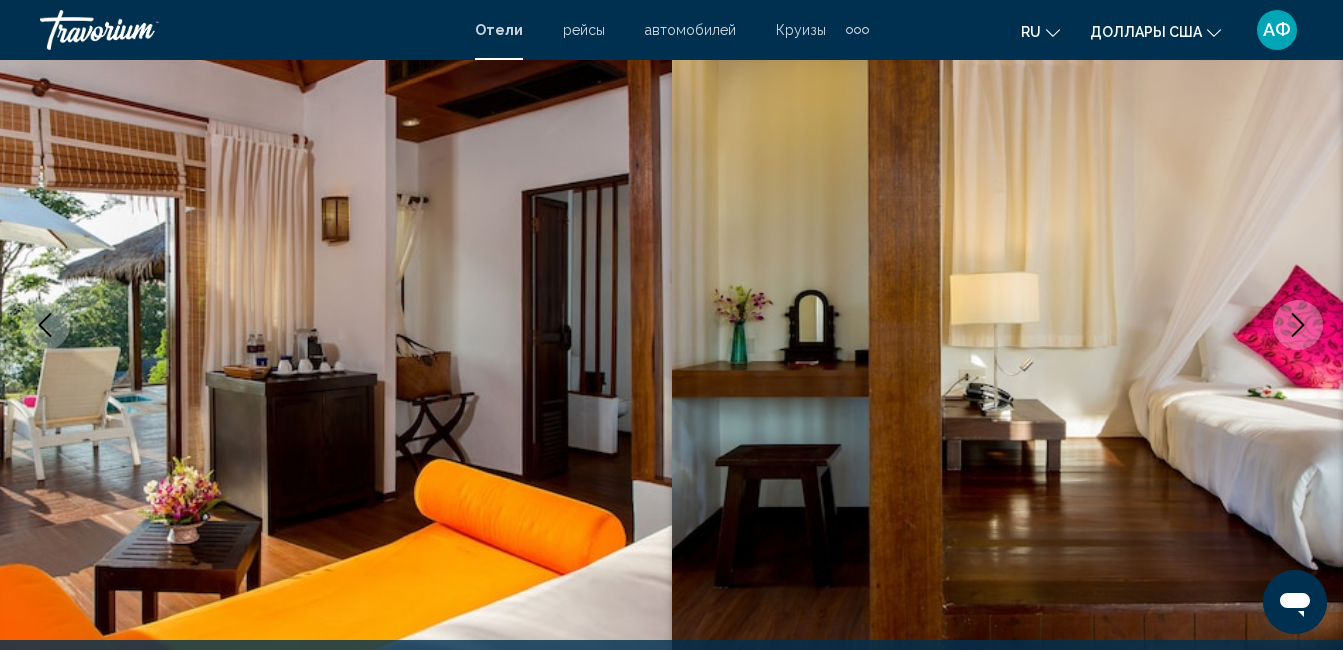 click 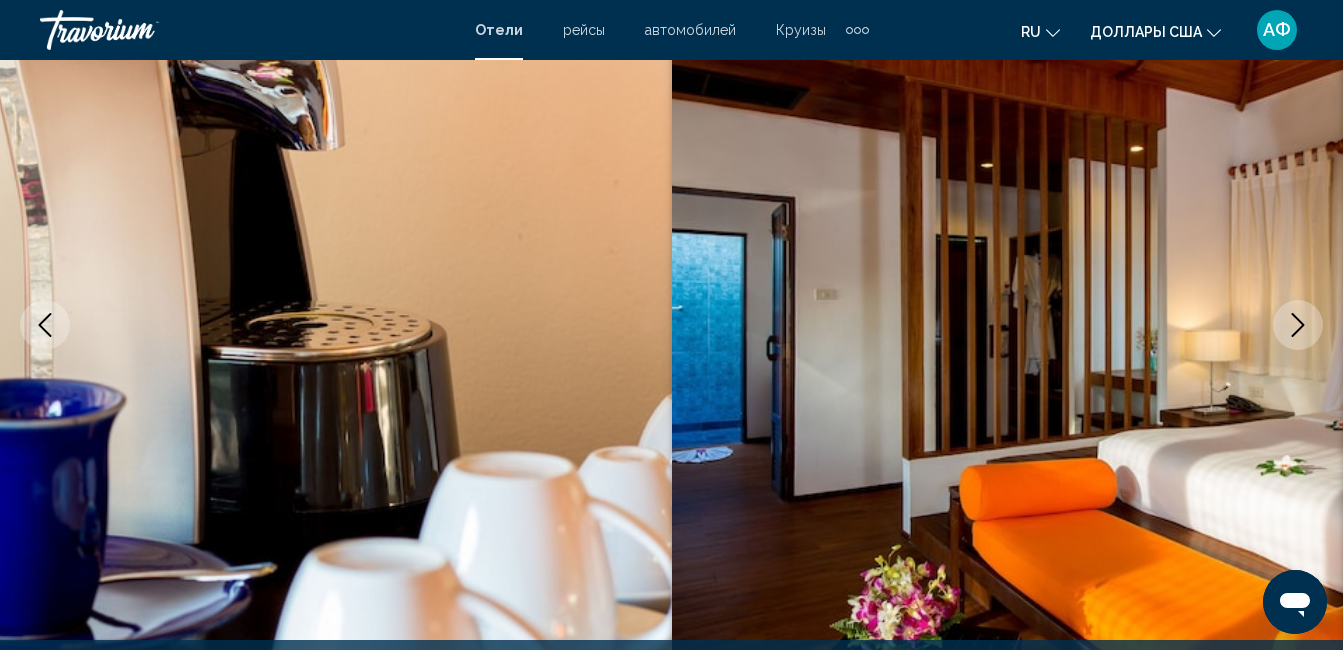 click 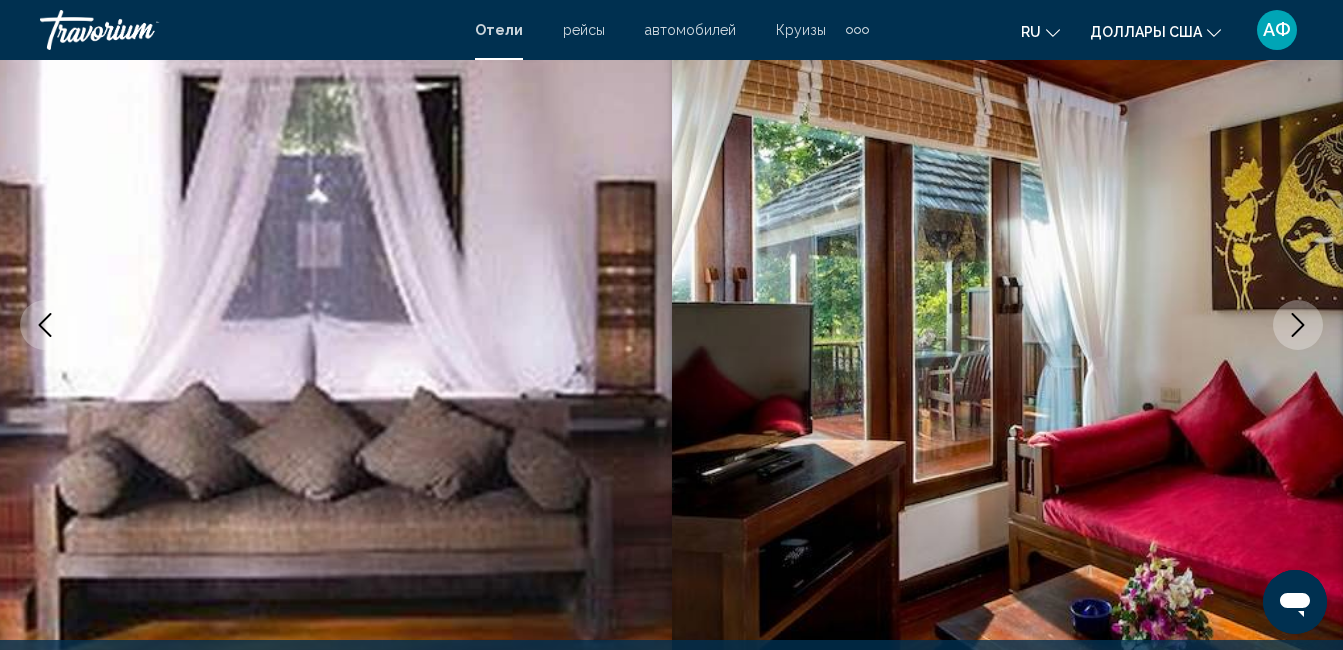 click 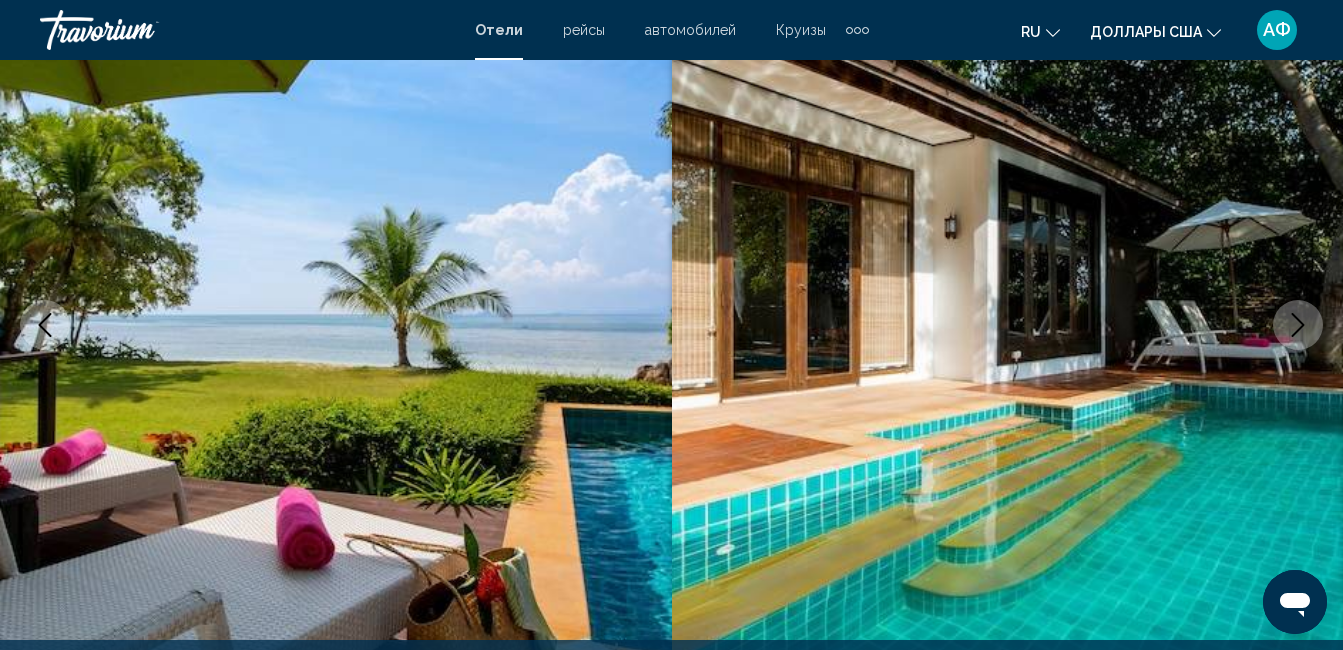 click 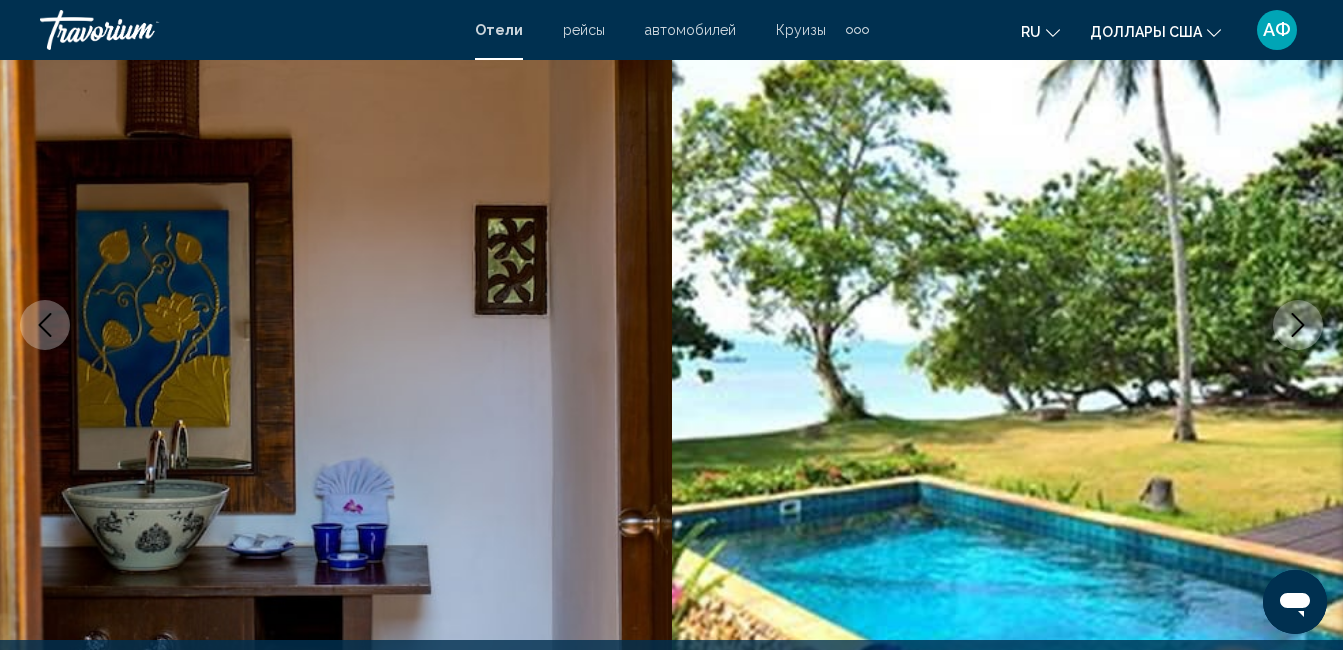 click 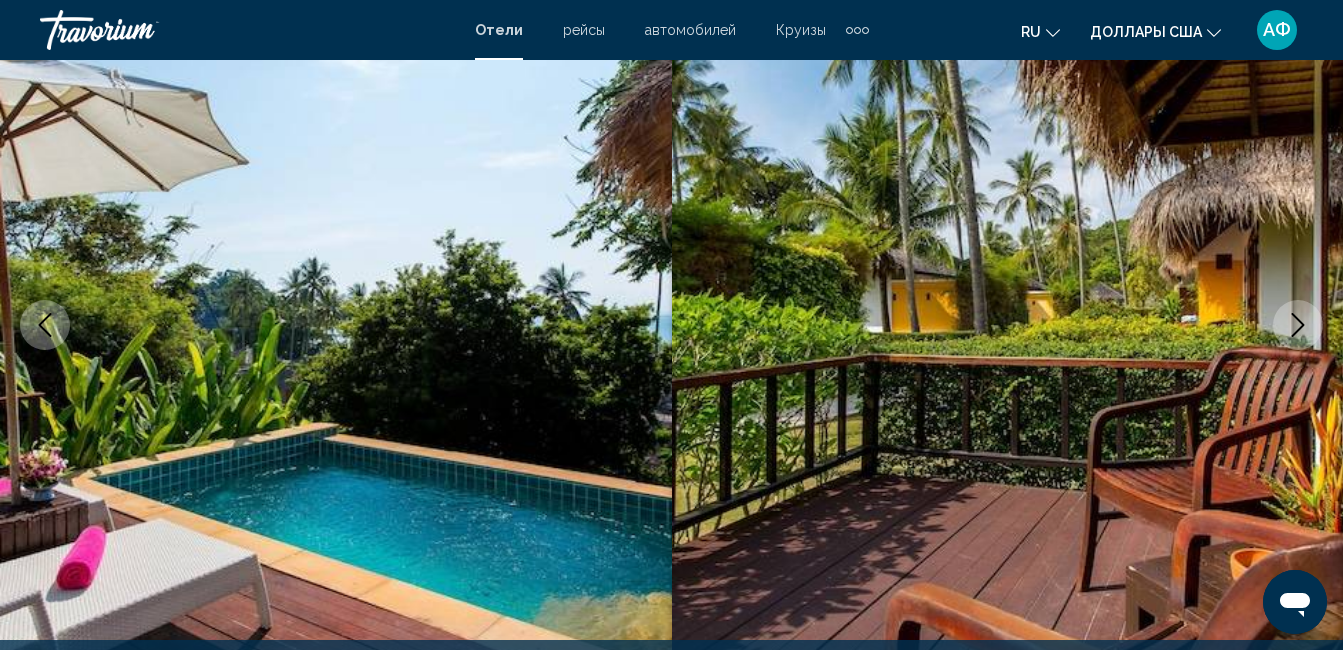 click 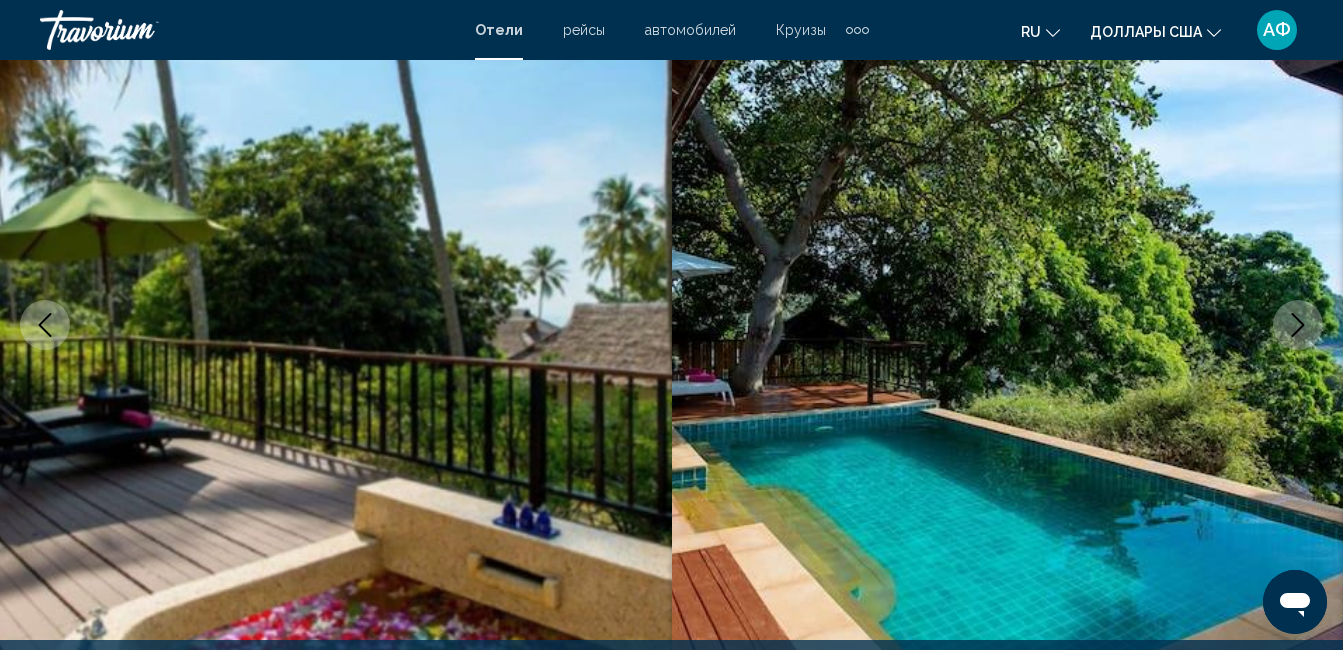 click 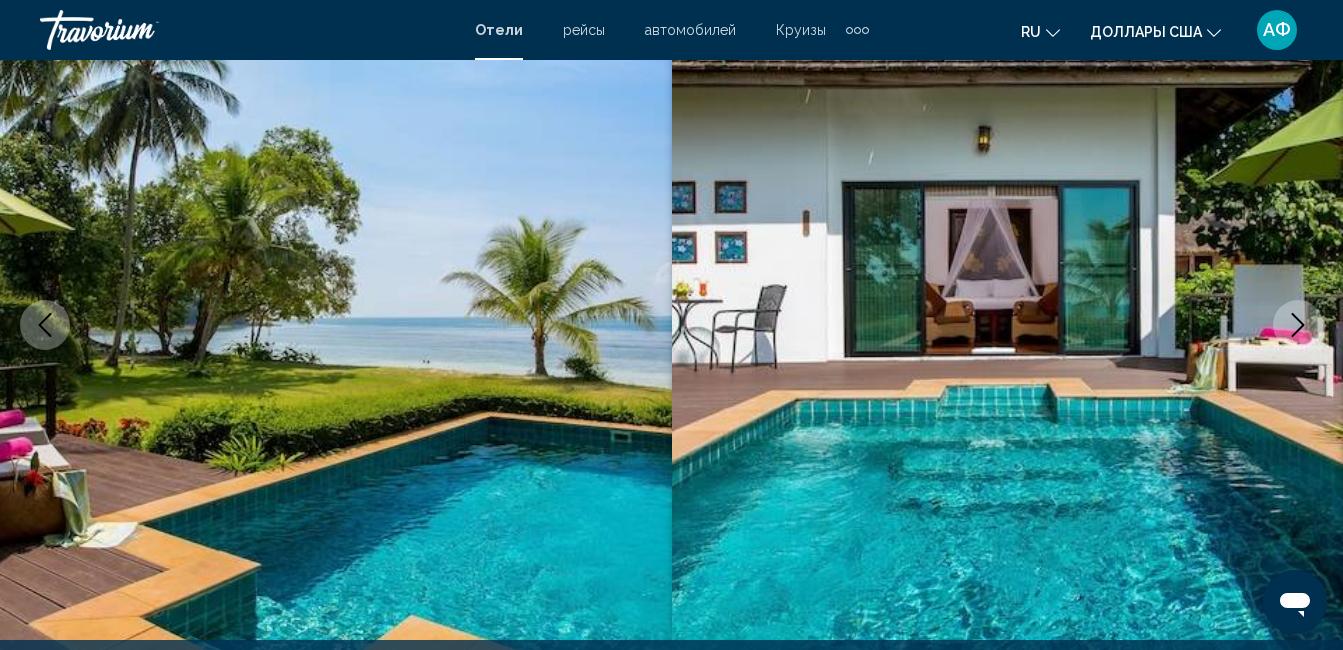 click 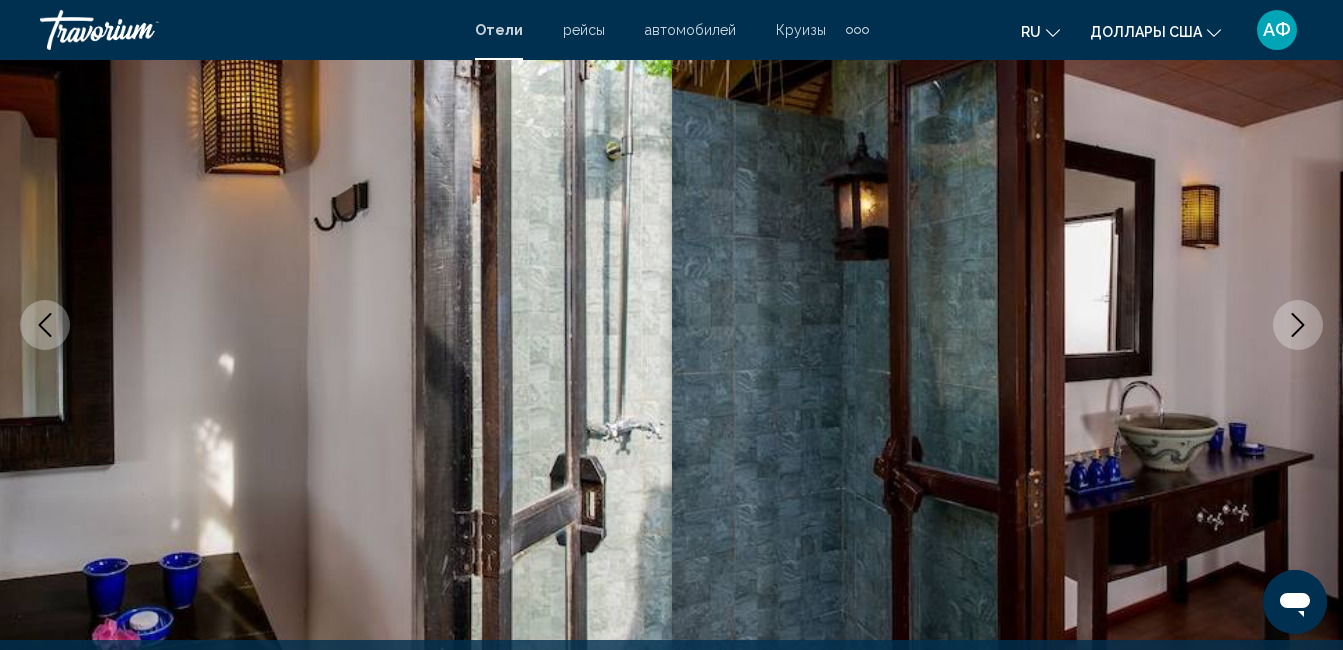 click 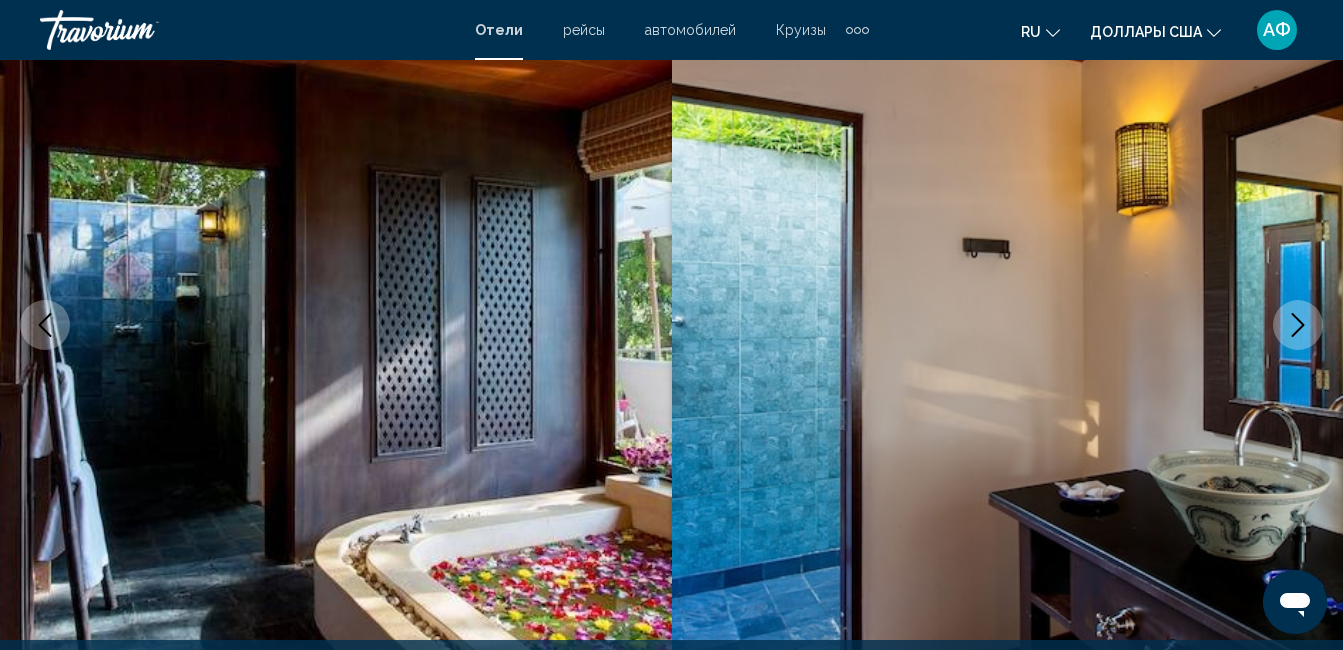 click 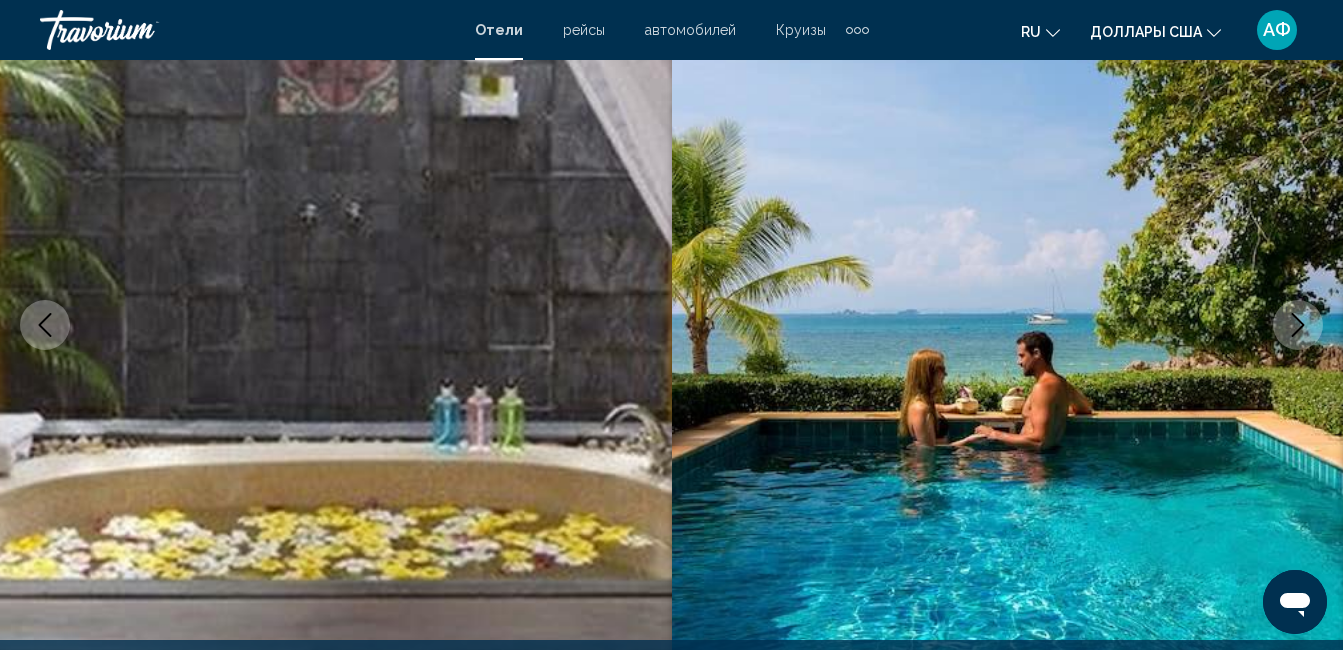 click 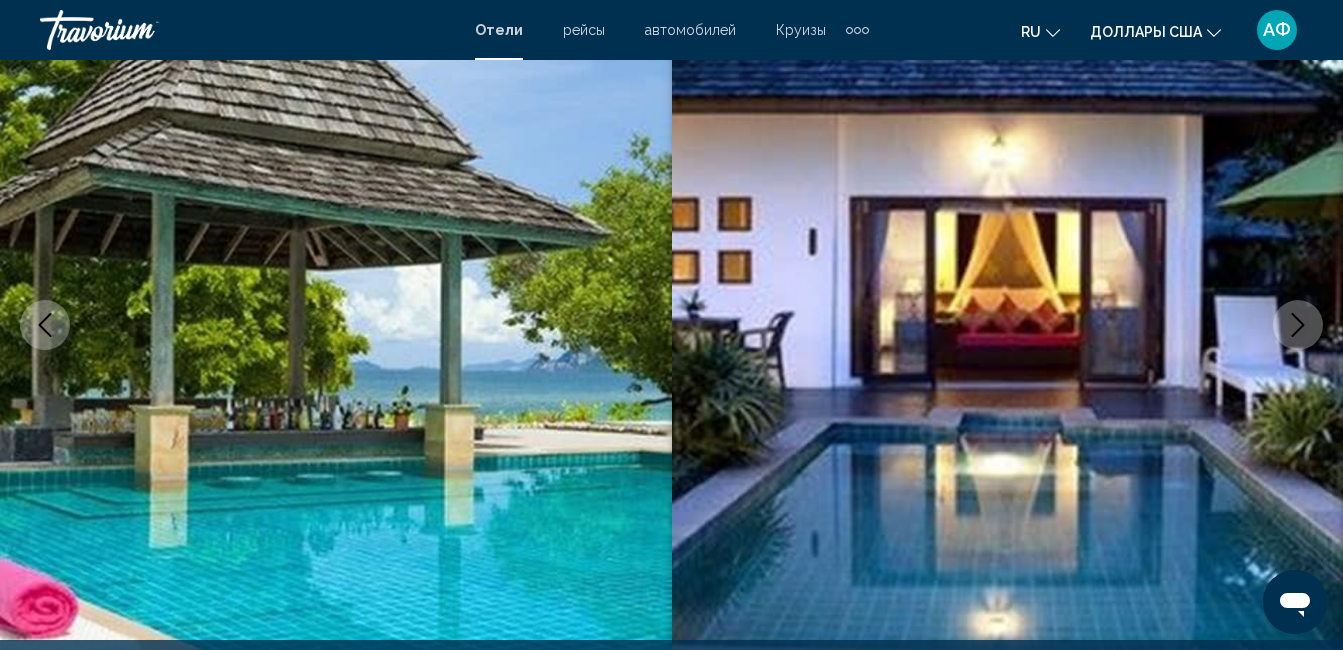 click 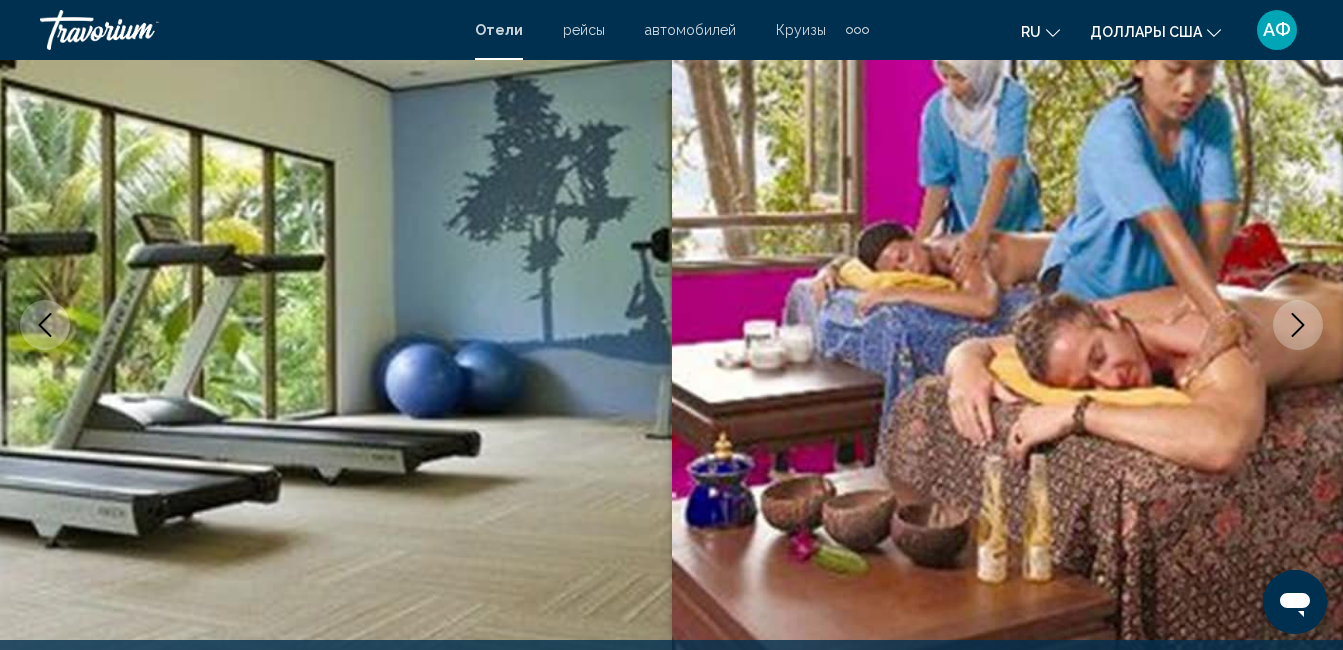 click 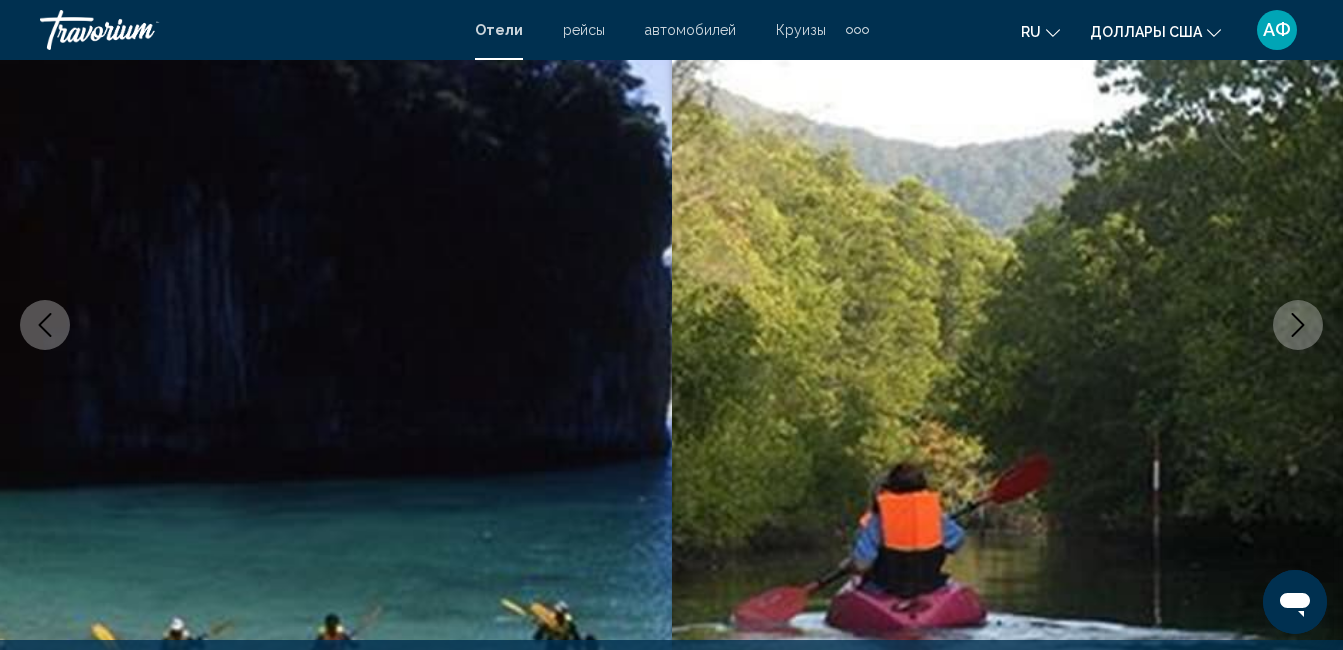 click 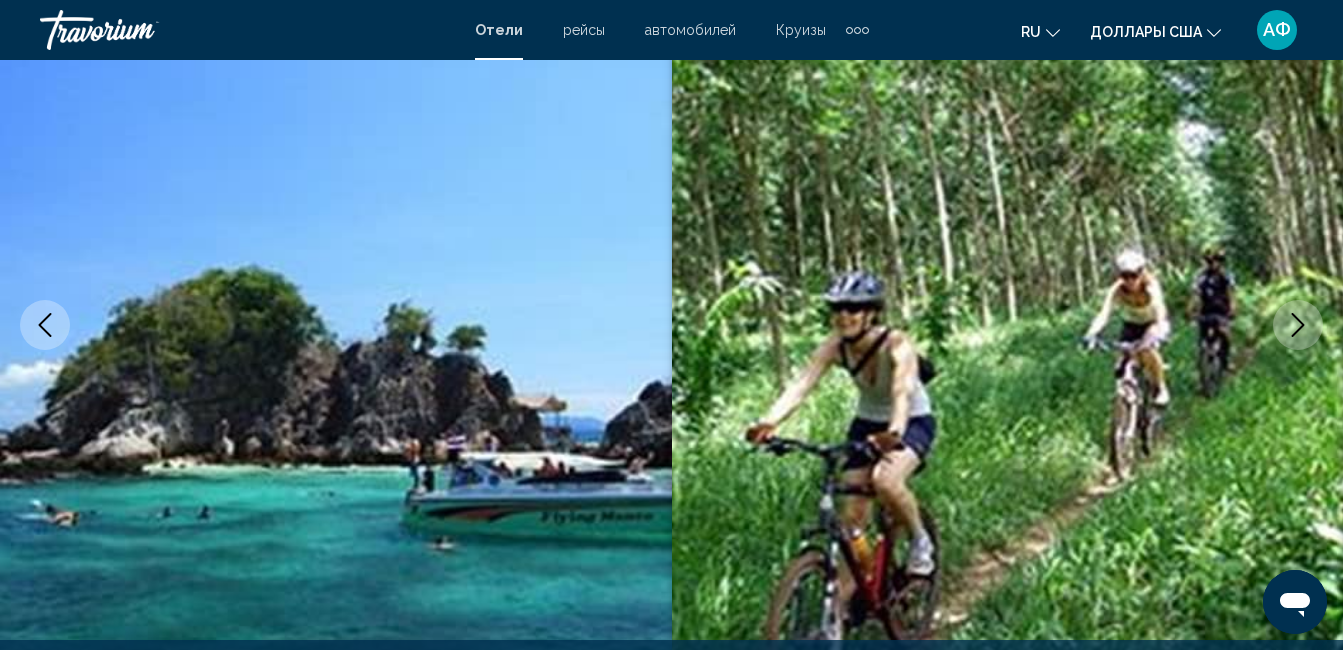 click 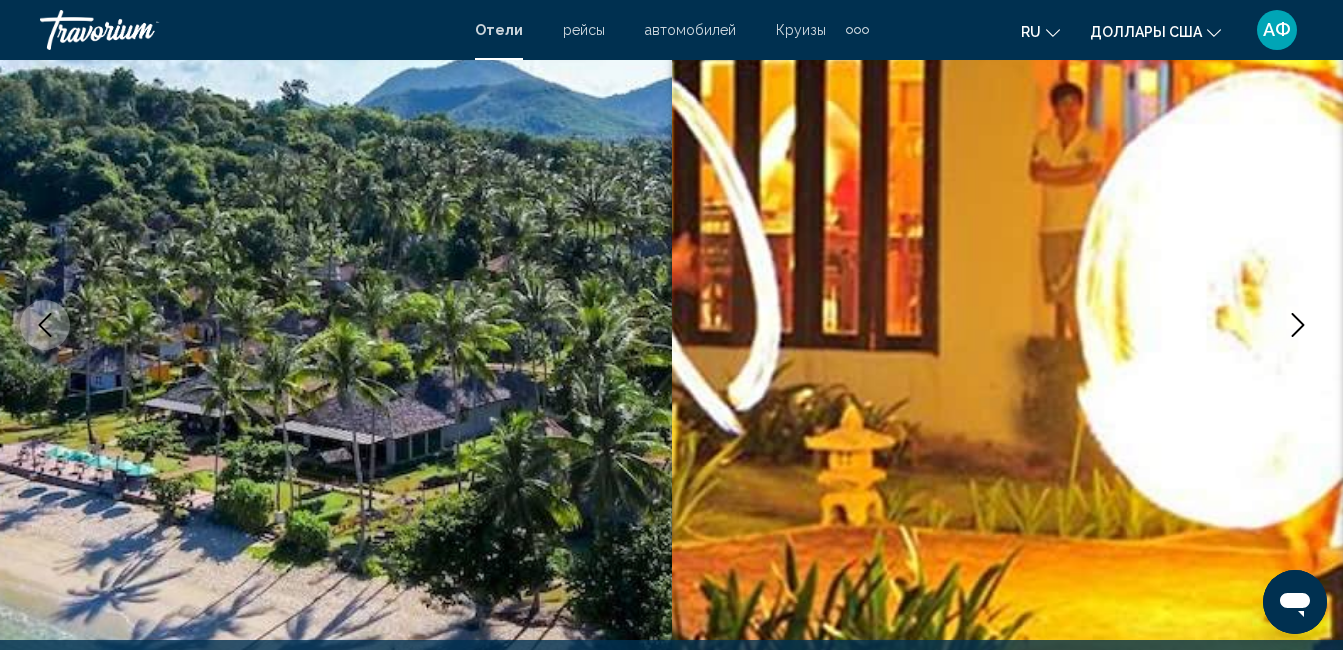 click 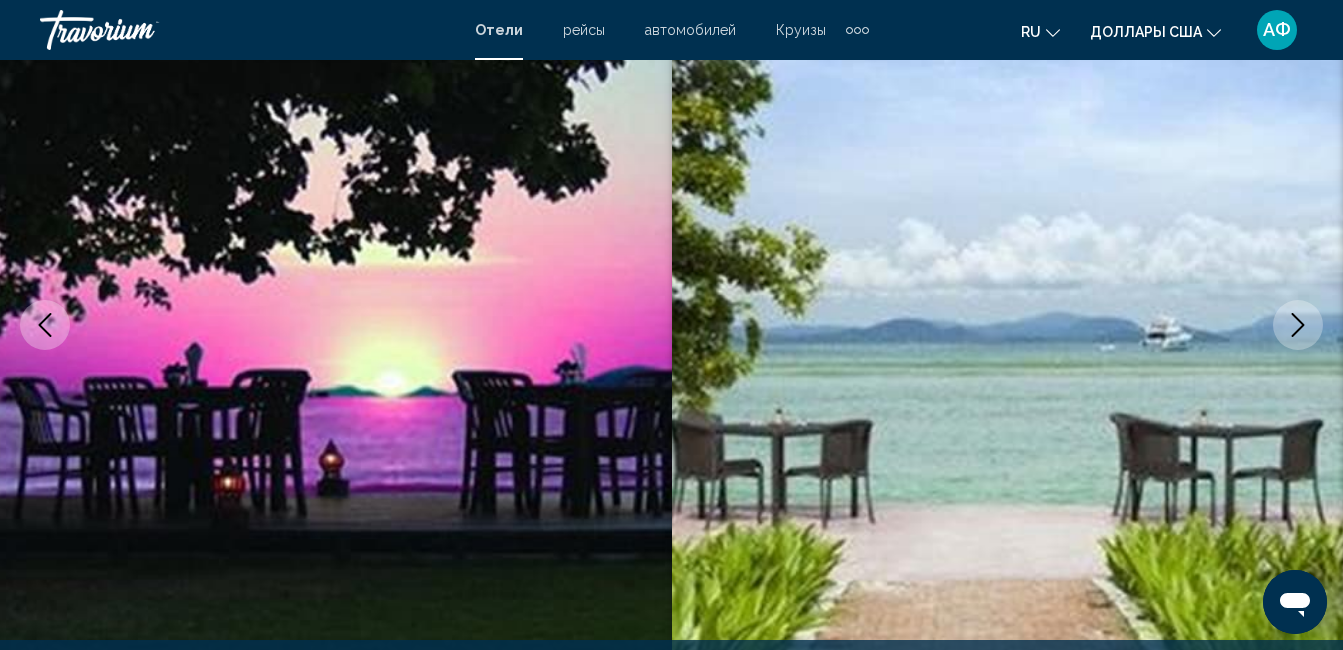 click 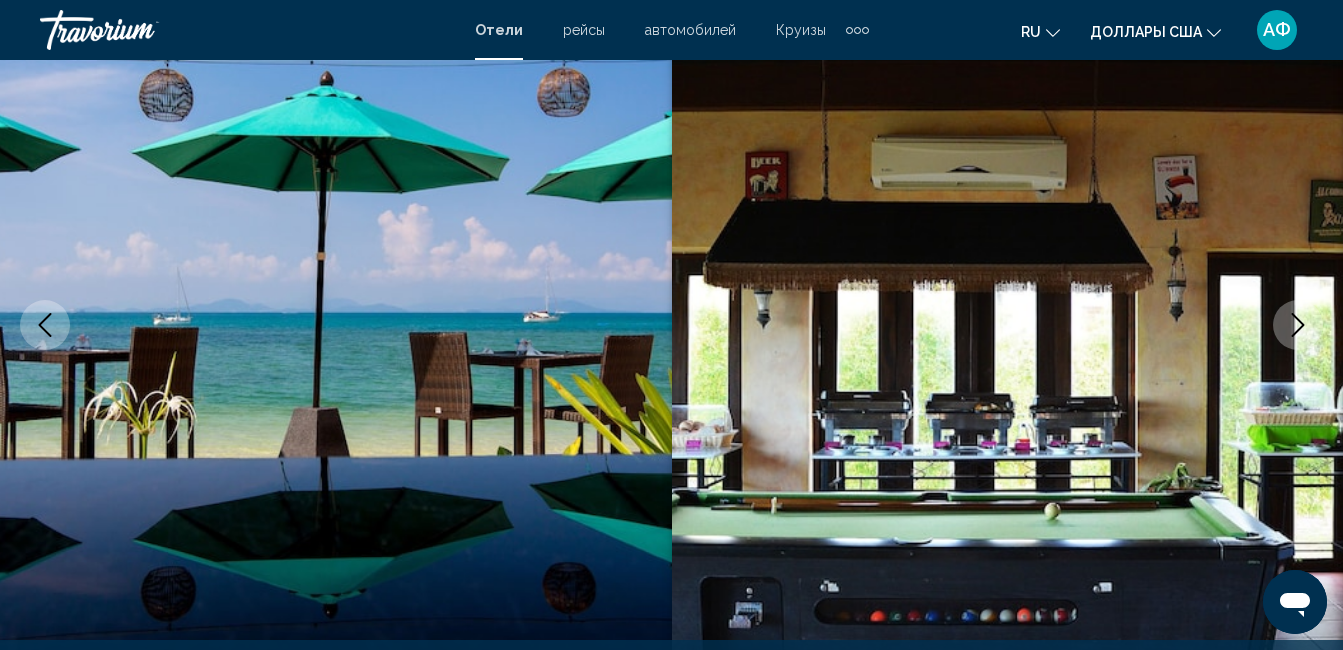 click 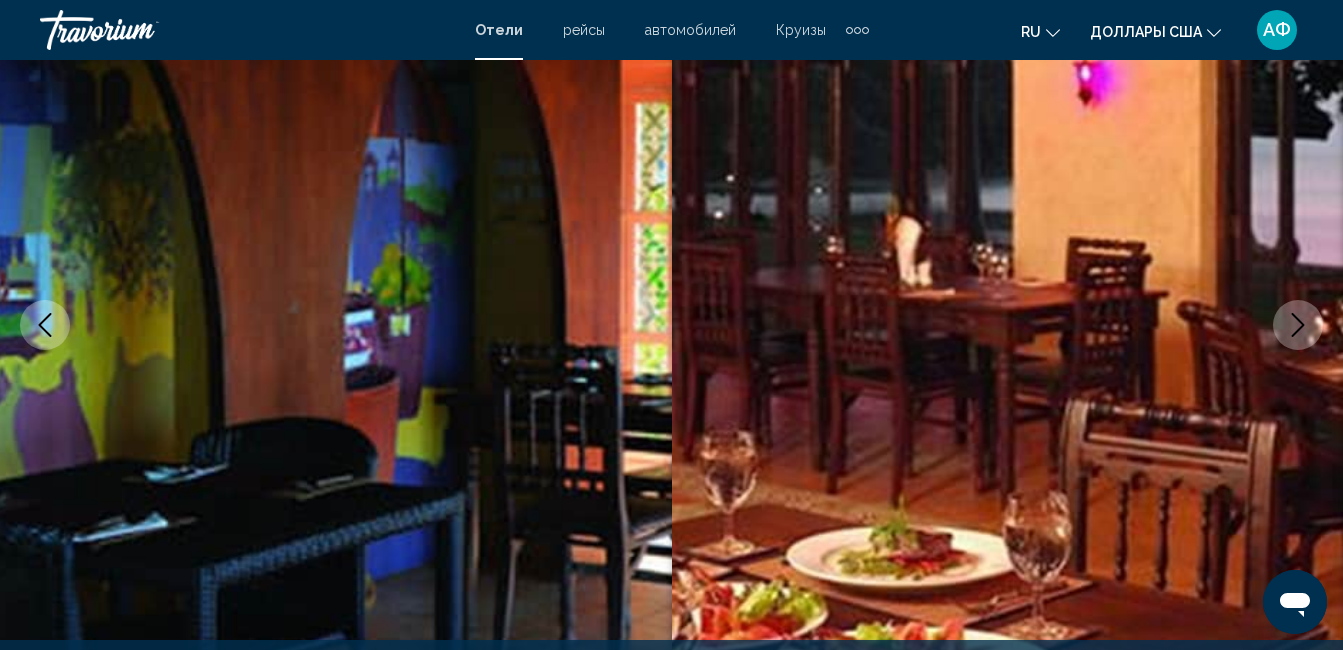 click 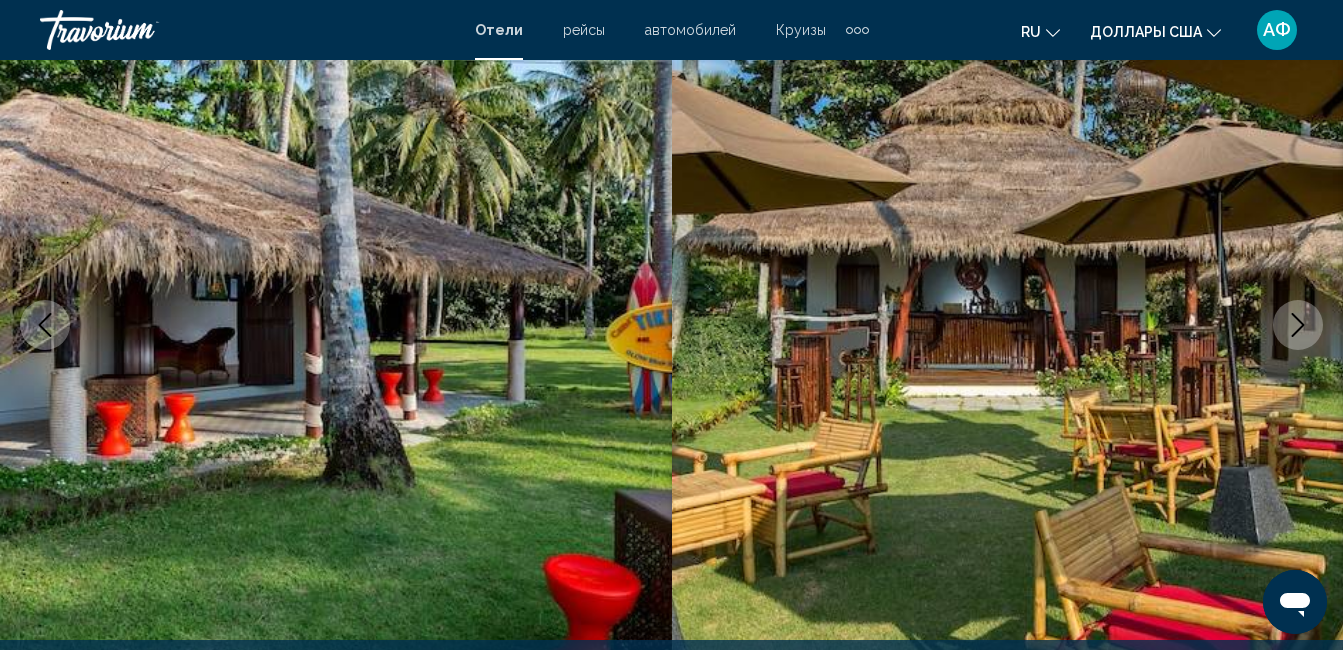 click at bounding box center (1298, 325) 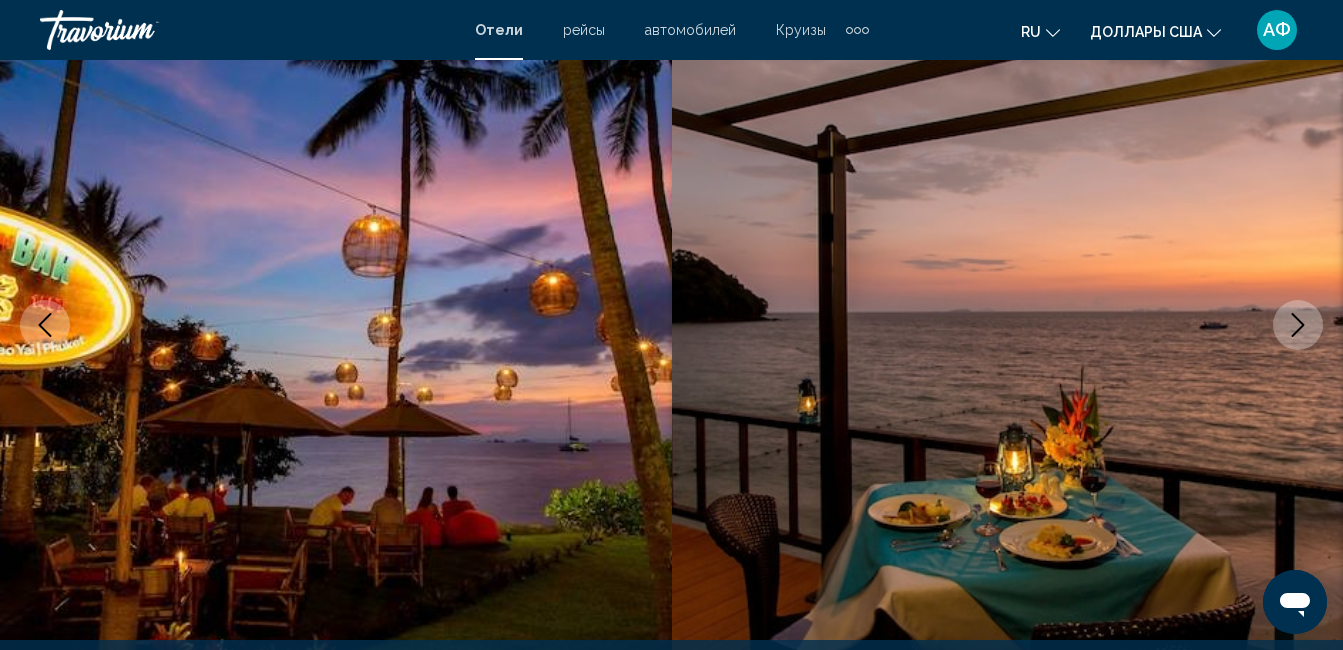 click at bounding box center (1298, 325) 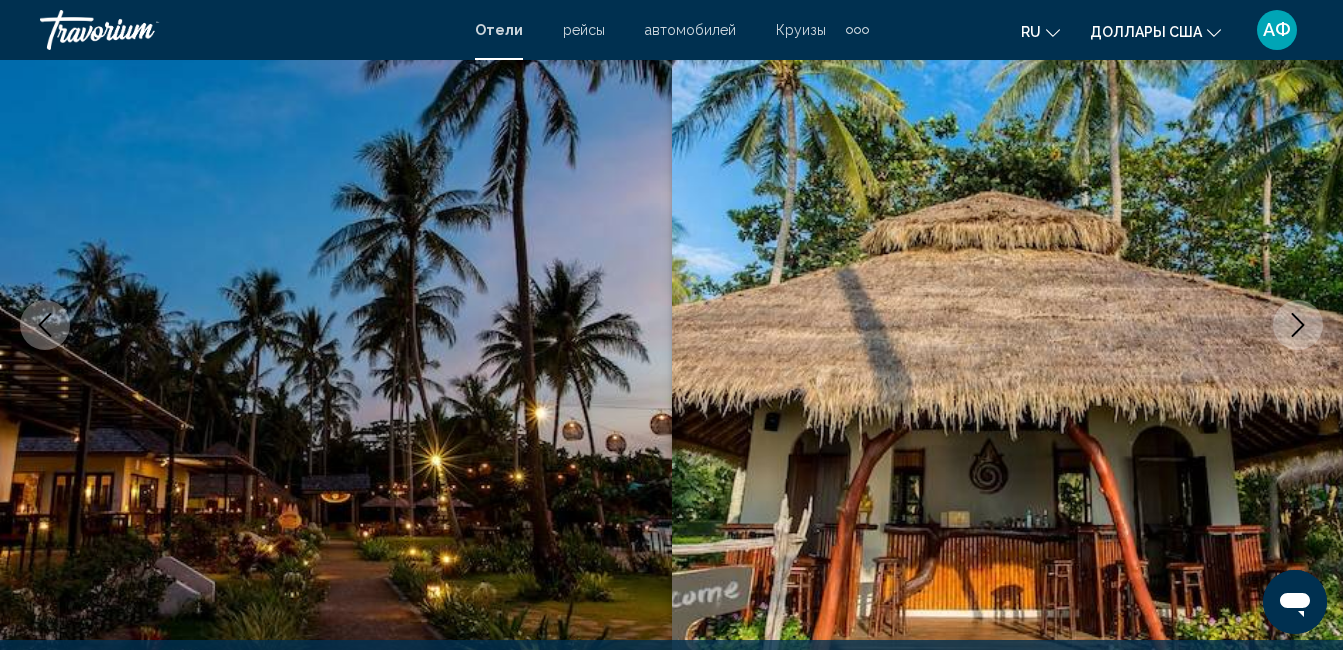 click at bounding box center [1298, 325] 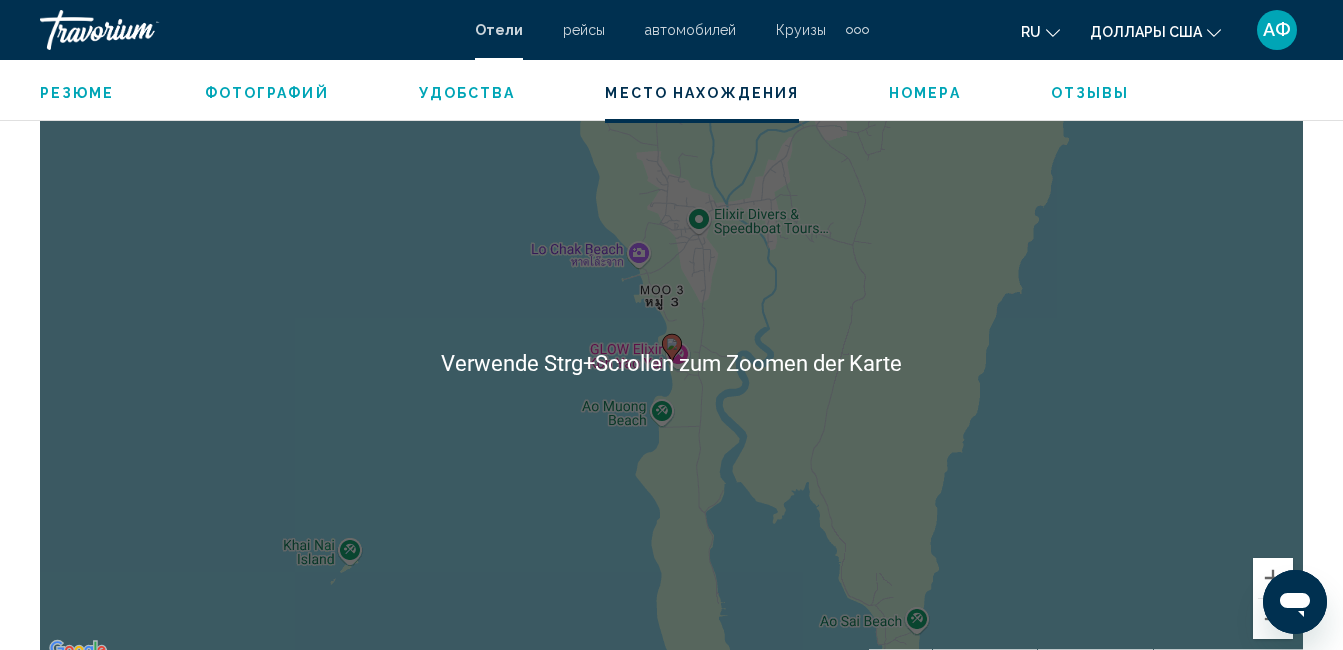 scroll, scrollTop: 2410, scrollLeft: 0, axis: vertical 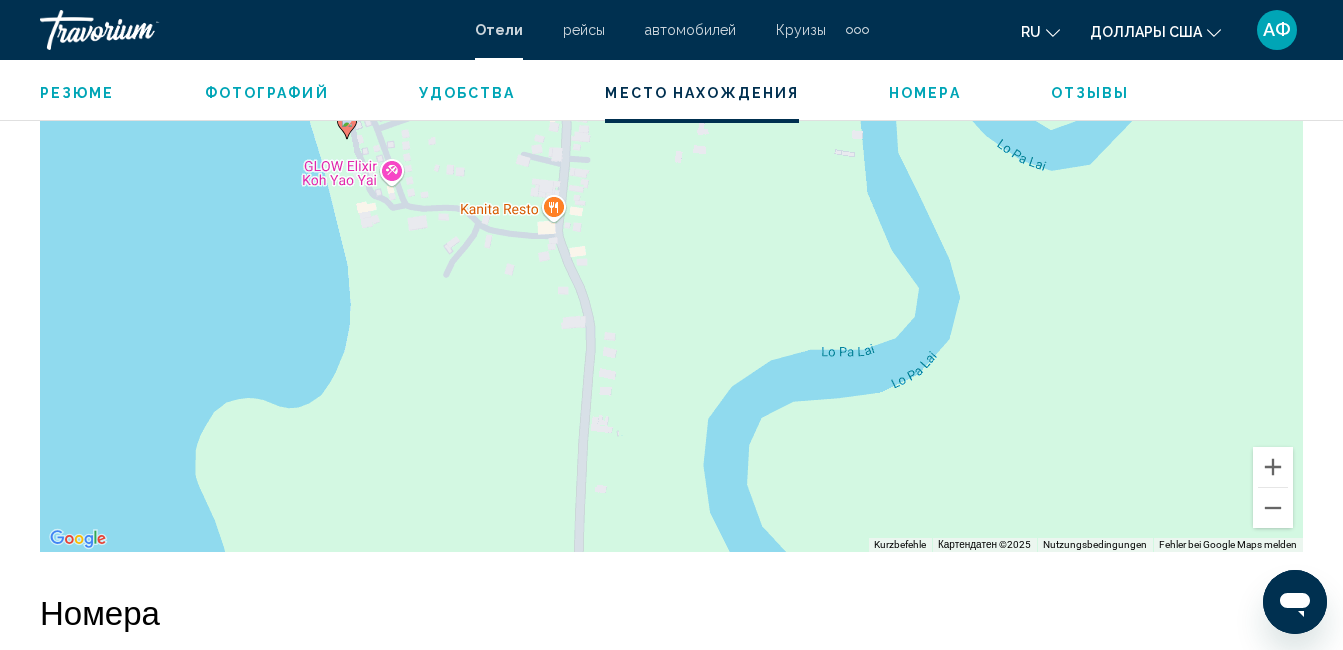 click on "Um von einem Element zum anderen zu gelangen, drückst du die Pfeiltasten entsprechend. Um den Modus zum Ziehen mit der Tastatur zu aktivieren, drückst du Alt + Eingabetaste. Wenn du den Modus aktiviert hast, kannst du die Markierung mit den Pfeiltasten verschieben. Nachdem du sie an die gewünschte Stelle gezogen bzw. verschoben hast, drückst du einfach die Eingabetaste. Durch Drücken der Esc-Taste kannst du den Vorgang abbrechen." at bounding box center (671, 252) 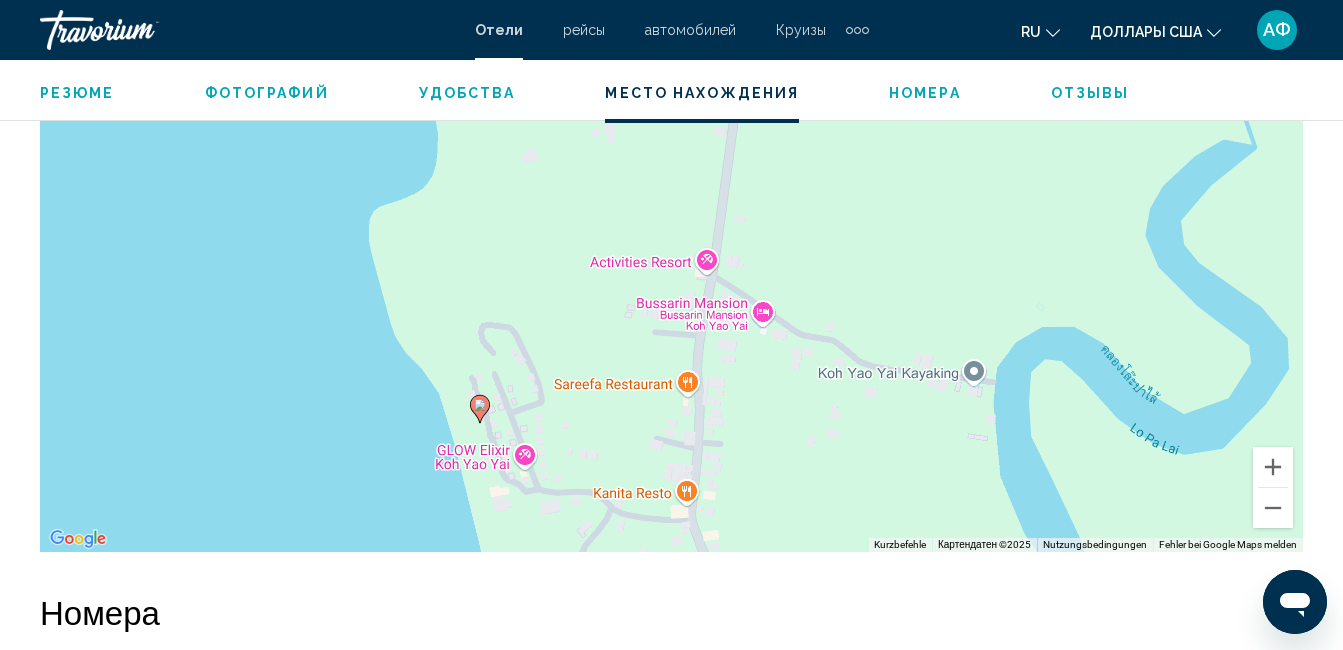 drag, startPoint x: 495, startPoint y: 258, endPoint x: 628, endPoint y: 555, distance: 325.41974 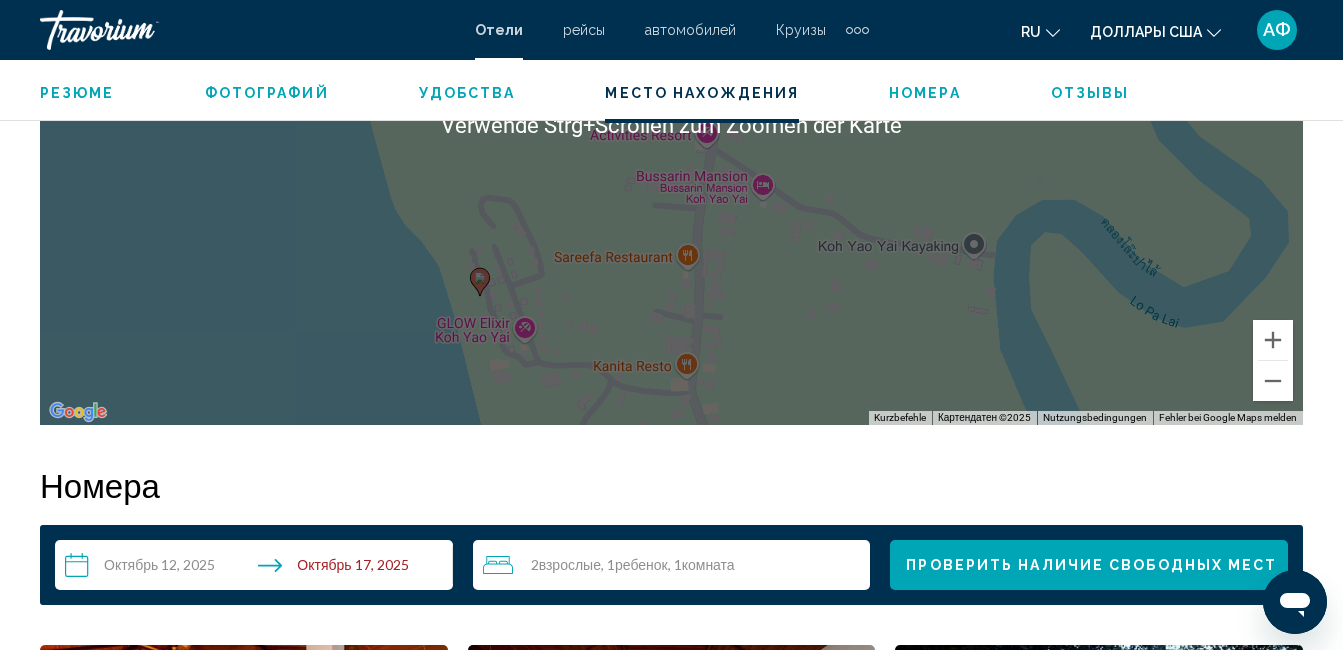 scroll, scrollTop: 2510, scrollLeft: 0, axis: vertical 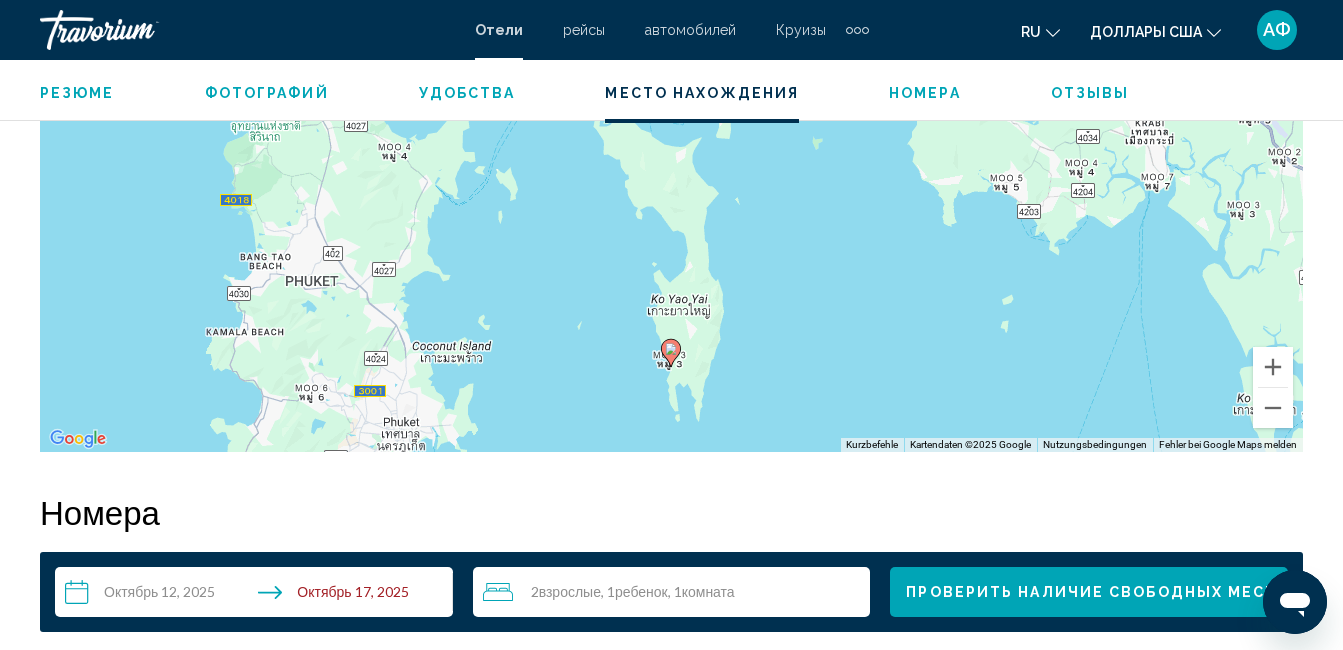 drag, startPoint x: 779, startPoint y: 264, endPoint x: 869, endPoint y: 208, distance: 106 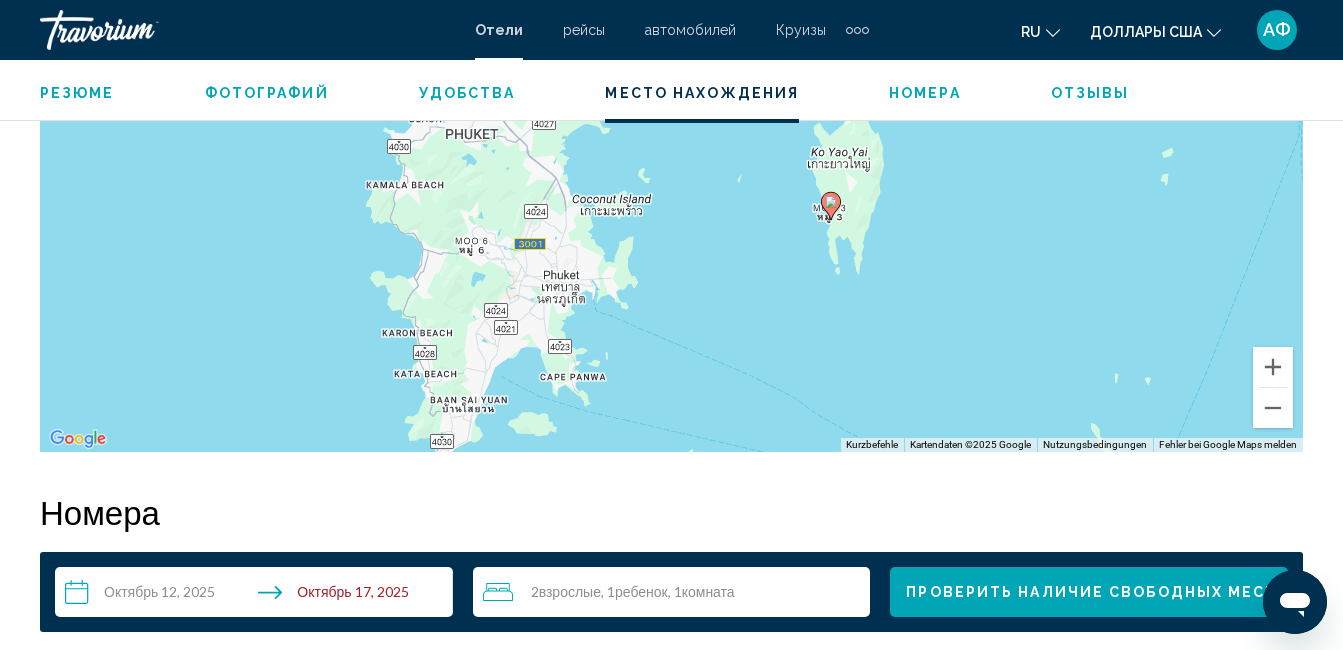 drag, startPoint x: 698, startPoint y: 360, endPoint x: 869, endPoint y: 201, distance: 233.49947 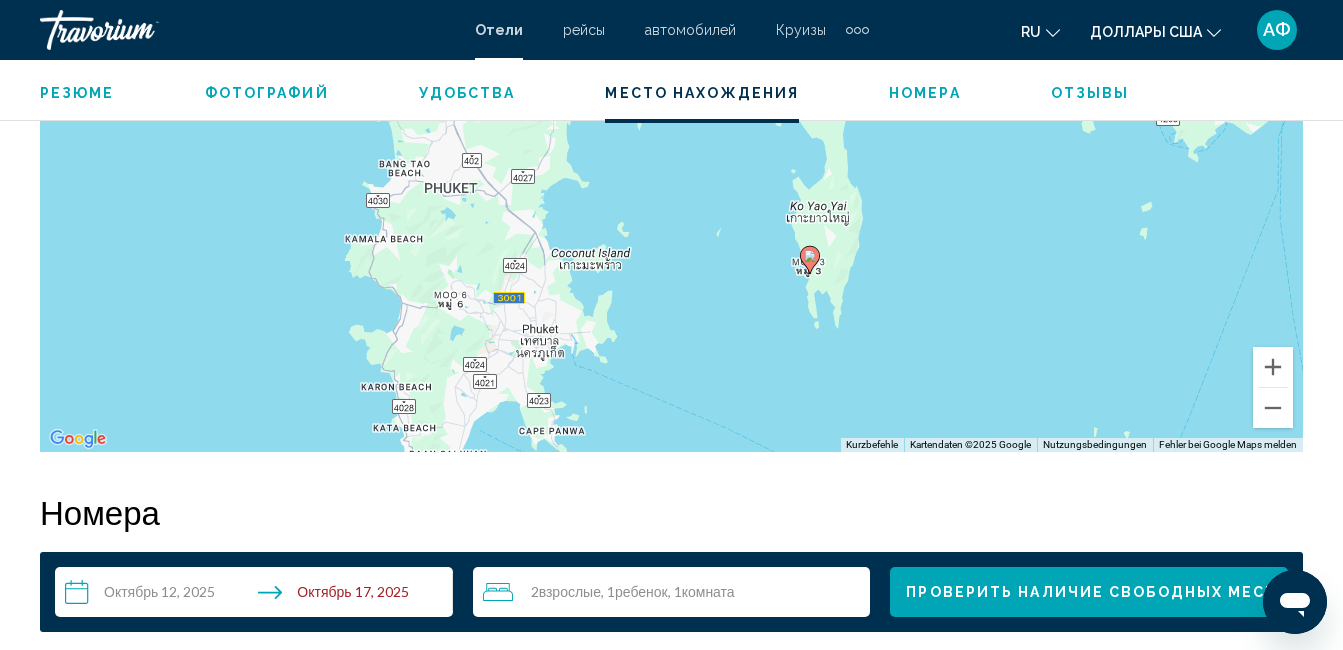 drag, startPoint x: 783, startPoint y: 229, endPoint x: 756, endPoint y: 293, distance: 69.46222 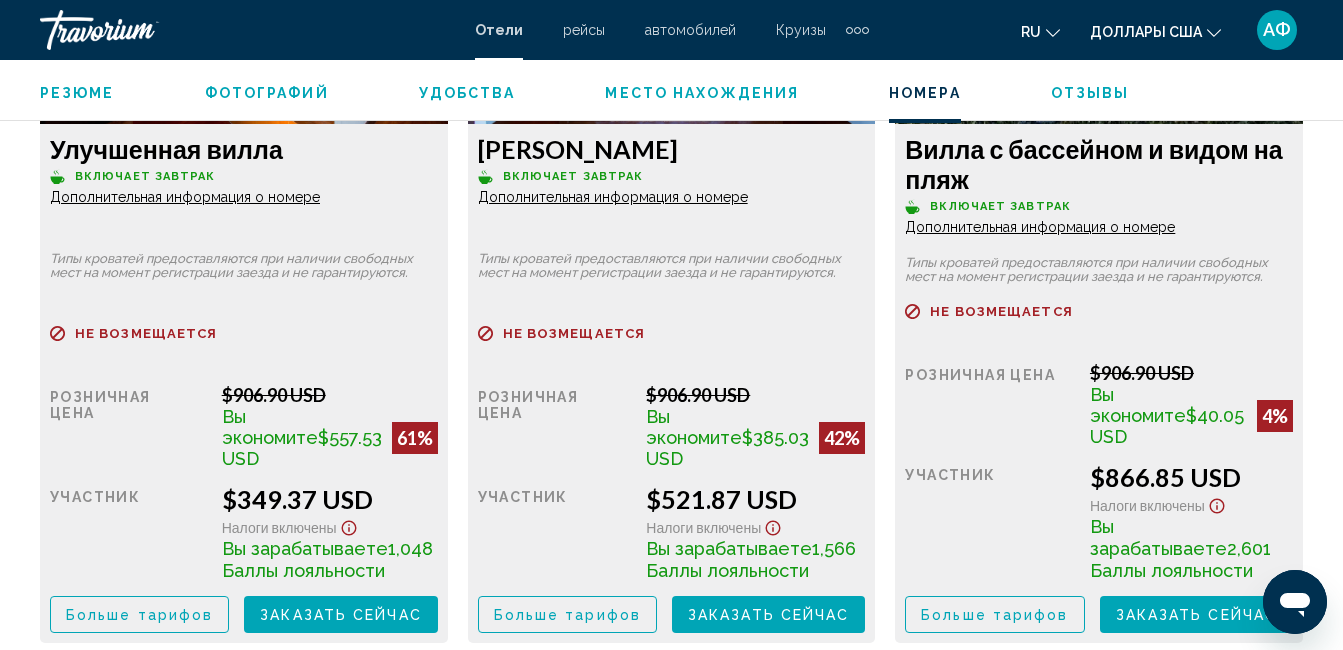 scroll, scrollTop: 3310, scrollLeft: 0, axis: vertical 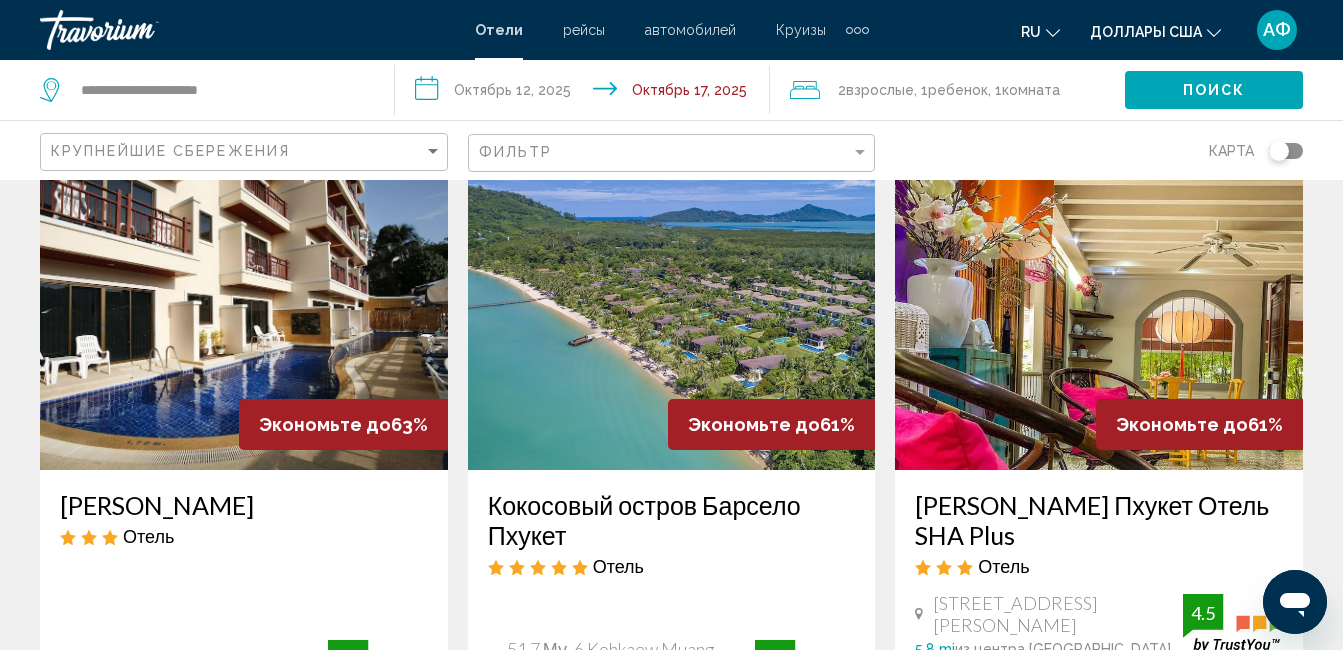 click at bounding box center [672, 310] 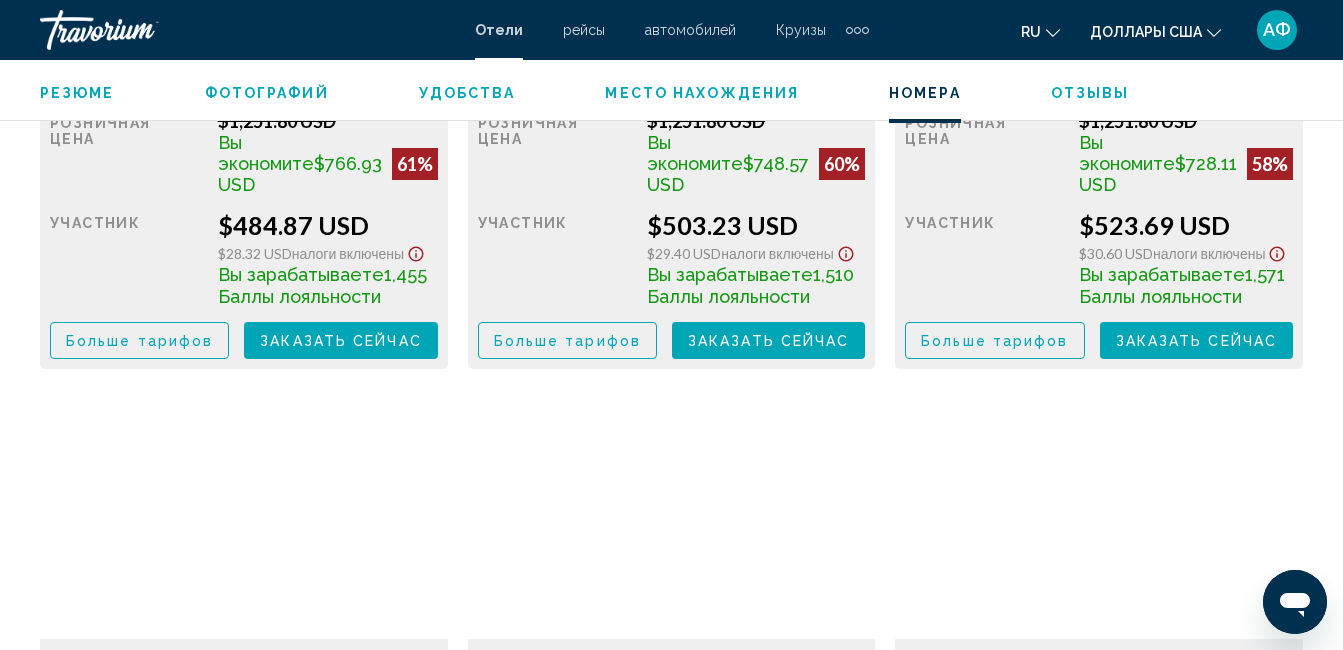 scroll, scrollTop: 3610, scrollLeft: 0, axis: vertical 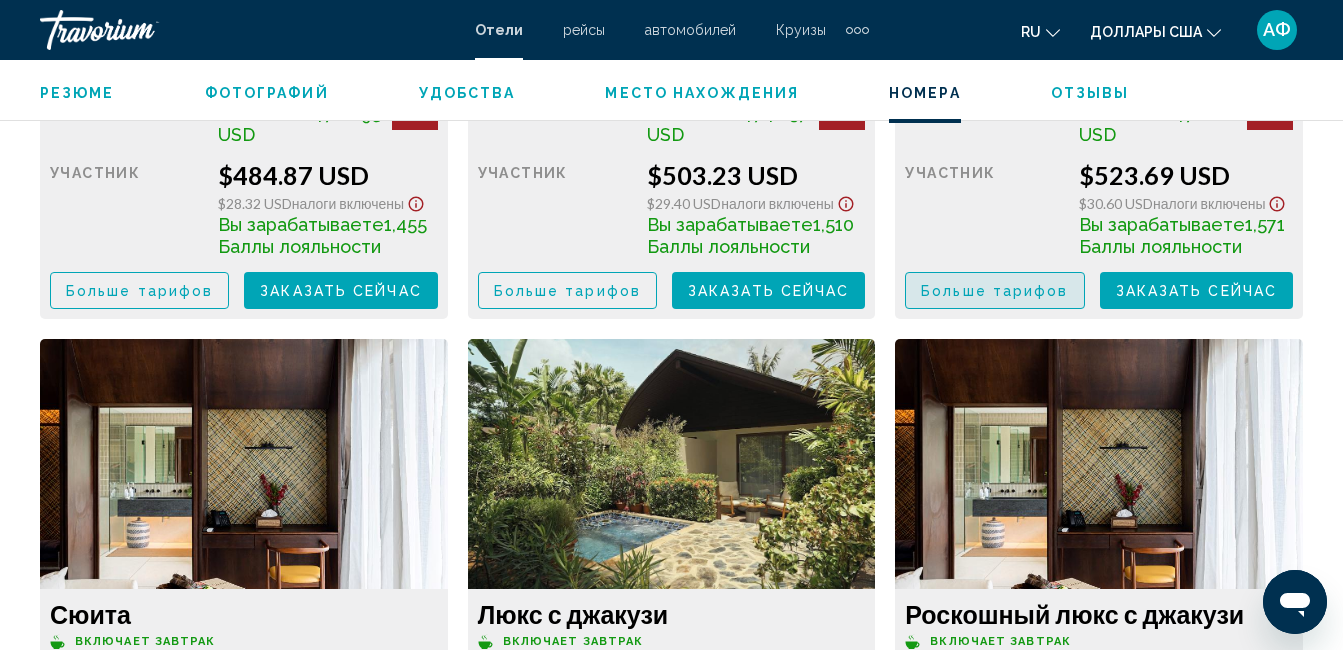 click on "Больше тарифов" at bounding box center (994, 291) 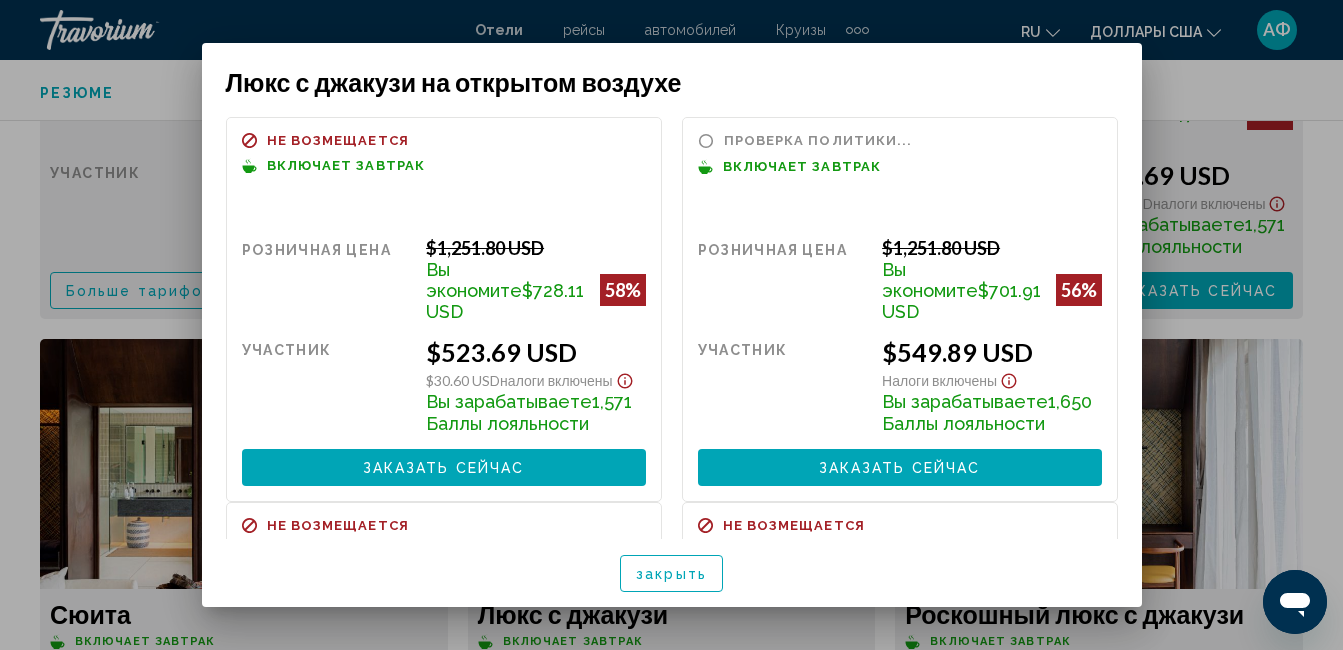 scroll, scrollTop: 0, scrollLeft: 0, axis: both 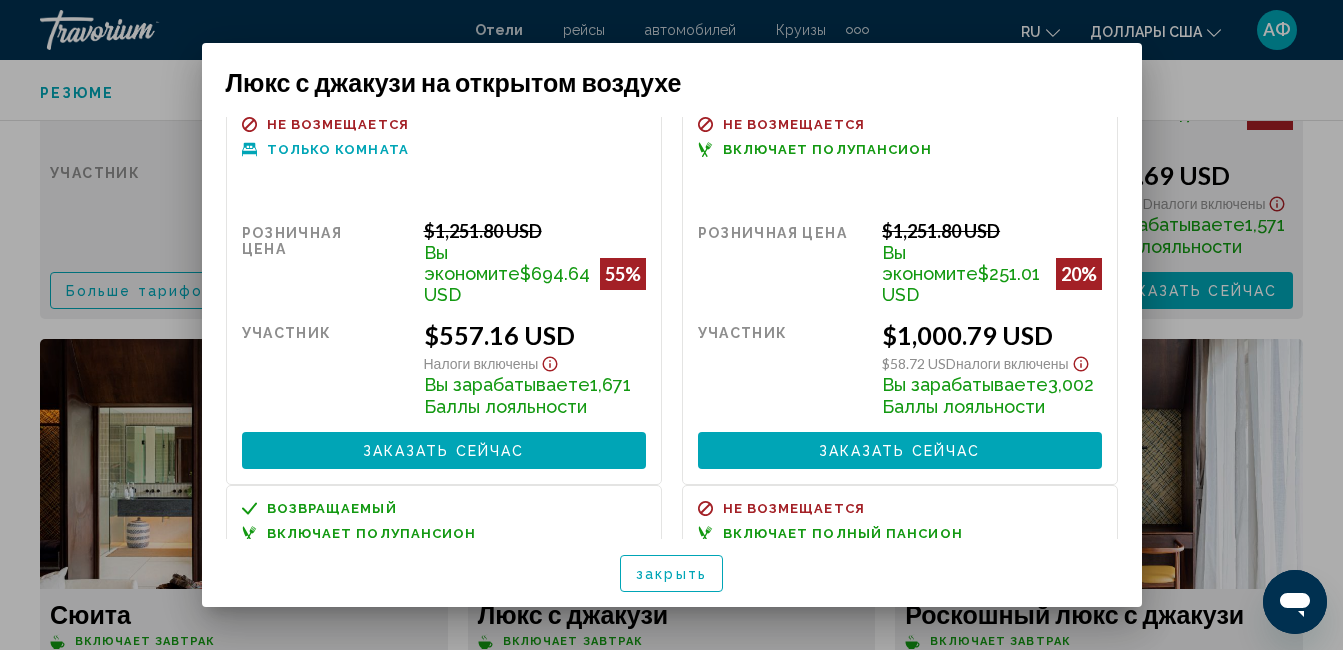 click at bounding box center [671, 325] 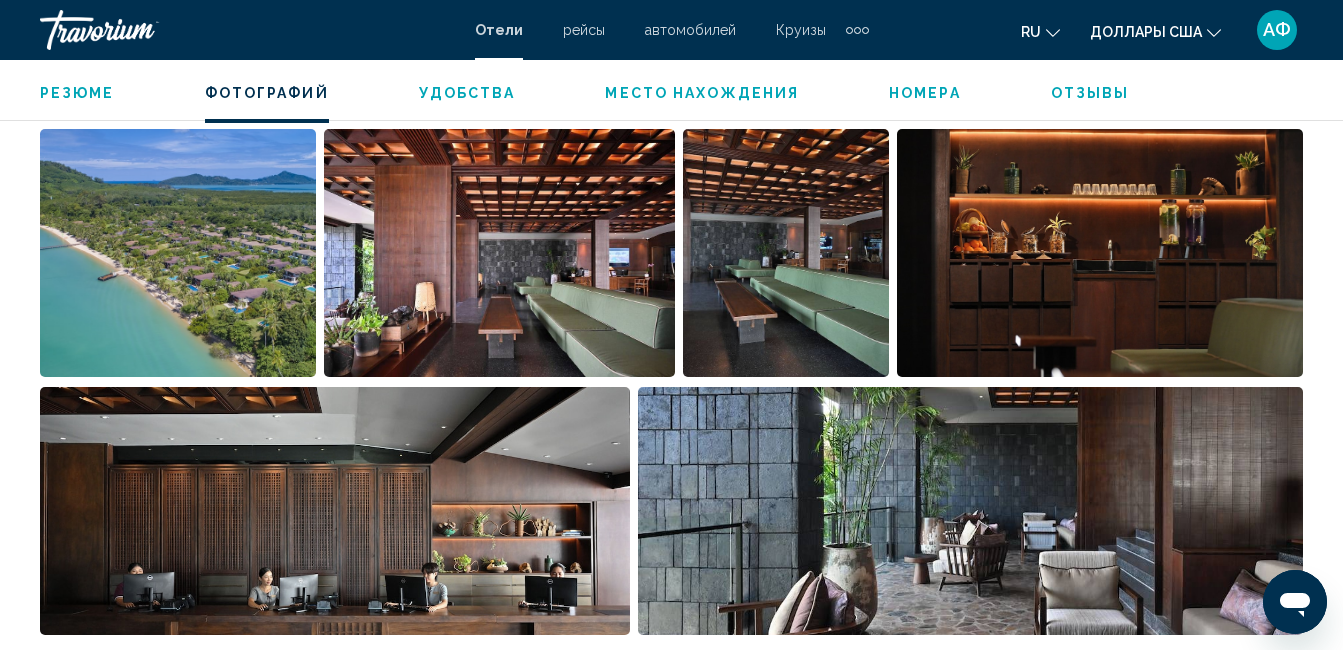 scroll, scrollTop: 1110, scrollLeft: 0, axis: vertical 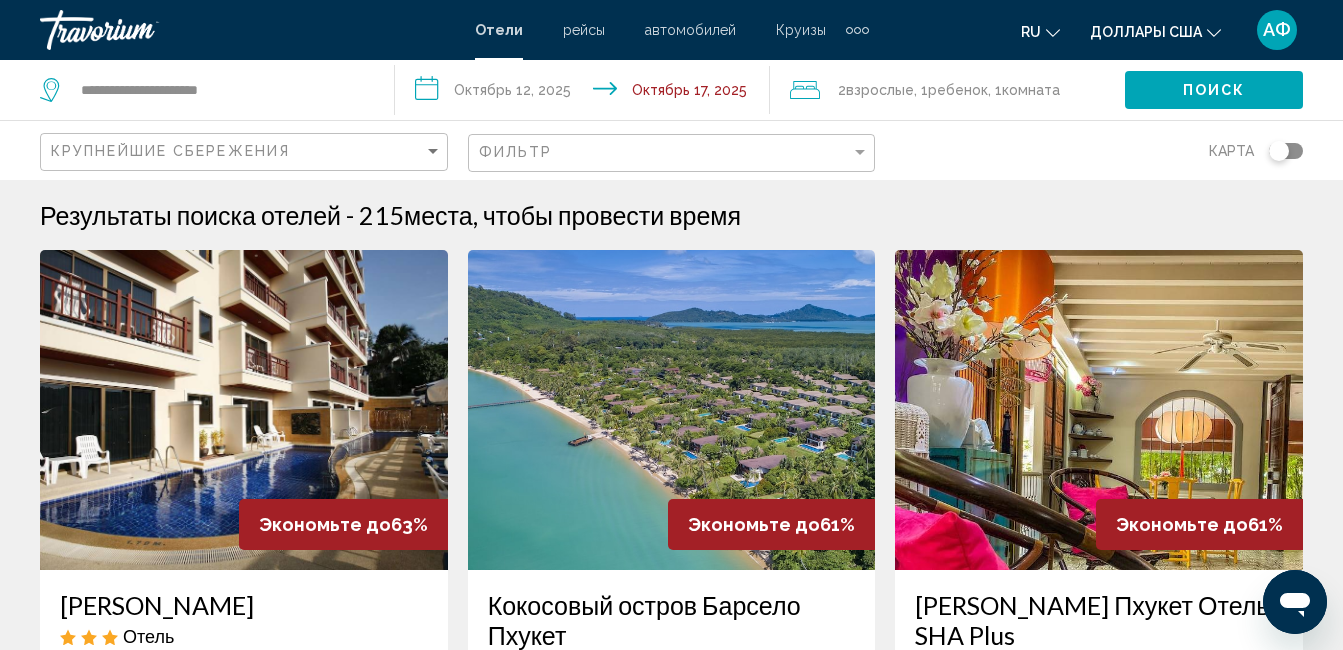 click at bounding box center [1099, 410] 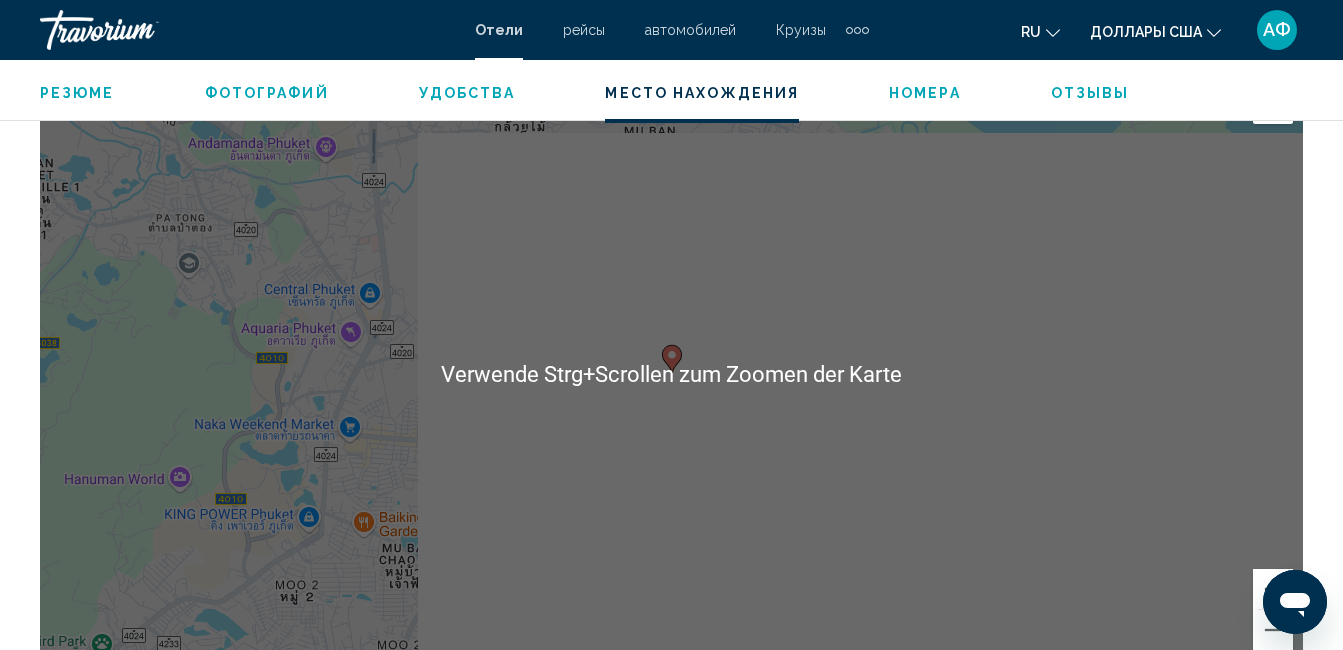 scroll, scrollTop: 2310, scrollLeft: 0, axis: vertical 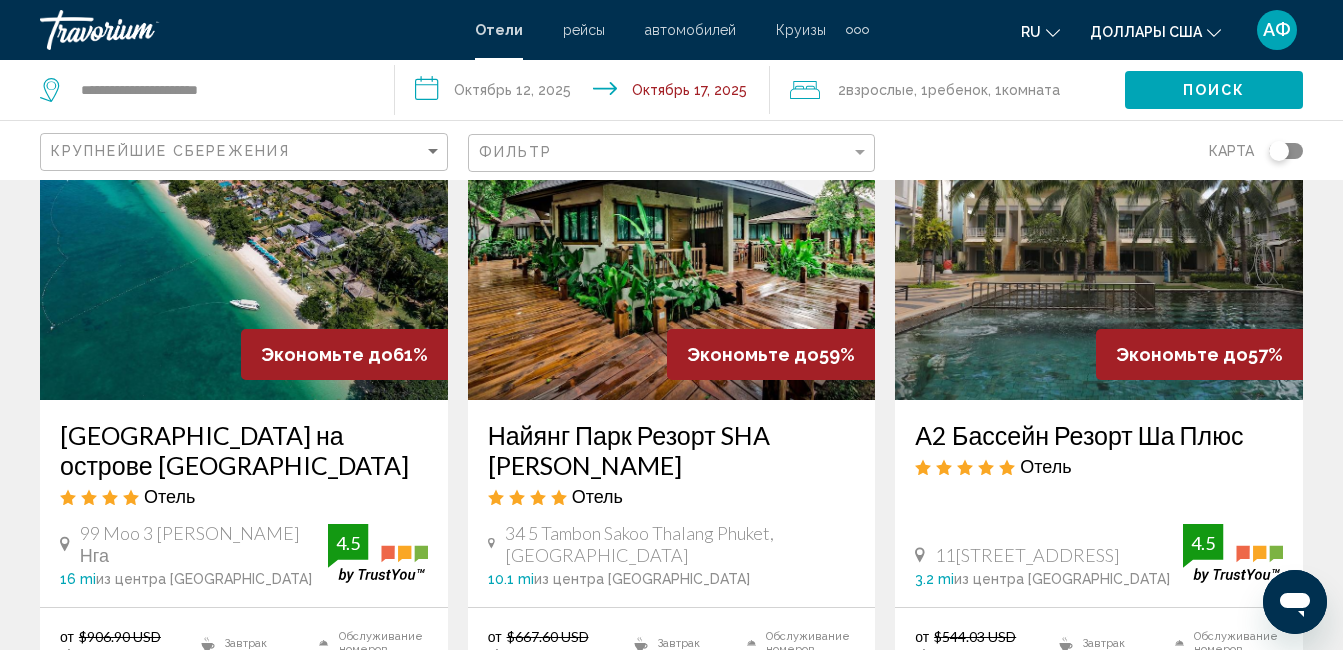 click at bounding box center [672, 240] 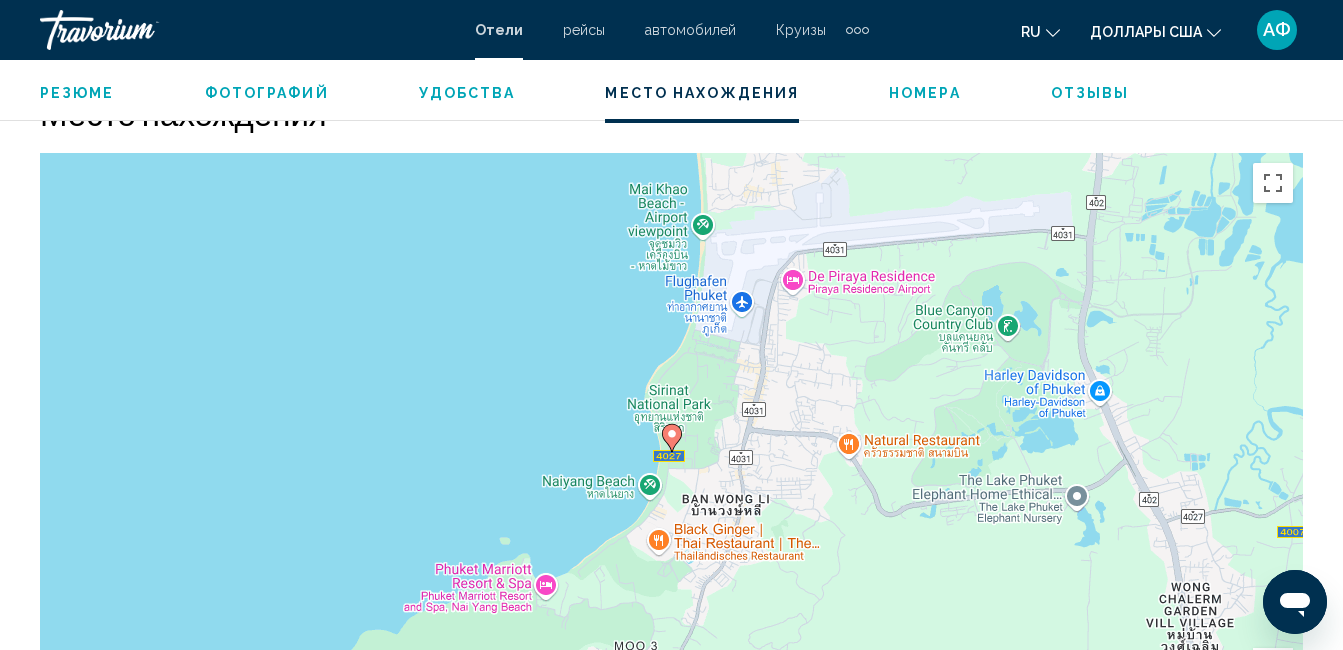 scroll, scrollTop: 2210, scrollLeft: 0, axis: vertical 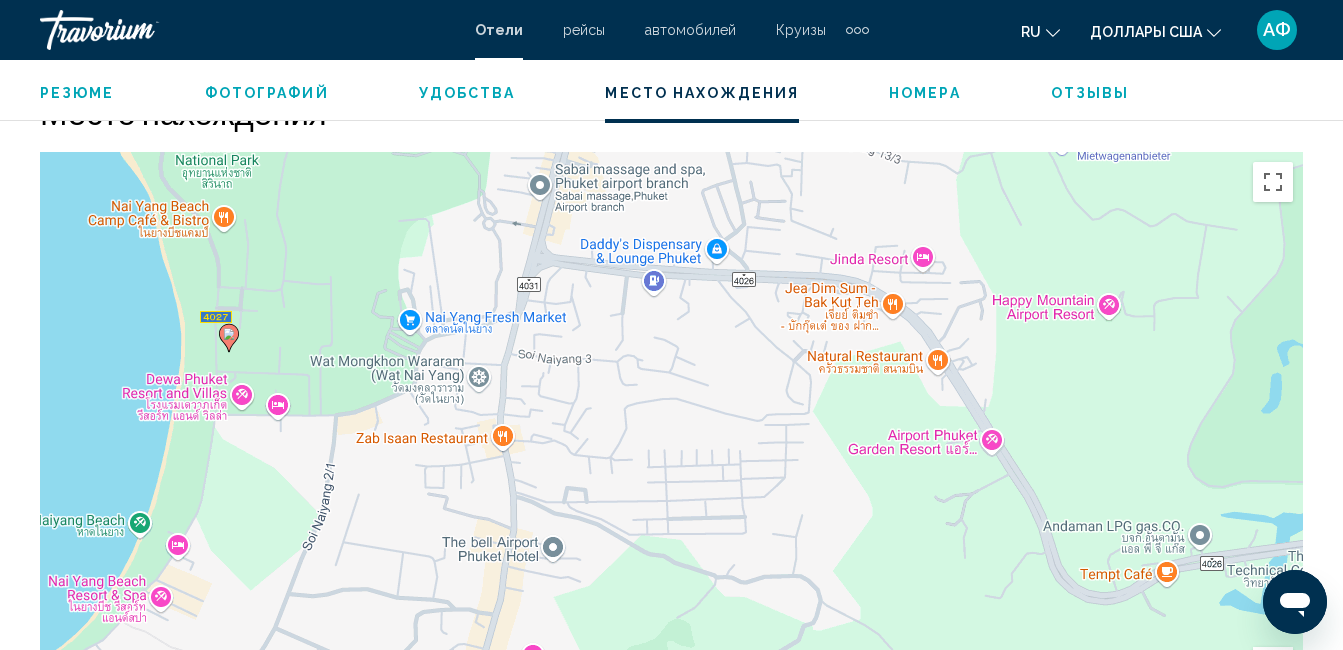 click on "Um von einem Element zum anderen zu gelangen, drückst du die Pfeiltasten entsprechend. Um den Modus zum Ziehen mit der Tastatur zu aktivieren, drückst du Alt + Eingabetaste. Wenn du den Modus aktiviert hast, kannst du die Markierung mit den Pfeiltasten verschieben. Nachdem du sie an die gewünschte Stelle gezogen bzw. verschoben hast, drückst du einfach die Eingabetaste. Durch Drücken der Esc-Taste kannst du den Vorgang abbrechen." at bounding box center (671, 452) 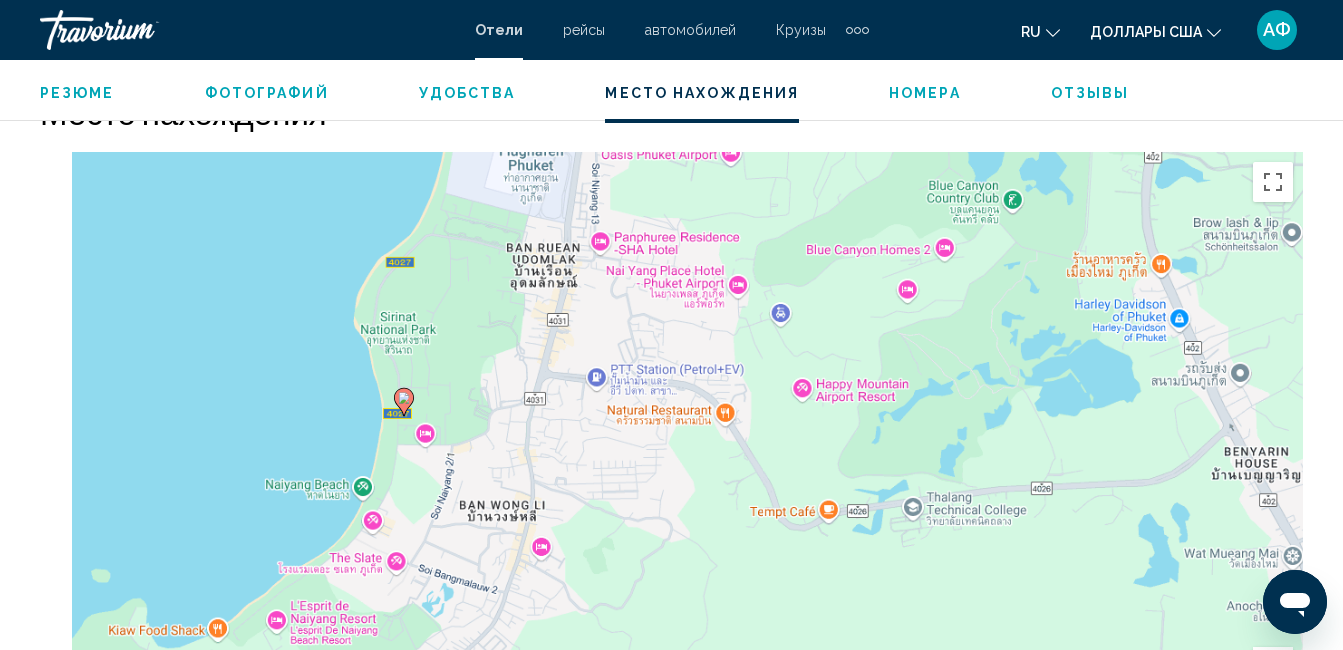 click on "Um von einem Element zum anderen zu gelangen, drückst du die Pfeiltasten entsprechend. Um den Modus zum Ziehen mit der Tastatur zu aktivieren, drückst du Alt + Eingabetaste. Wenn du den Modus aktiviert hast, kannst du die Markierung mit den Pfeiltasten verschieben. Nachdem du sie an die gewünschte Stelle gezogen bzw. verschoben hast, drückst du einfach die Eingabetaste. Durch Drücken der Esc-Taste kannst du den Vorgang abbrechen." at bounding box center (671, 452) 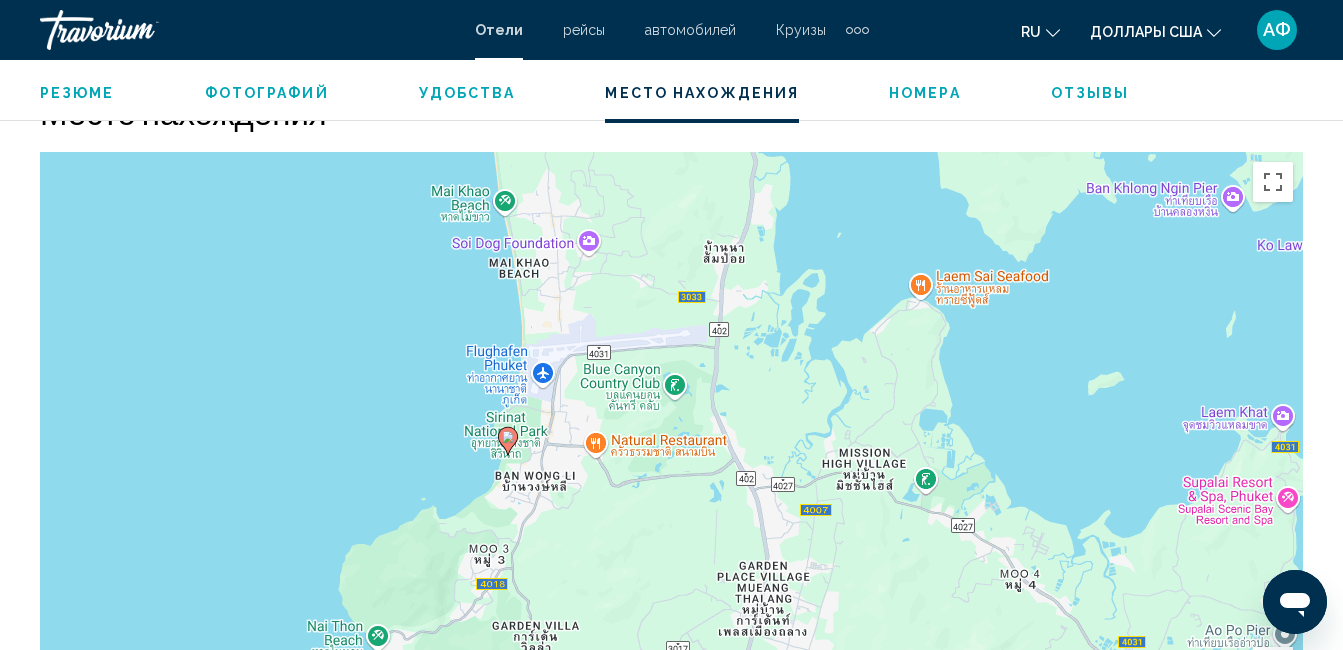 click on "Um von einem Element zum anderen zu gelangen, drückst du die Pfeiltasten entsprechend. Um den Modus zum Ziehen mit der Tastatur zu aktivieren, drückst du Alt + Eingabetaste. Wenn du den Modus aktiviert hast, kannst du die Markierung mit den Pfeiltasten verschieben. Nachdem du sie an die gewünschte Stelle gezogen bzw. verschoben hast, drückst du einfach die Eingabetaste. Durch Drücken der Esc-Taste kannst du den Vorgang abbrechen." at bounding box center (671, 452) 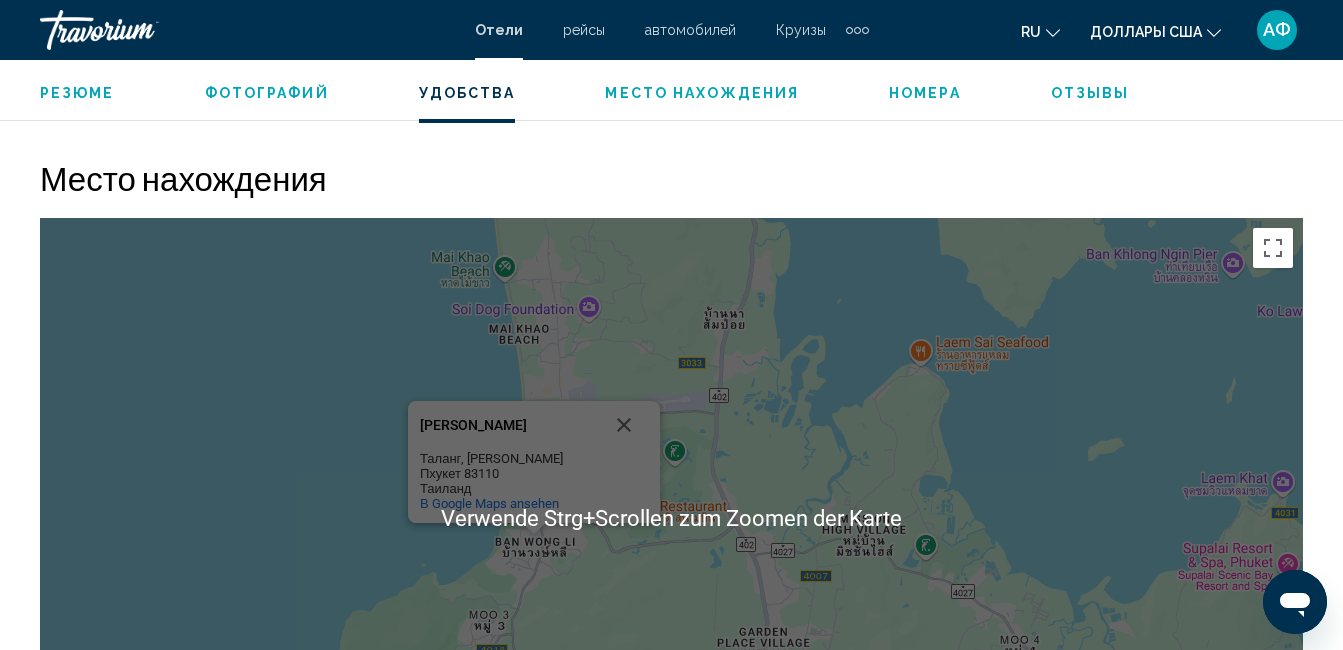 scroll, scrollTop: 2010, scrollLeft: 0, axis: vertical 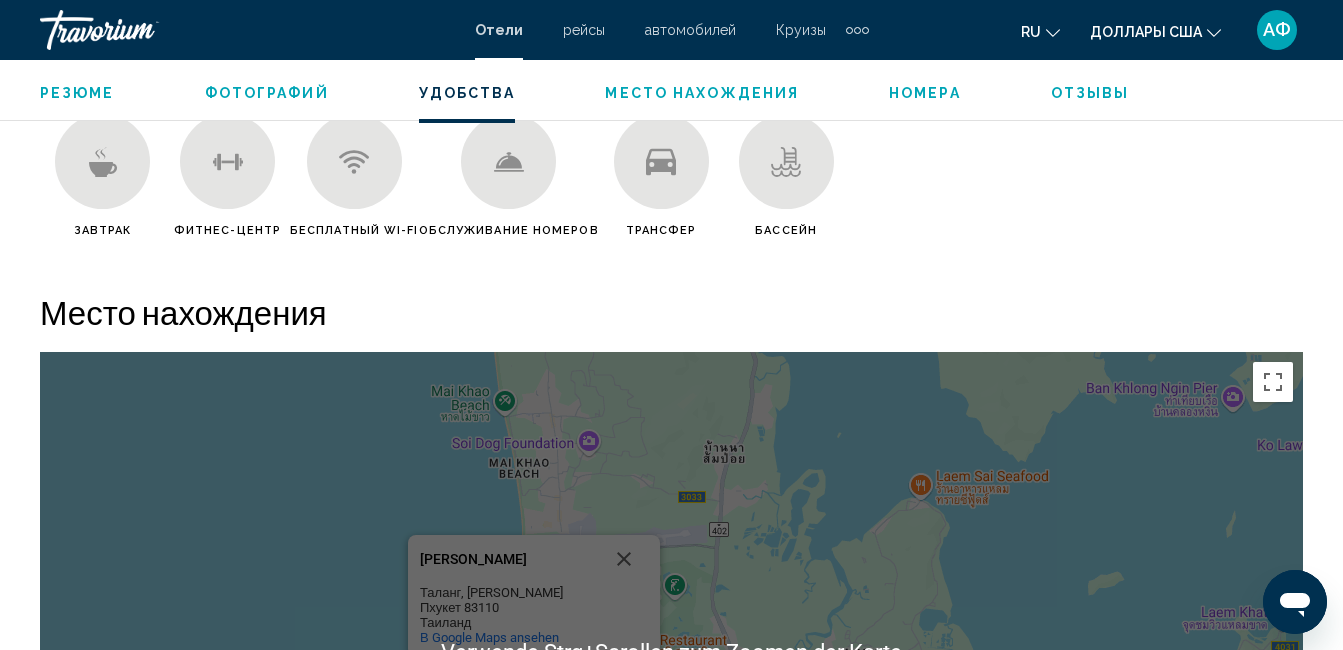 click on "Um von einem Element zum anderen zu gelangen, drückst du die Pfeiltasten entsprechend. Um den Modus zum Ziehen mit der Tastatur zu aktivieren, drückst du Alt + Eingabetaste. Wenn du den Modus aktiviert hast, kannst du die Markierung mit den Pfeiltasten verschieben. Nachdem du sie an die gewünschte Stelle gezogen bzw. verschoben hast, drückst du einfach die Eingabetaste. Durch Drücken der Esc-Taste kannst du den Vorgang abbrechen.     Бан [PERSON_NAME] Ли                     Ban [PERSON_NAME] Li                 Таланг, [PERSON_NAME] Пхукет 83110 Таиланд             В Google Maps ansehen" at bounding box center [671, 652] 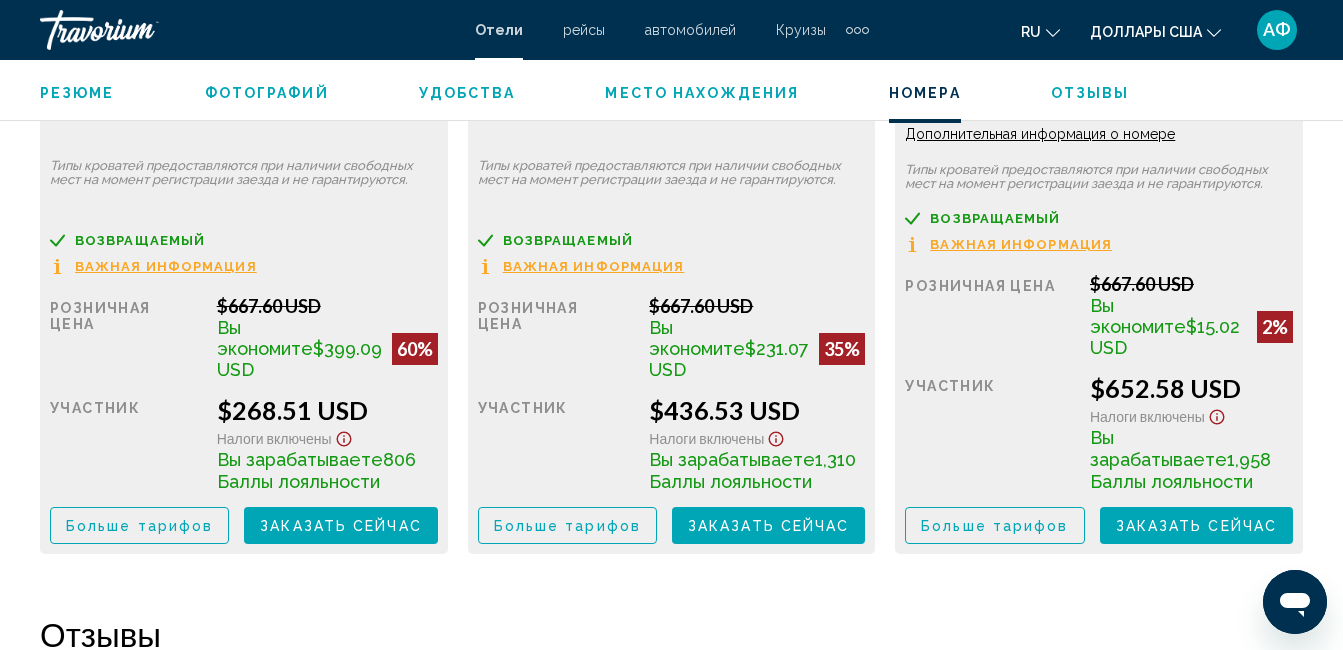 scroll, scrollTop: 3510, scrollLeft: 0, axis: vertical 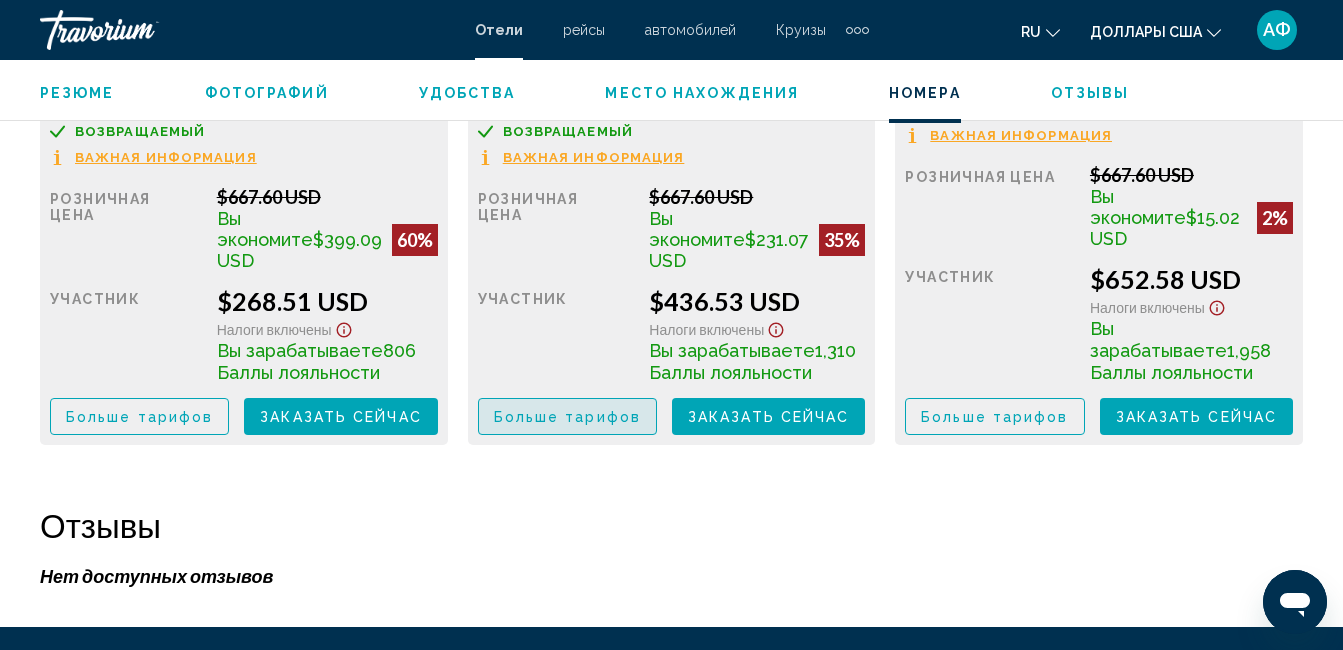 click on "Больше тарифов" at bounding box center [567, 417] 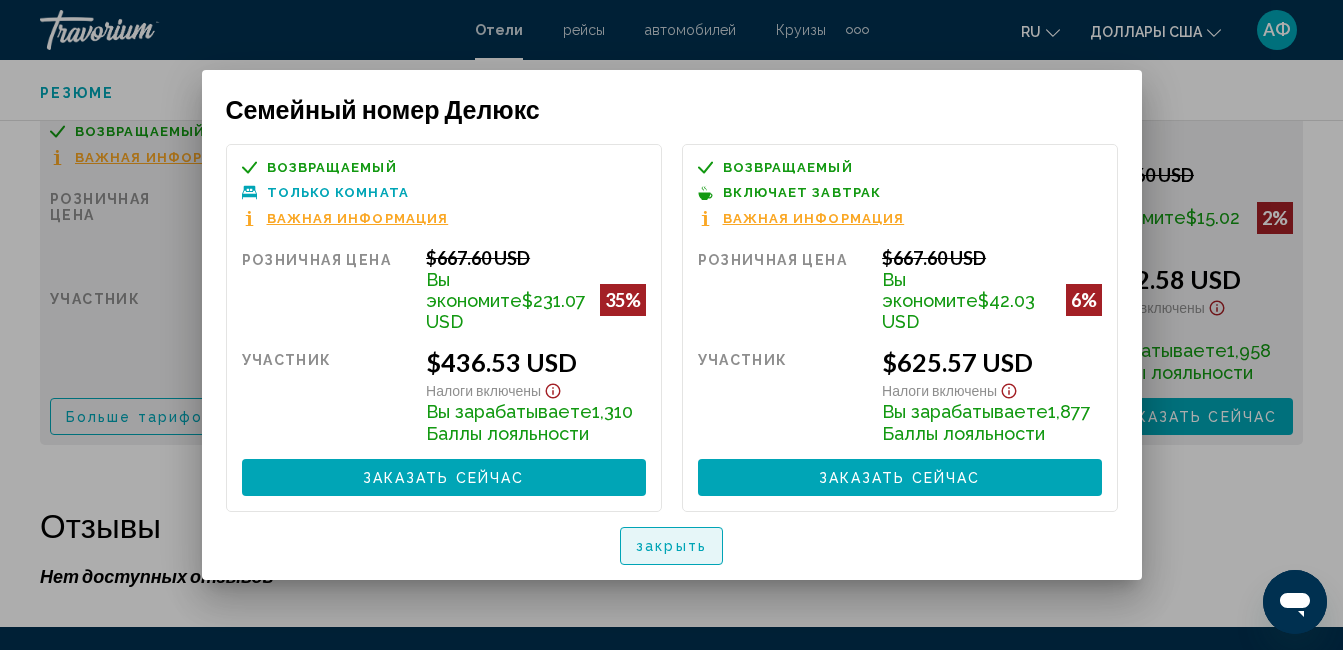click on "закрыть" at bounding box center [671, 545] 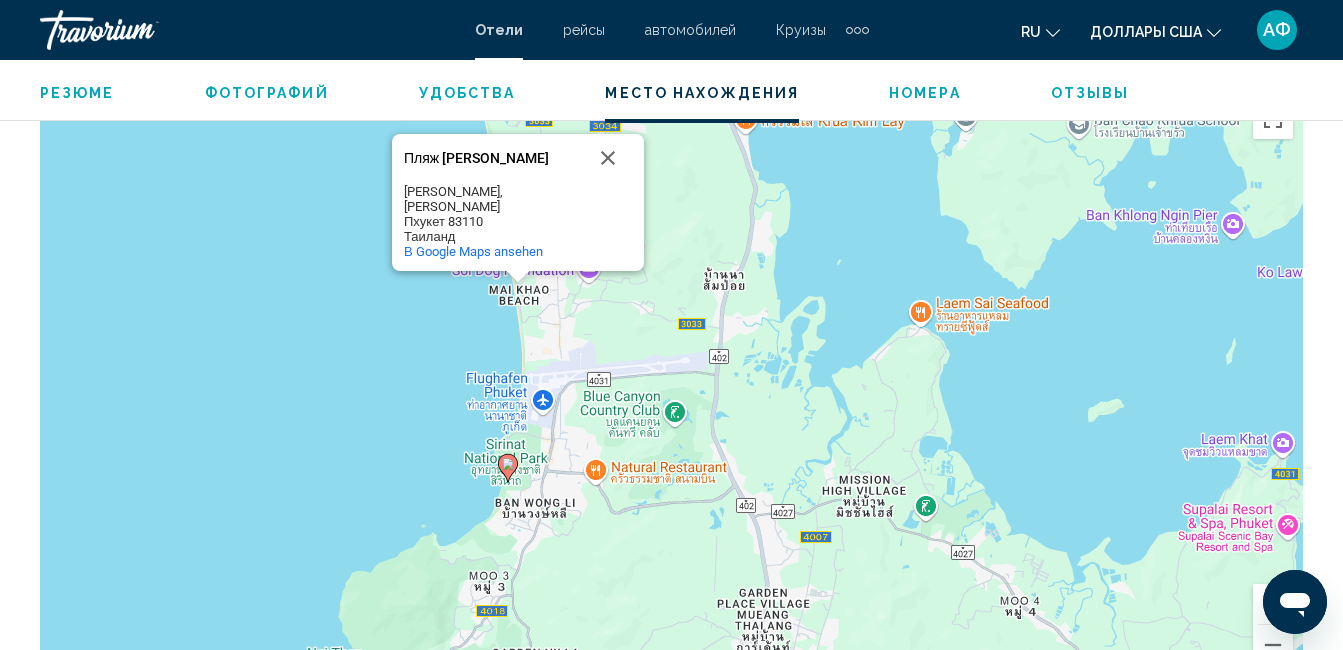 scroll, scrollTop: 2210, scrollLeft: 0, axis: vertical 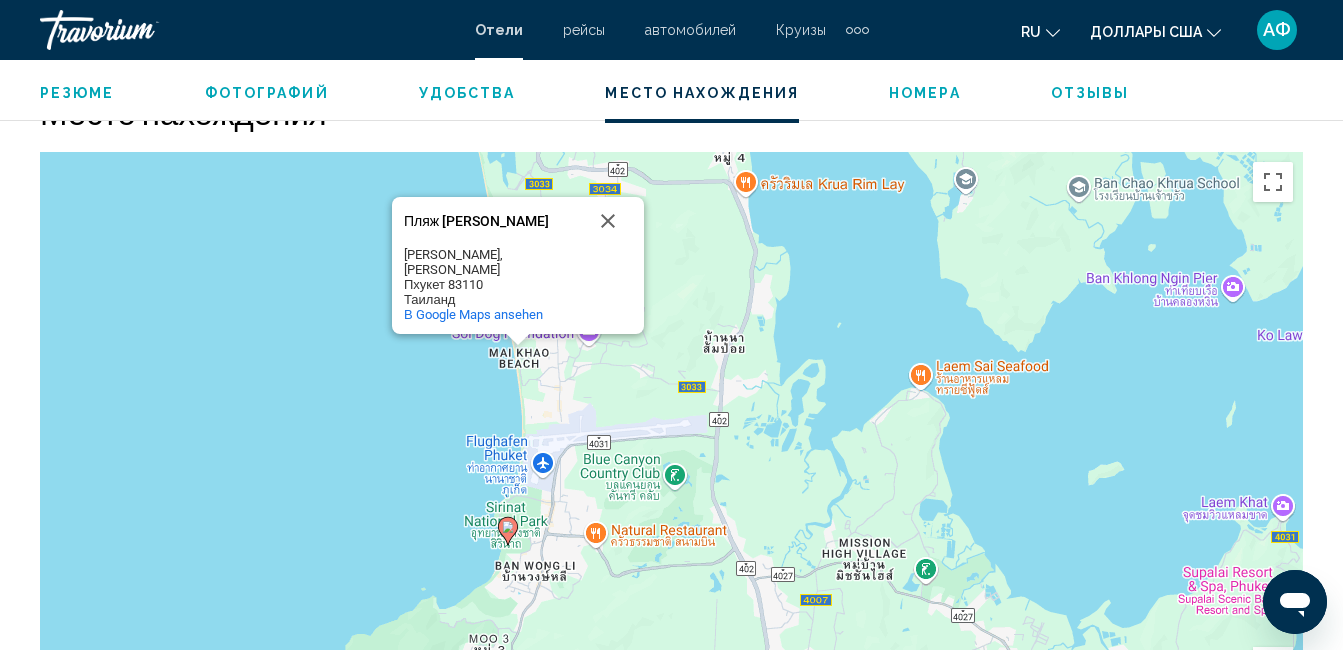 click on "Um von einem Element zum anderen zu gelangen, drückst du die Pfeiltasten entsprechend. Um den Modus zum Ziehen mit der Tastatur zu aktivieren, drückst du Alt + Eingabetaste. Wenn du den Modus aktiviert hast, kannst du die Markierung mit den Pfeiltasten verschieben. Nachdem du sie an die gewünschte Stelle gezogen bzw. verschoben hast, drückst du einfach die Eingabetaste. Durch Drücken der Esc-Taste kannst du den Vorgang abbrechen.     Пляж Май [GEOGRAPHIC_DATA]                 Май [GEOGRAPHIC_DATA], Амфо Таланг Пхукет 83110 Таиланд             В Google Maps ansehen" at bounding box center [671, 452] 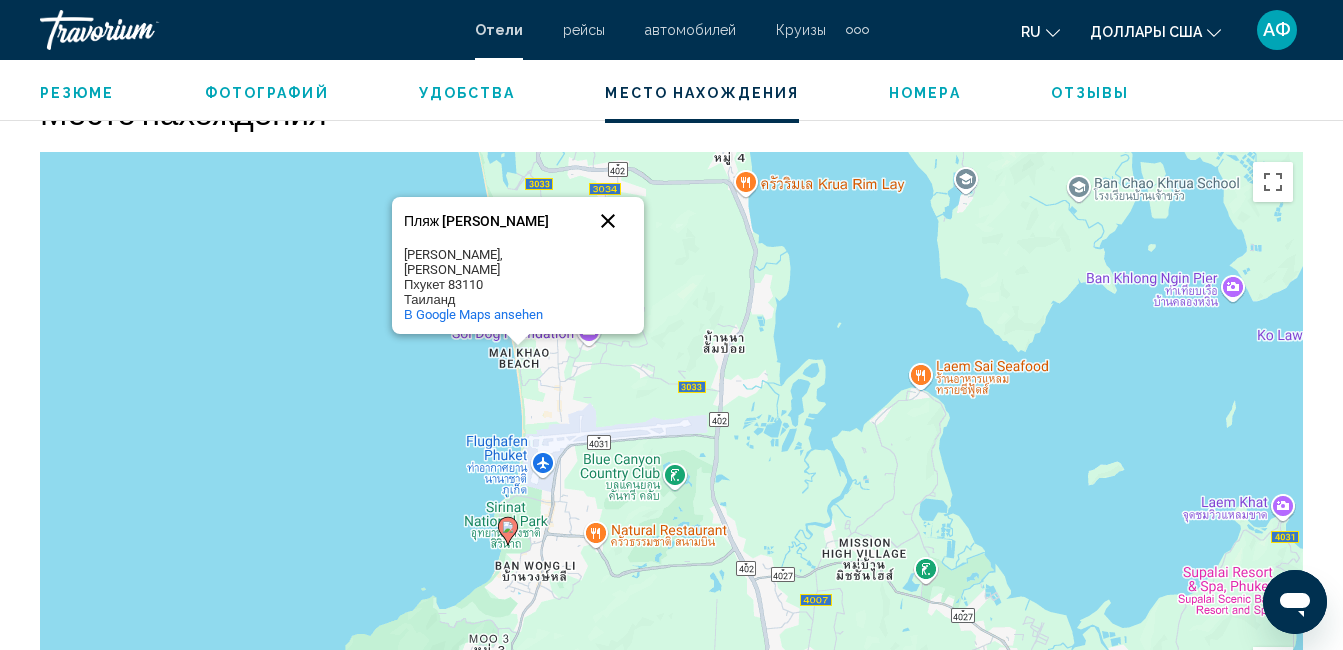 click at bounding box center (608, 221) 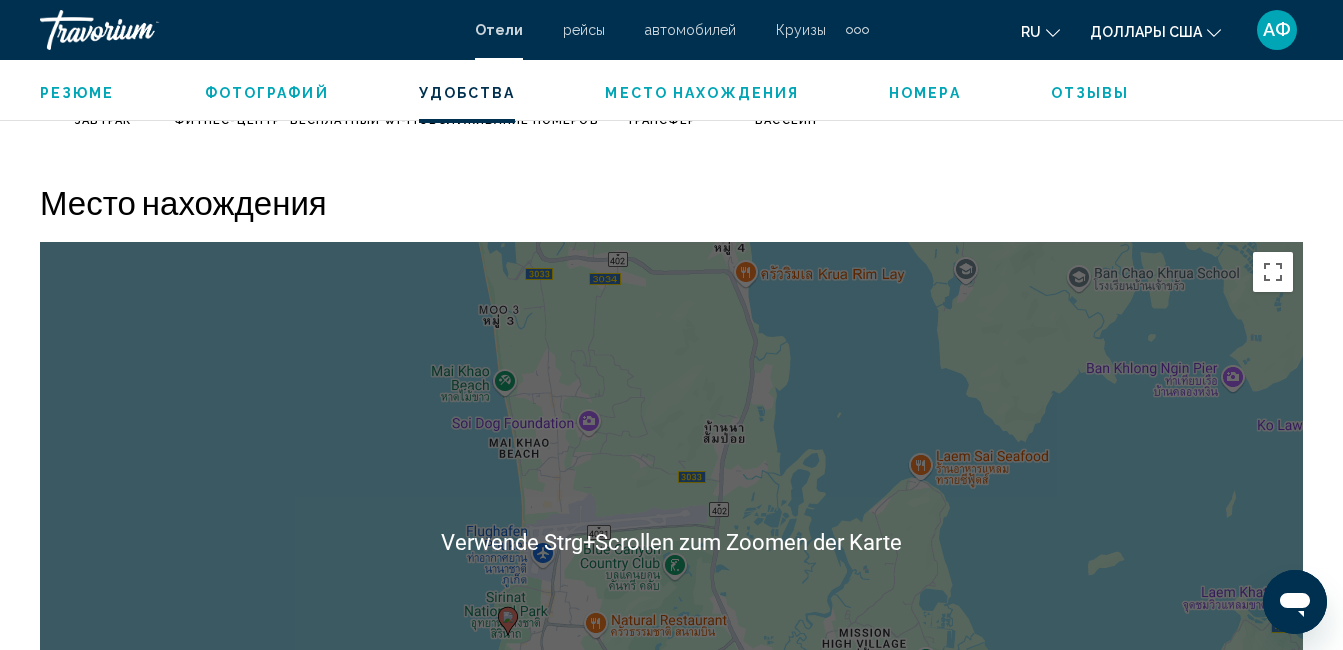 scroll, scrollTop: 2010, scrollLeft: 0, axis: vertical 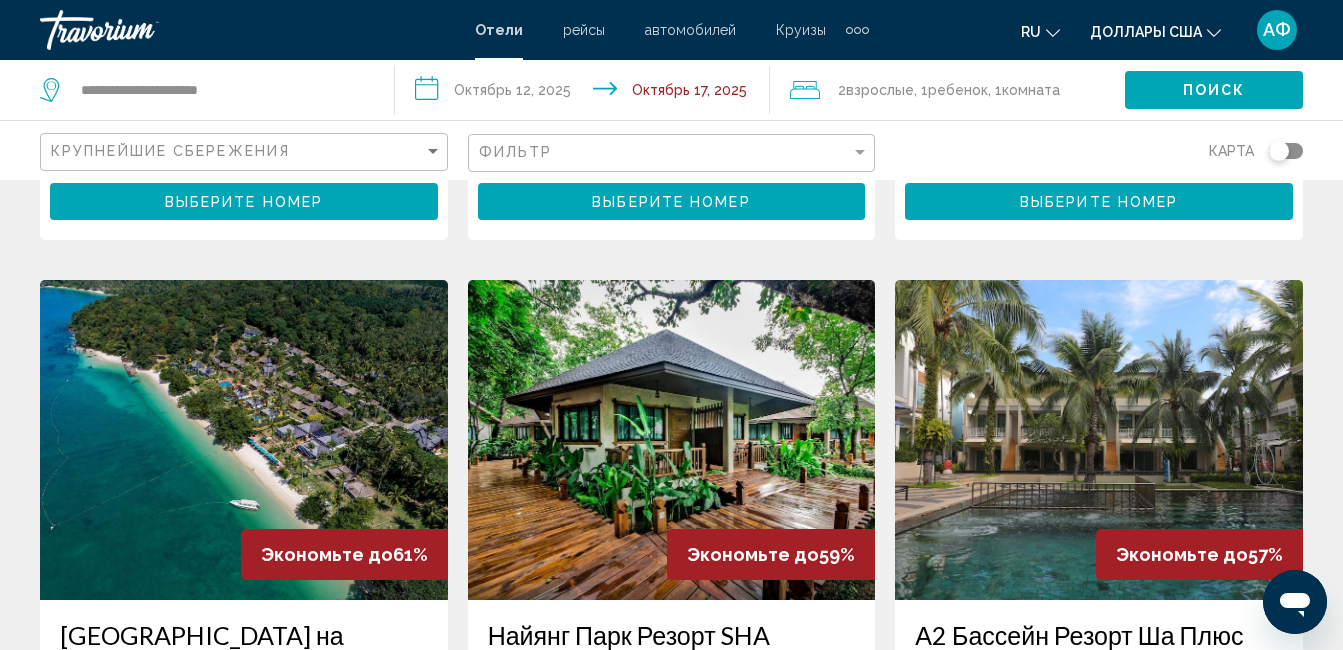 click at bounding box center (1099, 440) 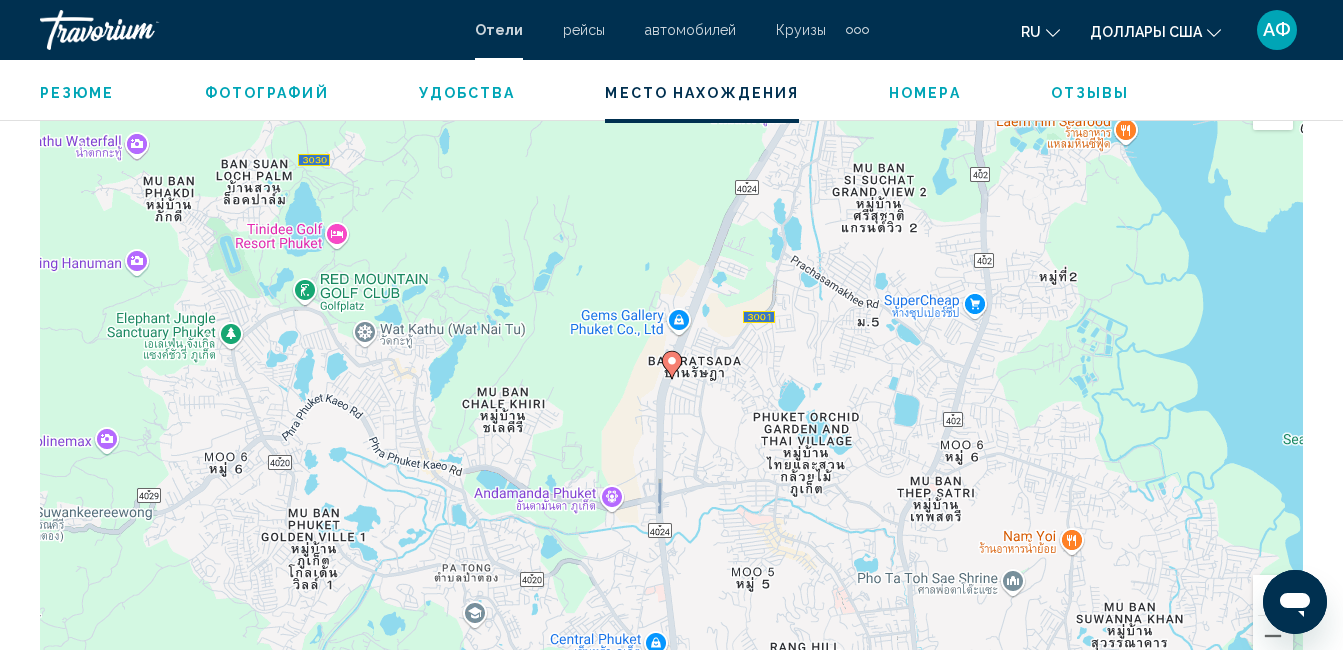 scroll, scrollTop: 2310, scrollLeft: 0, axis: vertical 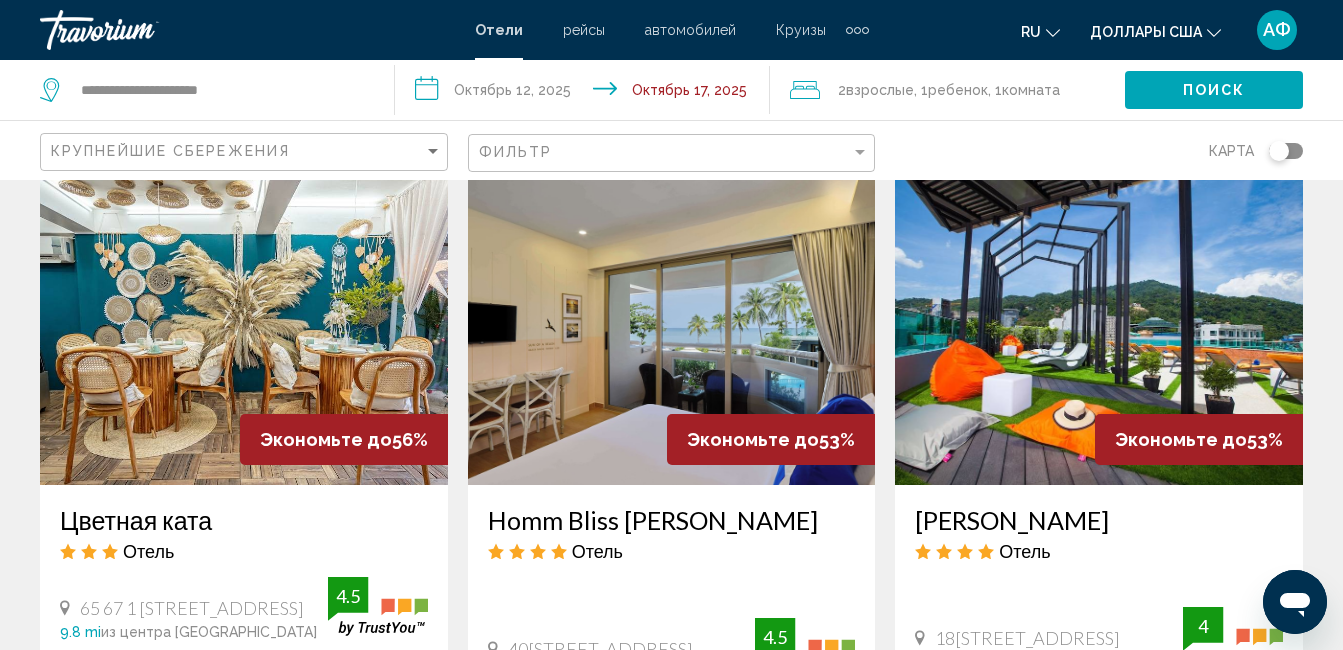 click at bounding box center (1099, 325) 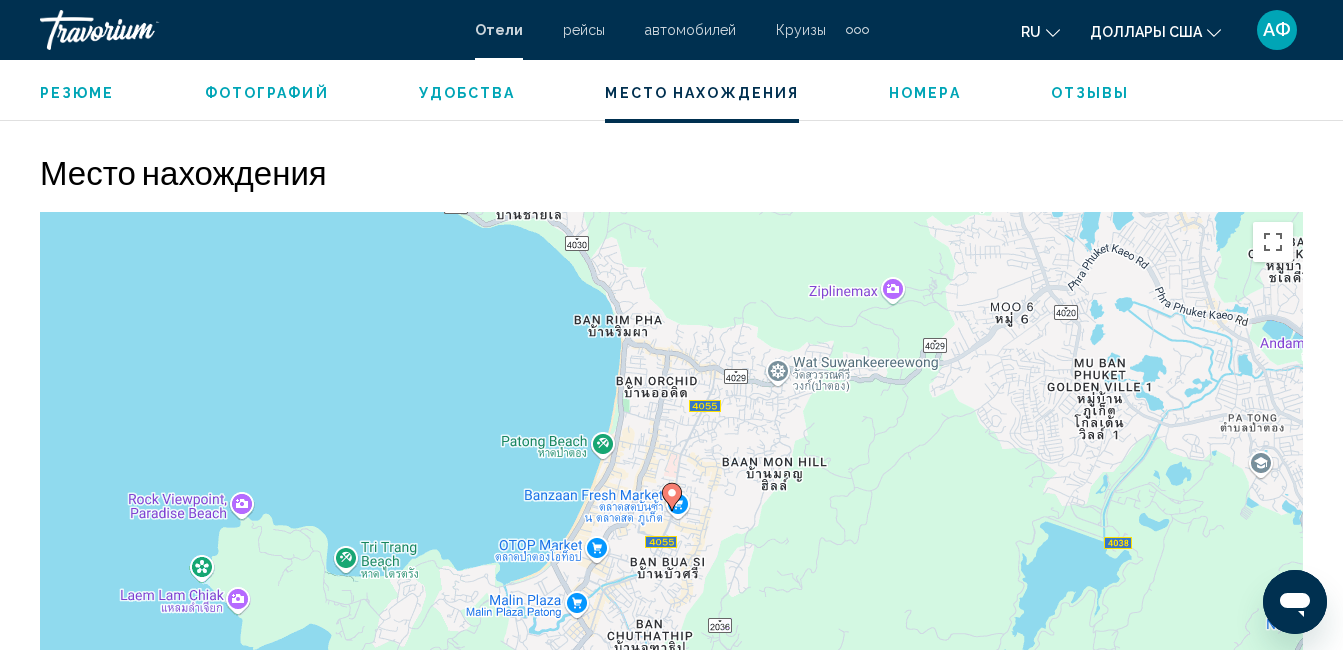 scroll, scrollTop: 2210, scrollLeft: 0, axis: vertical 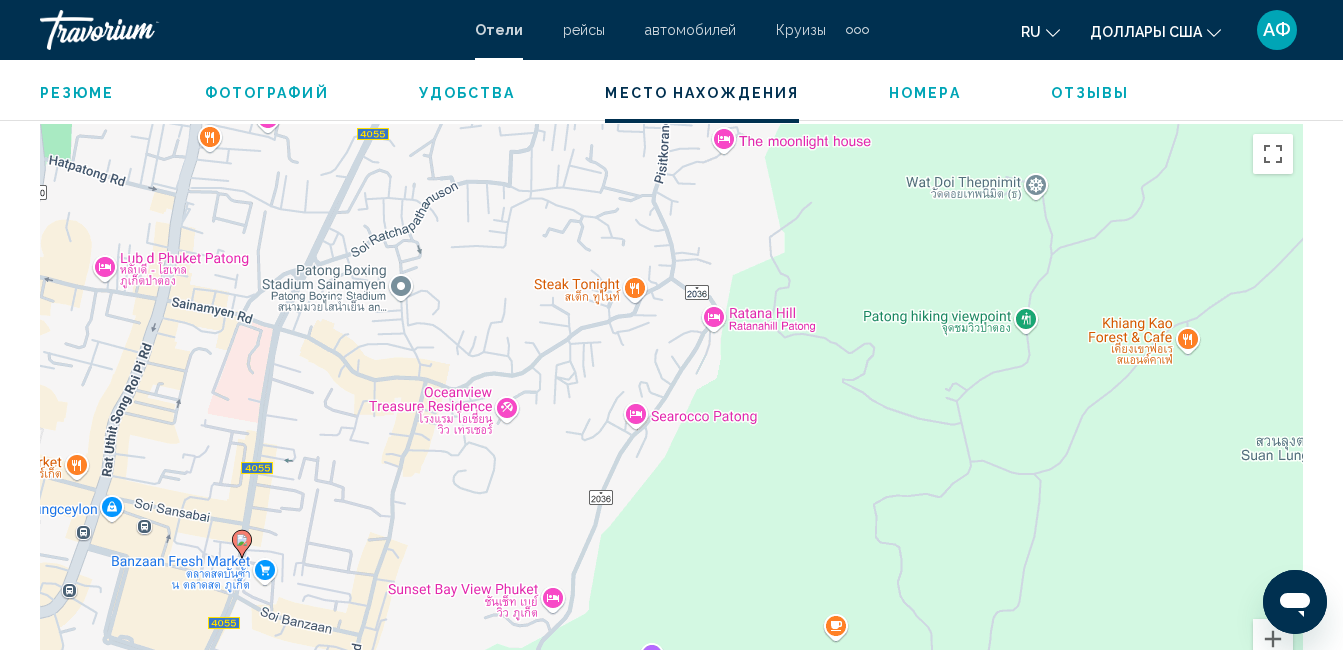 click on "Um von einem Element zum anderen zu gelangen, drückst du die Pfeiltasten entsprechend. Um den Modus zum Ziehen mit der Tastatur zu aktivieren, drückst du Alt + Eingabetaste. Wenn du den Modus aktiviert hast, kannst du die Markierung mit den Pfeiltasten verschieben. Nachdem du sie an die gewünschte Stelle gezogen bzw. verschoben hast, drückst du einfach die Eingabetaste. Durch Drücken der Esc-Taste kannst du den Vorgang abbrechen." at bounding box center [671, 424] 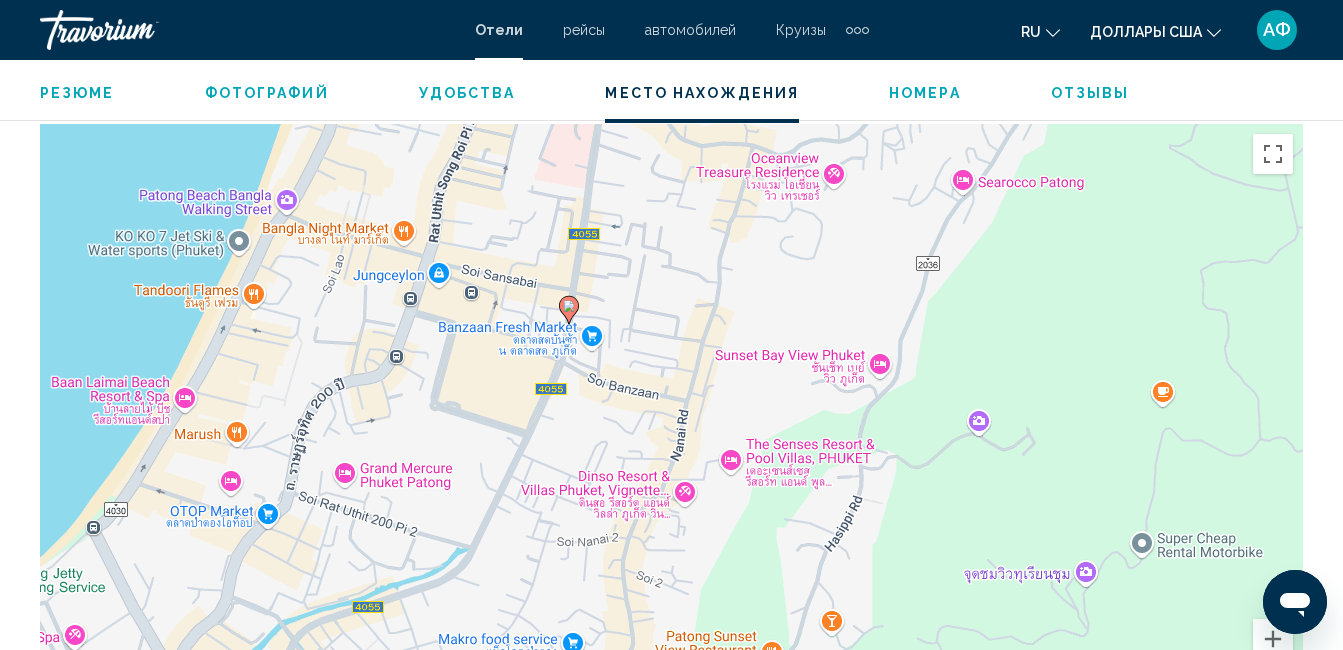 drag, startPoint x: 468, startPoint y: 518, endPoint x: 793, endPoint y: 284, distance: 400.47595 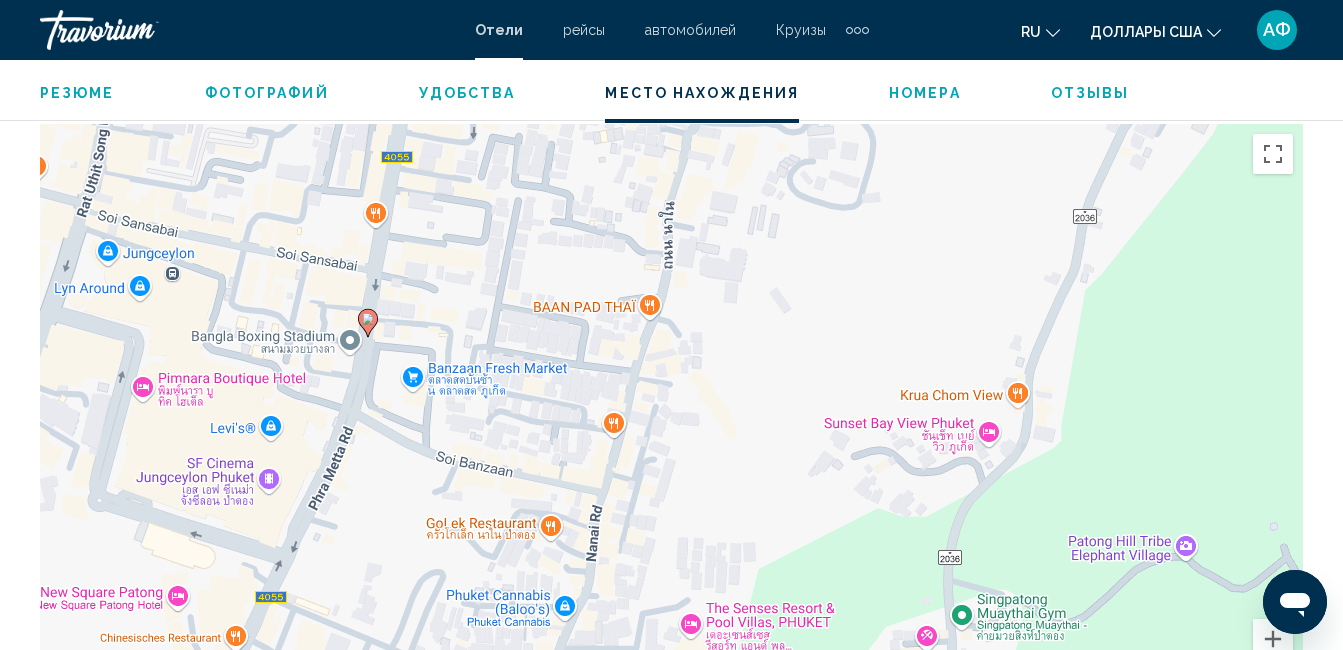 click on "Um von einem Element zum anderen zu gelangen, drückst du die Pfeiltasten entsprechend. Um den Modus zum Ziehen mit der Tastatur zu aktivieren, drückst du Alt + Eingabetaste. Wenn du den Modus aktiviert hast, kannst du die Markierung mit den Pfeiltasten verschieben. Nachdem du sie an die gewünschte Stelle gezogen bzw. verschoben hast, drückst du einfach die Eingabetaste. Durch Drücken der Esc-Taste kannst du den Vorgang abbrechen." at bounding box center (671, 424) 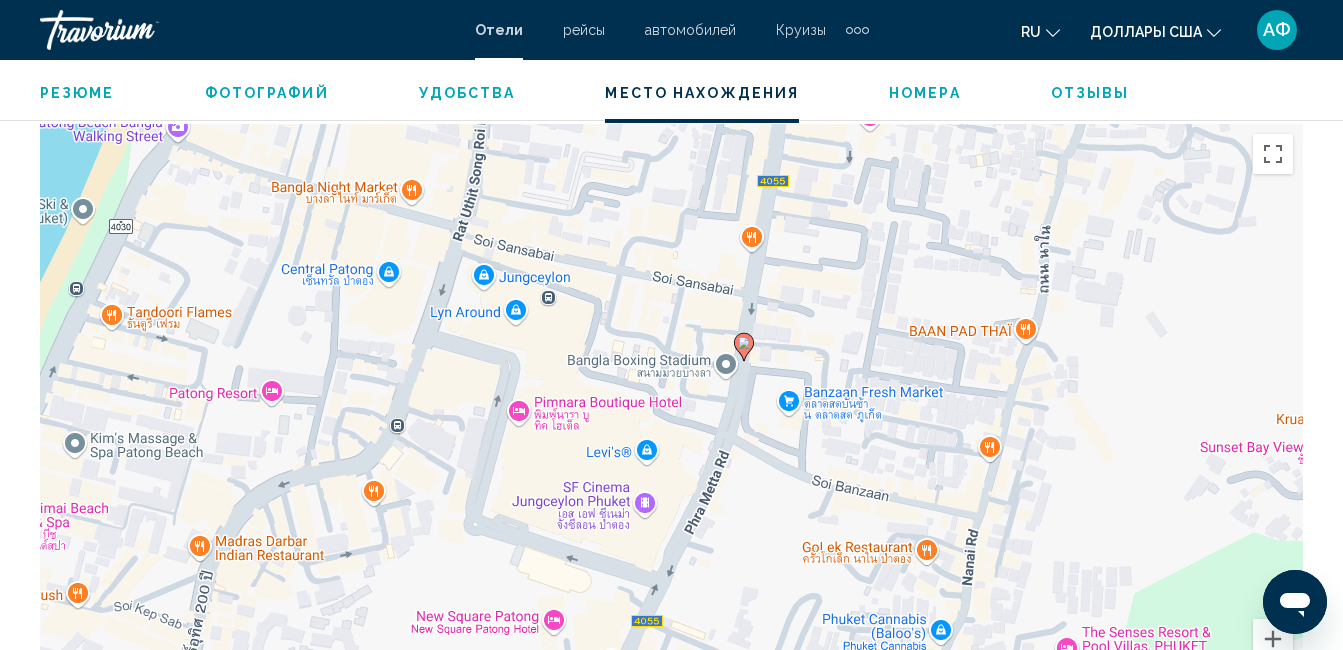 drag, startPoint x: 377, startPoint y: 405, endPoint x: 756, endPoint y: 429, distance: 379.75912 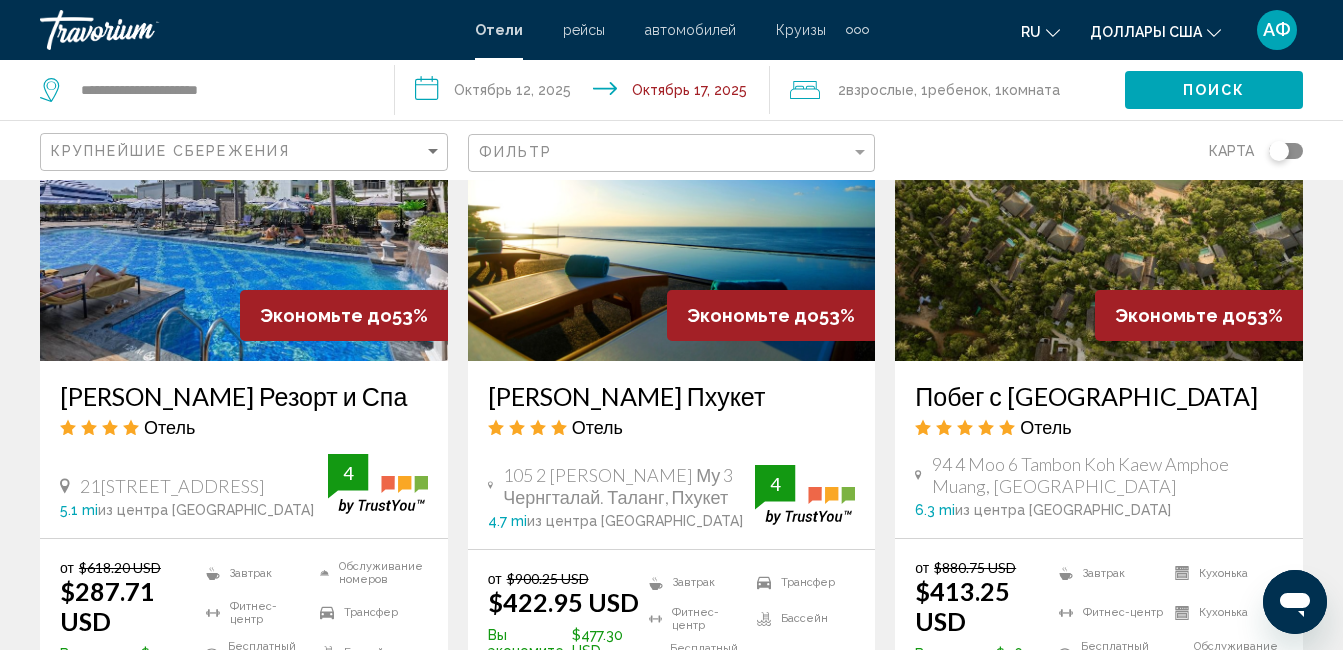 scroll, scrollTop: 2500, scrollLeft: 0, axis: vertical 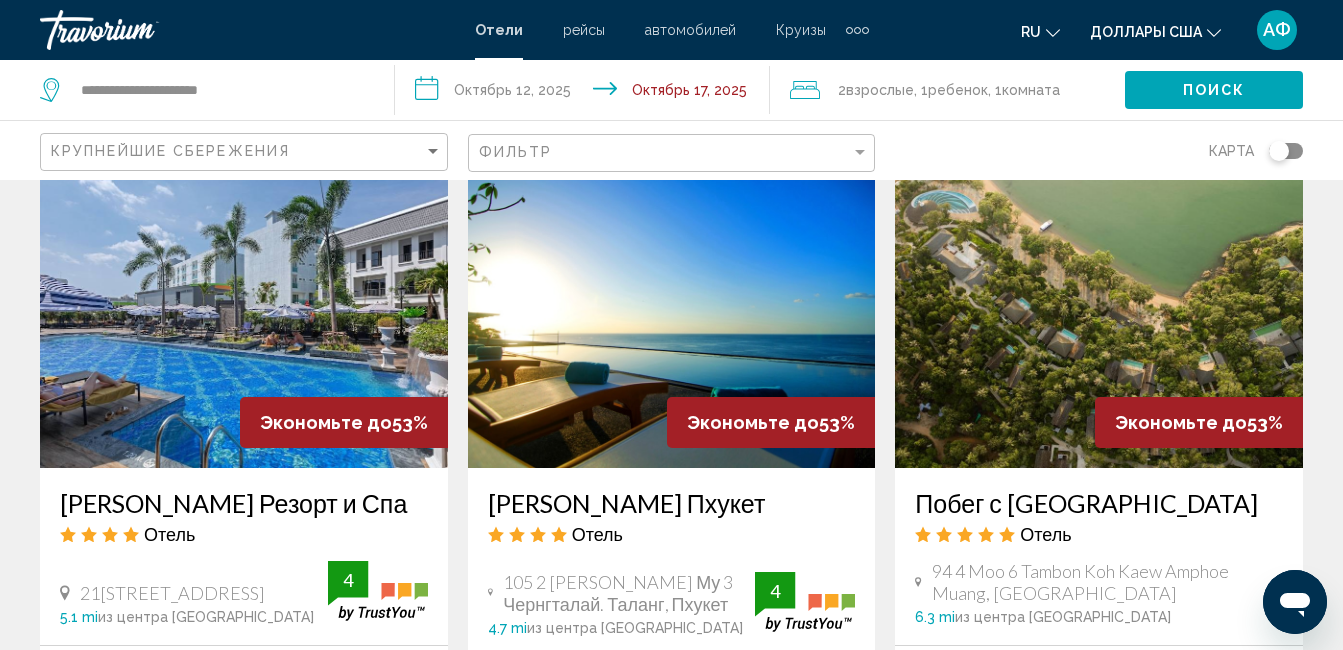 click at bounding box center (244, 308) 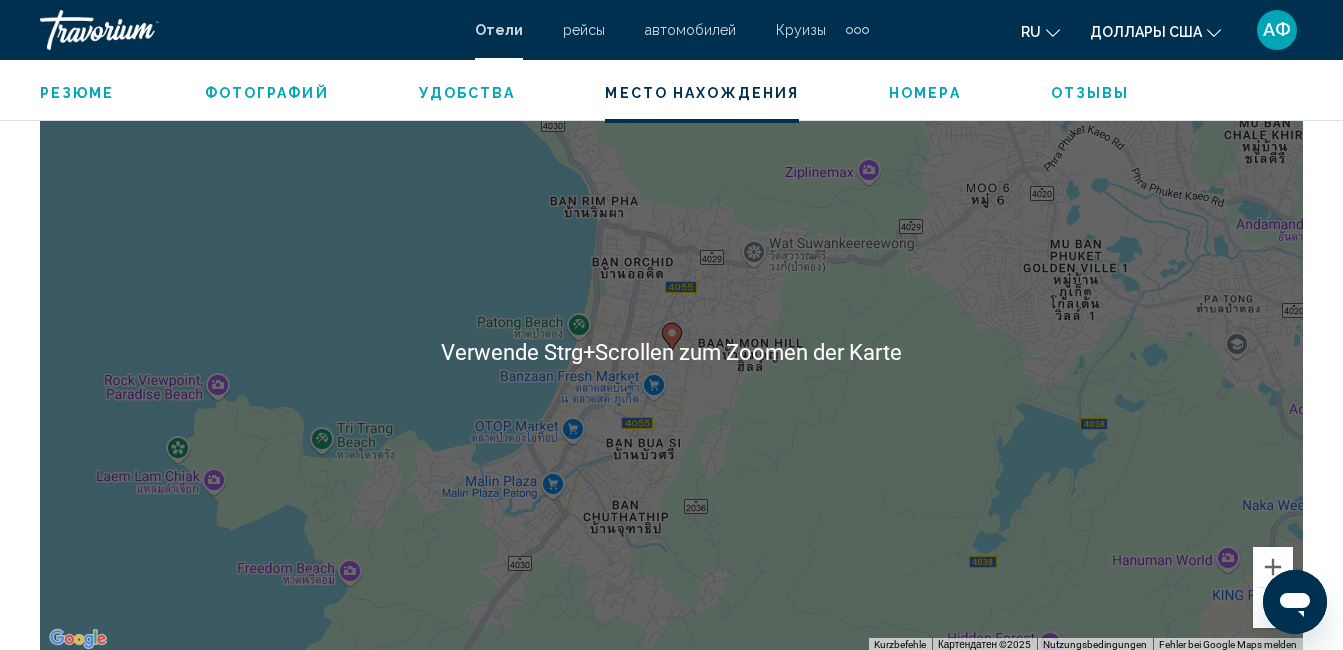 scroll, scrollTop: 2110, scrollLeft: 0, axis: vertical 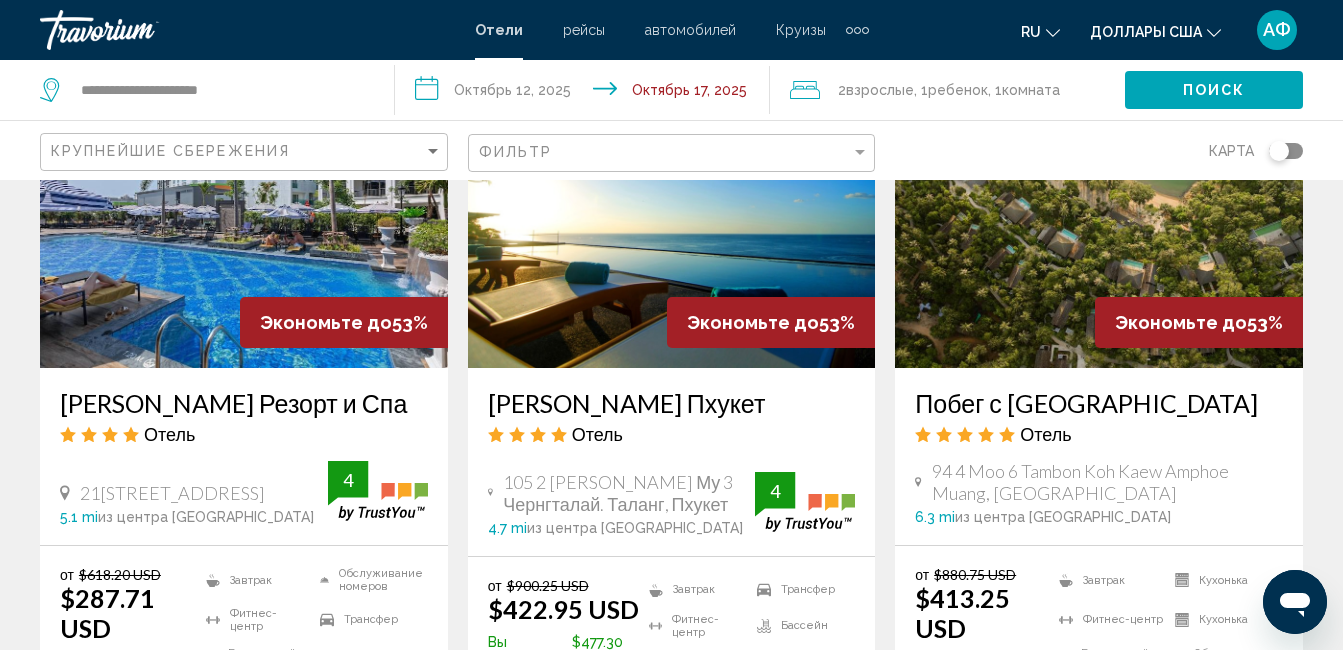 click at bounding box center [672, 208] 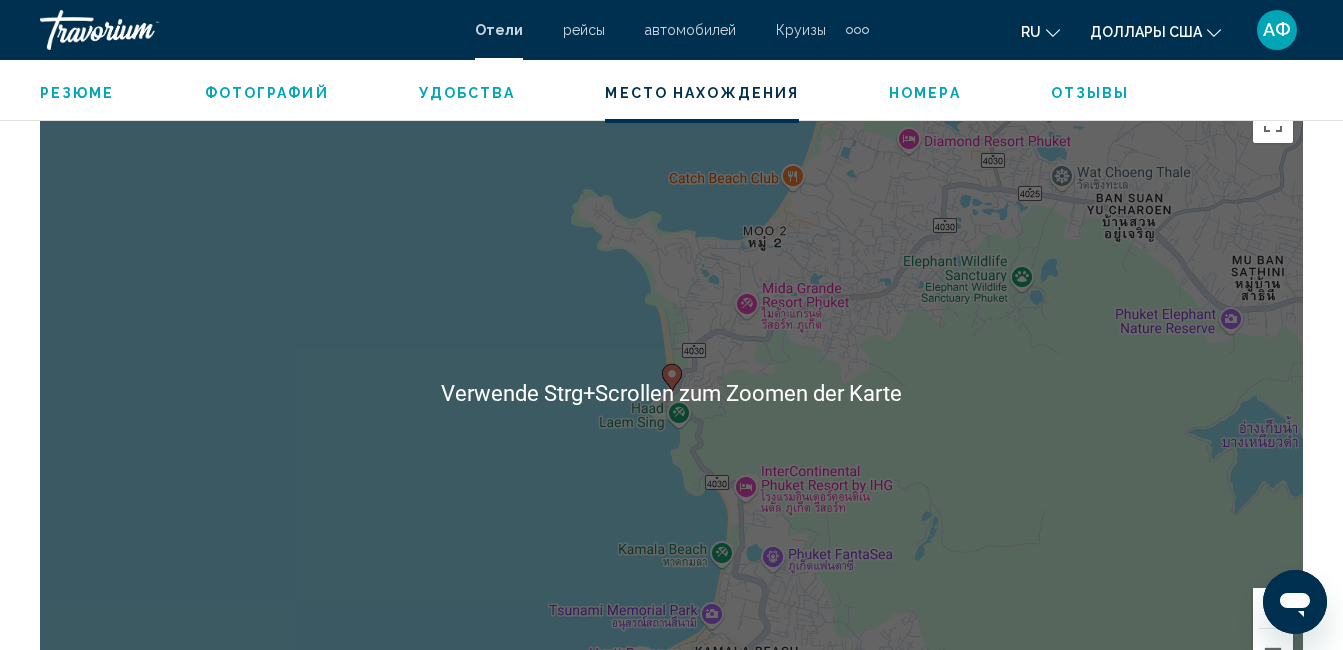 scroll, scrollTop: 2310, scrollLeft: 0, axis: vertical 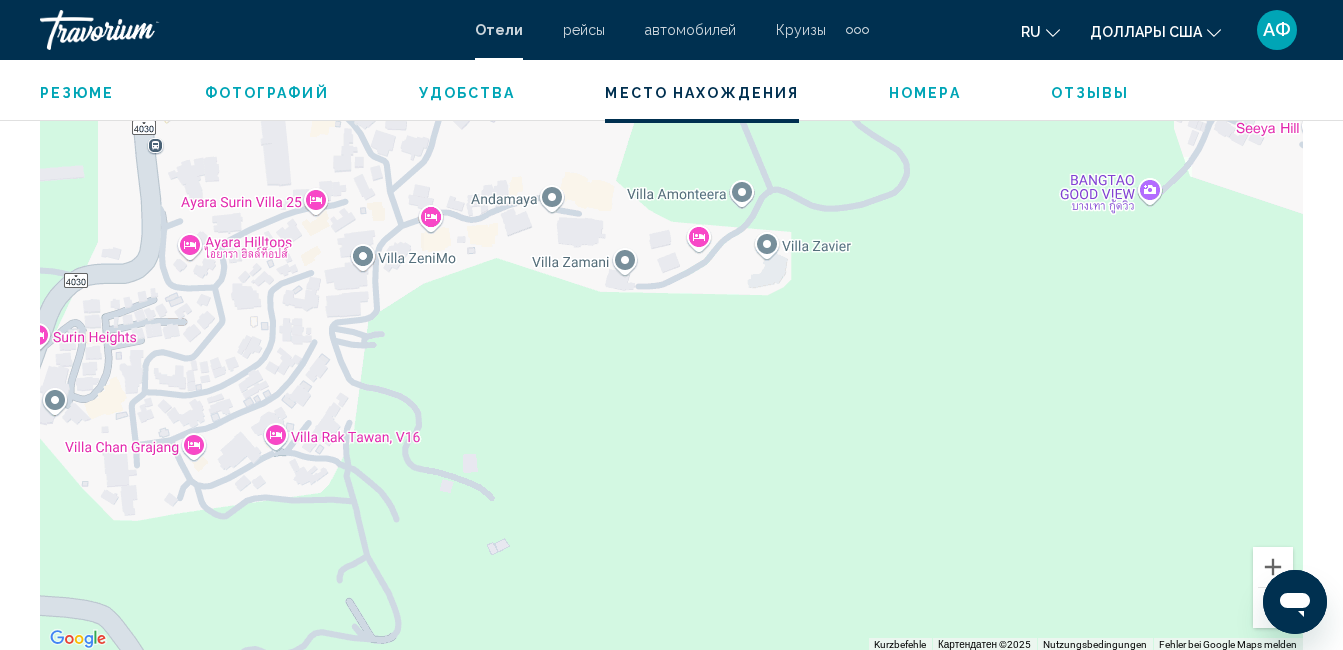 drag, startPoint x: 770, startPoint y: 339, endPoint x: 581, endPoint y: 406, distance: 200.5243 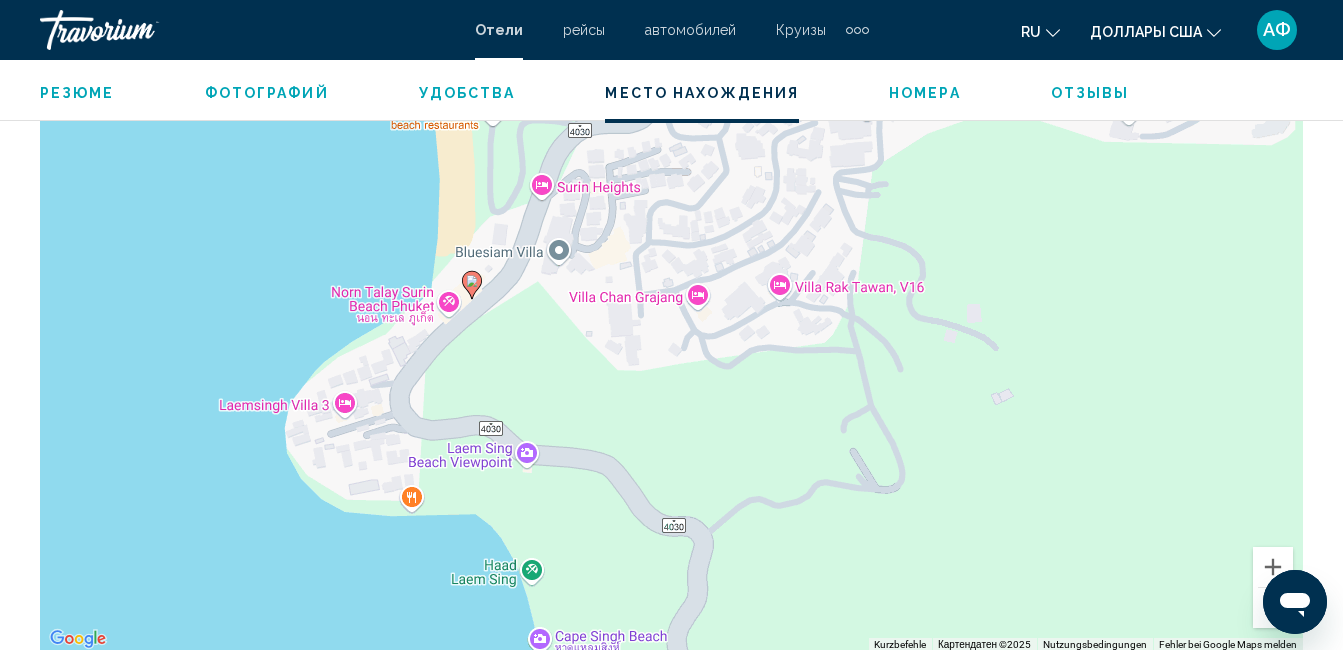 drag, startPoint x: 485, startPoint y: 384, endPoint x: 1005, endPoint y: 230, distance: 542.32465 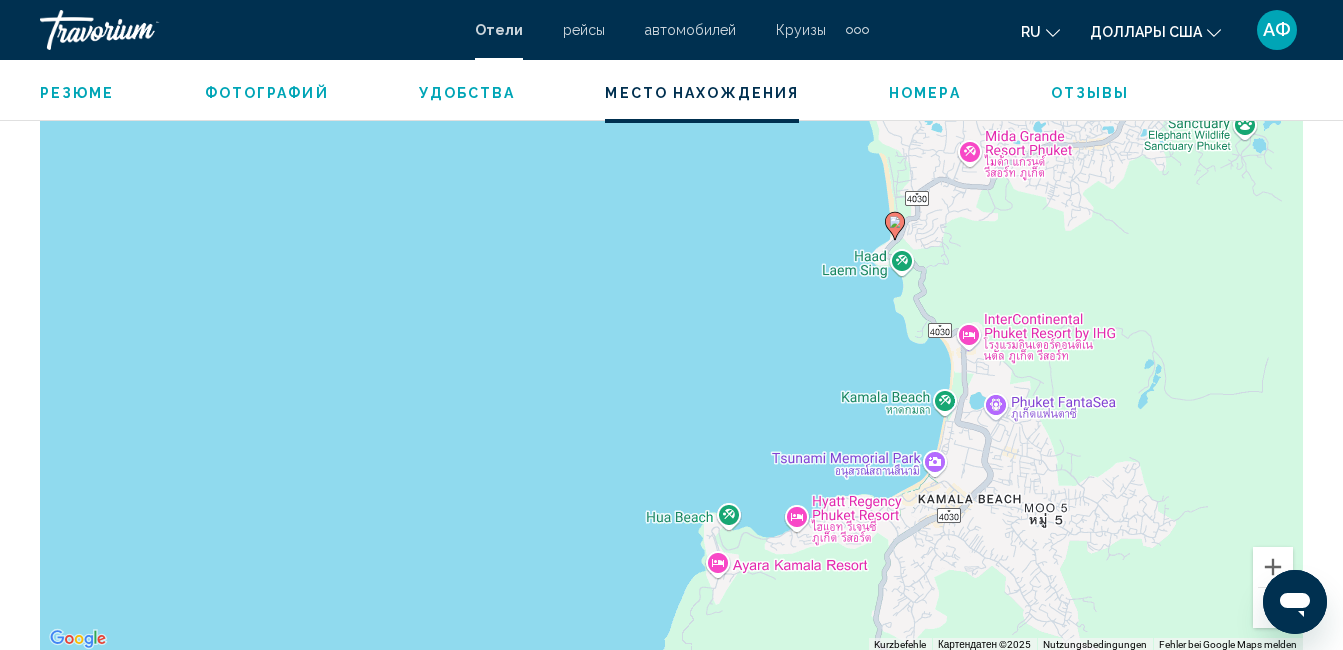 click on "Um von einem Element zum anderen zu gelangen, drückst du die Pfeiltasten entsprechend. Um den Modus zum Ziehen mit der Tastatur zu aktivieren, drückst du Alt + Eingabetaste. Wenn du den Modus aktiviert hast, kannst du die Markierung mit den Pfeiltasten verschieben. Nachdem du sie an die gewünschte Stelle gezogen bzw. verschoben hast, drückst du einfach die Eingabetaste. Durch Drücken der Esc-Taste kannst du den Vorgang abbrechen." at bounding box center [671, 352] 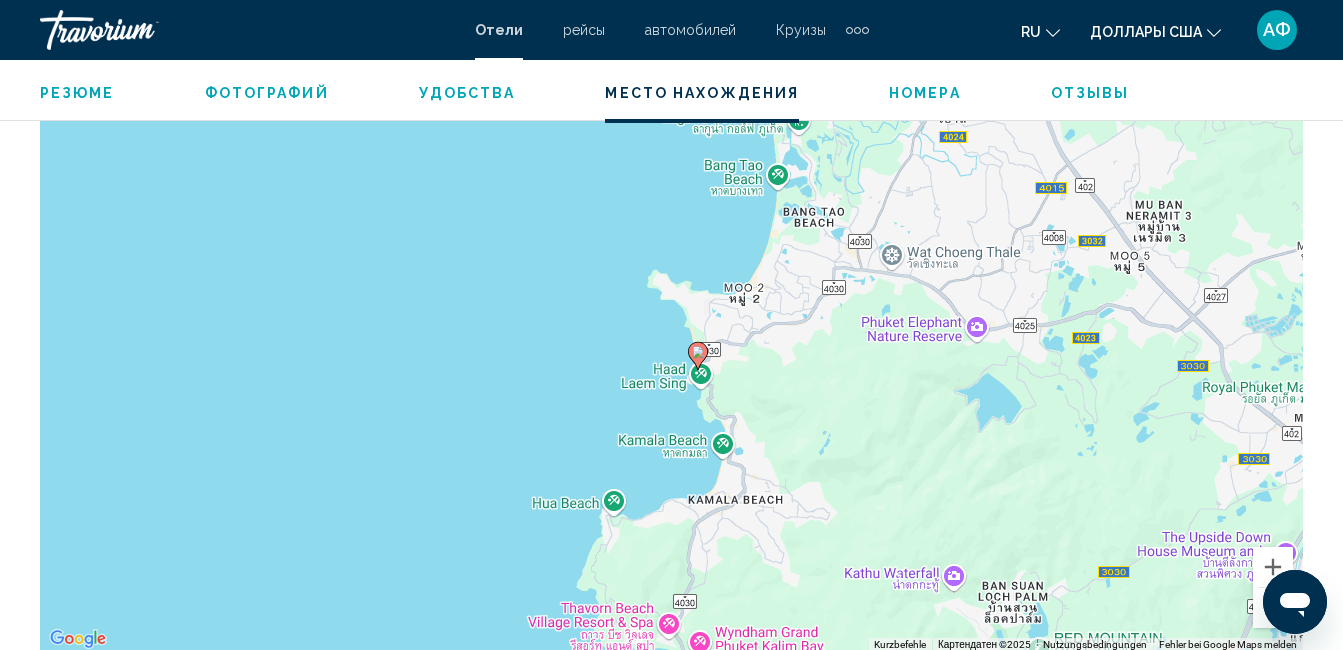 drag, startPoint x: 949, startPoint y: 234, endPoint x: 721, endPoint y: 372, distance: 266.51077 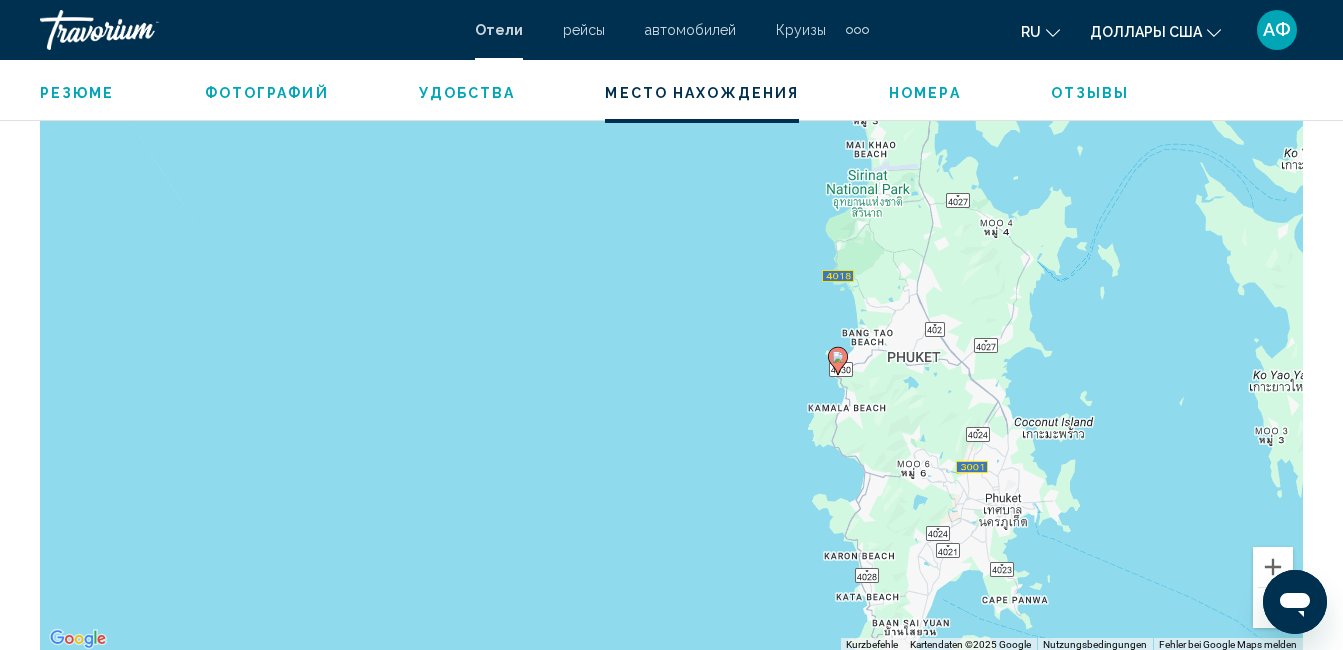 drag, startPoint x: 883, startPoint y: 379, endPoint x: 880, endPoint y: 368, distance: 11.401754 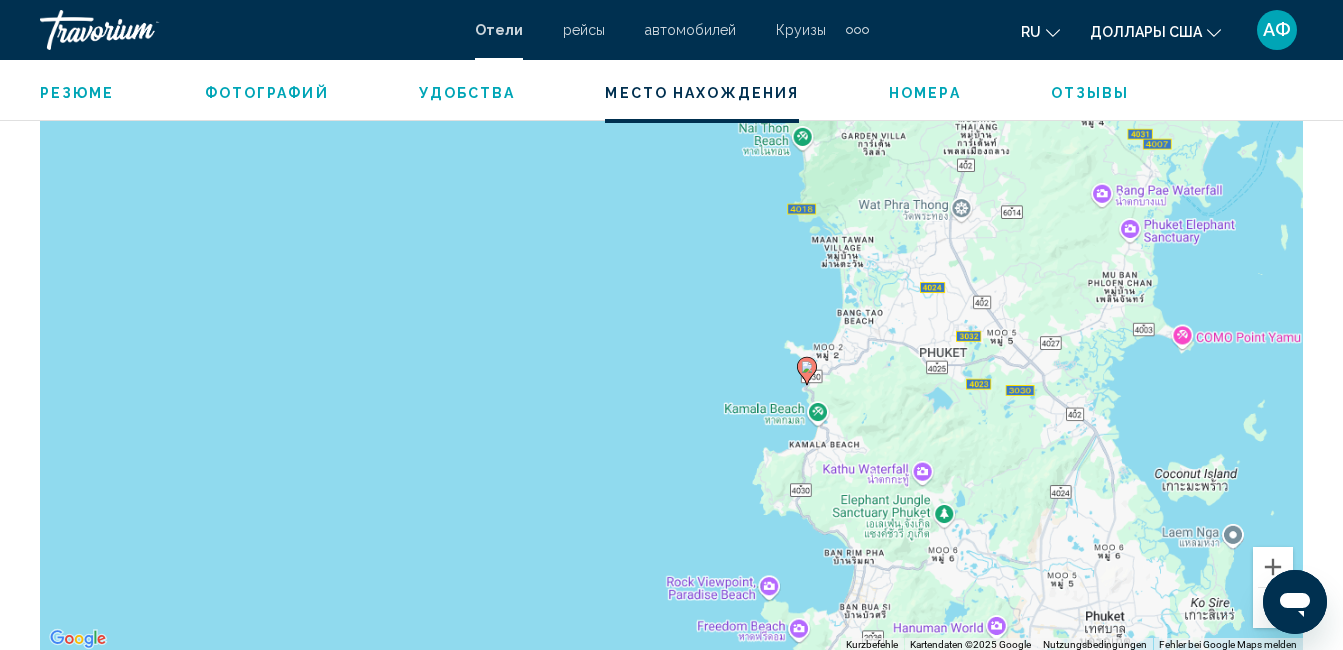 click on "Um von einem Element zum anderen zu gelangen, drückst du die Pfeiltasten entsprechend. Um den Modus zum Ziehen mit der Tastatur zu aktivieren, drückst du Alt + Eingabetaste. Wenn du den Modus aktiviert hast, kannst du die Markierung mit den Pfeiltasten verschieben. Nachdem du sie an die gewünschte Stelle gezogen bzw. verschoben hast, drückst du einfach die Eingabetaste. Durch Drücken der Esc-Taste kannst du den Vorgang abbrechen." at bounding box center (671, 352) 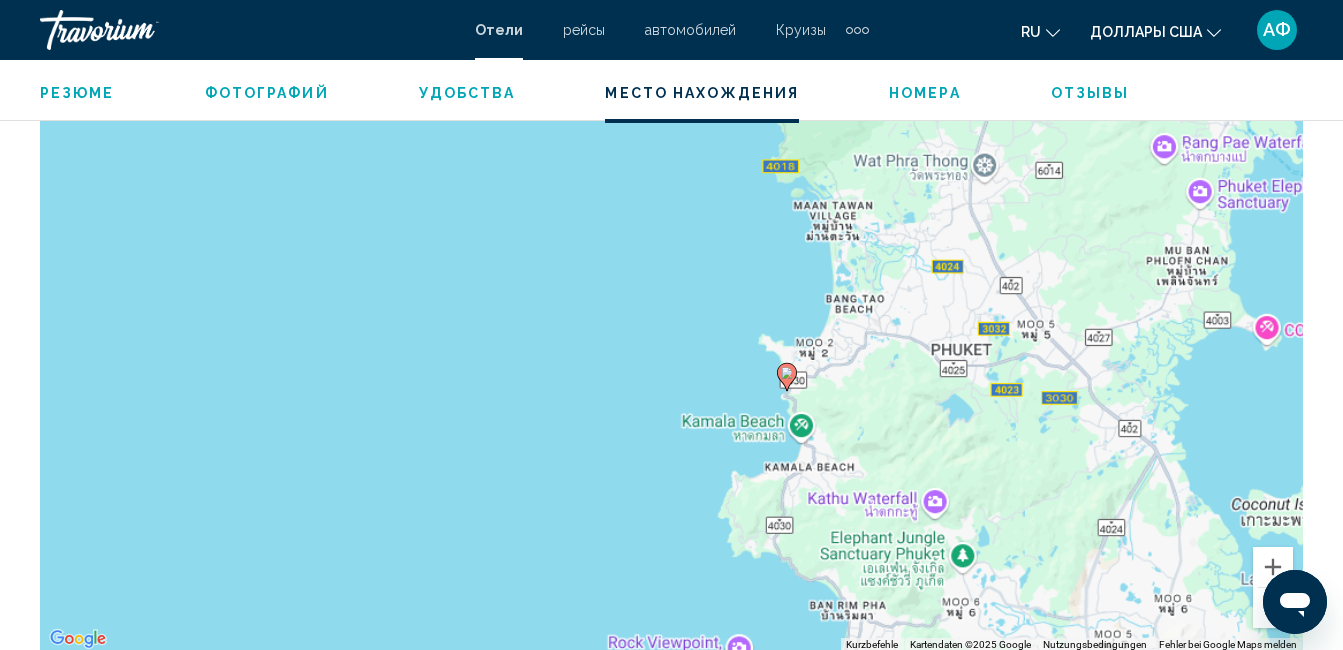 click on "Um von einem Element zum anderen zu gelangen, drückst du die Pfeiltasten entsprechend. Um den Modus zum Ziehen mit der Tastatur zu aktivieren, drückst du Alt + Eingabetaste. Wenn du den Modus aktiviert hast, kannst du die Markierung mit den Pfeiltasten verschieben. Nachdem du sie an die gewünschte Stelle gezogen bzw. verschoben hast, drückst du einfach die Eingabetaste. Durch Drücken der Esc-Taste kannst du den Vorgang abbrechen." at bounding box center (671, 352) 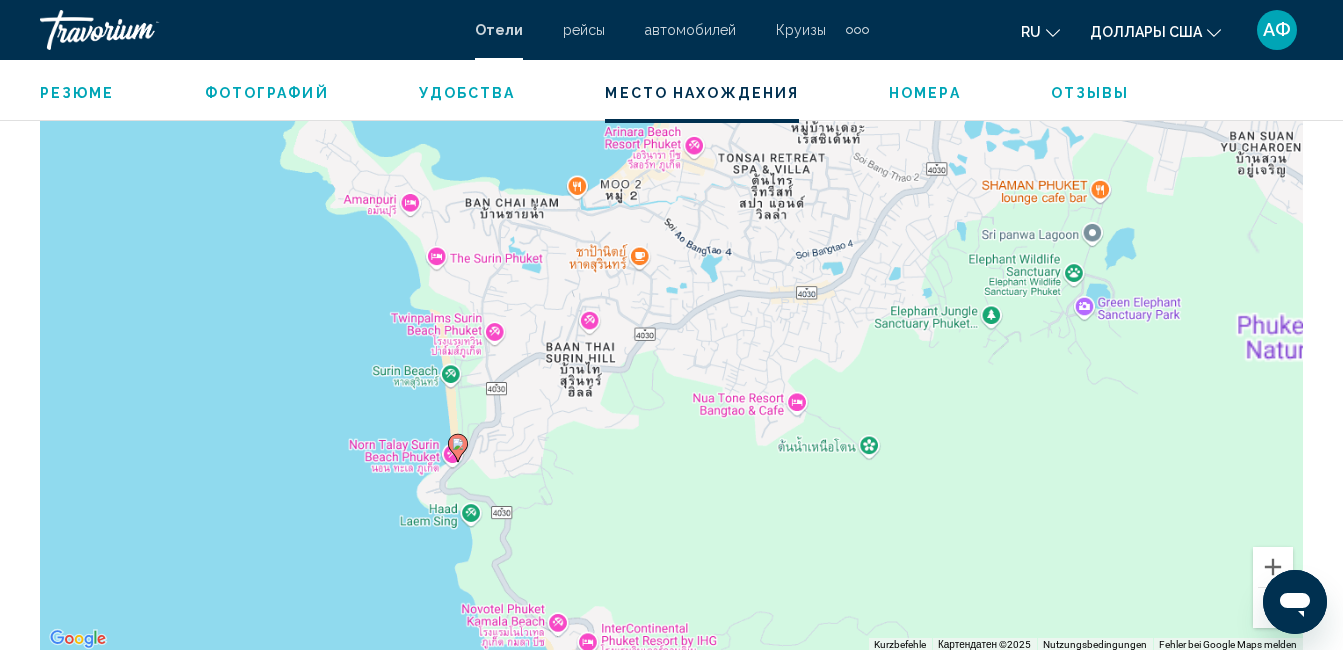 drag, startPoint x: 824, startPoint y: 400, endPoint x: 827, endPoint y: 380, distance: 20.22375 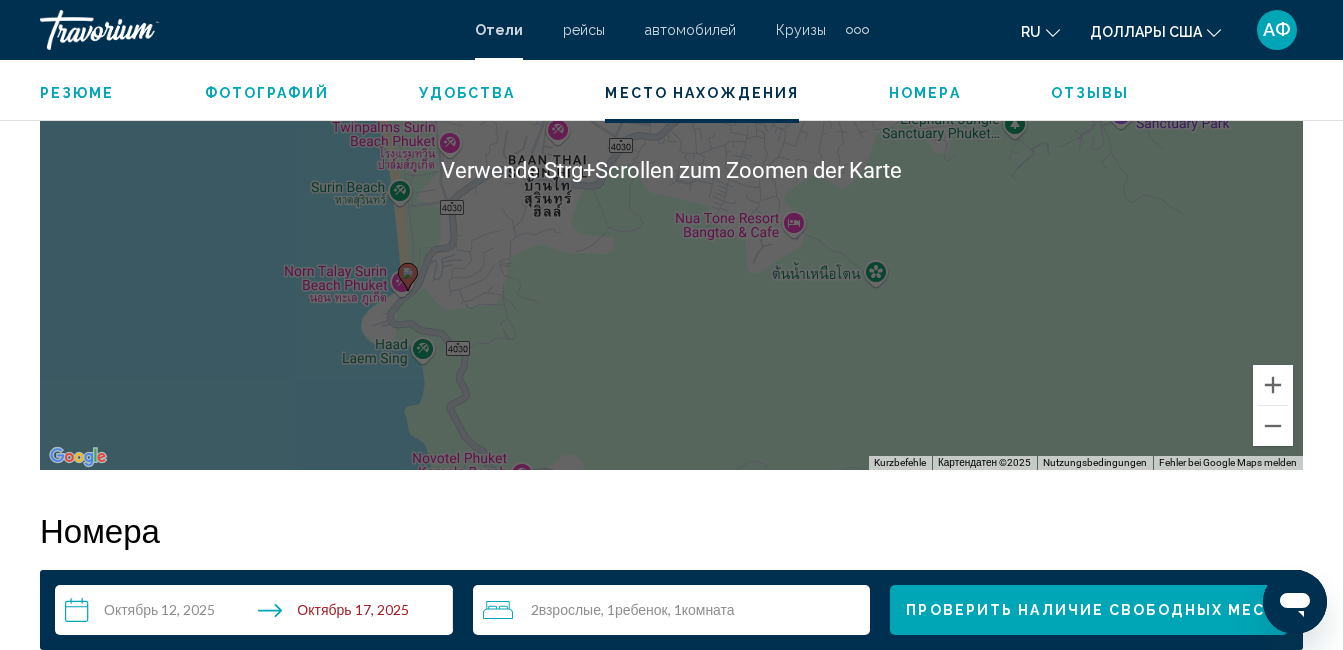 scroll, scrollTop: 2510, scrollLeft: 0, axis: vertical 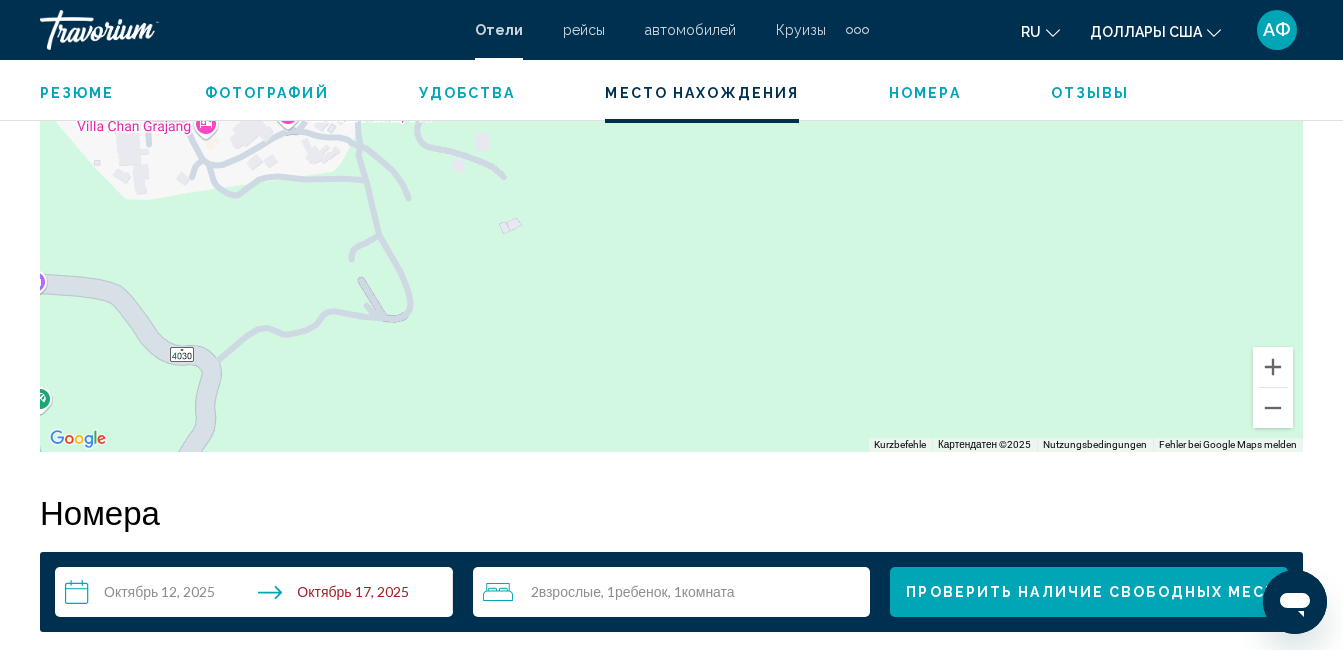 click on "Um von einem Element zum anderen zu gelangen, drückst du die Pfeiltasten entsprechend. Um den Modus zum Ziehen mit der Tastatur zu aktivieren, drückst du Alt + Eingabetaste. Wenn du den Modus aktiviert hast, kannst du die Markierung mit den Pfeiltasten verschieben. Nachdem du sie an die gewünschte Stelle gezogen bzw. verschoben hast, drückst du einfach die Eingabetaste. Durch Drücken der Esc-Taste kannst du den Vorgang abbrechen." at bounding box center [671, 152] 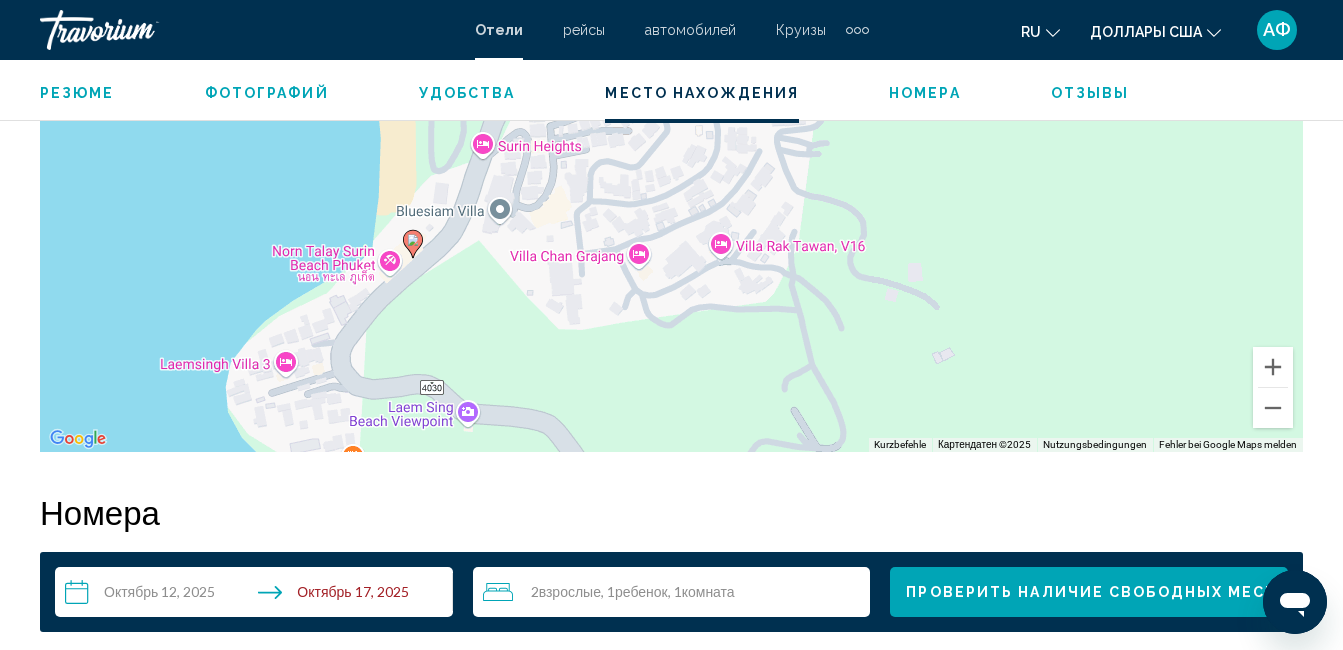 drag, startPoint x: 538, startPoint y: 316, endPoint x: 984, endPoint y: 443, distance: 463.72946 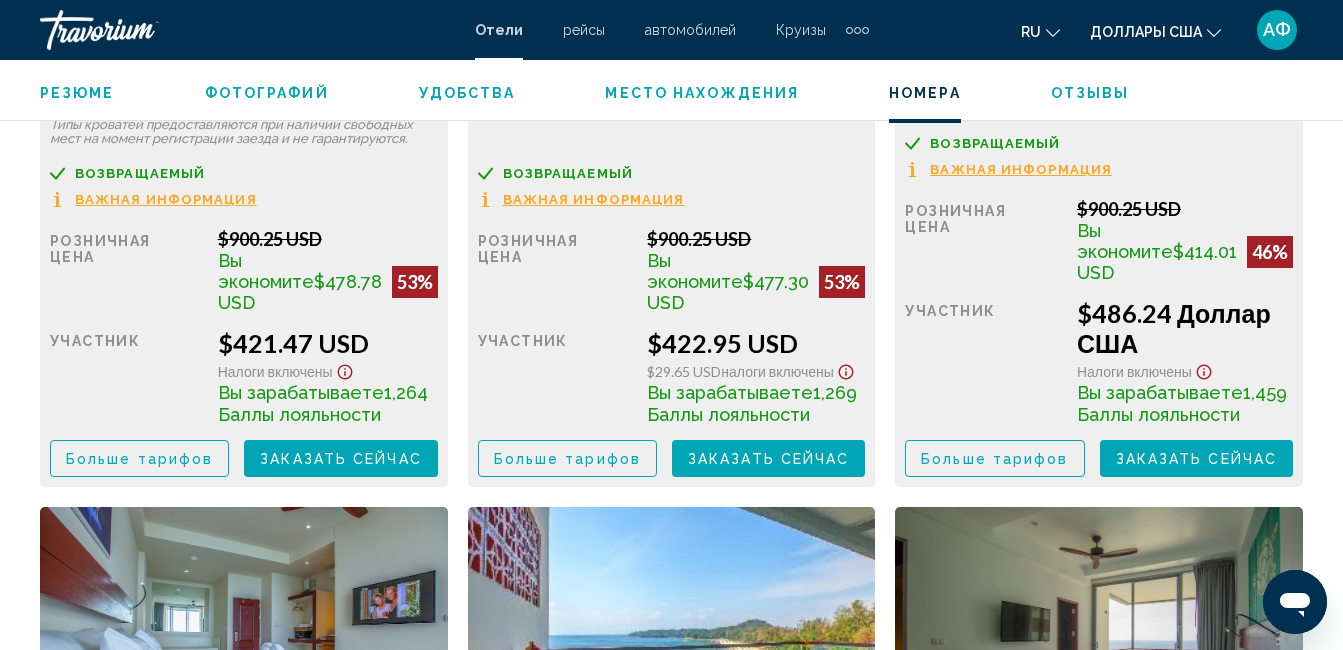 scroll, scrollTop: 3510, scrollLeft: 0, axis: vertical 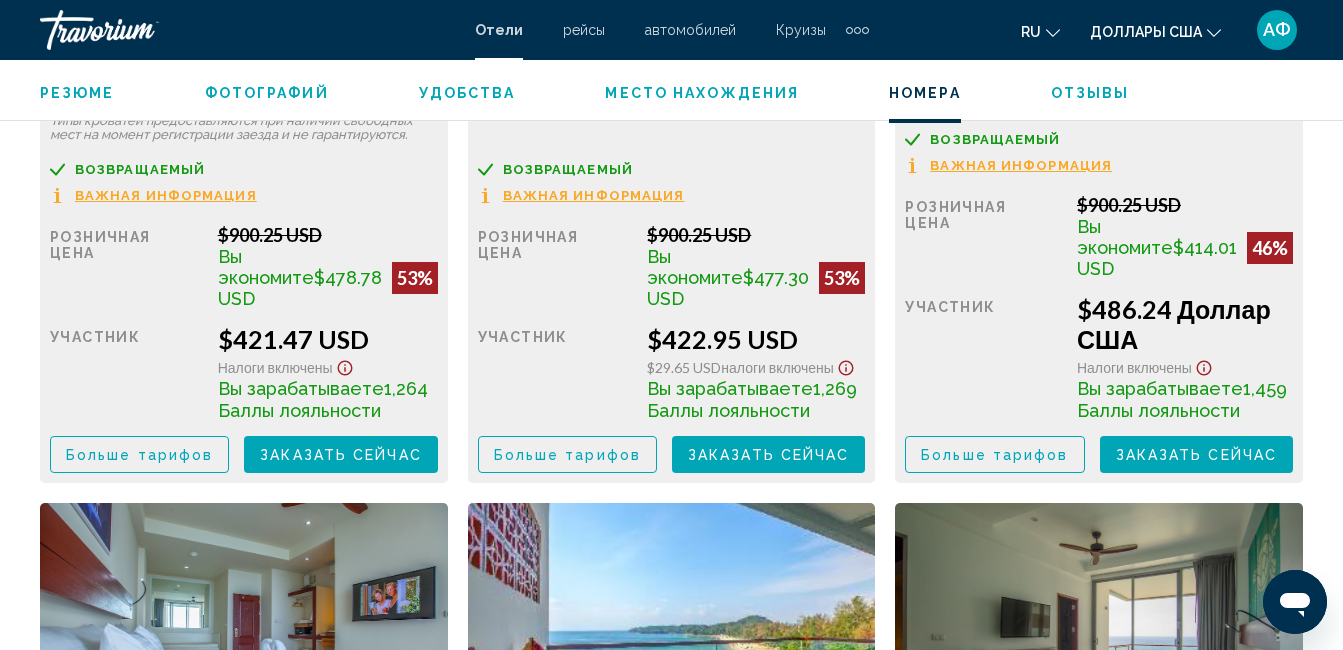 click on "Больше тарифов" at bounding box center [139, 454] 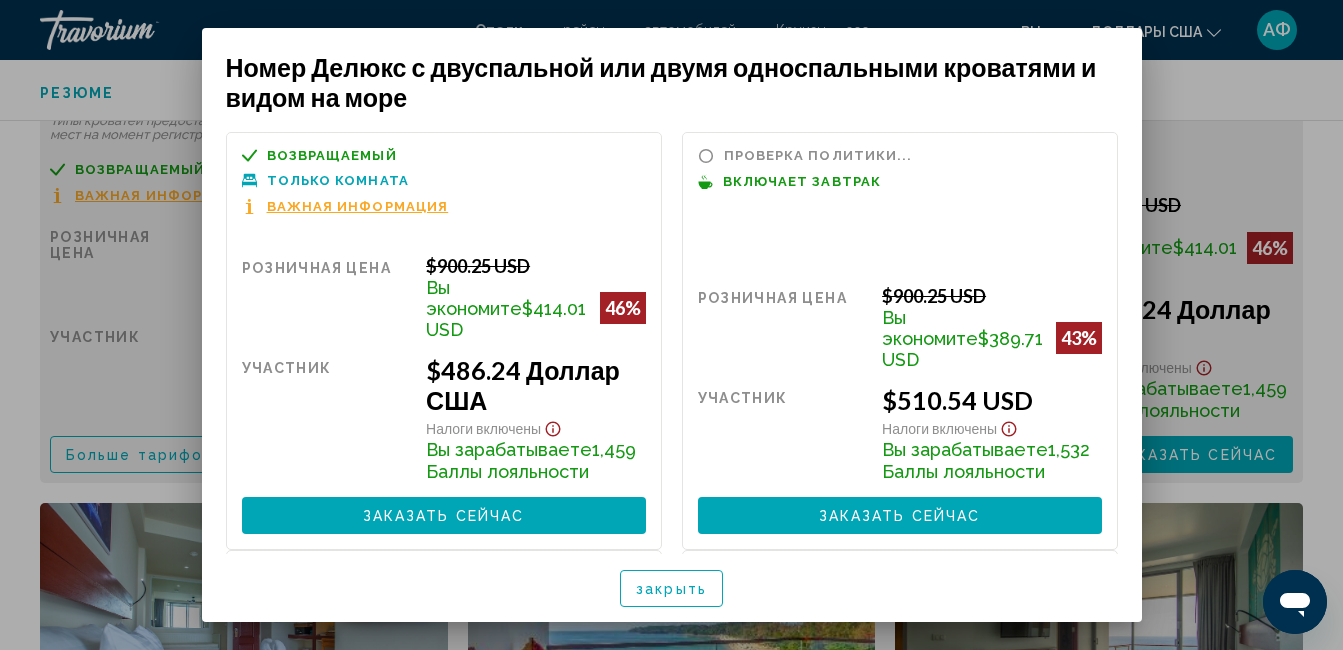 scroll, scrollTop: 0, scrollLeft: 0, axis: both 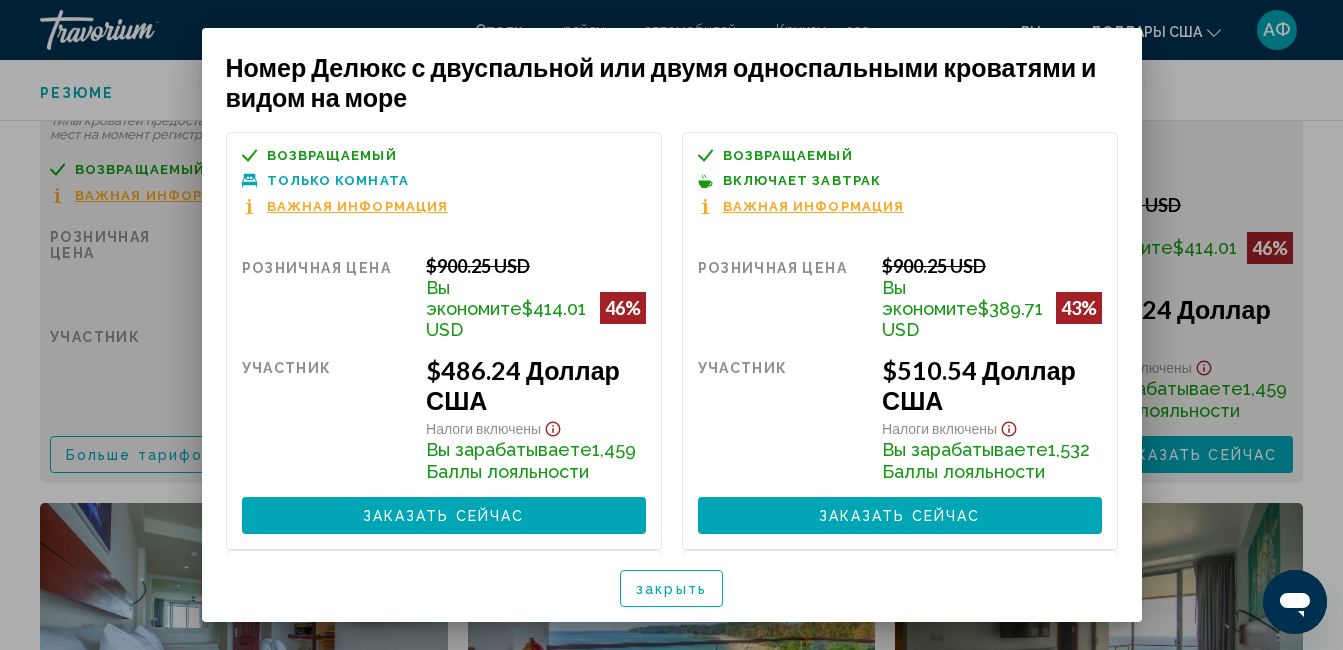 click on "закрыть" at bounding box center [671, 589] 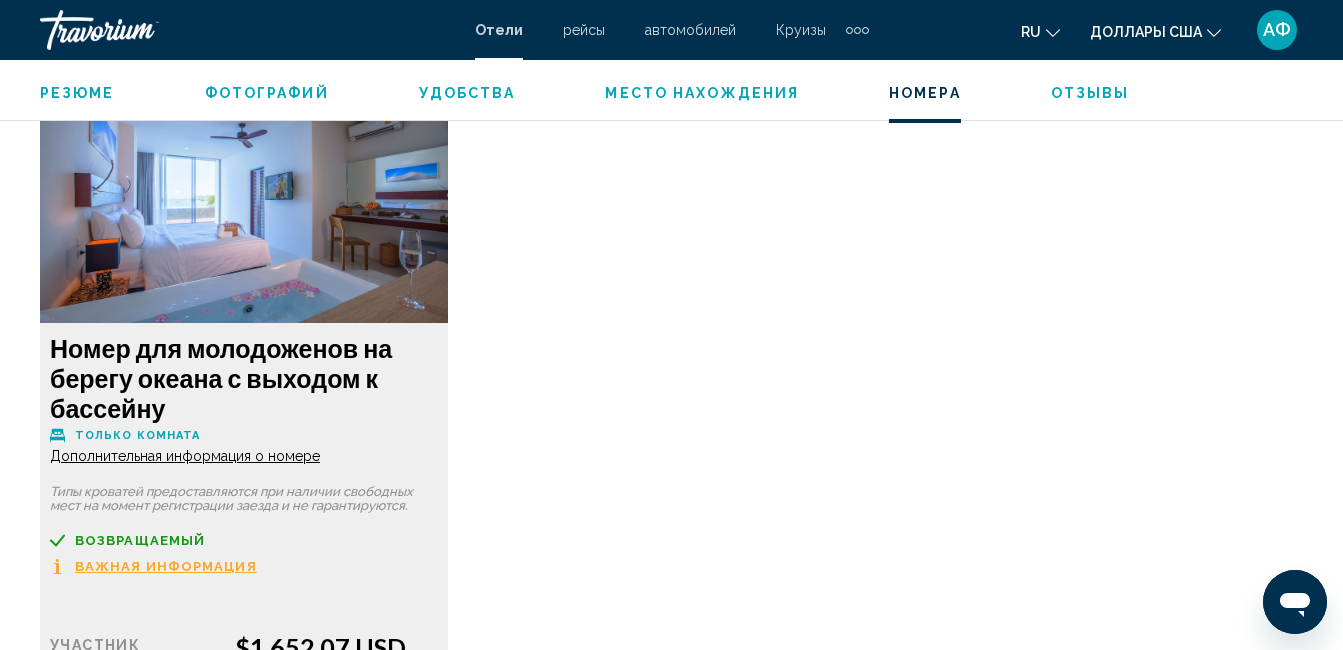 scroll, scrollTop: 5413, scrollLeft: 0, axis: vertical 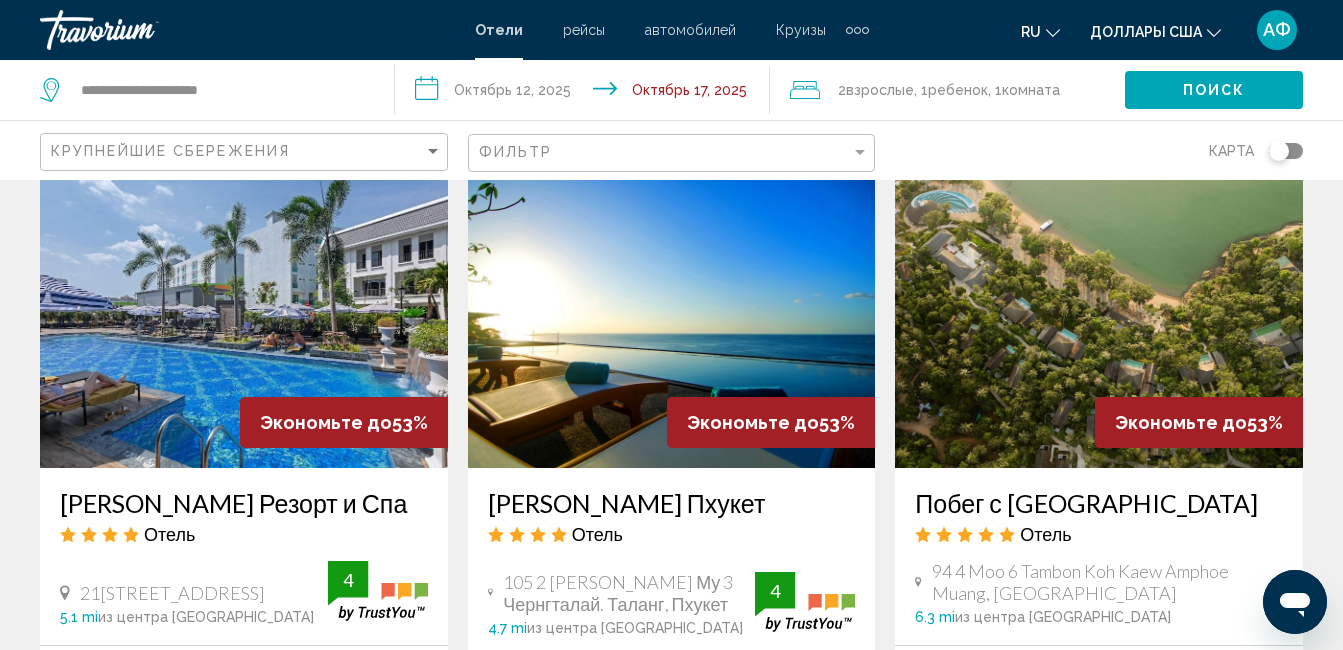 click at bounding box center (1099, 308) 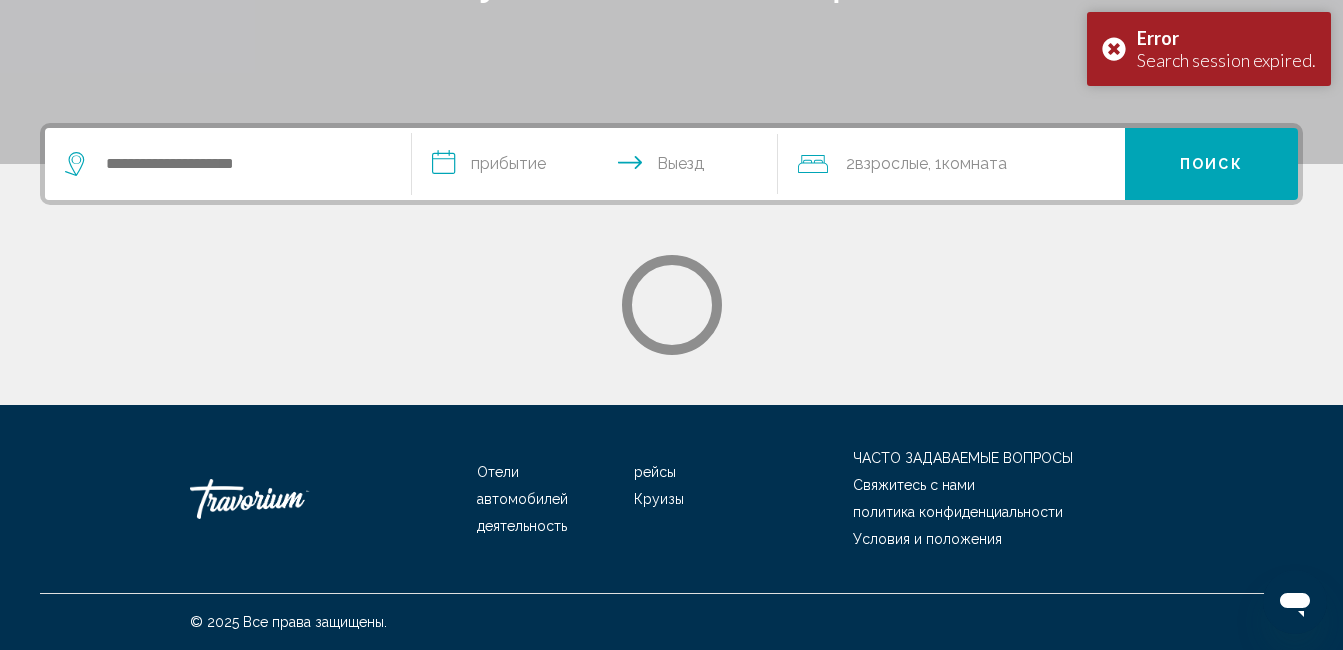 scroll, scrollTop: 0, scrollLeft: 0, axis: both 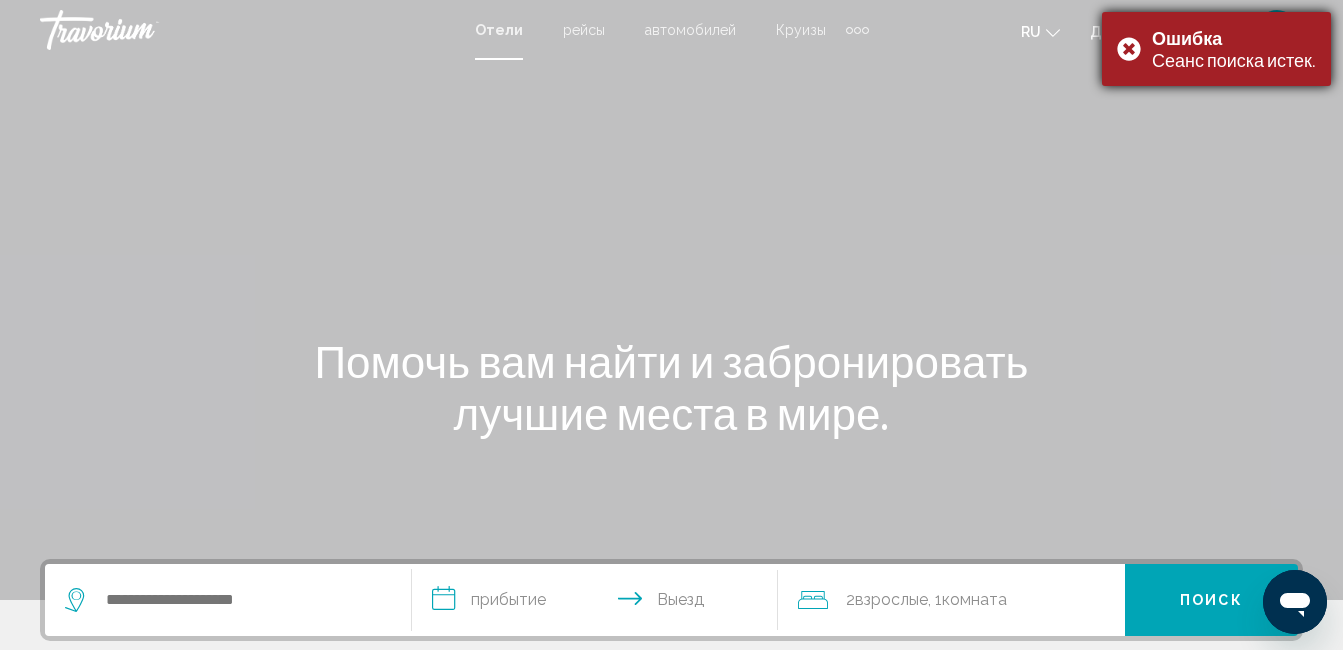 click on "Ошибка" at bounding box center [1187, 38] 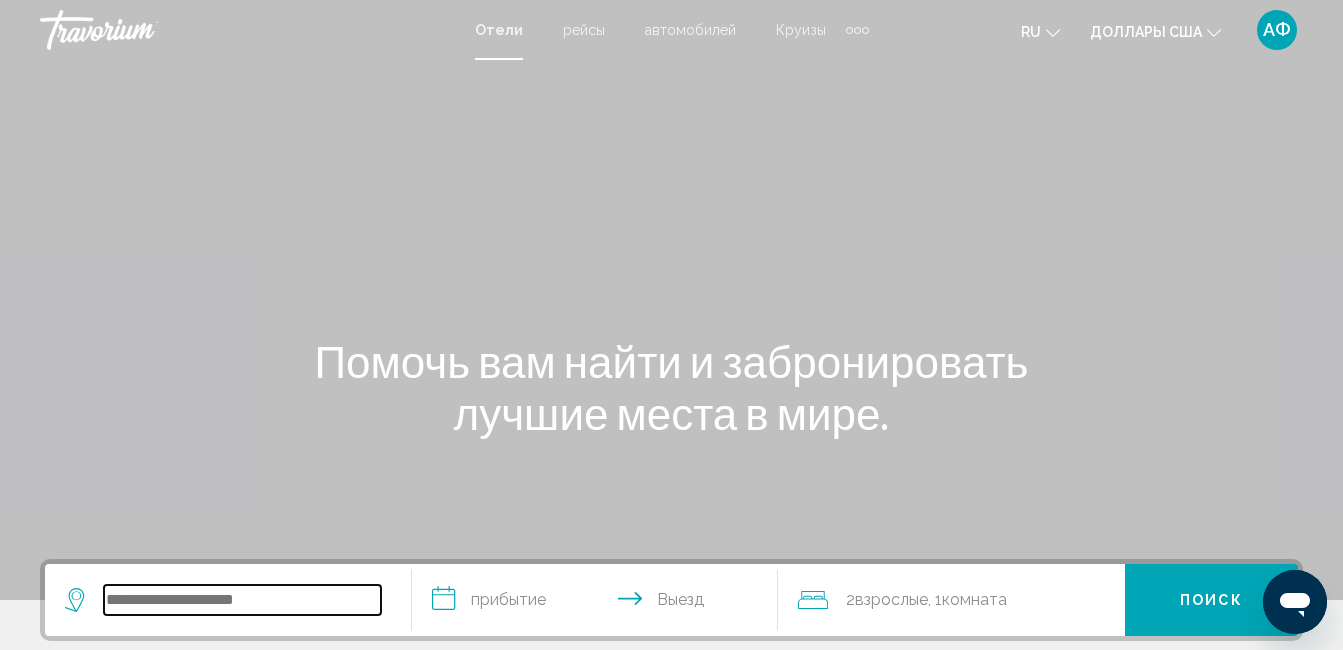 click at bounding box center (242, 600) 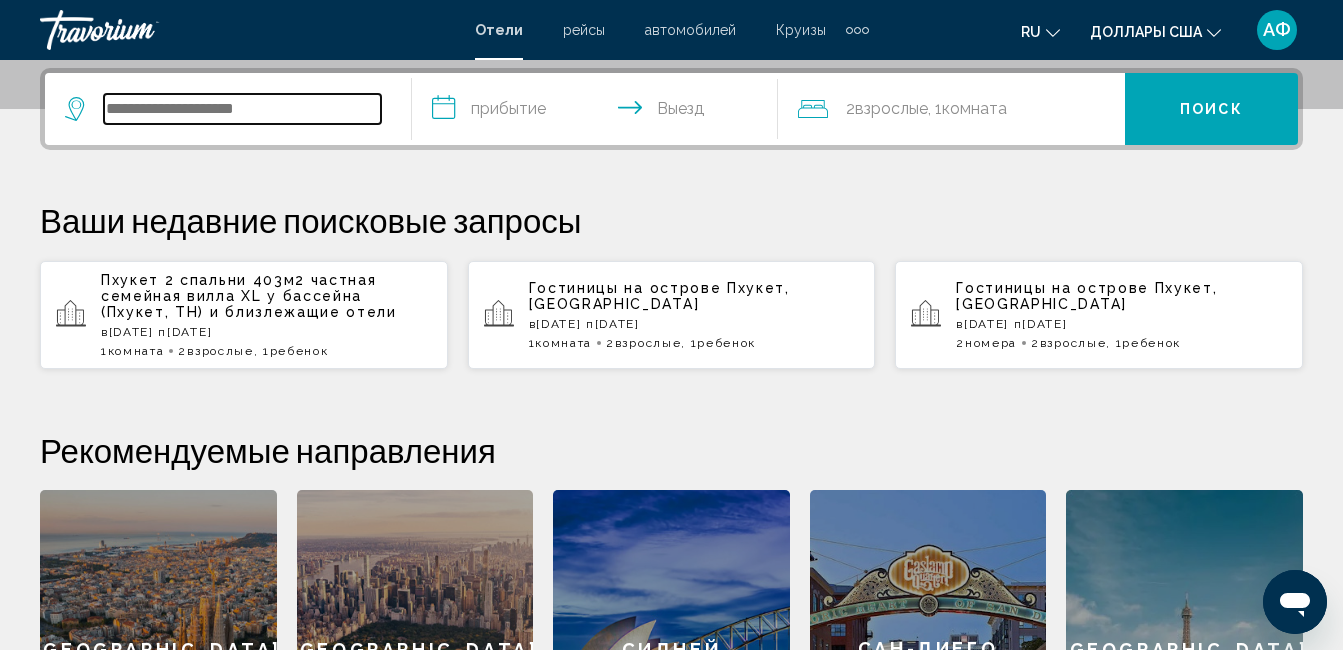 scroll, scrollTop: 494, scrollLeft: 0, axis: vertical 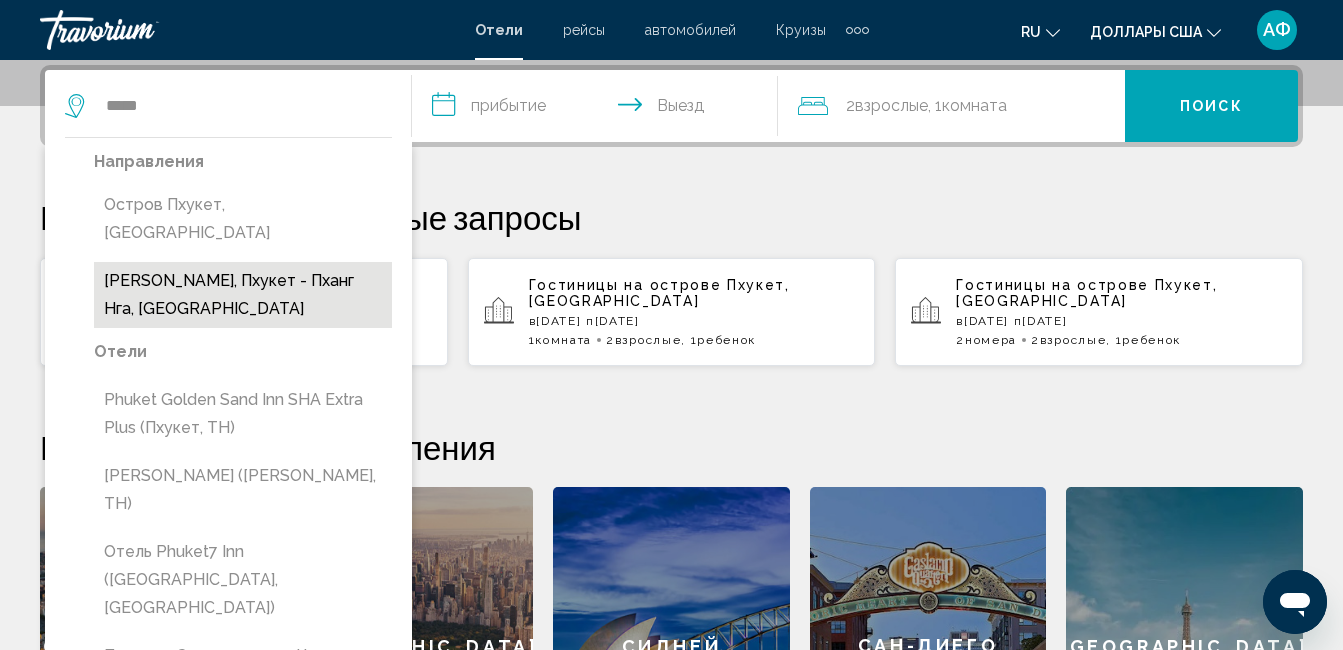 click on "[PERSON_NAME], Пхукет - Пханг Нга, [GEOGRAPHIC_DATA]" at bounding box center [243, 295] 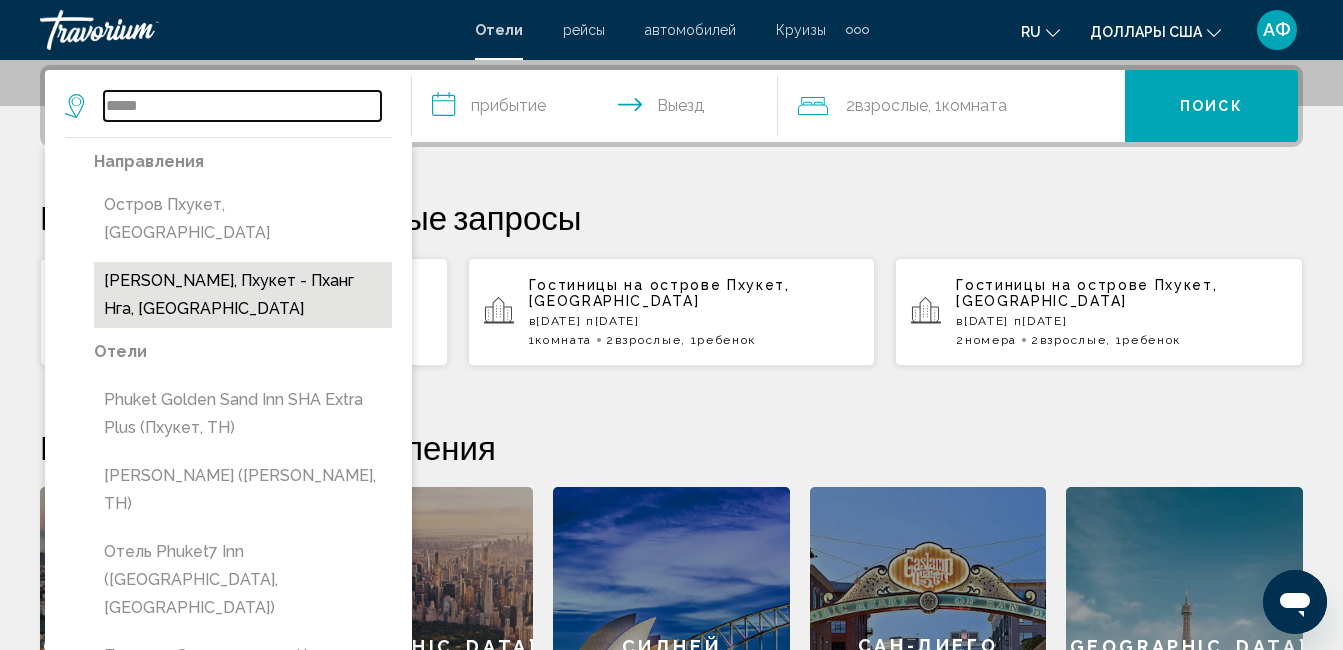 type on "**********" 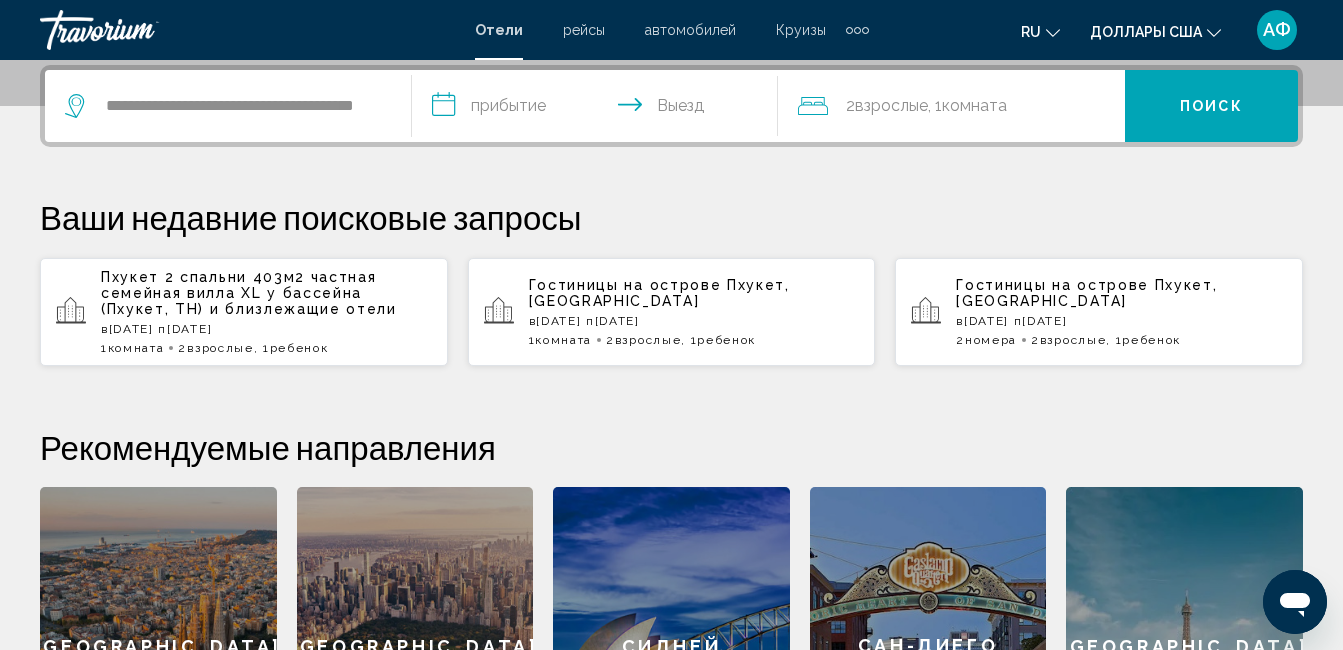 click on "**********" at bounding box center [599, 109] 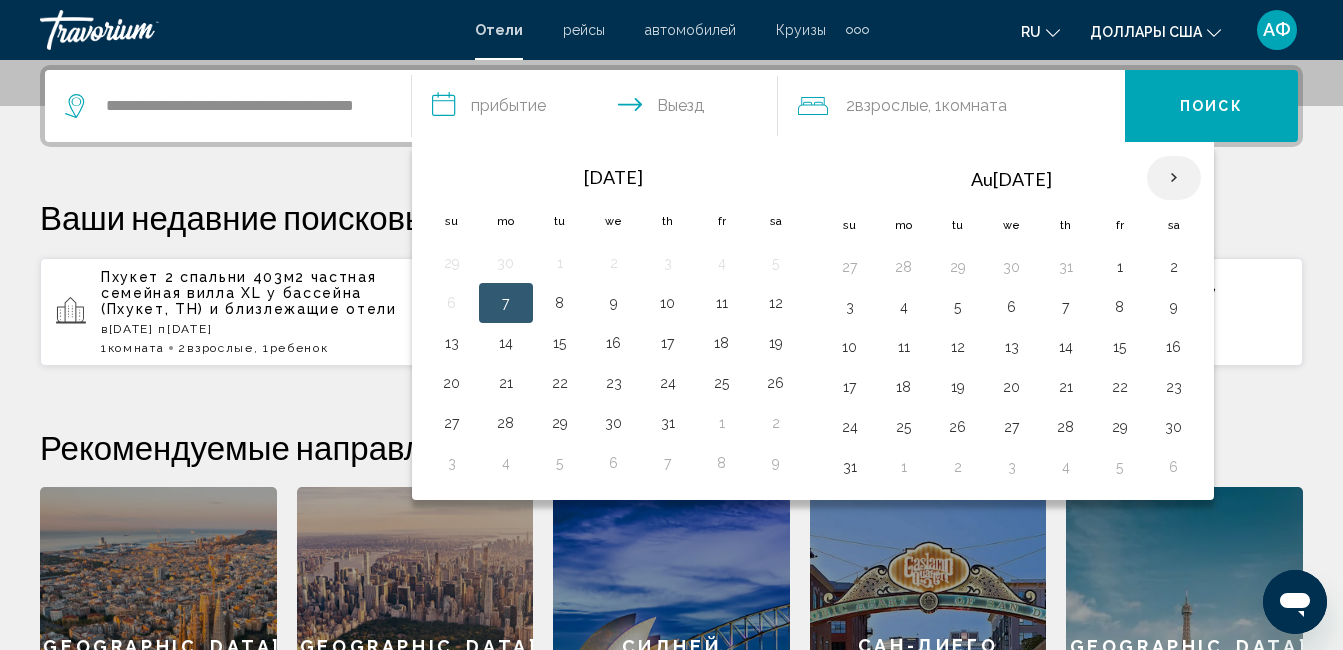 click at bounding box center (1174, 178) 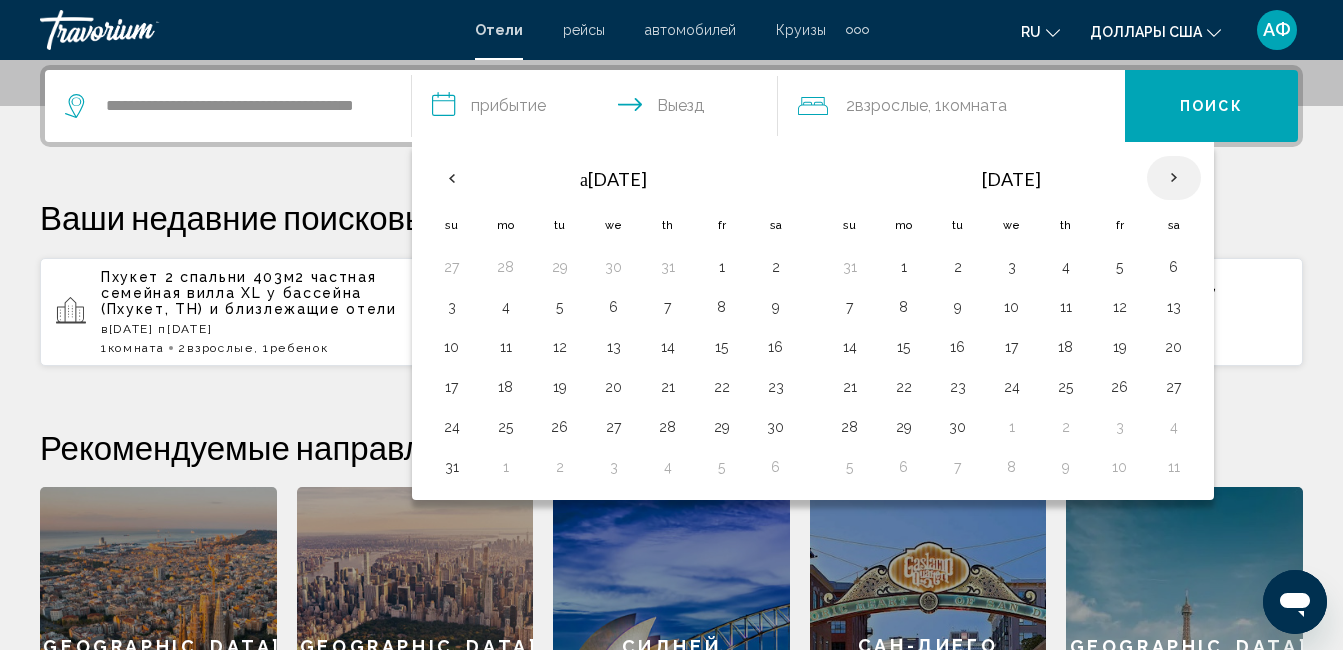 click at bounding box center (1174, 178) 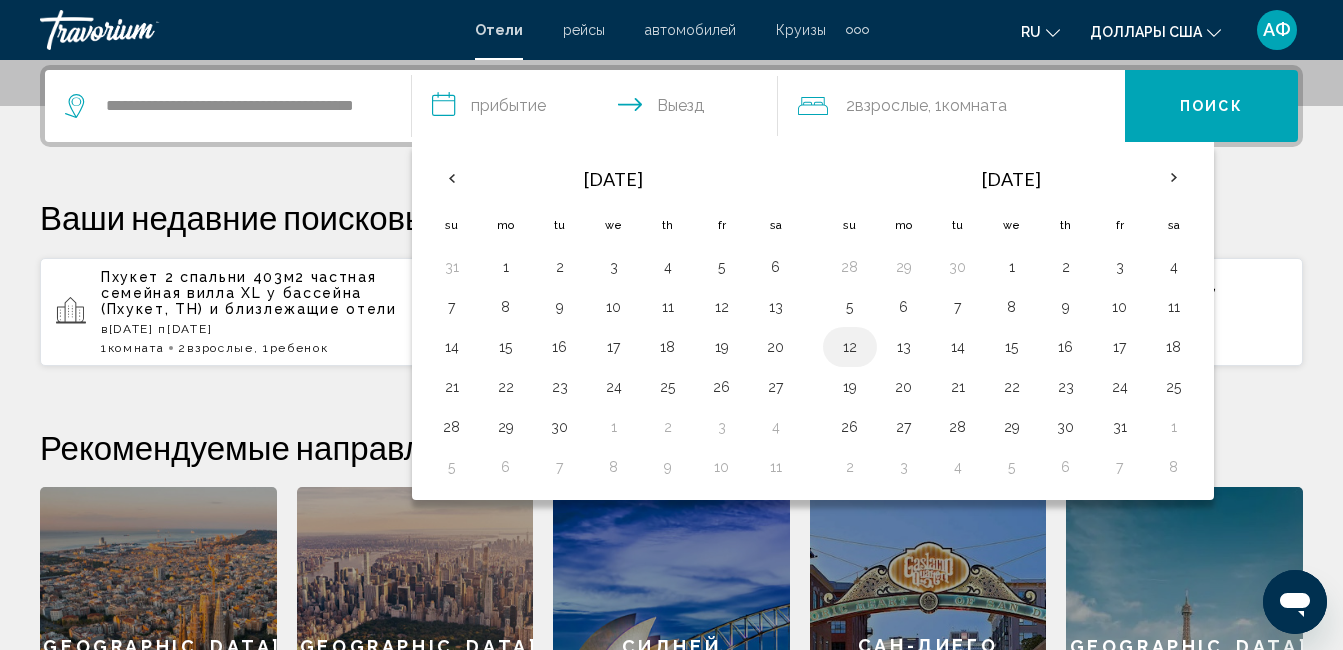 click on "12" at bounding box center (850, 347) 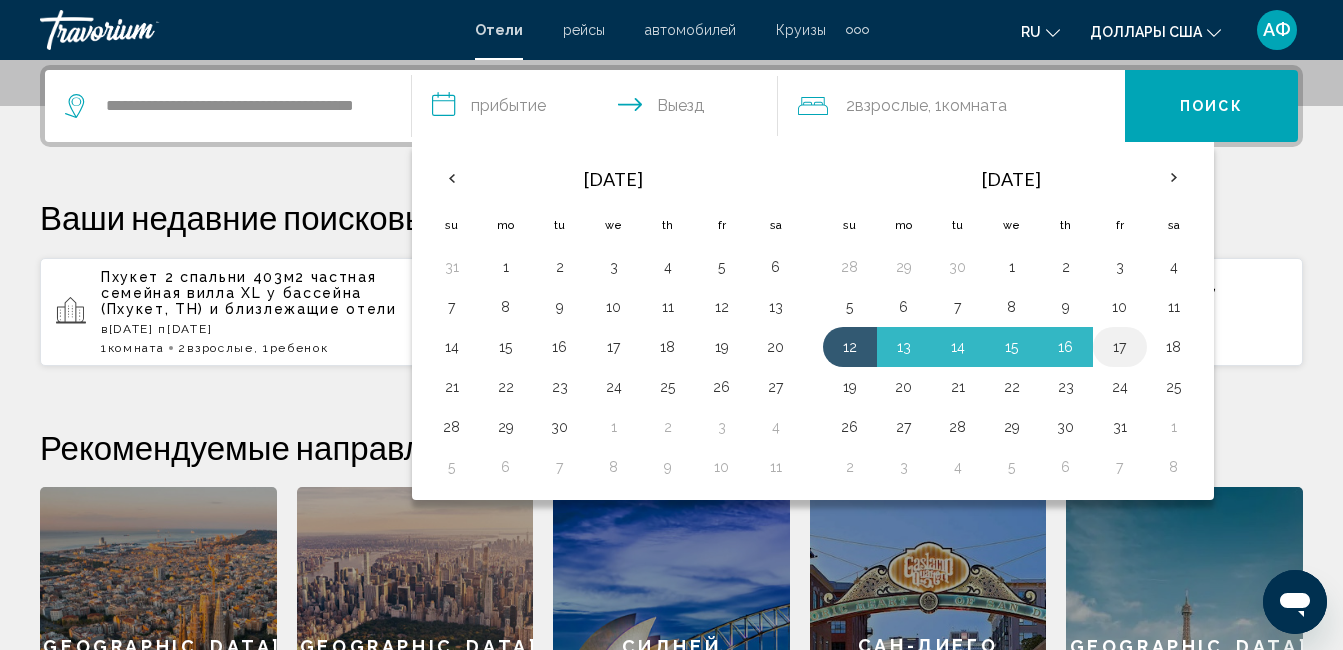 click on "17" at bounding box center (1120, 347) 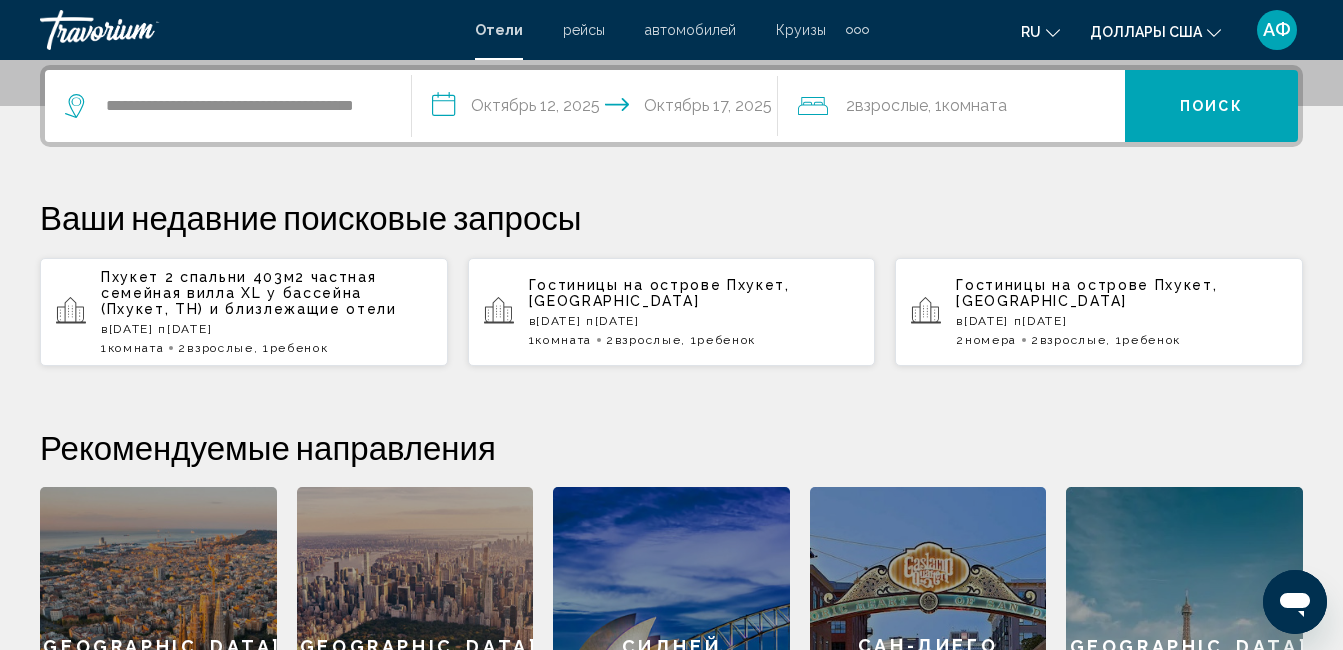 click on "Комната" 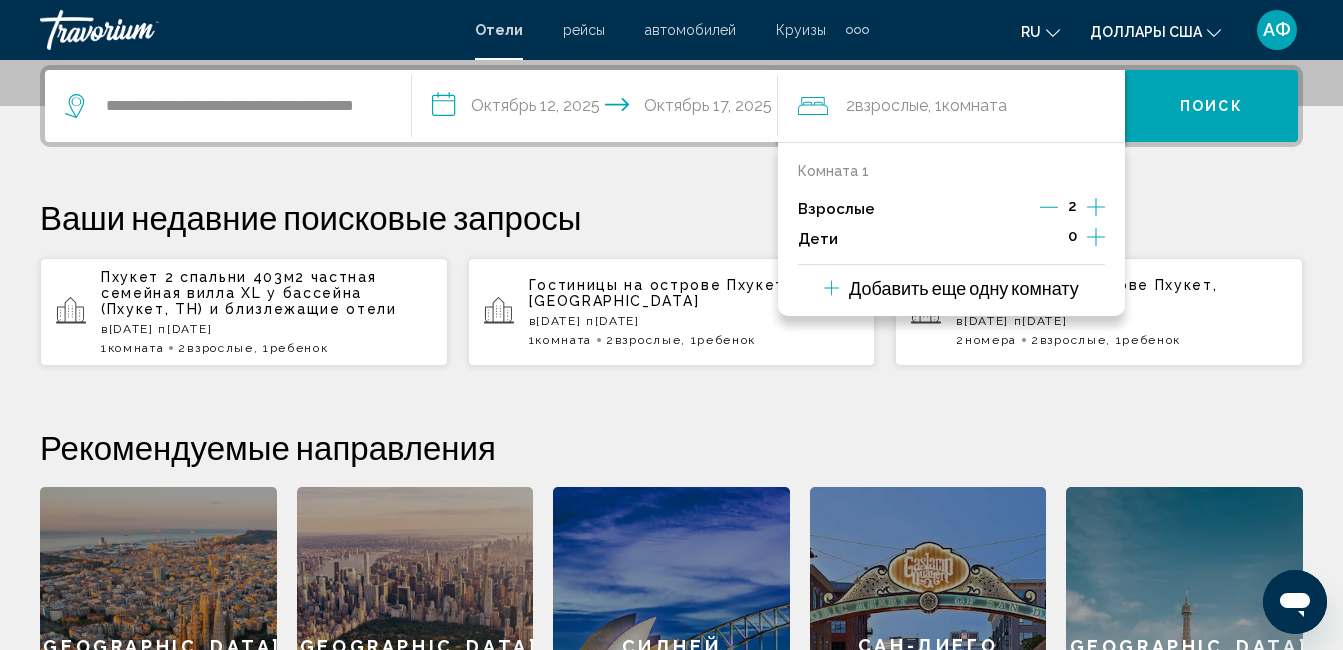 click 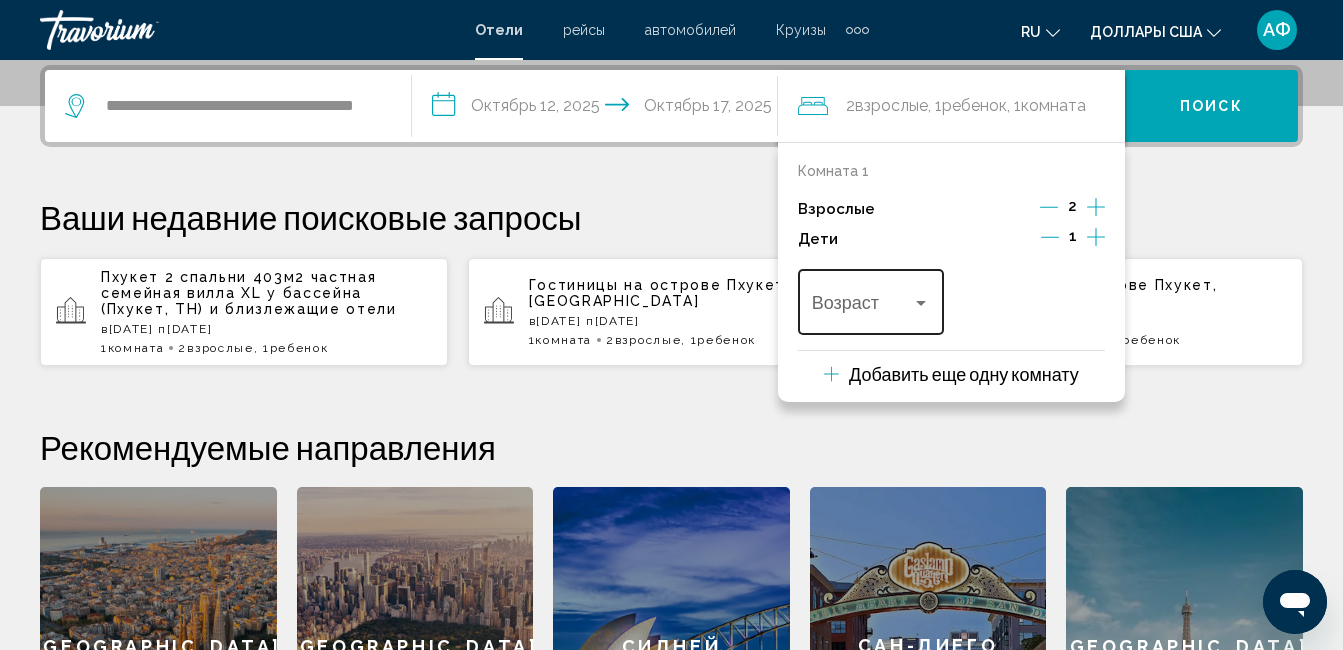 click on "Возраст" at bounding box center [871, 299] 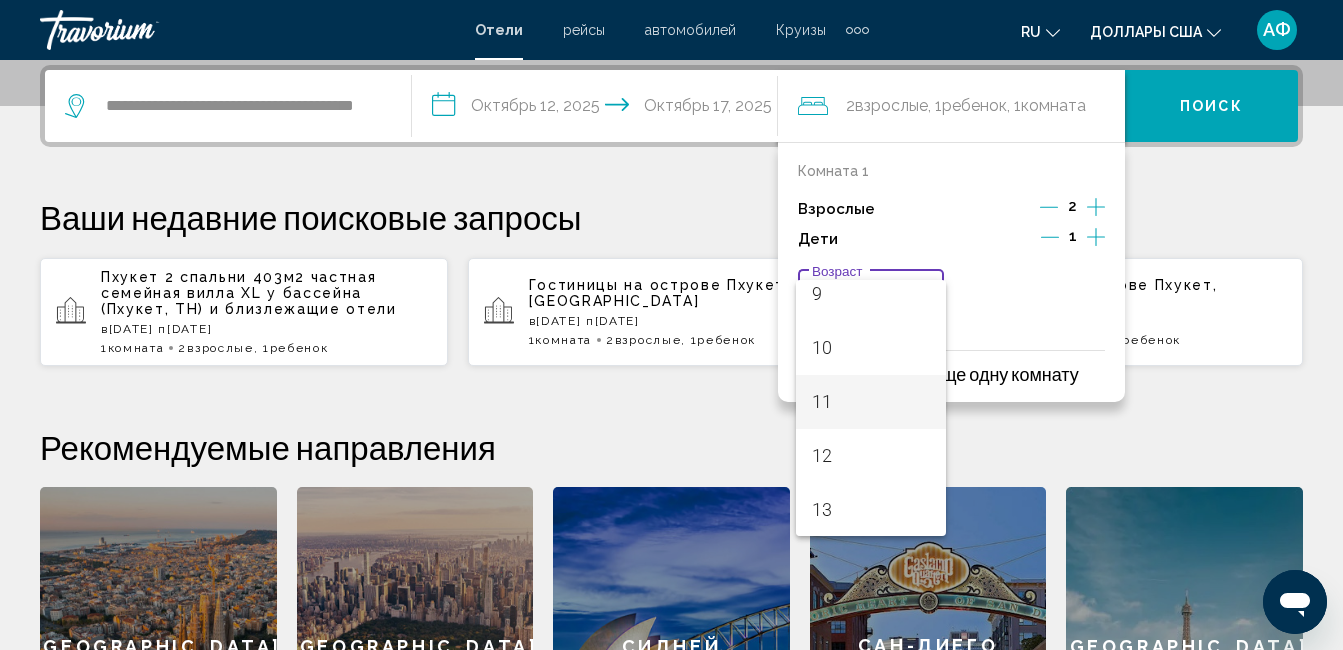 scroll, scrollTop: 500, scrollLeft: 0, axis: vertical 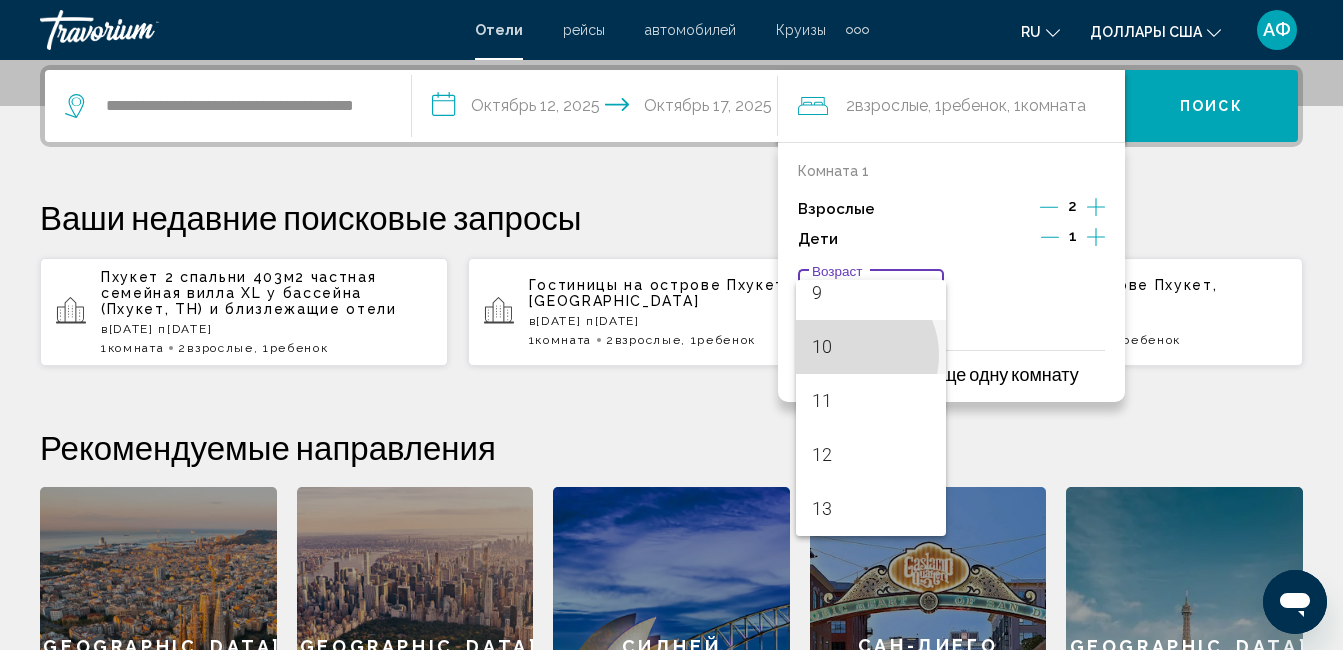click on "10" at bounding box center (871, 347) 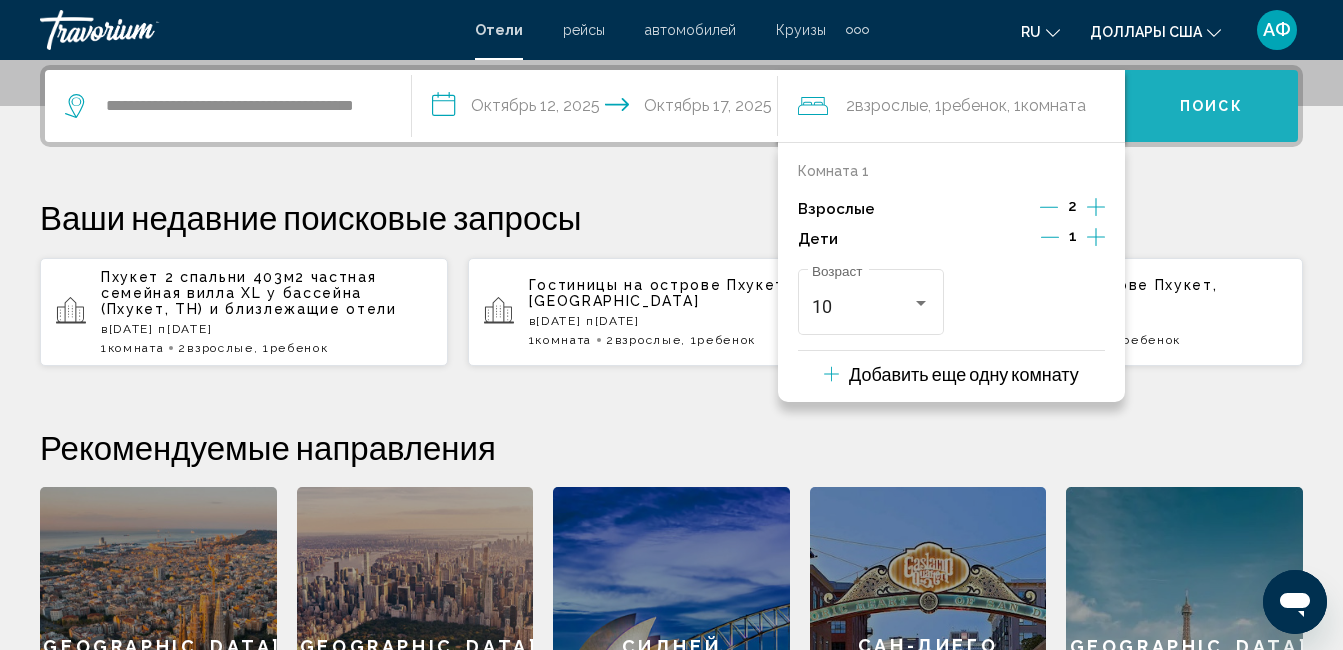 click on "Поиск" at bounding box center (1211, 106) 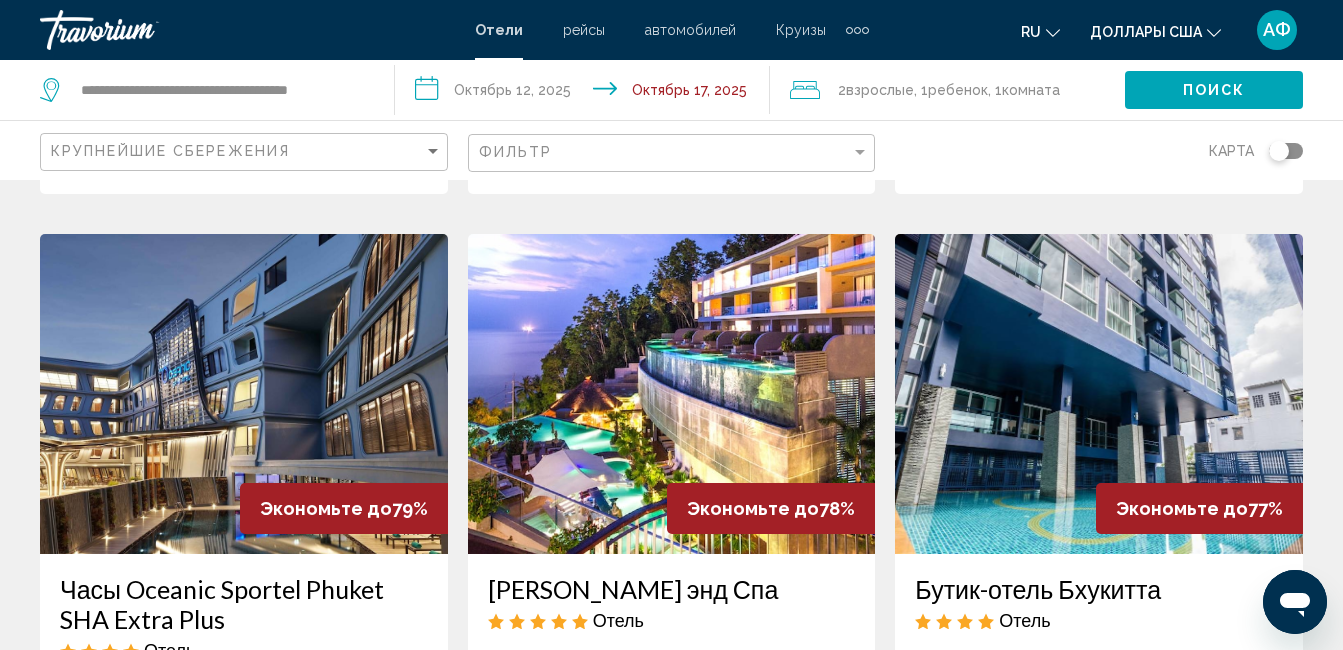 scroll, scrollTop: 1600, scrollLeft: 0, axis: vertical 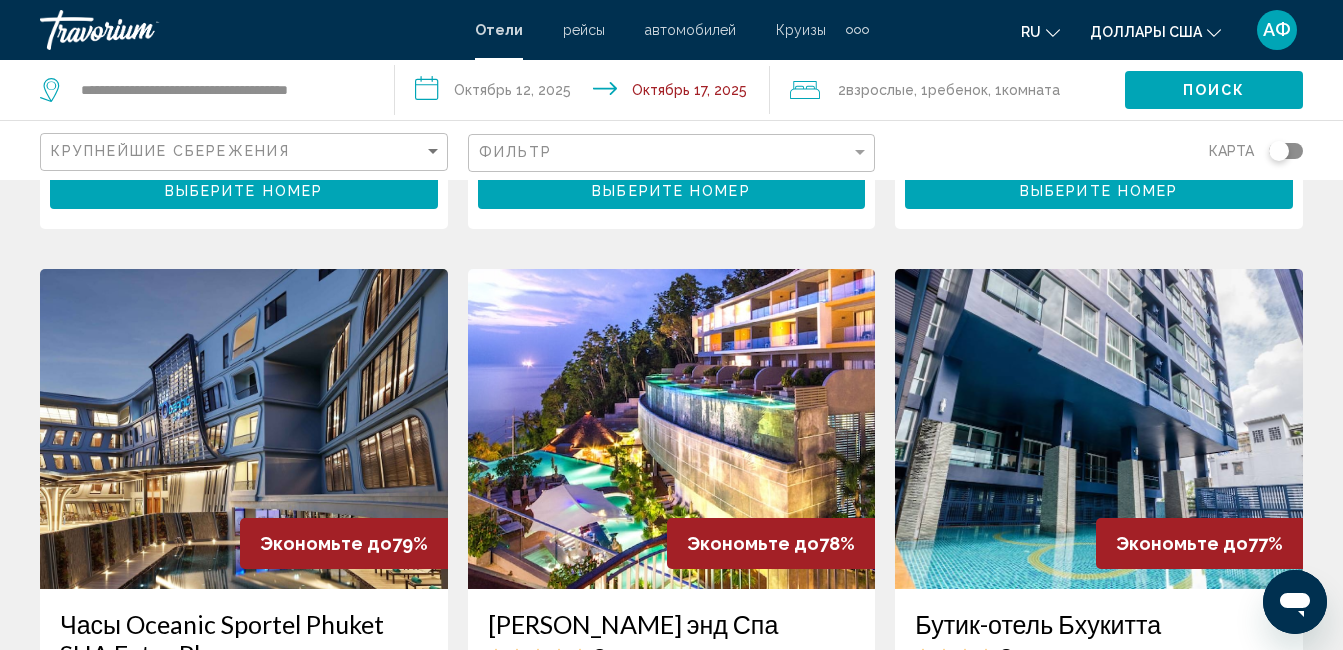 click at bounding box center [1099, 429] 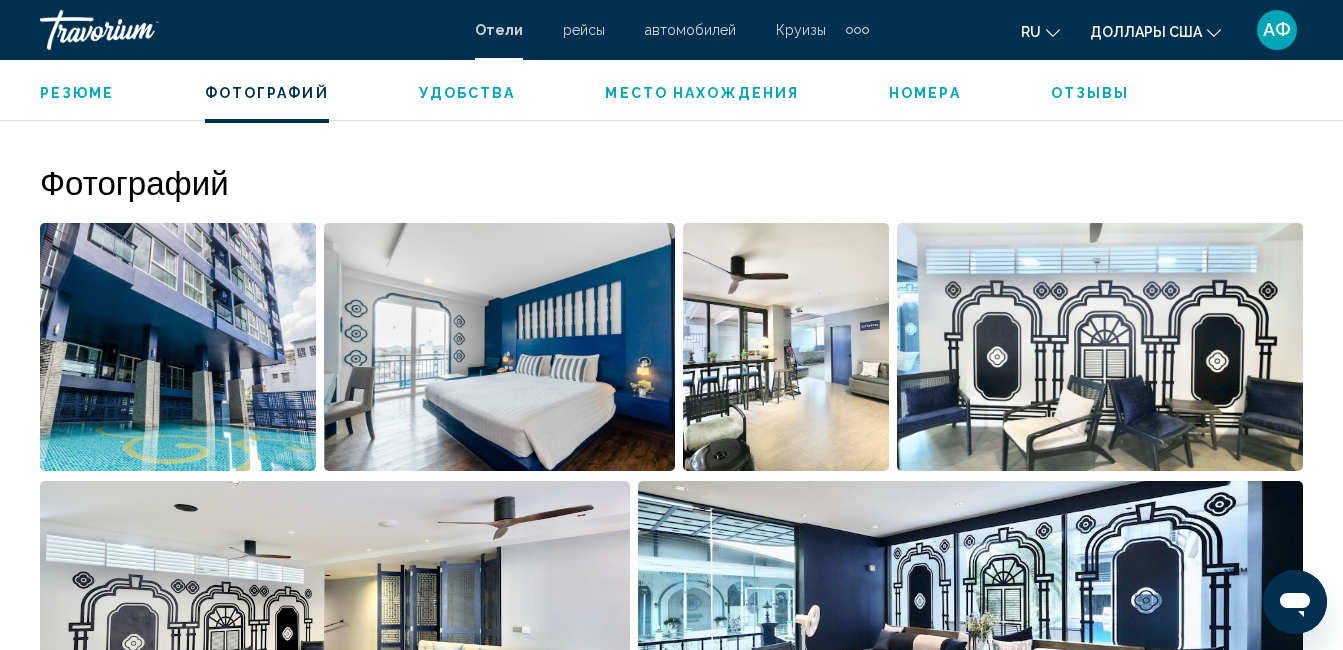 scroll, scrollTop: 910, scrollLeft: 0, axis: vertical 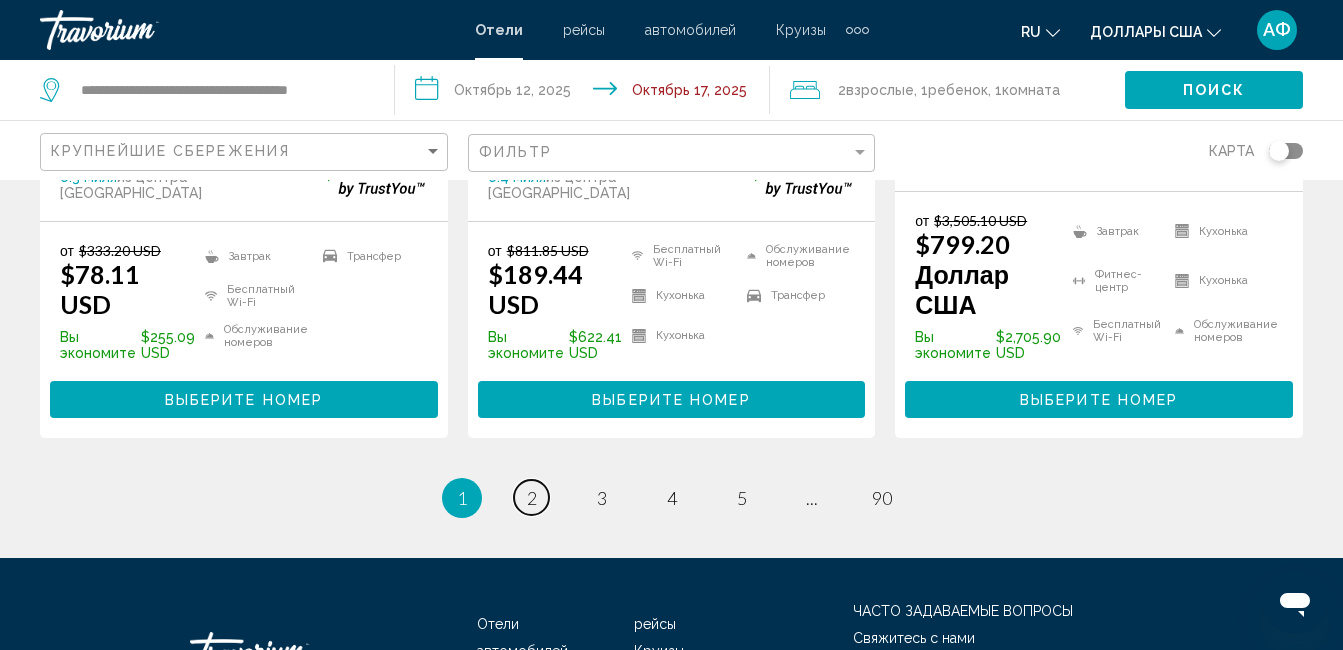 click on "страница  2" at bounding box center (531, 497) 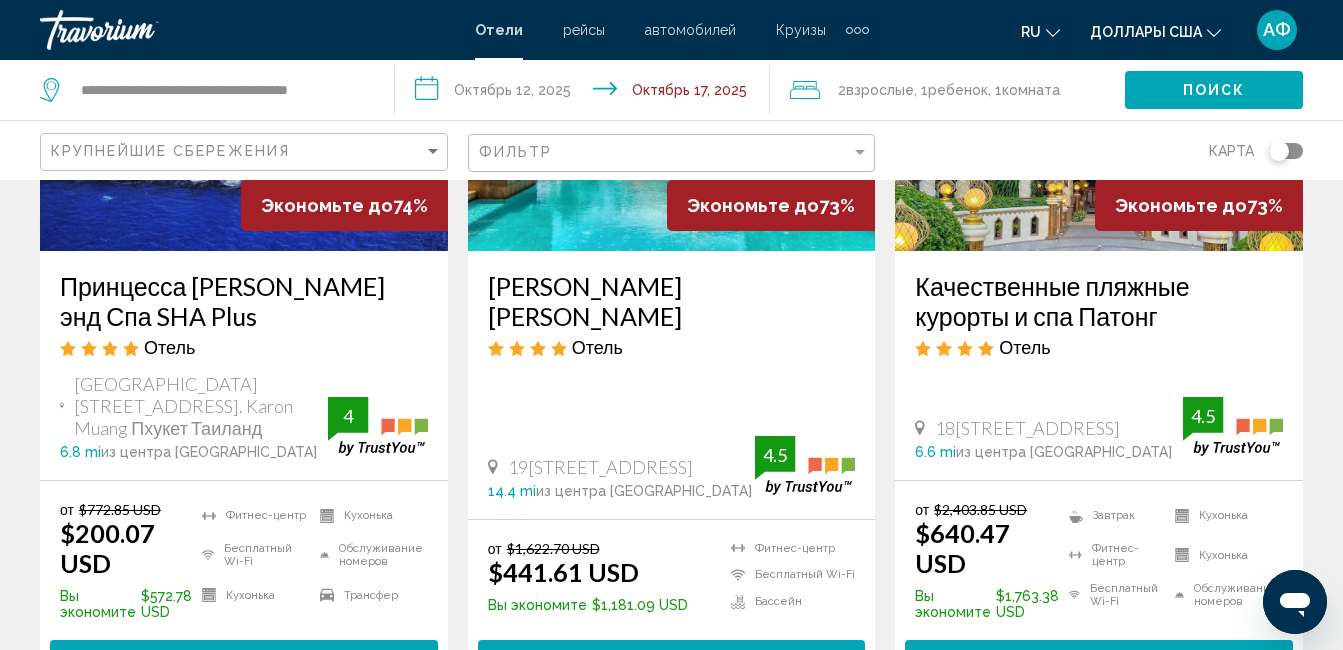 scroll, scrollTop: 200, scrollLeft: 0, axis: vertical 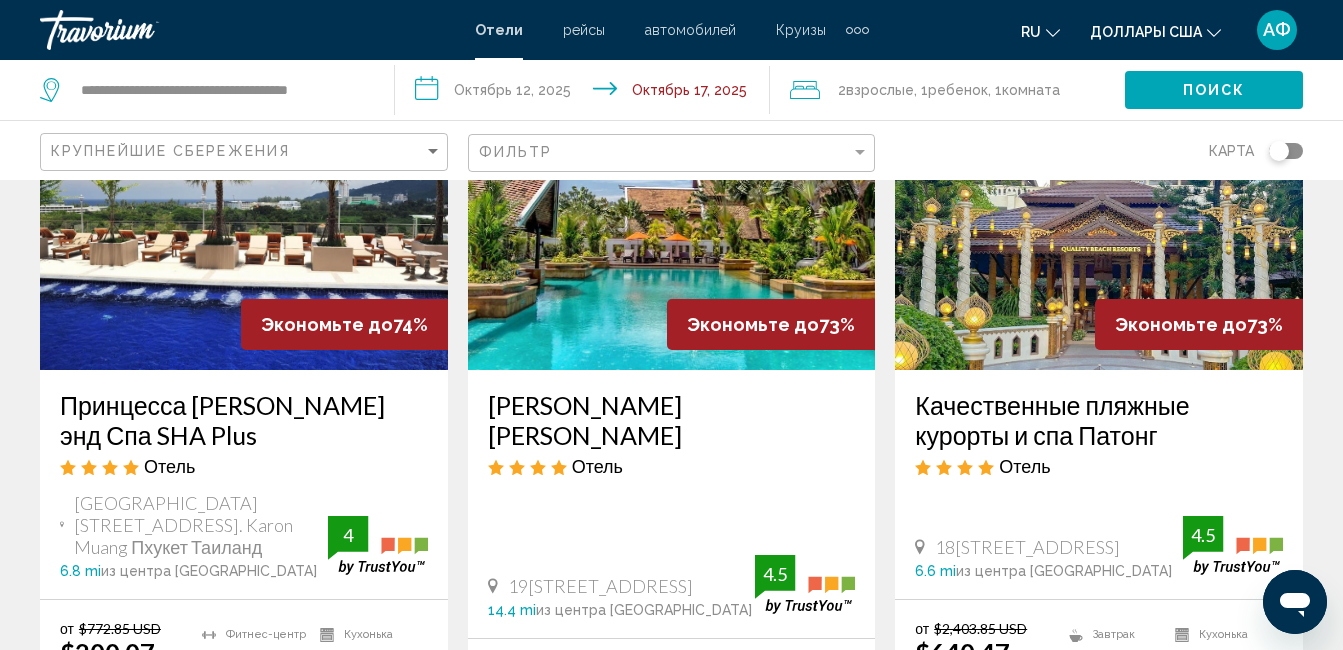 click at bounding box center (244, 210) 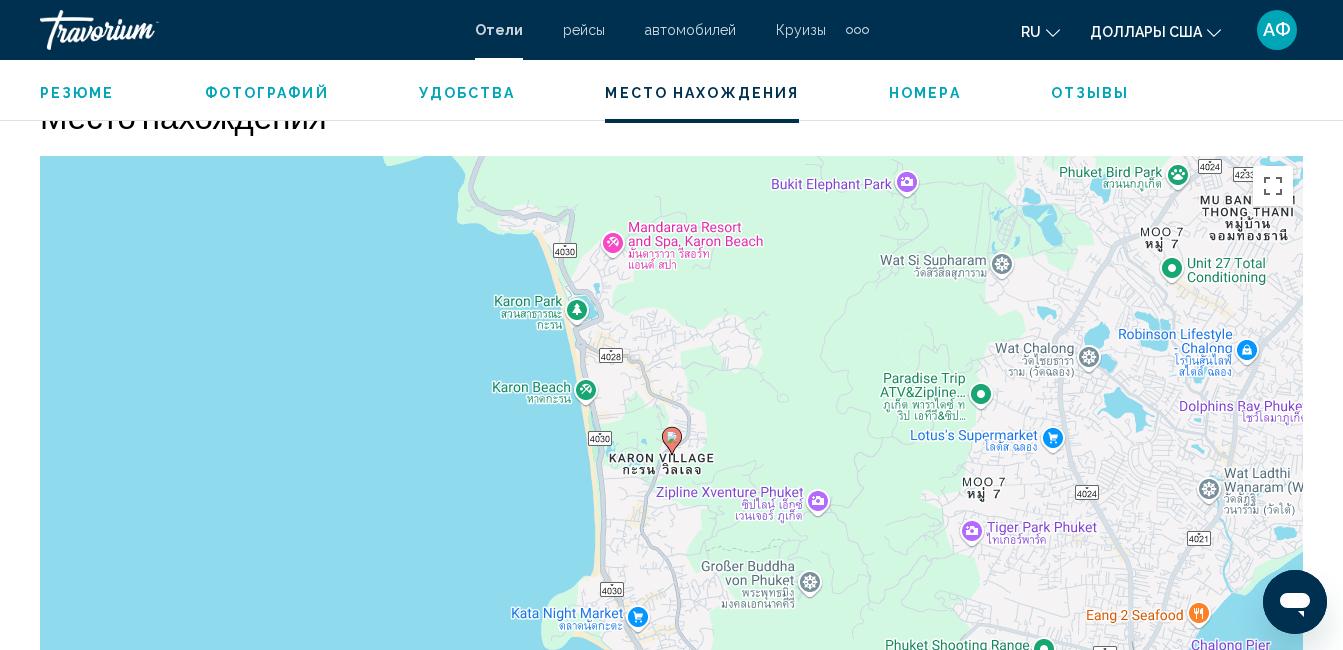 scroll, scrollTop: 2210, scrollLeft: 0, axis: vertical 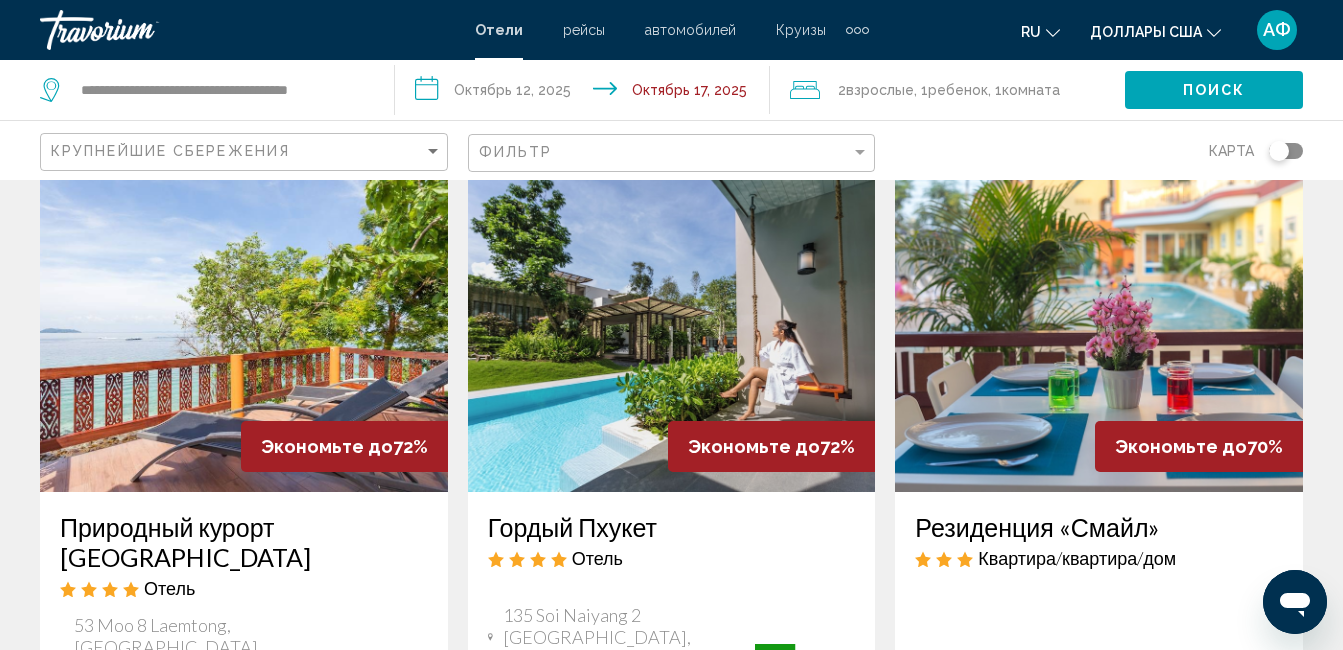 click at bounding box center [672, 332] 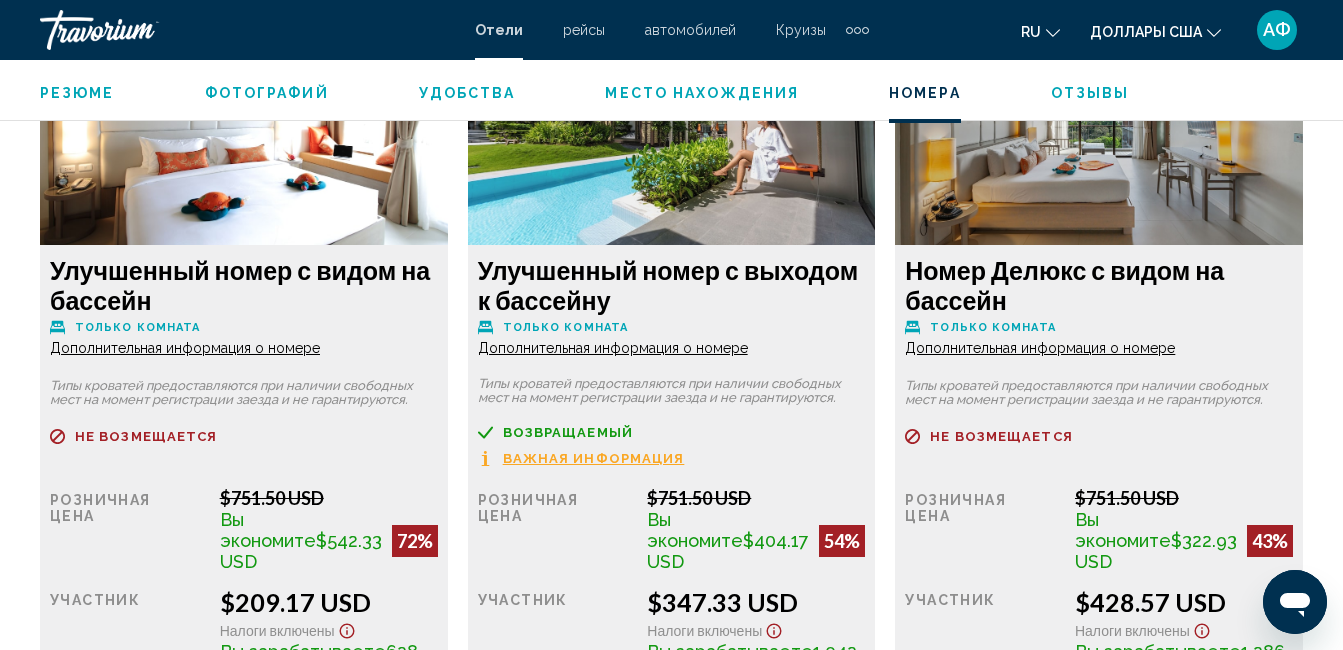 scroll, scrollTop: 3310, scrollLeft: 0, axis: vertical 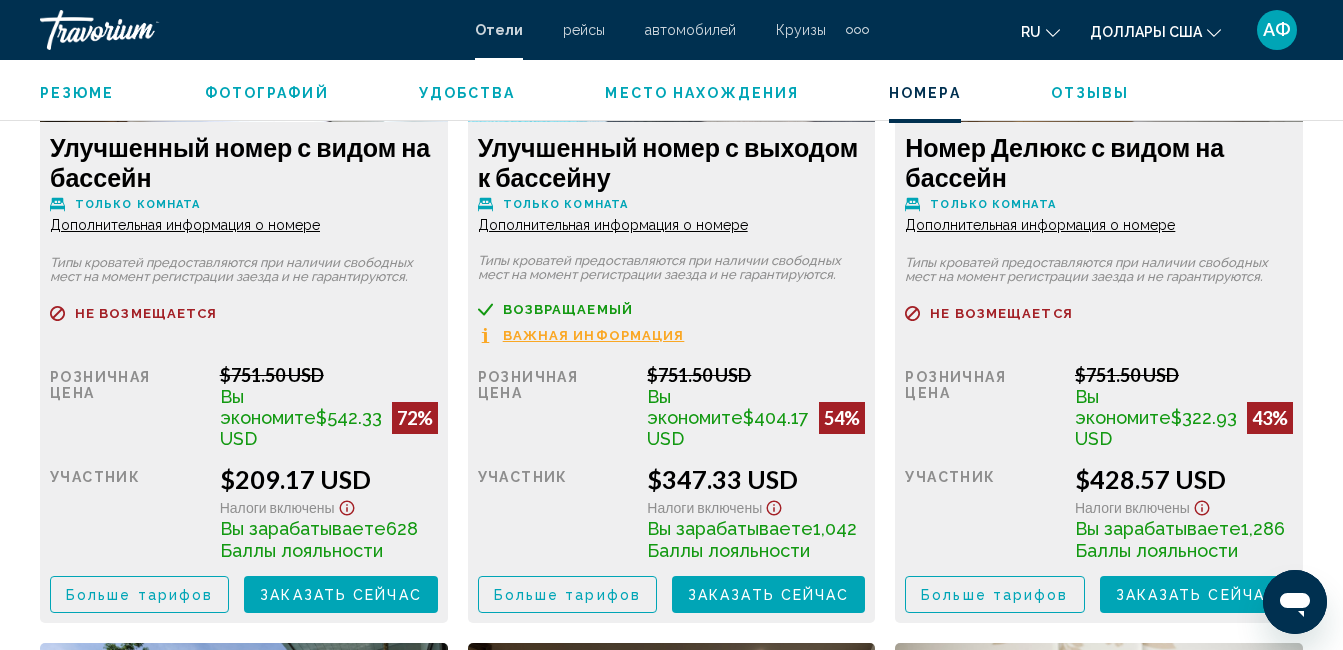 click on "Больше тарифов" at bounding box center (139, 595) 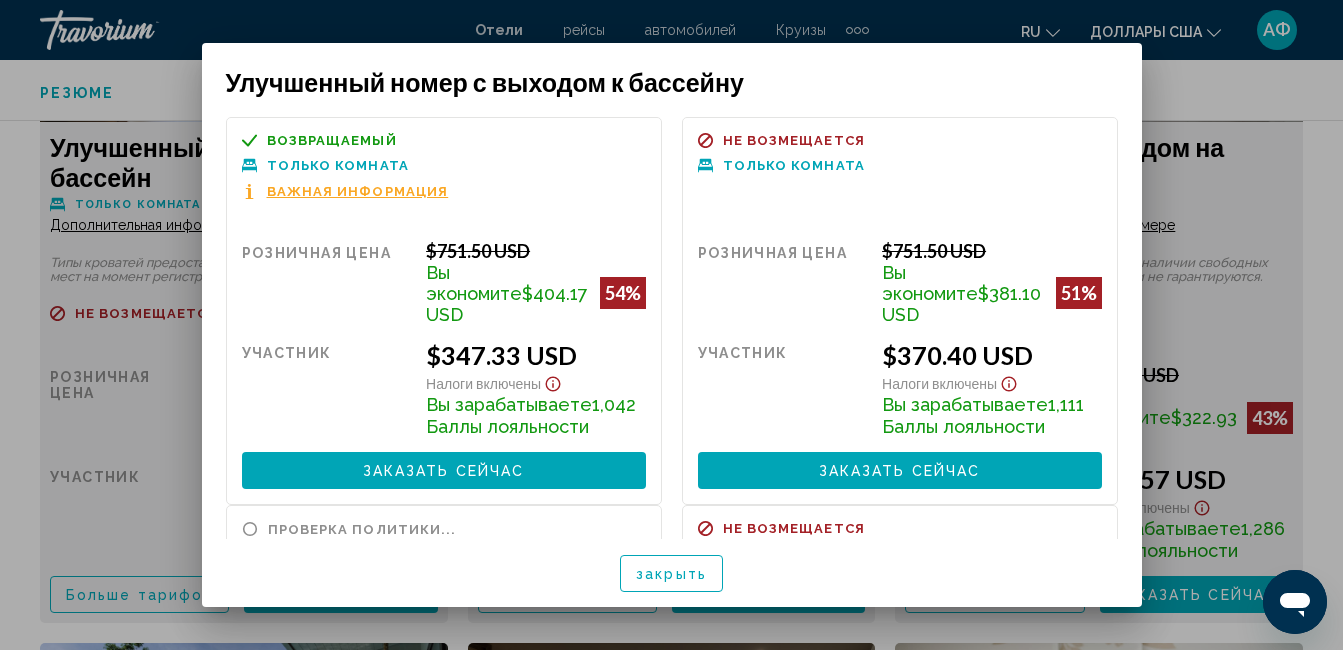 scroll, scrollTop: 0, scrollLeft: 0, axis: both 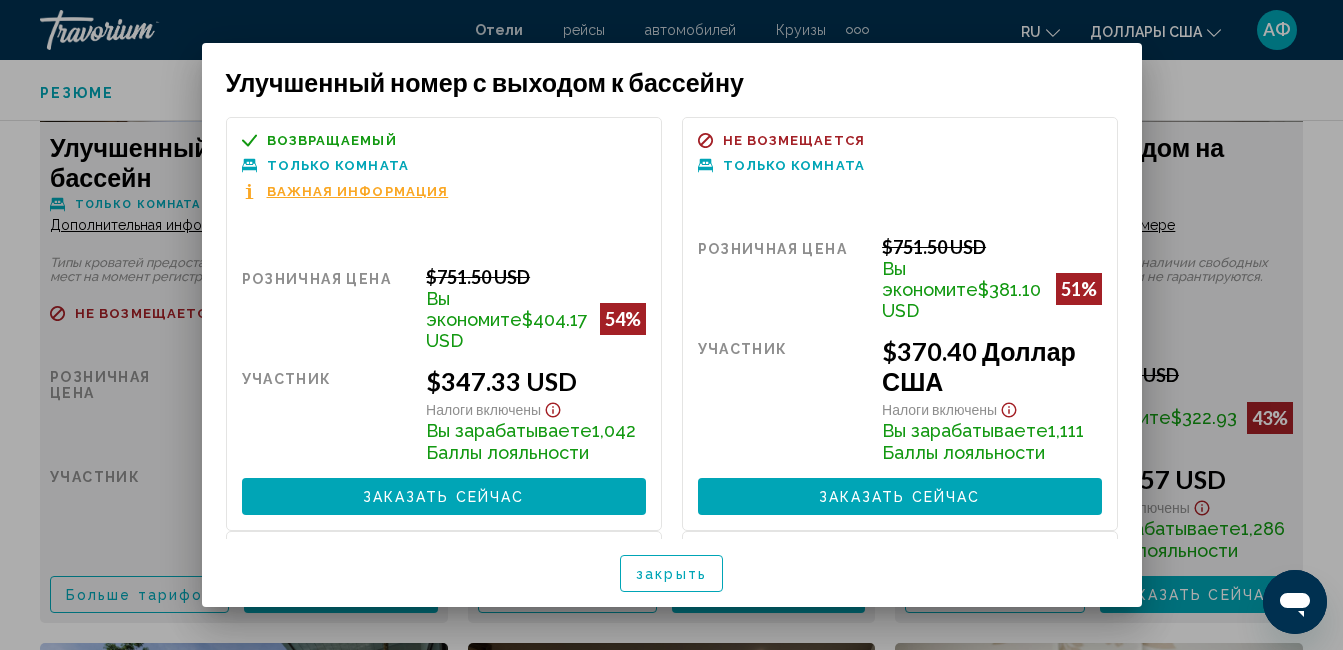 click on "Важная информация" at bounding box center (358, 191) 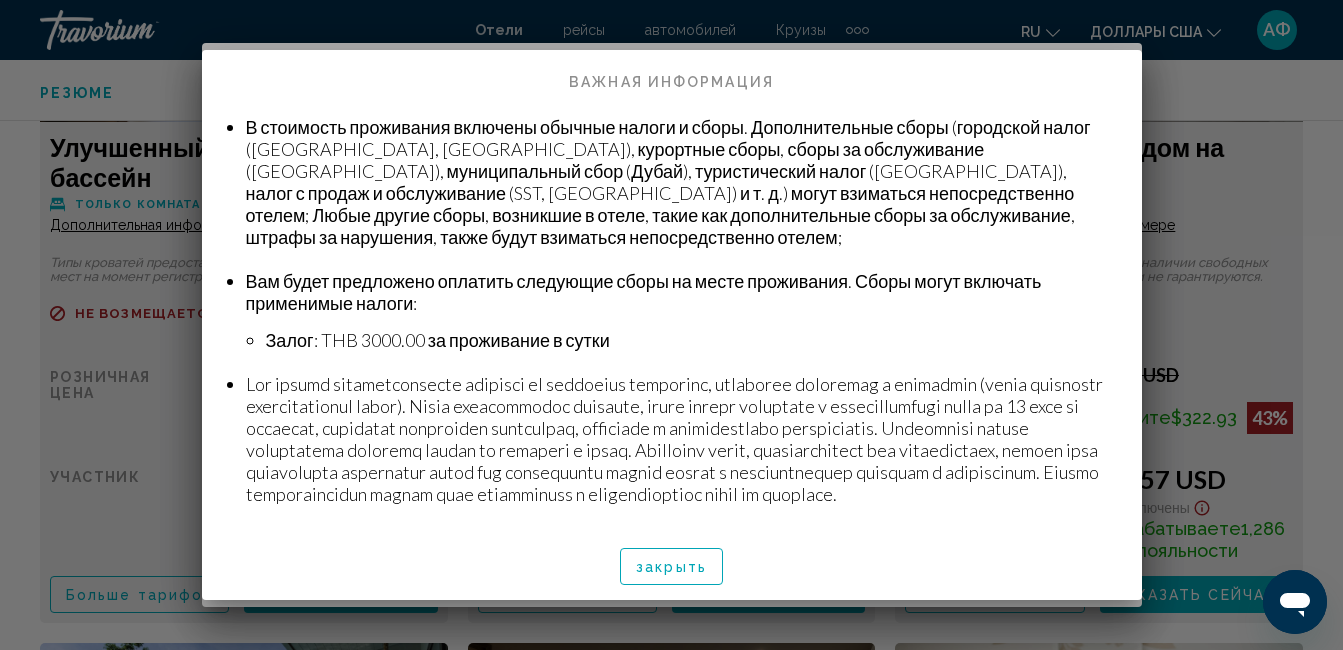scroll, scrollTop: 516, scrollLeft: 0, axis: vertical 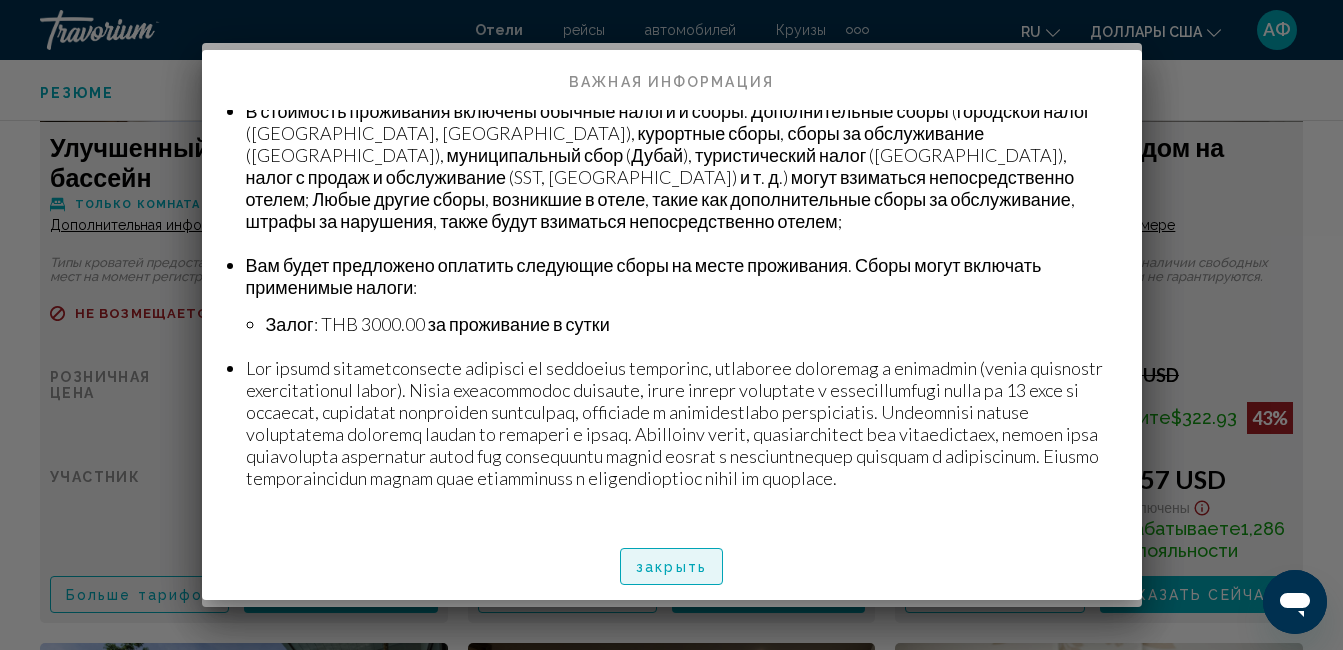 click on "закрыть" at bounding box center (671, 567) 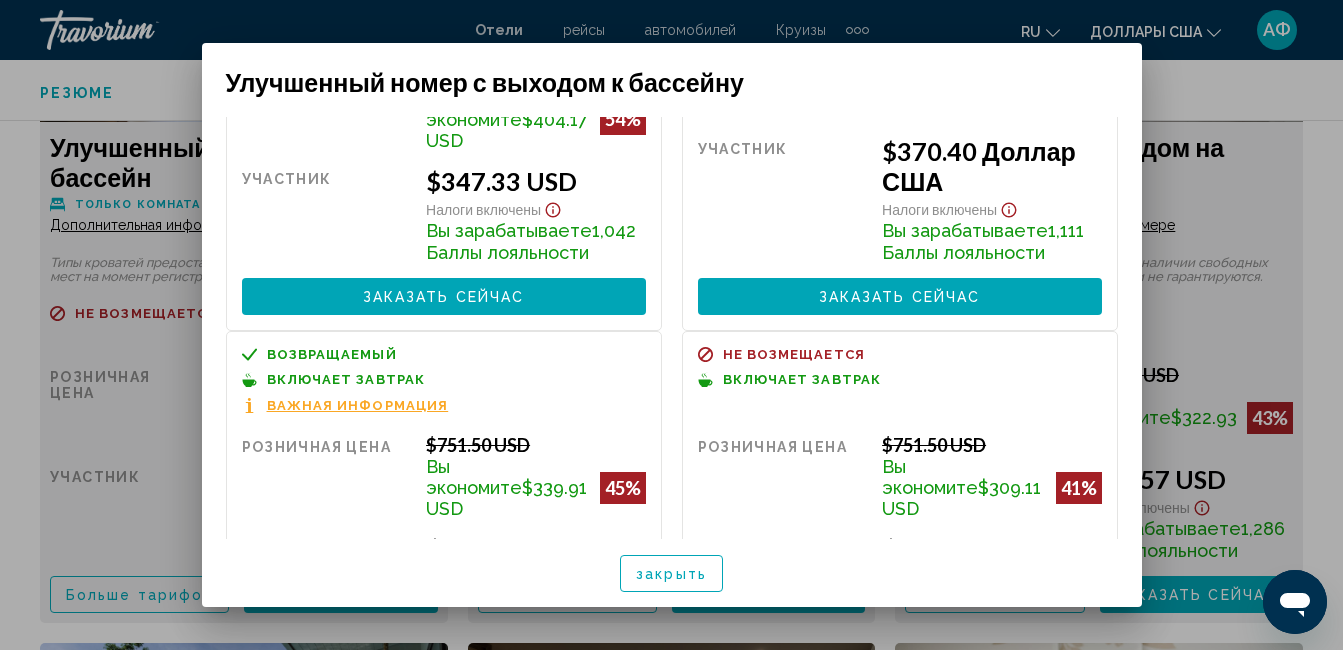 scroll, scrollTop: 318, scrollLeft: 0, axis: vertical 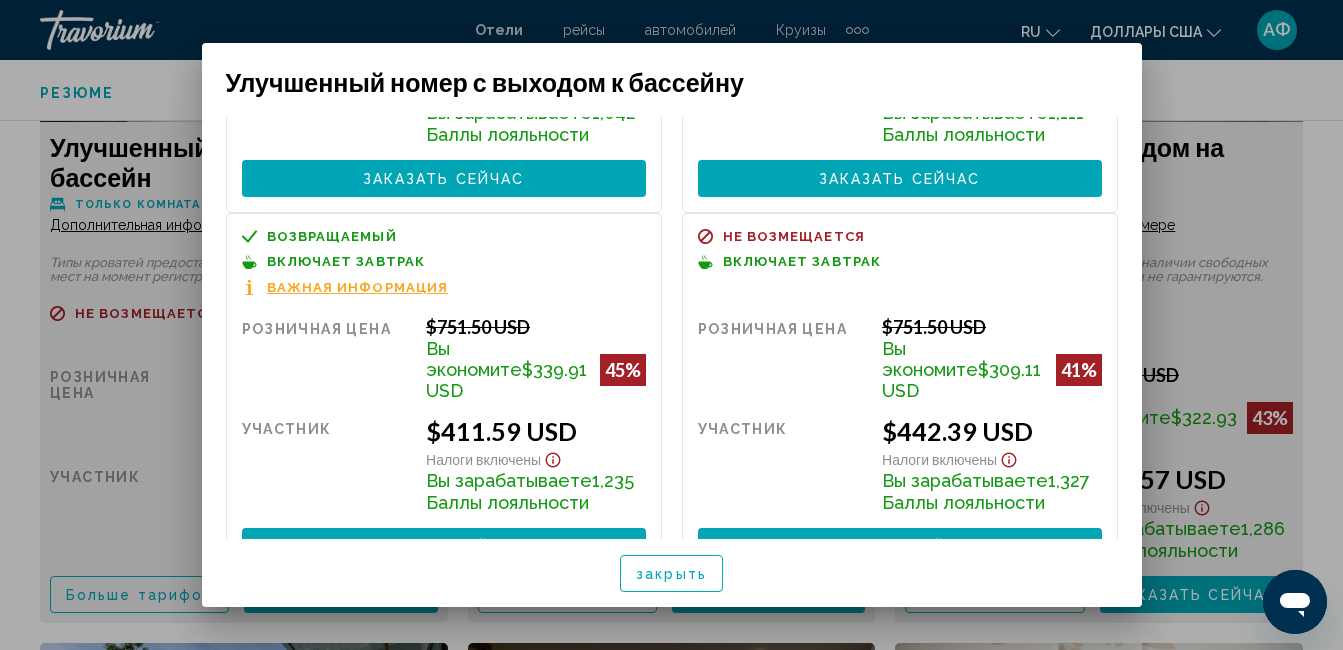 click at bounding box center [671, 325] 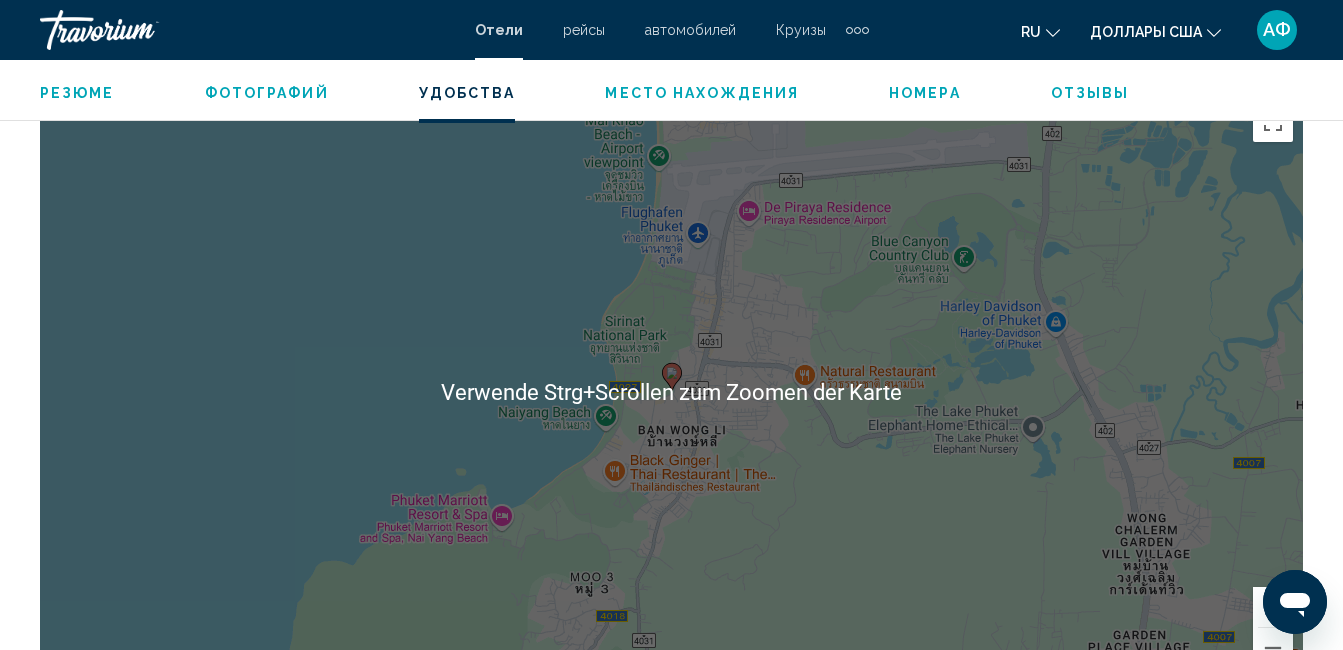 scroll, scrollTop: 2110, scrollLeft: 0, axis: vertical 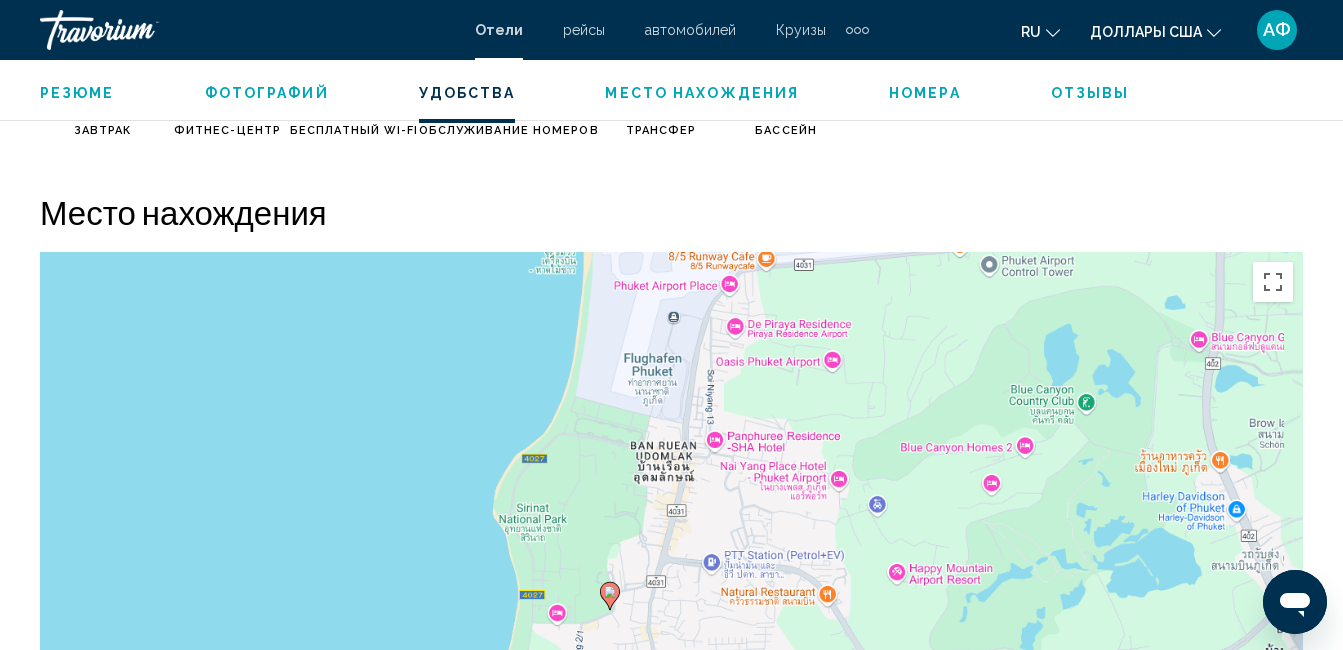 click on "Um von einem Element zum anderen zu gelangen, drückst du die Pfeiltasten entsprechend. Um den Modus zum Ziehen mit der Tastatur zu aktivieren, drückst du Alt + Eingabetaste. Wenn du den Modus aktiviert hast, kannst du die Markierung mit den Pfeiltasten verschieben. Nachdem du sie an die gewünschte Stelle gezogen bzw. verschoben hast, drückst du einfach die Eingabetaste. Durch Drücken der Esc-Taste kannst du den Vorgang abbrechen." at bounding box center (671, 552) 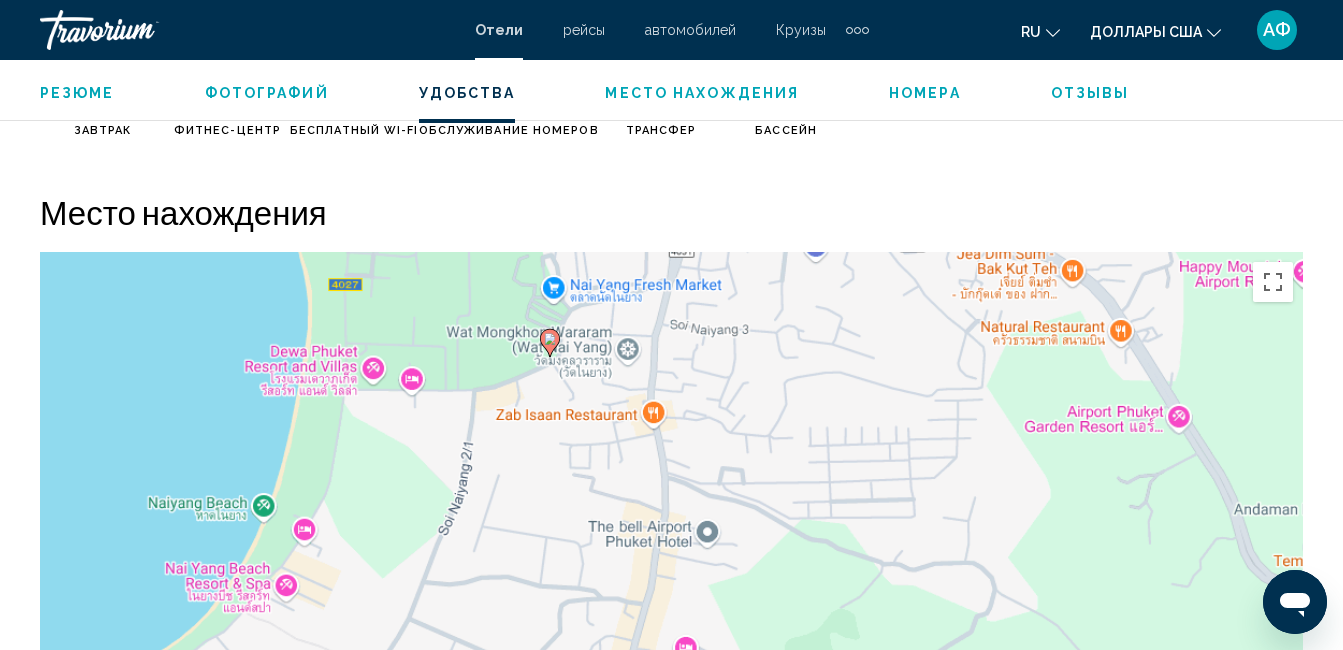 drag, startPoint x: 766, startPoint y: 525, endPoint x: 893, endPoint y: 277, distance: 278.62698 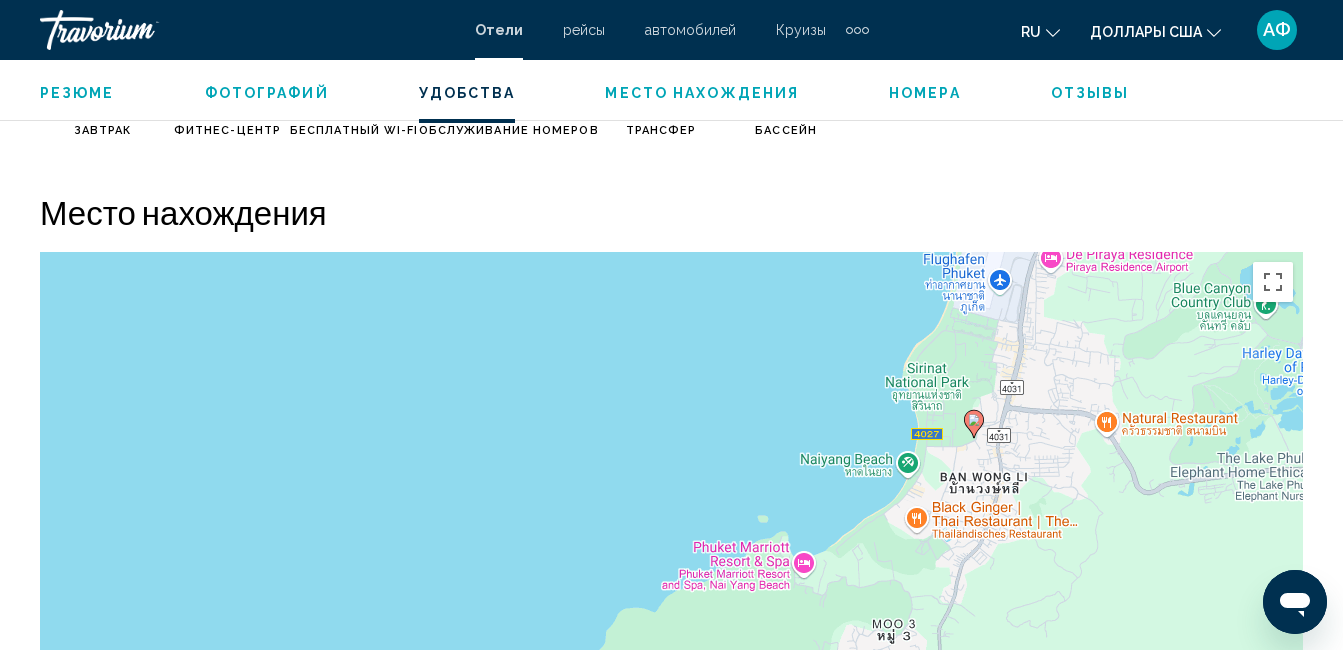 drag, startPoint x: 547, startPoint y: 413, endPoint x: 1011, endPoint y: 437, distance: 464.62027 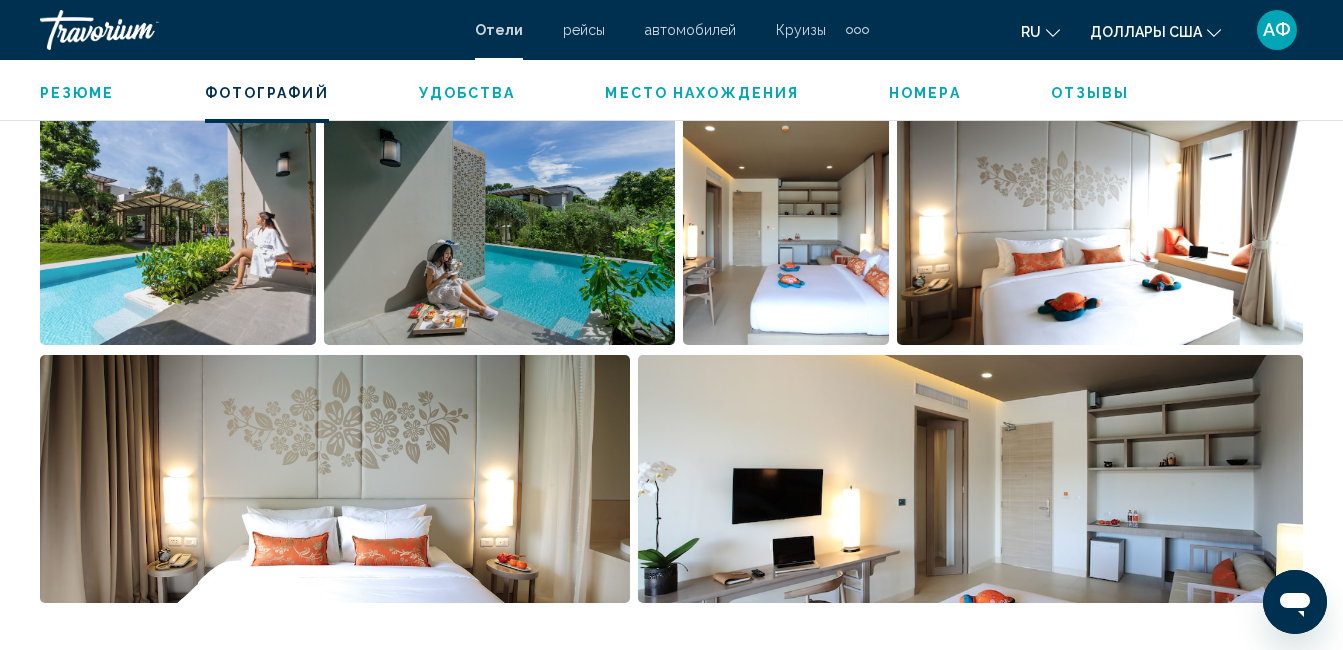 scroll, scrollTop: 1410, scrollLeft: 0, axis: vertical 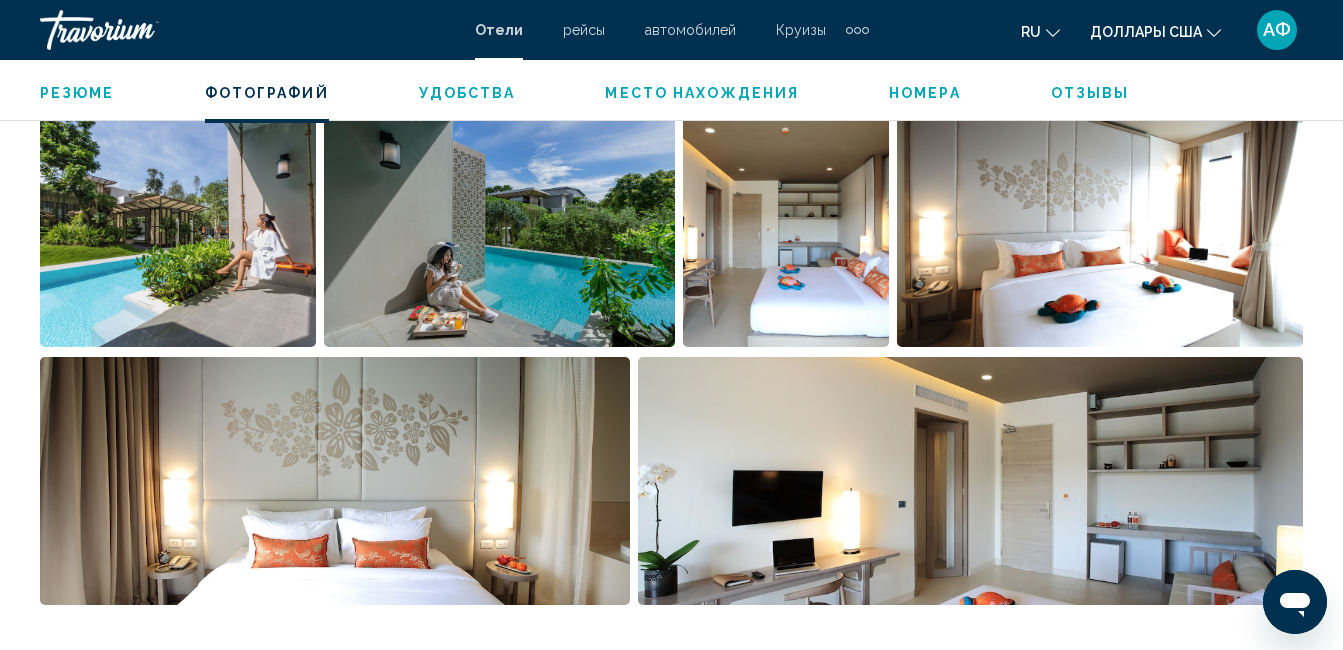 click at bounding box center (499, 223) 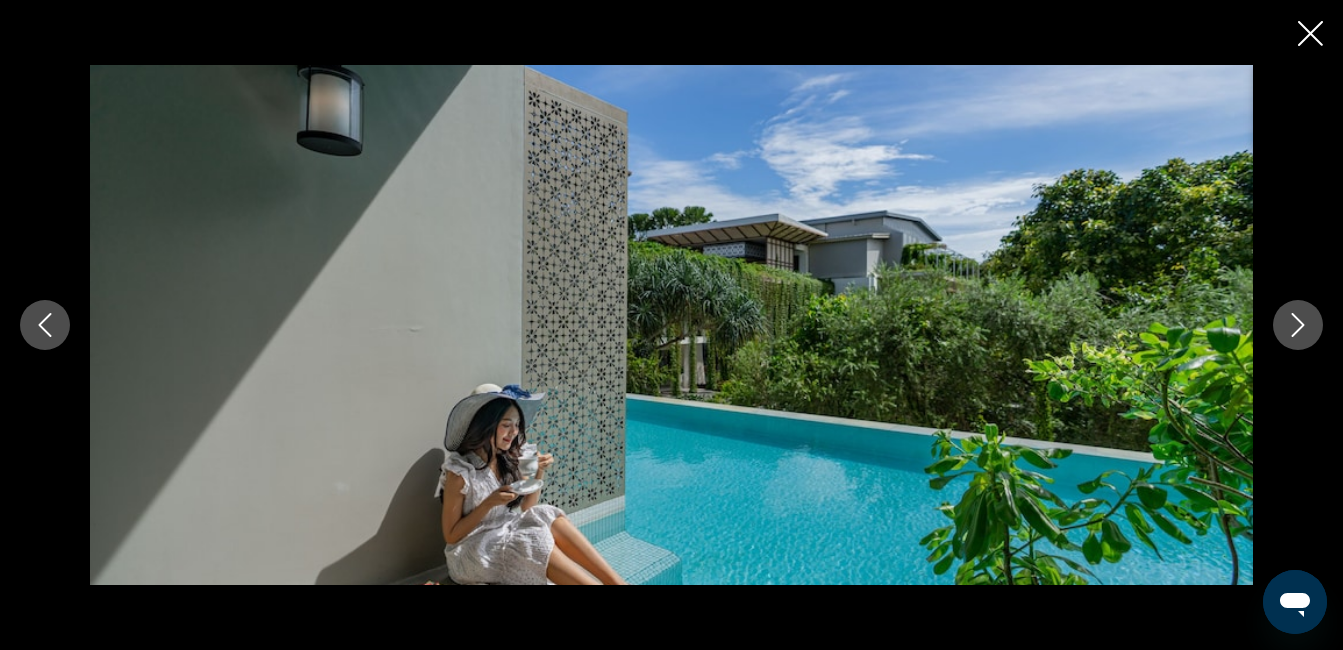 click 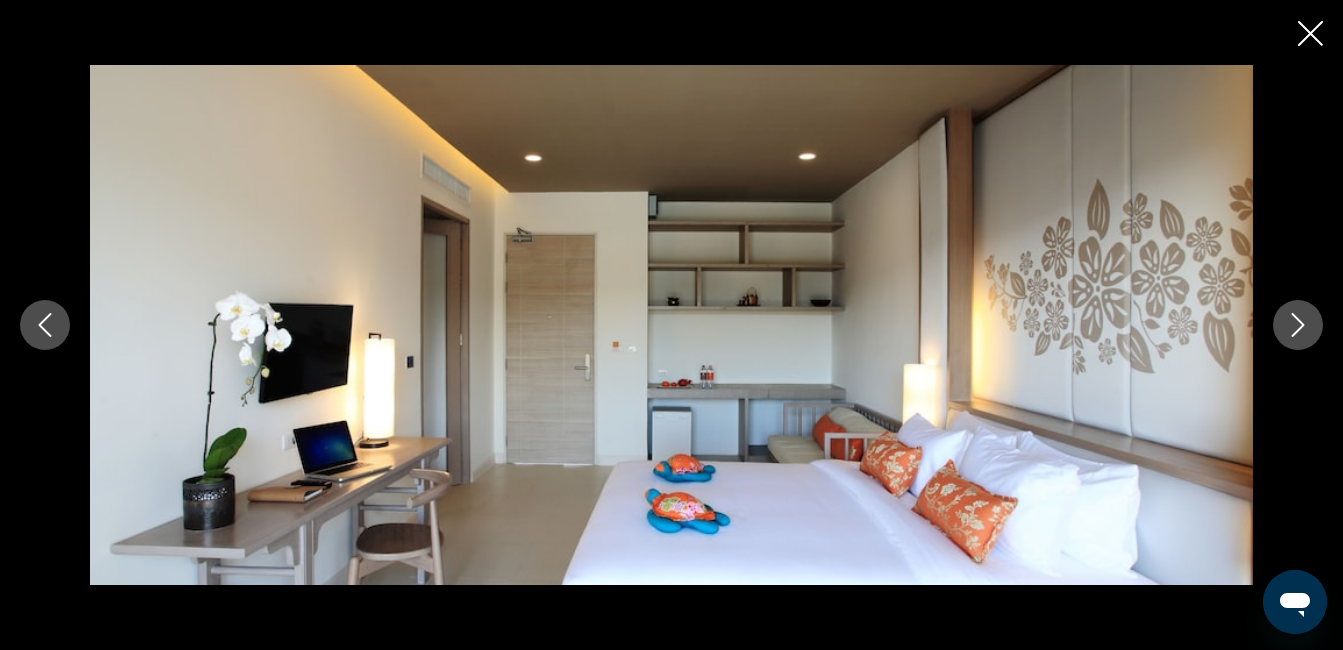 click 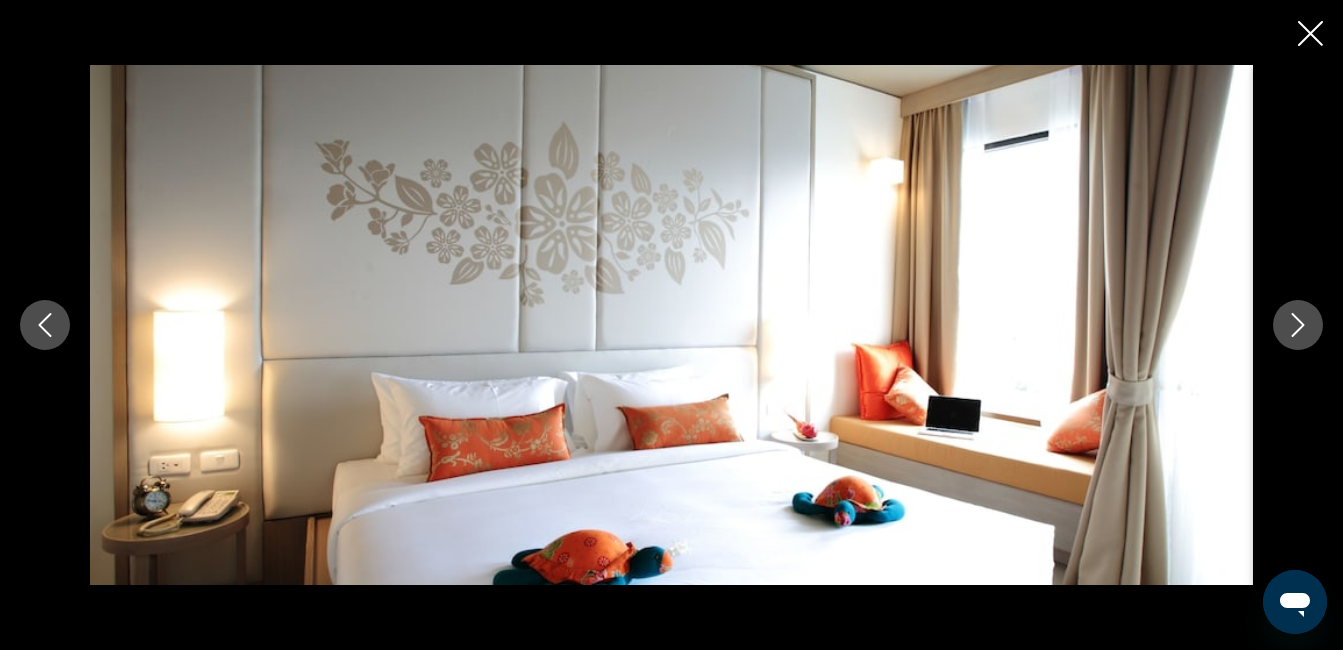 click 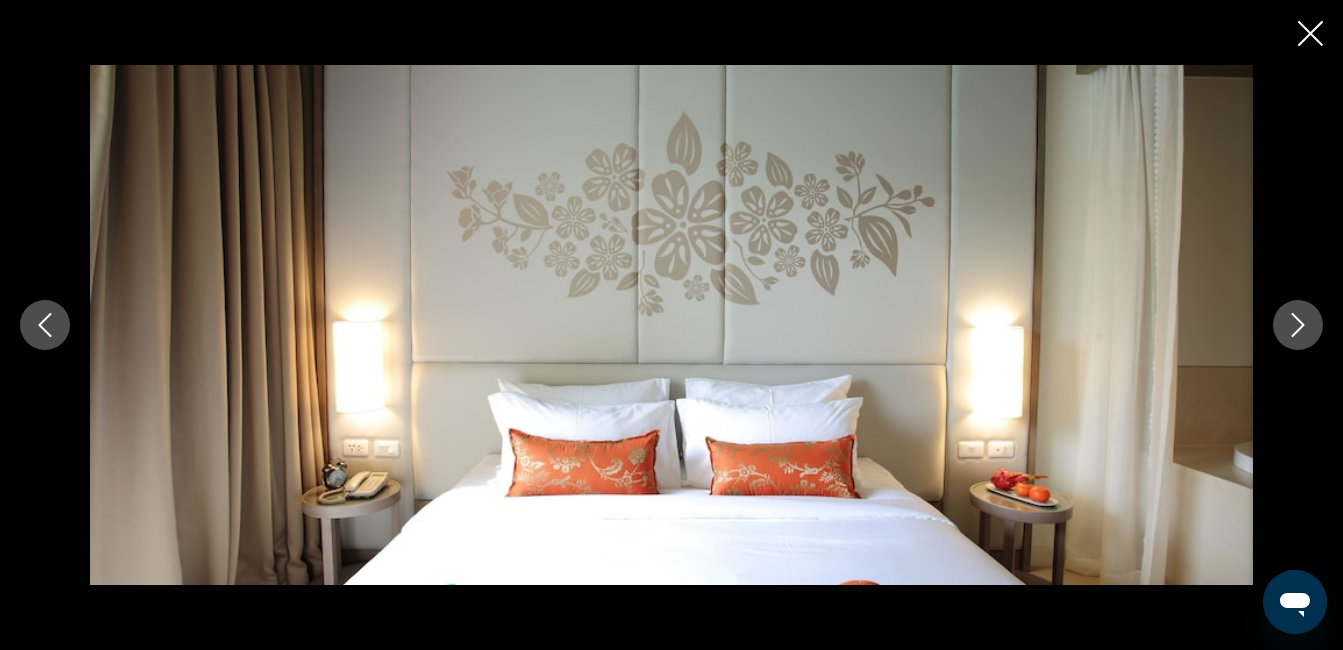 click 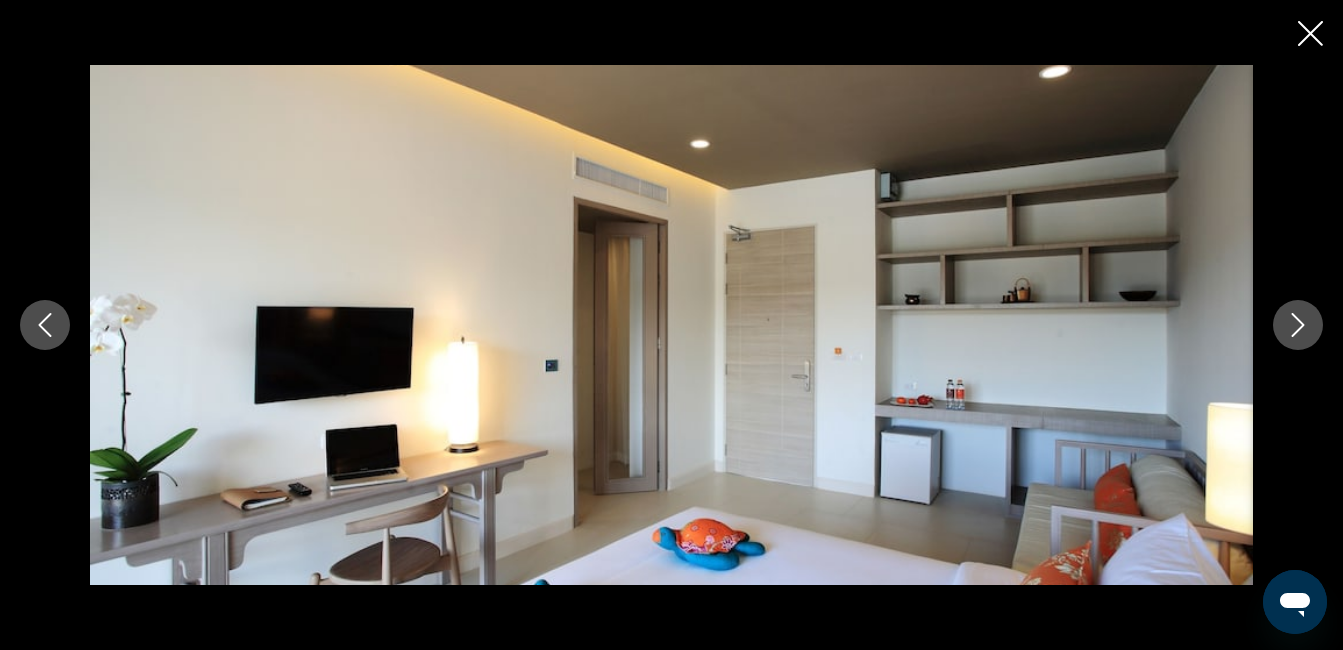 click 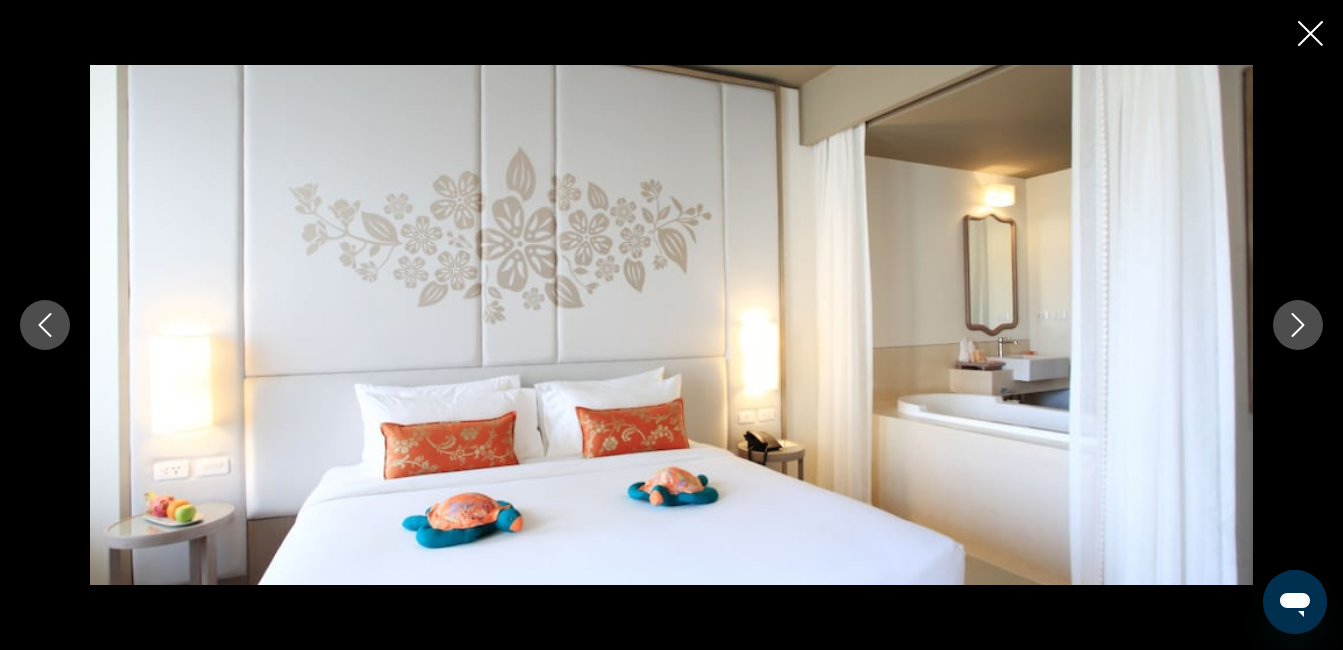 click at bounding box center [1298, 325] 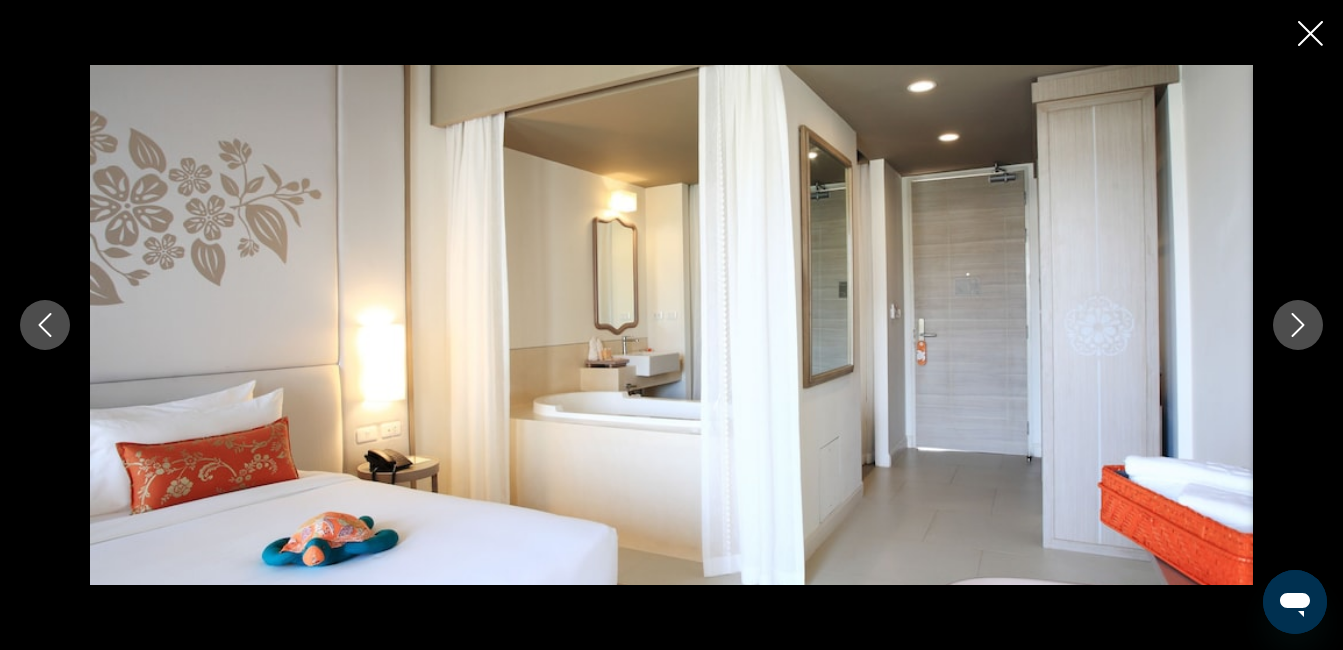 click at bounding box center [1298, 325] 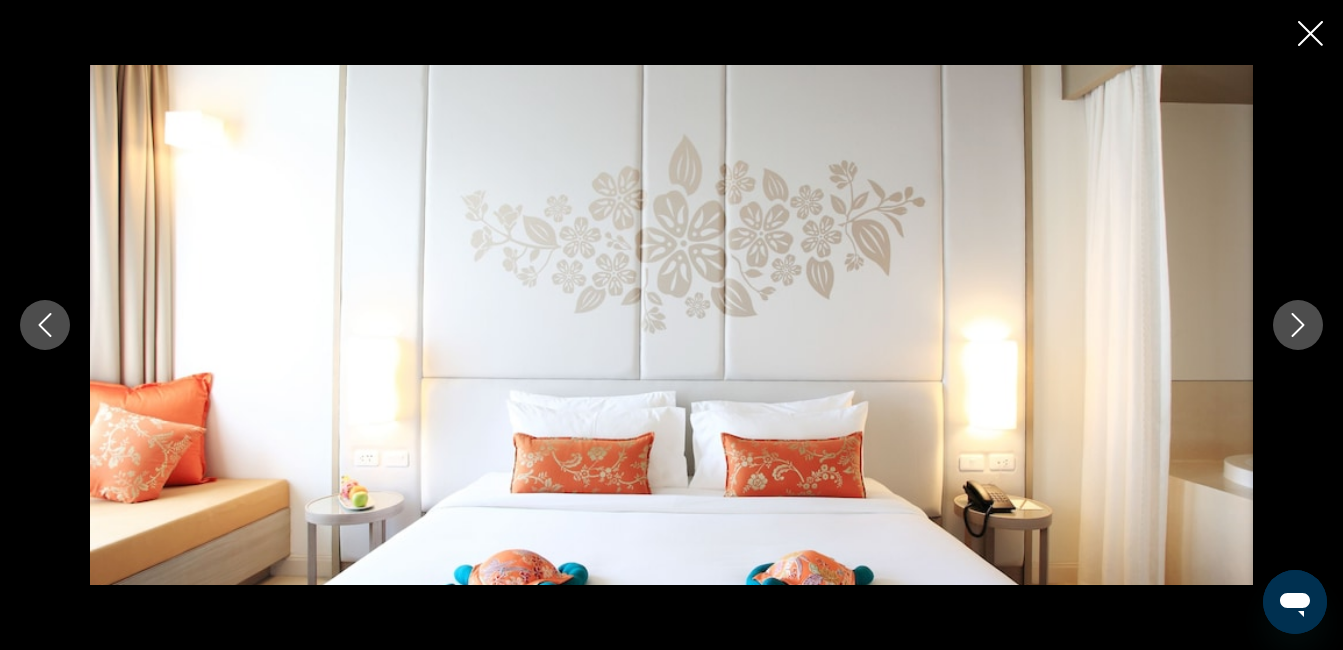 click at bounding box center (1298, 325) 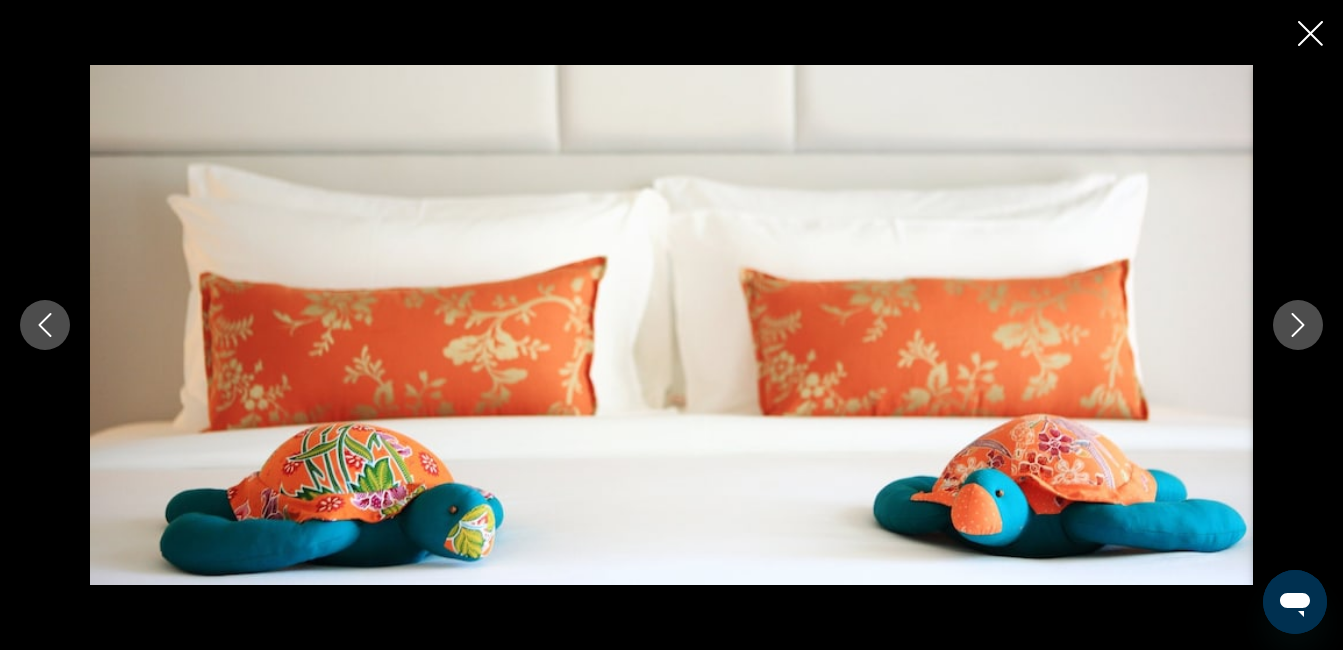 click at bounding box center (1298, 325) 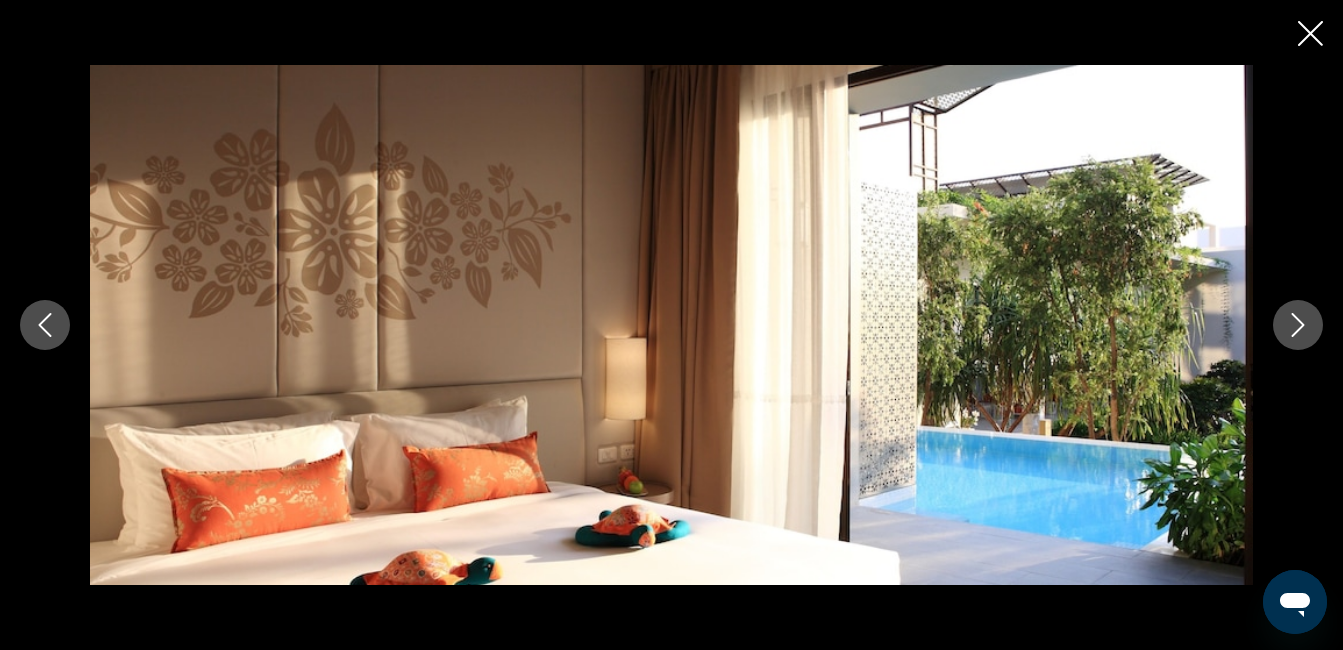 click at bounding box center (1298, 325) 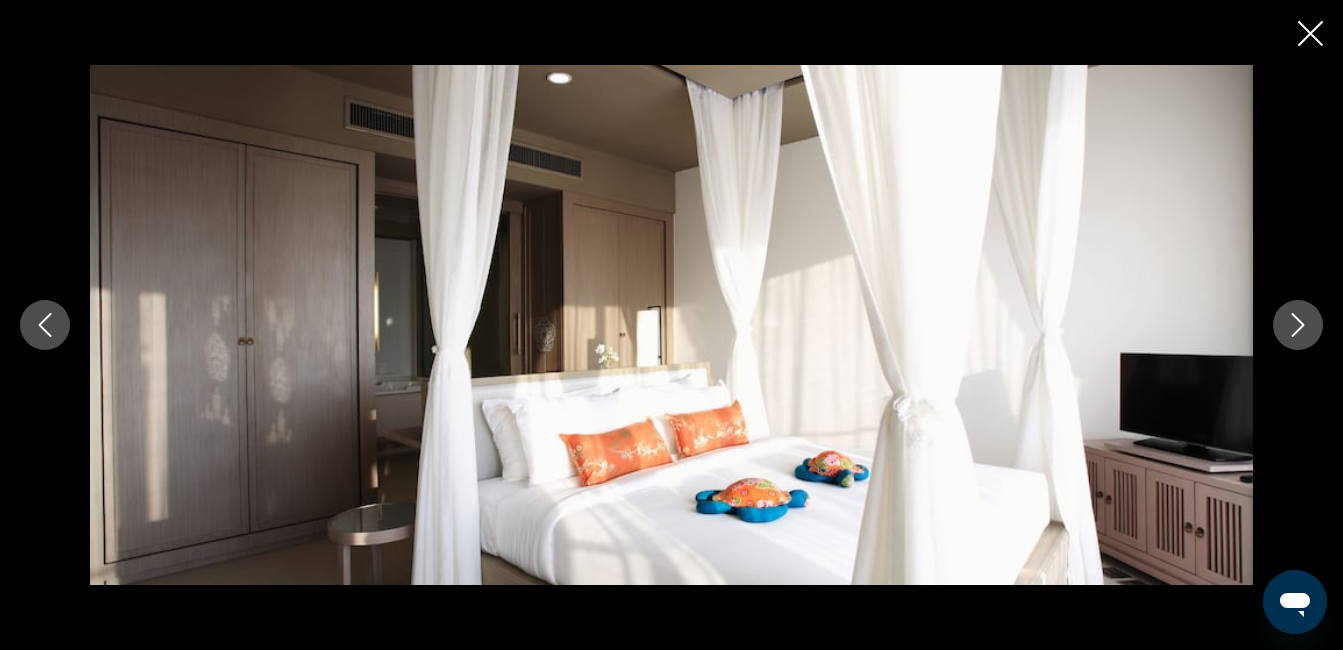 click at bounding box center [1298, 325] 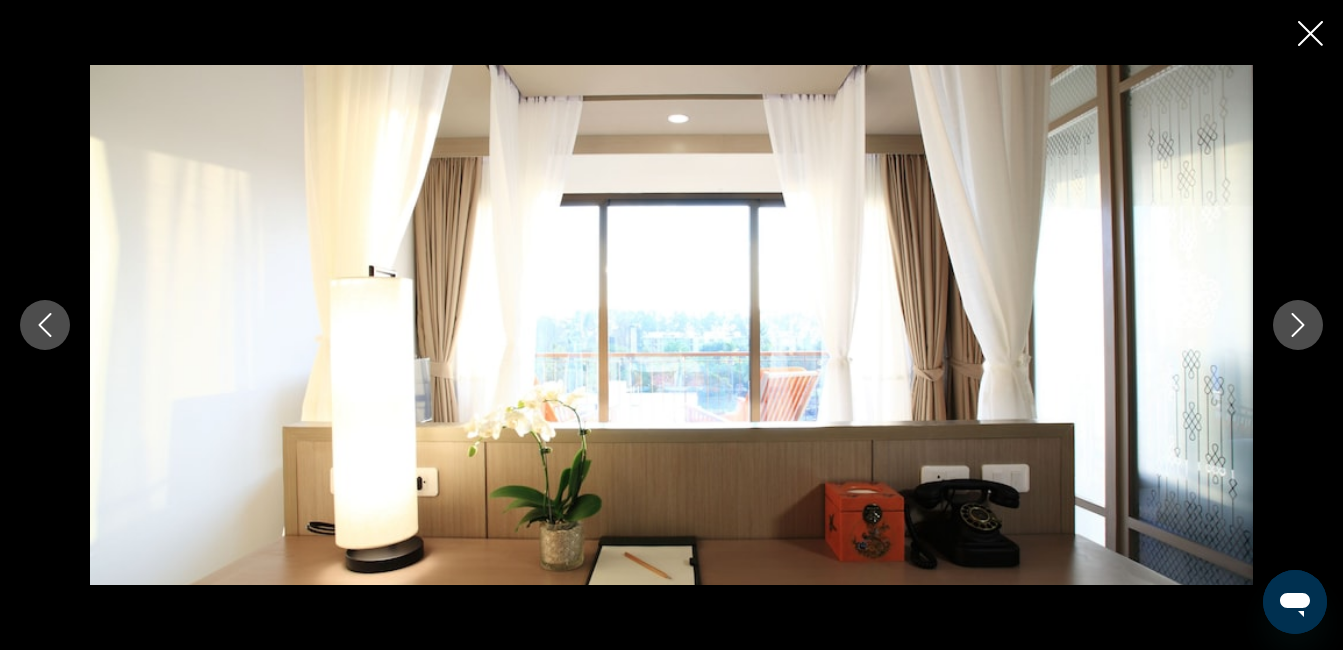 click at bounding box center [1298, 325] 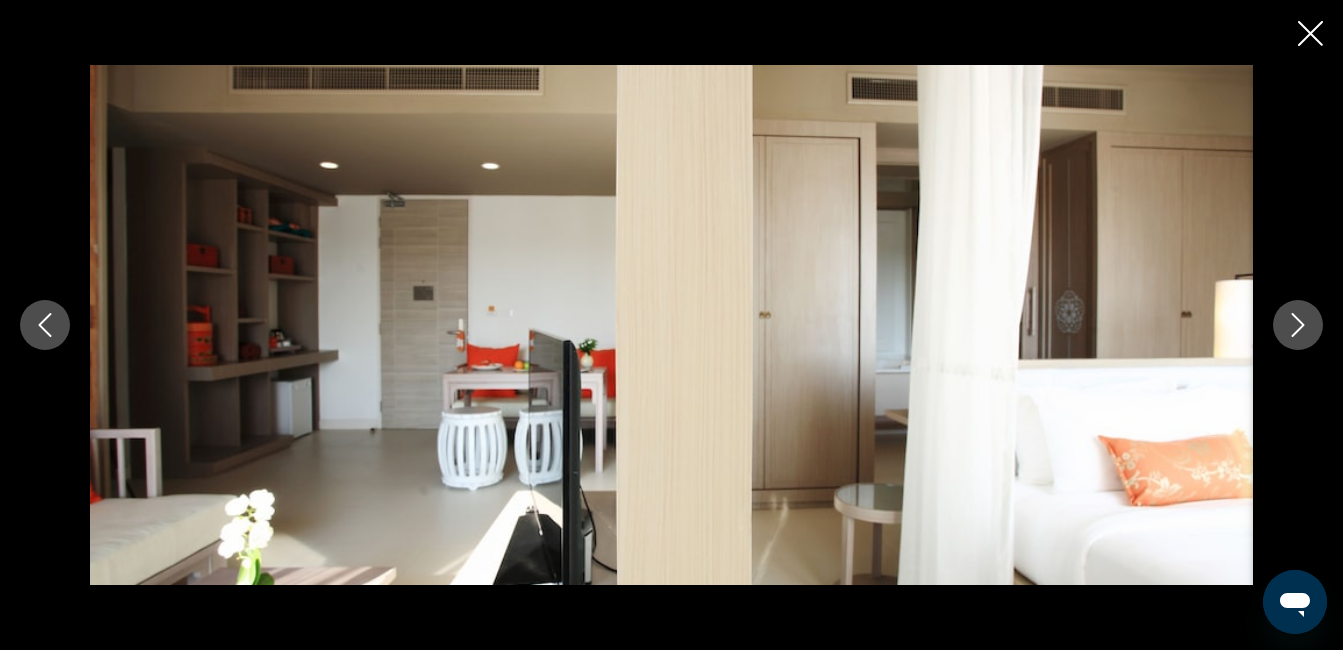 click at bounding box center [1298, 325] 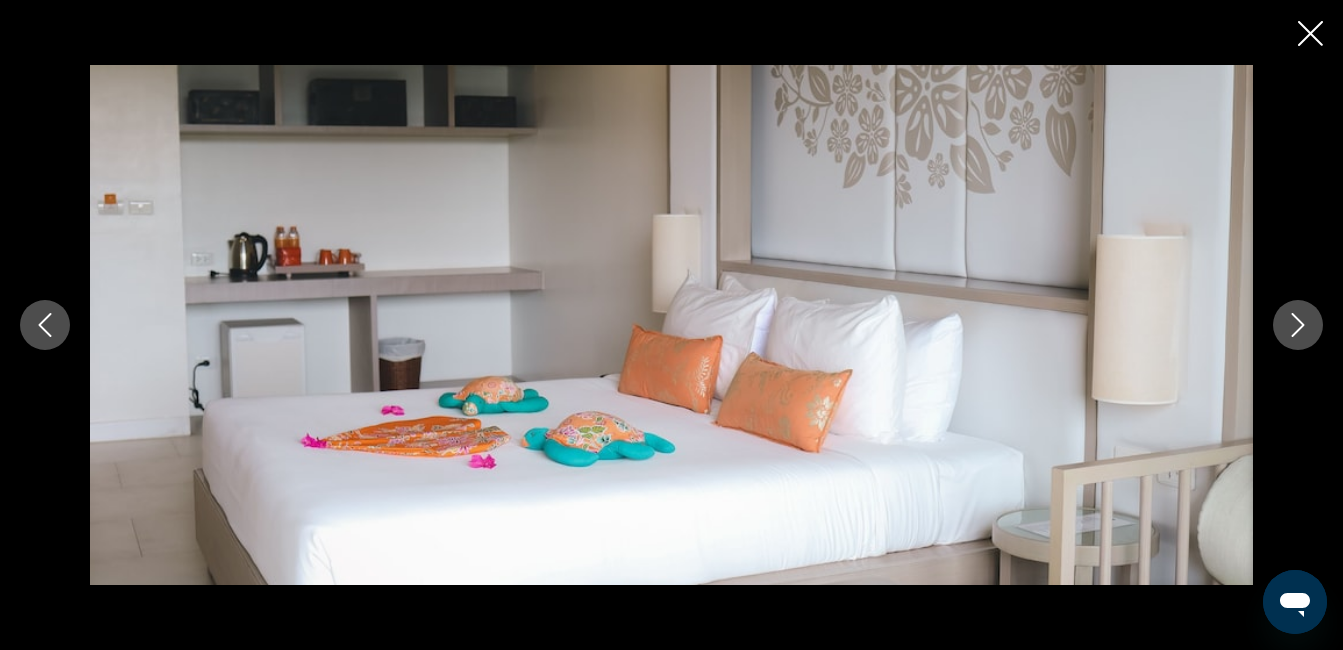 click at bounding box center (1298, 325) 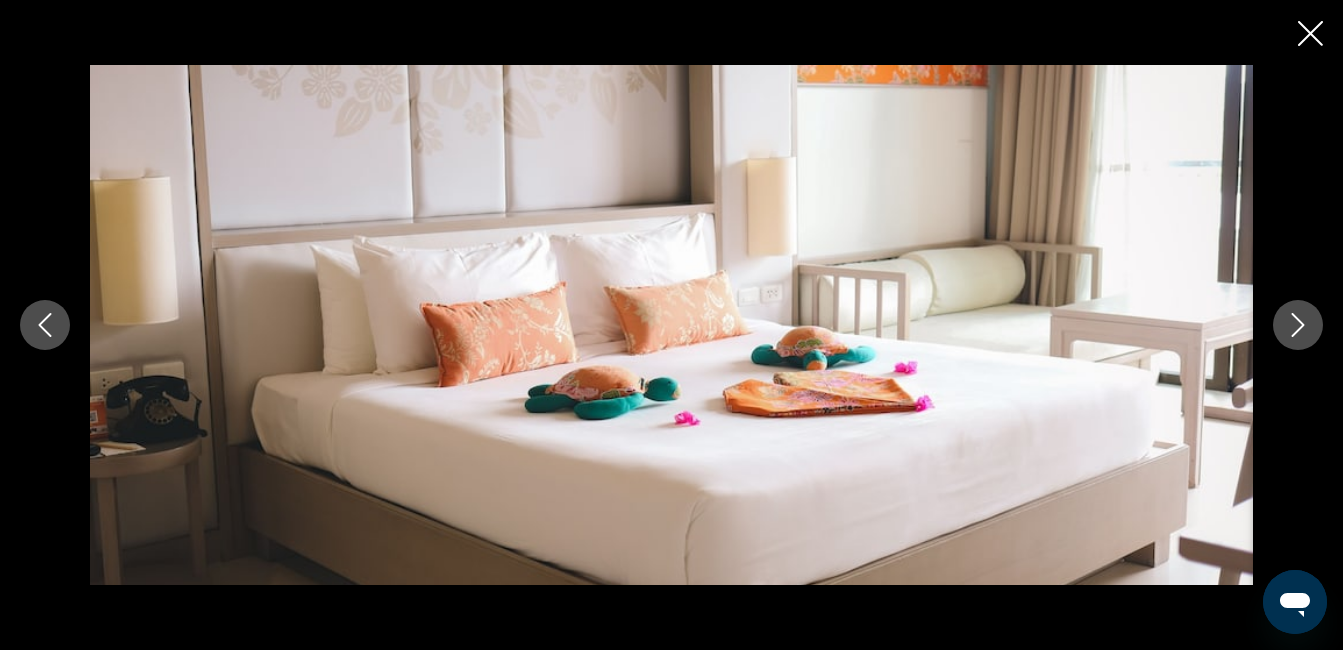 click at bounding box center (1298, 325) 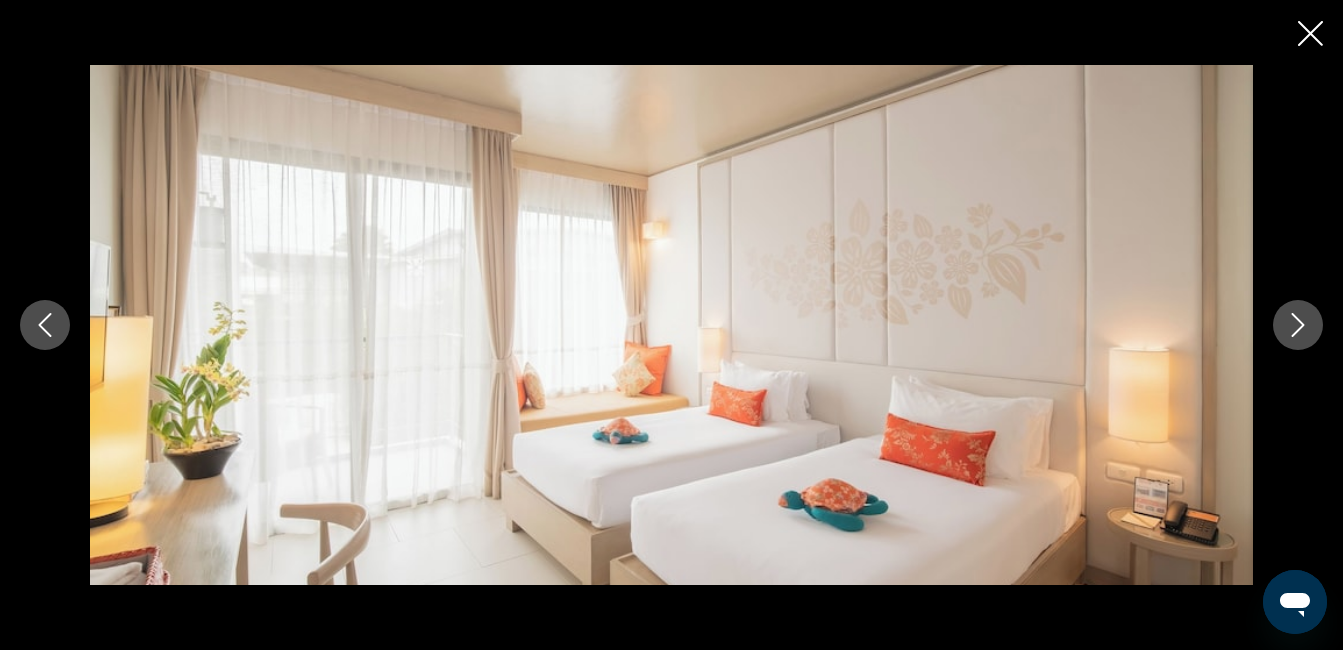 click at bounding box center (1298, 325) 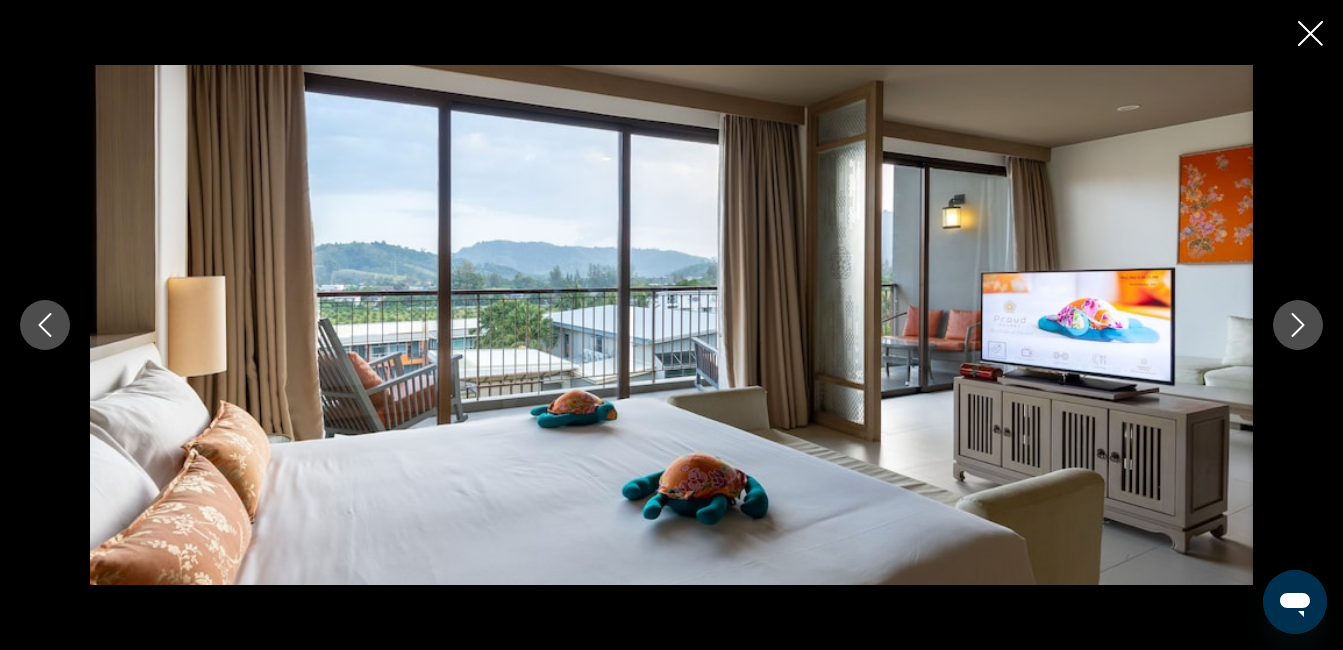 click at bounding box center (1298, 325) 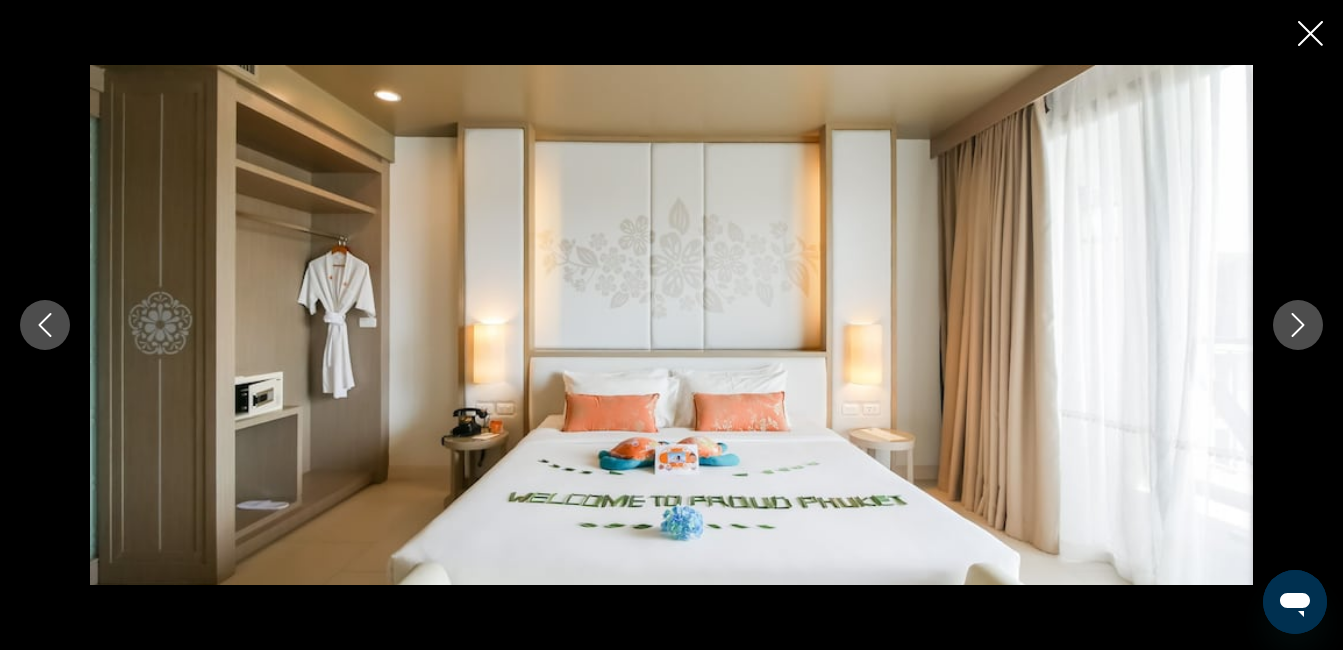 click at bounding box center [1298, 325] 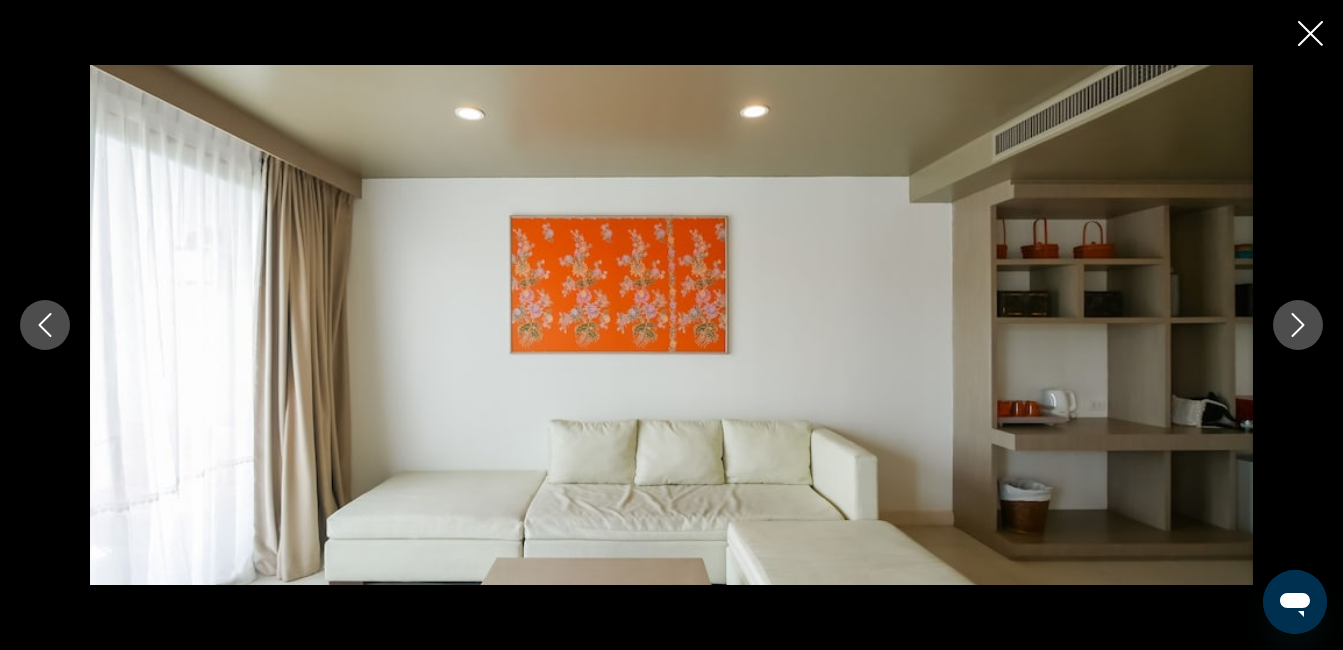 click at bounding box center (1298, 325) 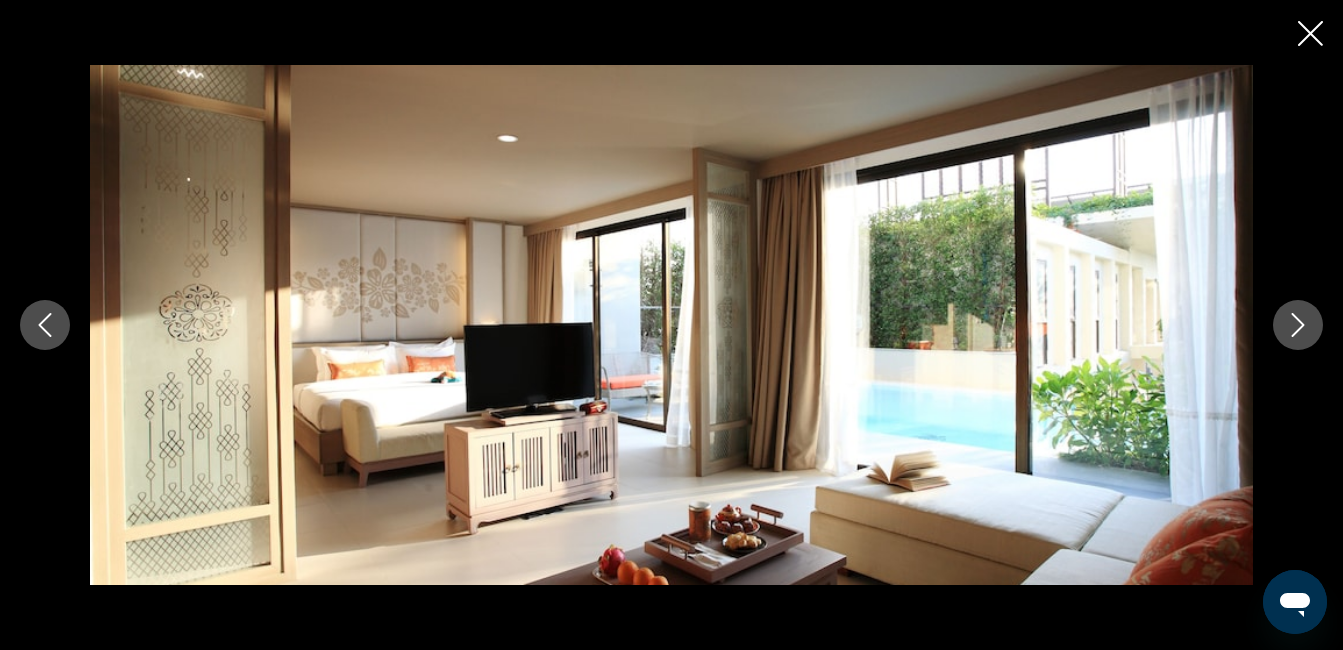 click at bounding box center (1298, 325) 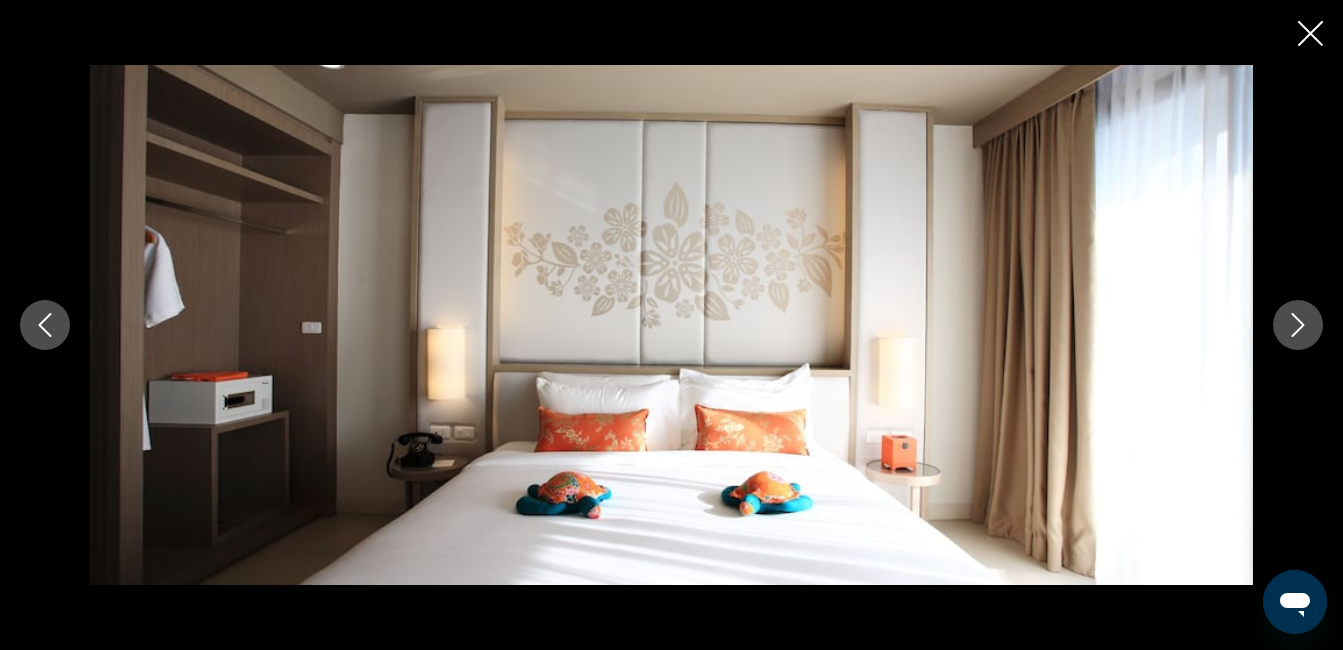 click at bounding box center [1298, 325] 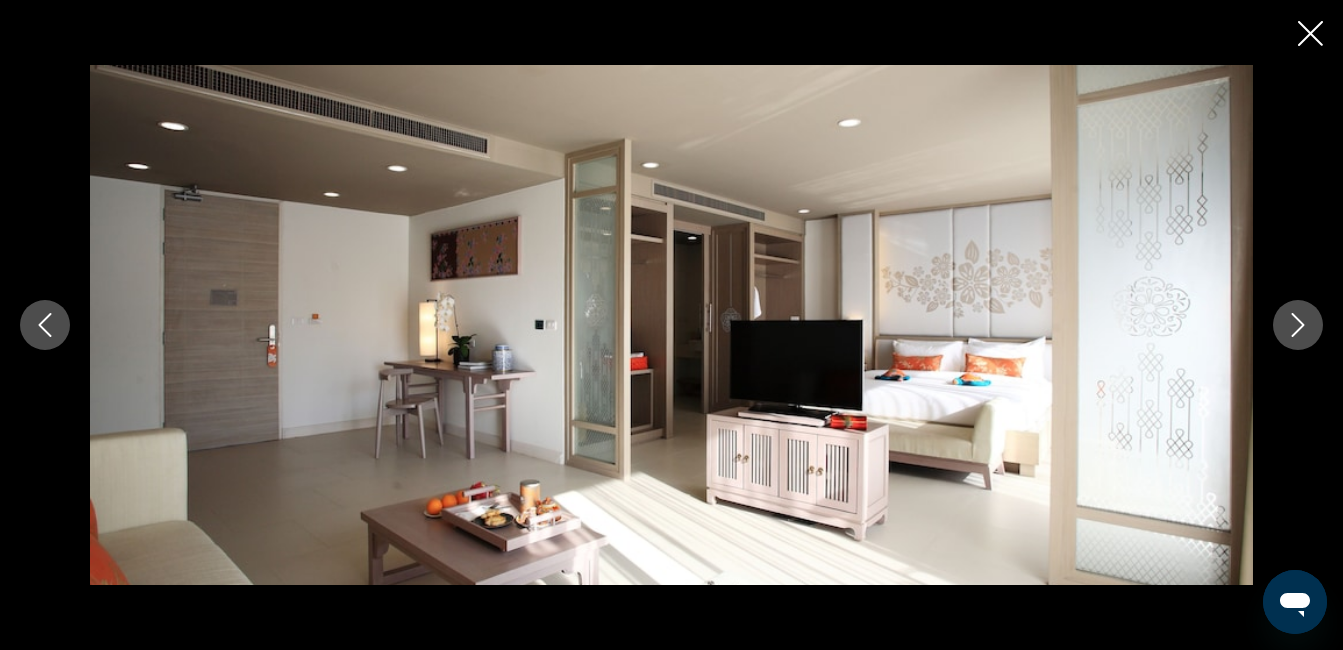 click at bounding box center [1298, 325] 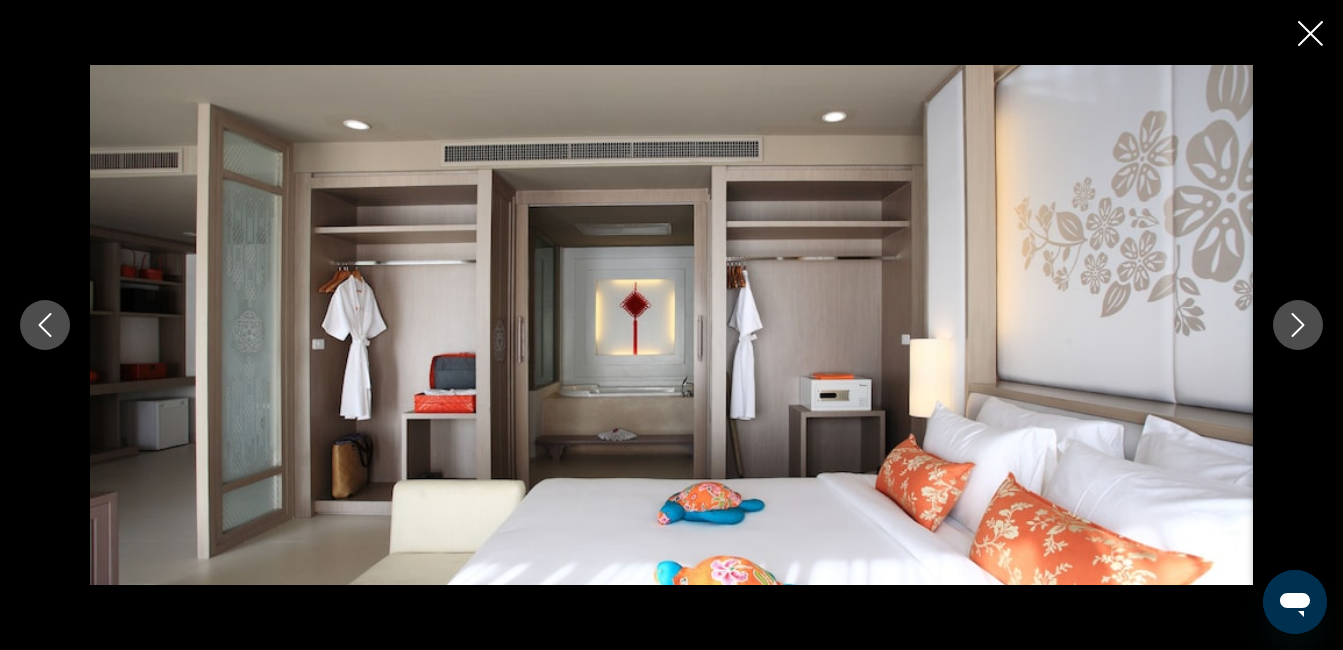 click at bounding box center [1298, 325] 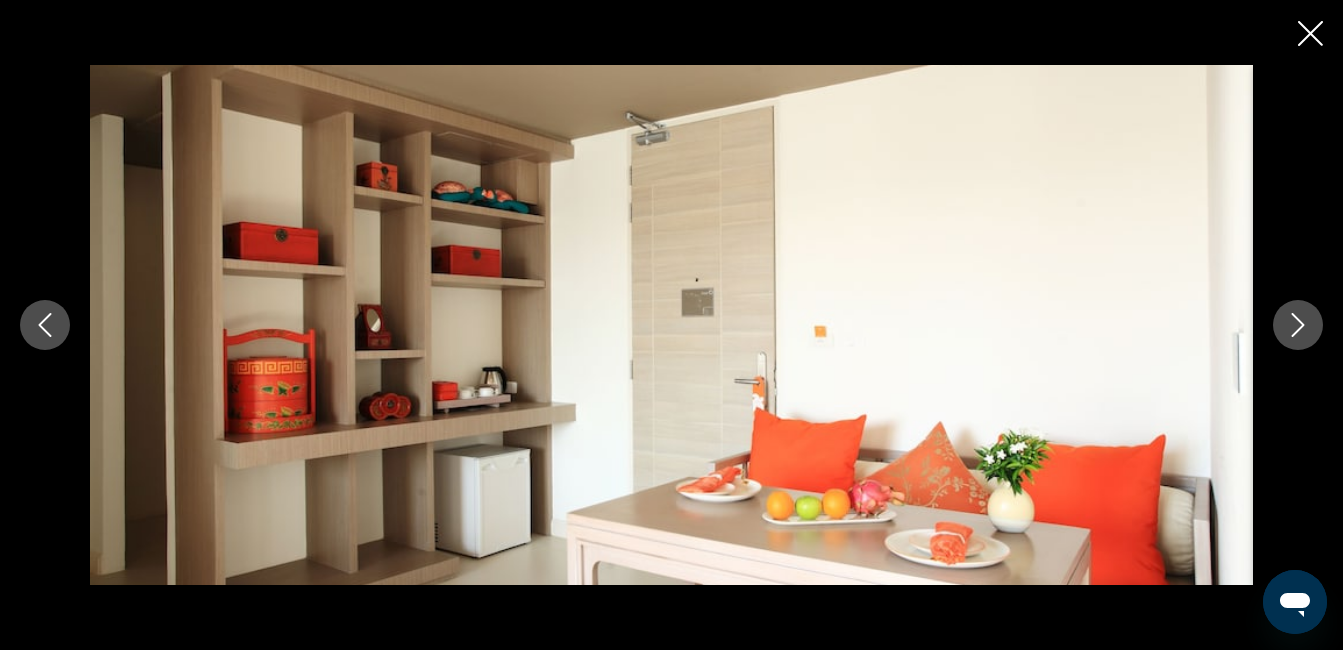 click at bounding box center (1298, 325) 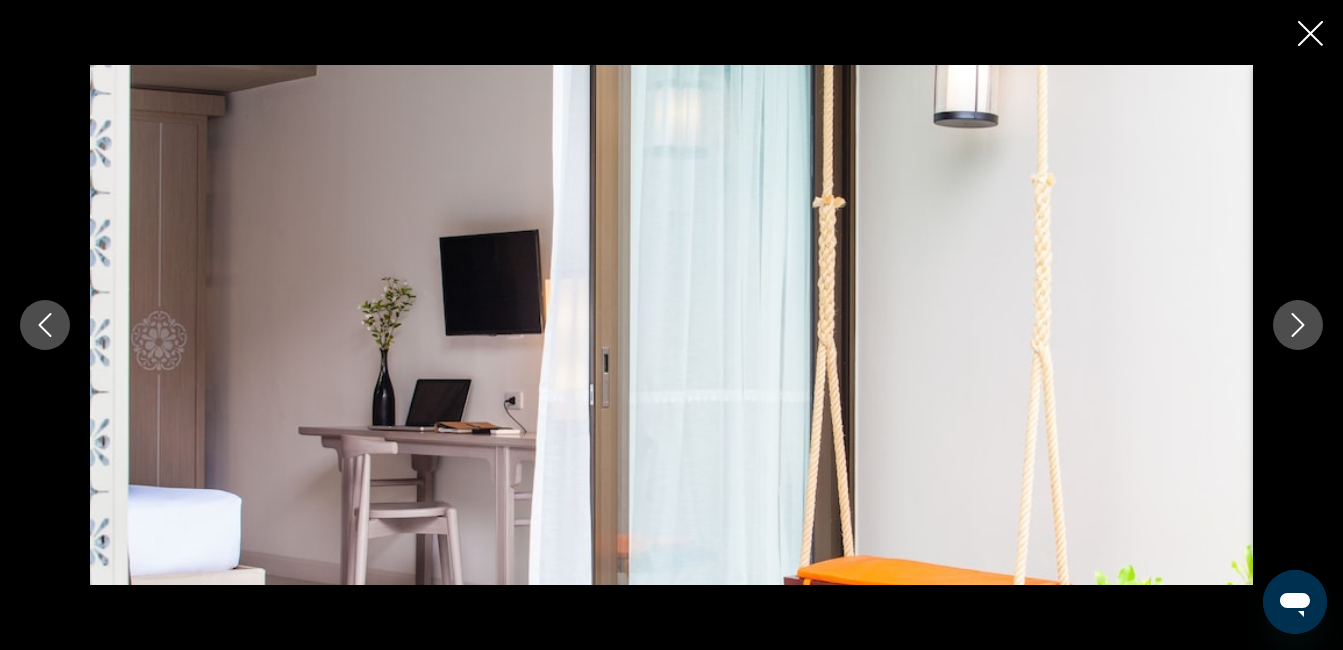 click at bounding box center [1298, 325] 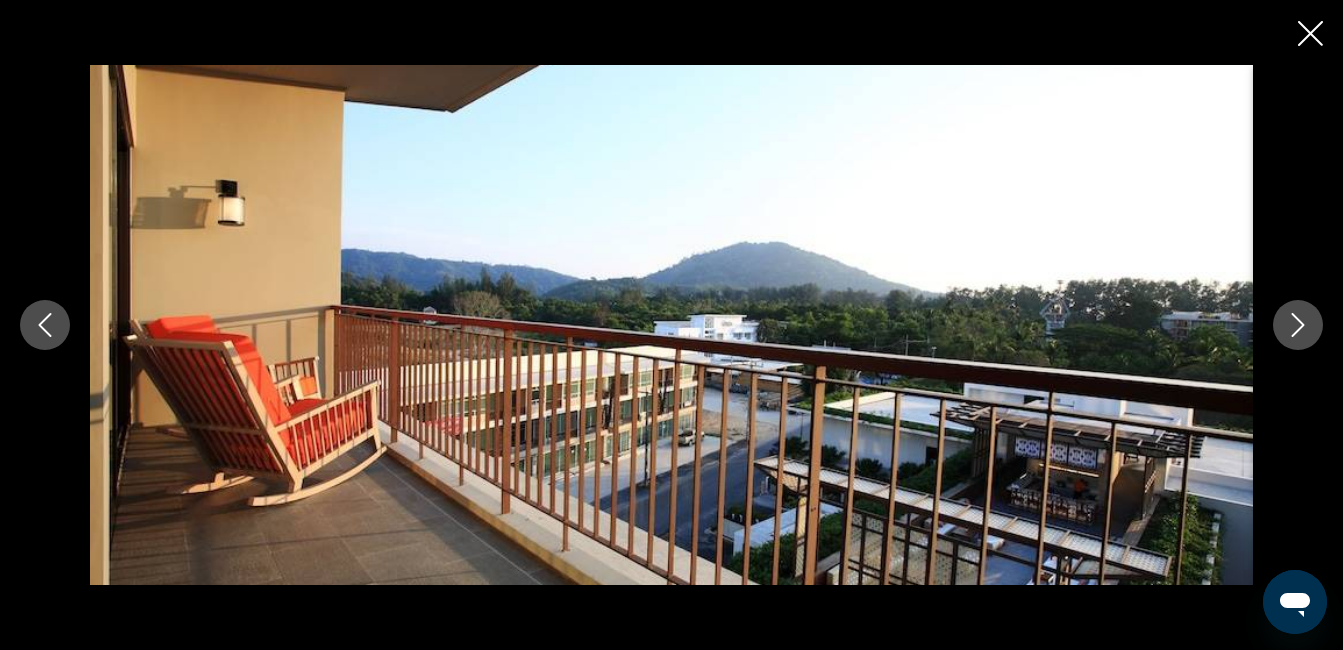 click at bounding box center [1298, 325] 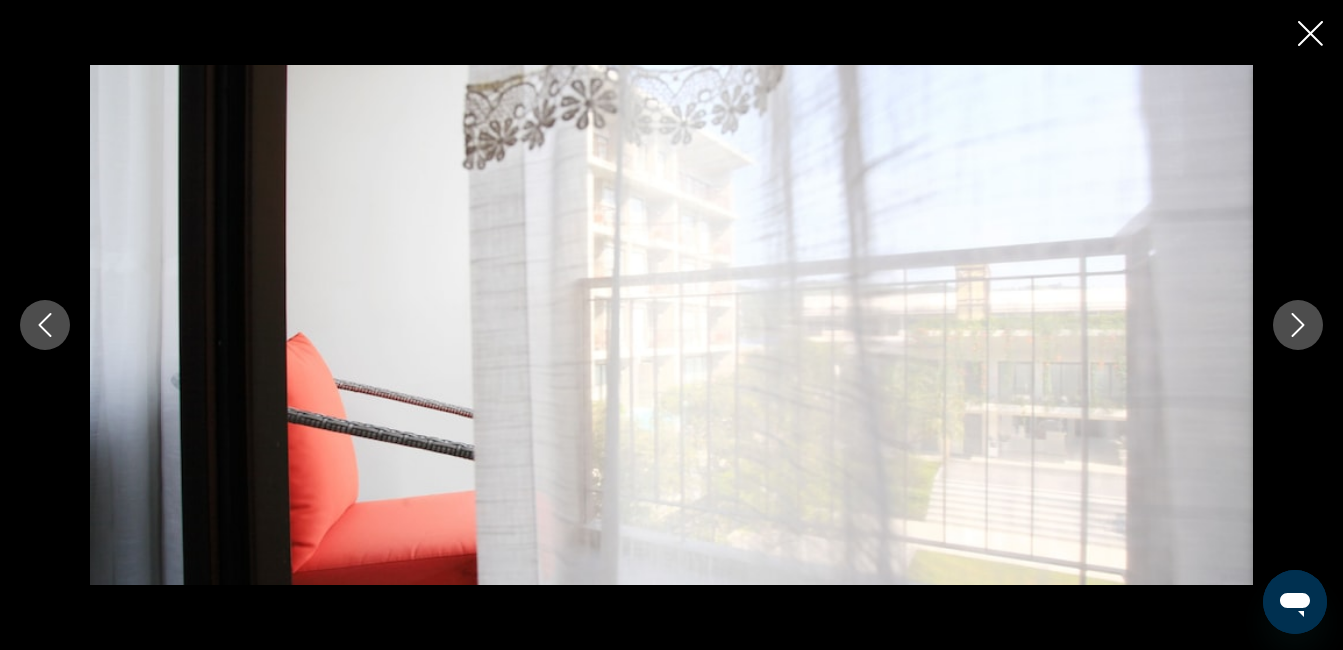 click at bounding box center (1298, 325) 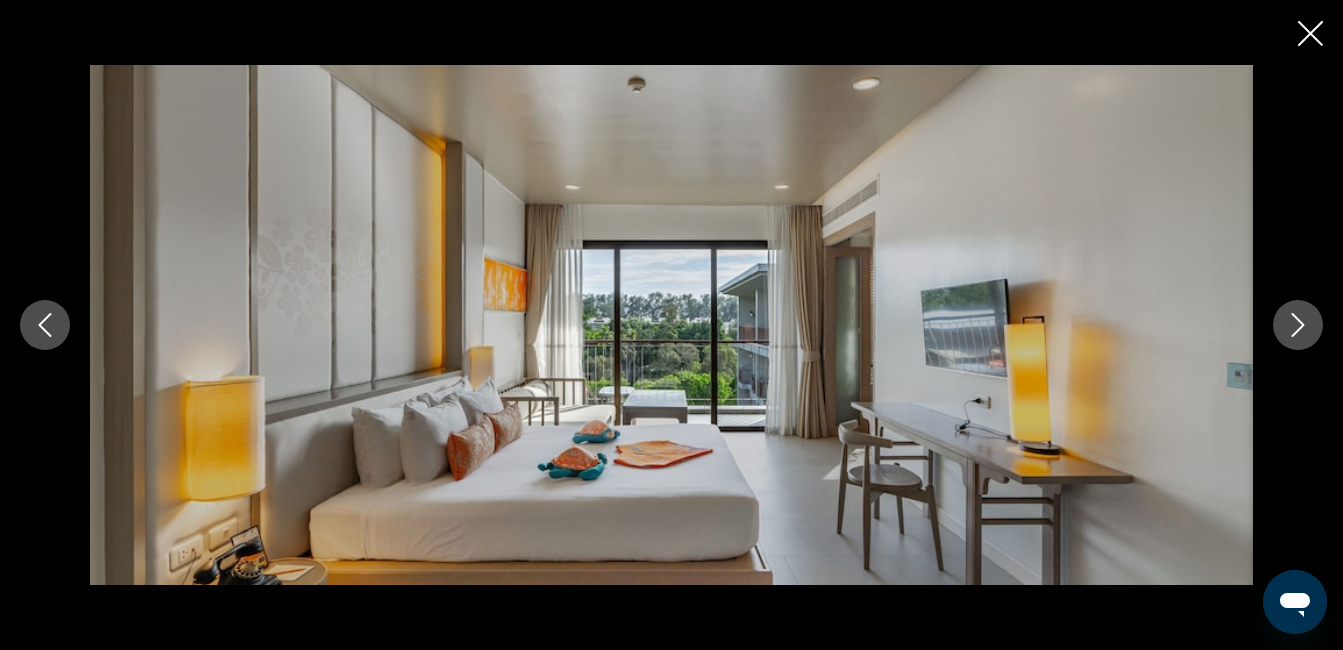 click at bounding box center [1298, 325] 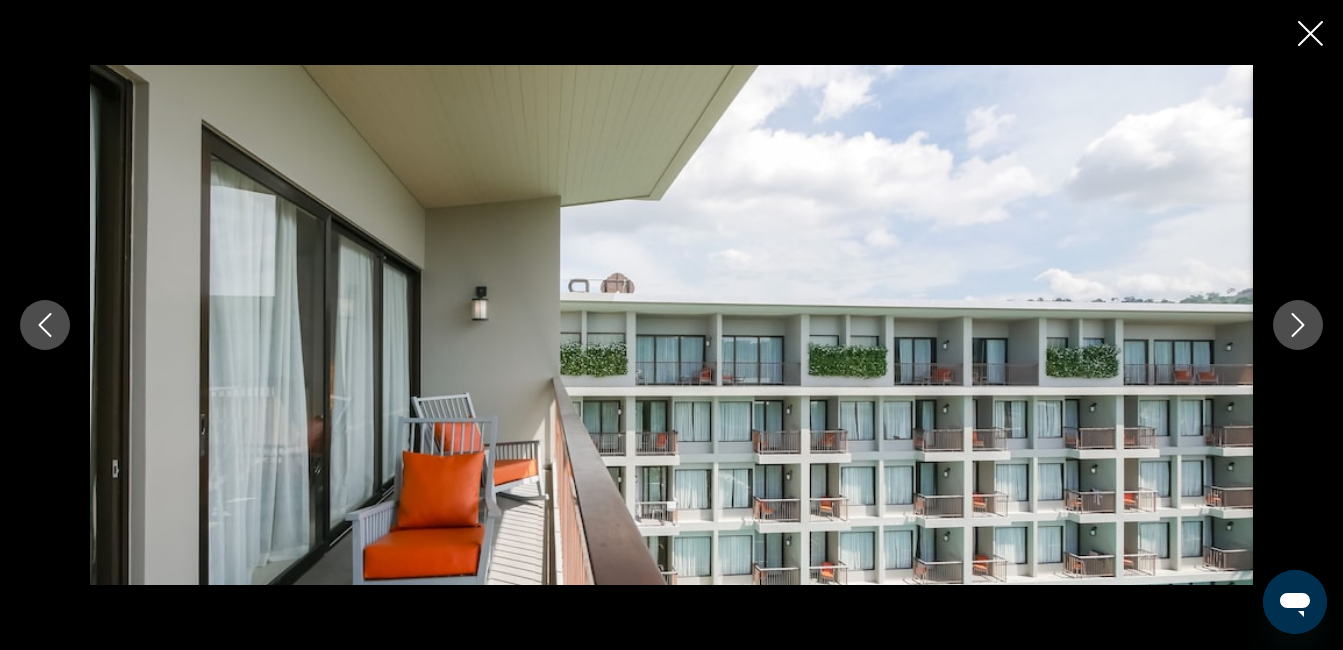click at bounding box center [1298, 325] 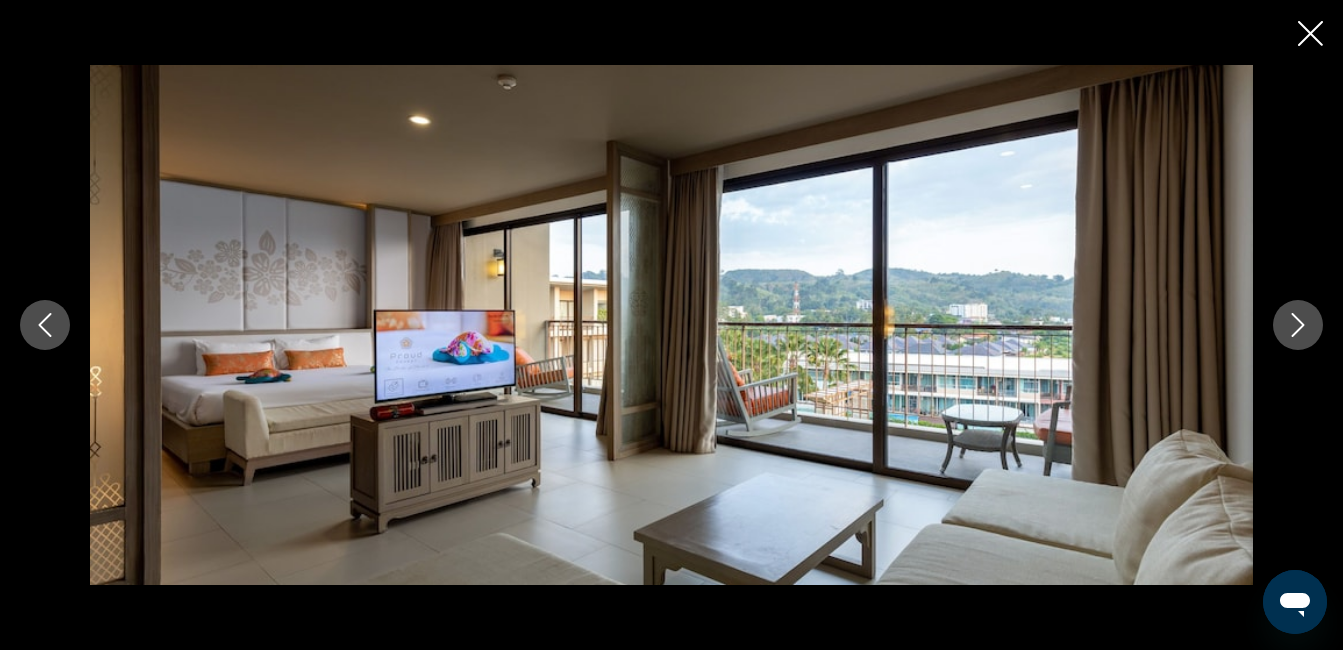 click at bounding box center (1298, 325) 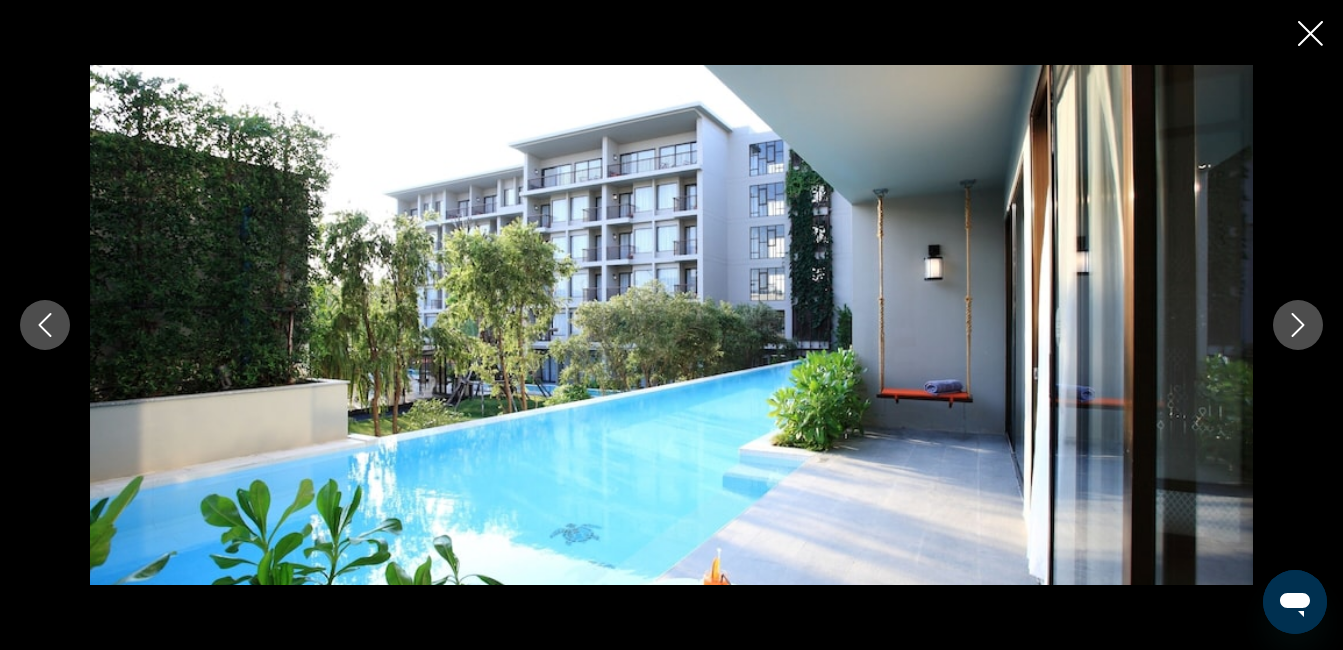 click at bounding box center (1298, 325) 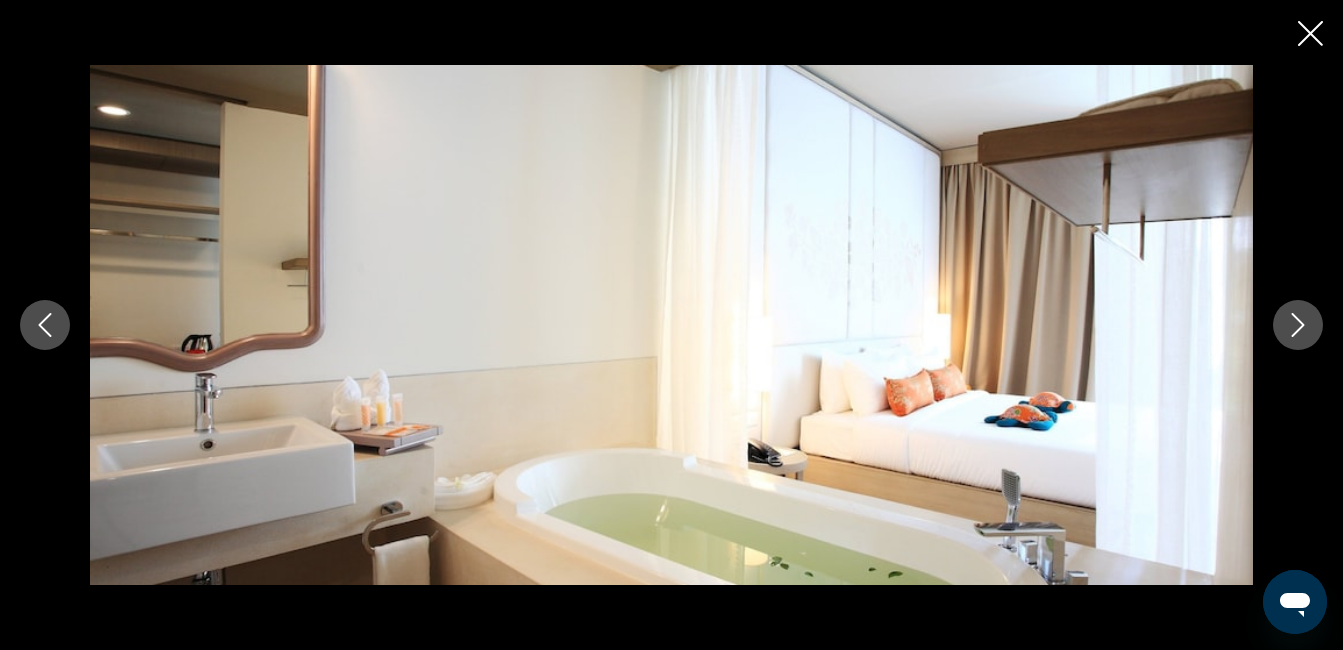 click at bounding box center (1298, 325) 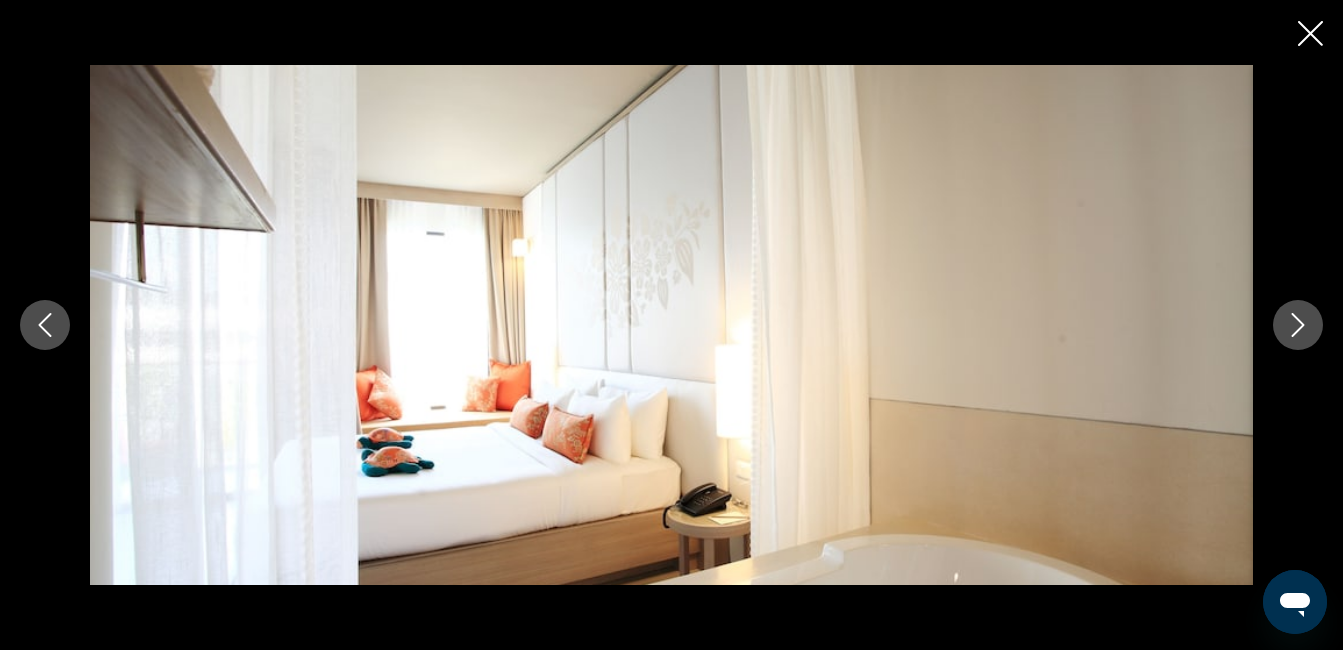 click at bounding box center (1298, 325) 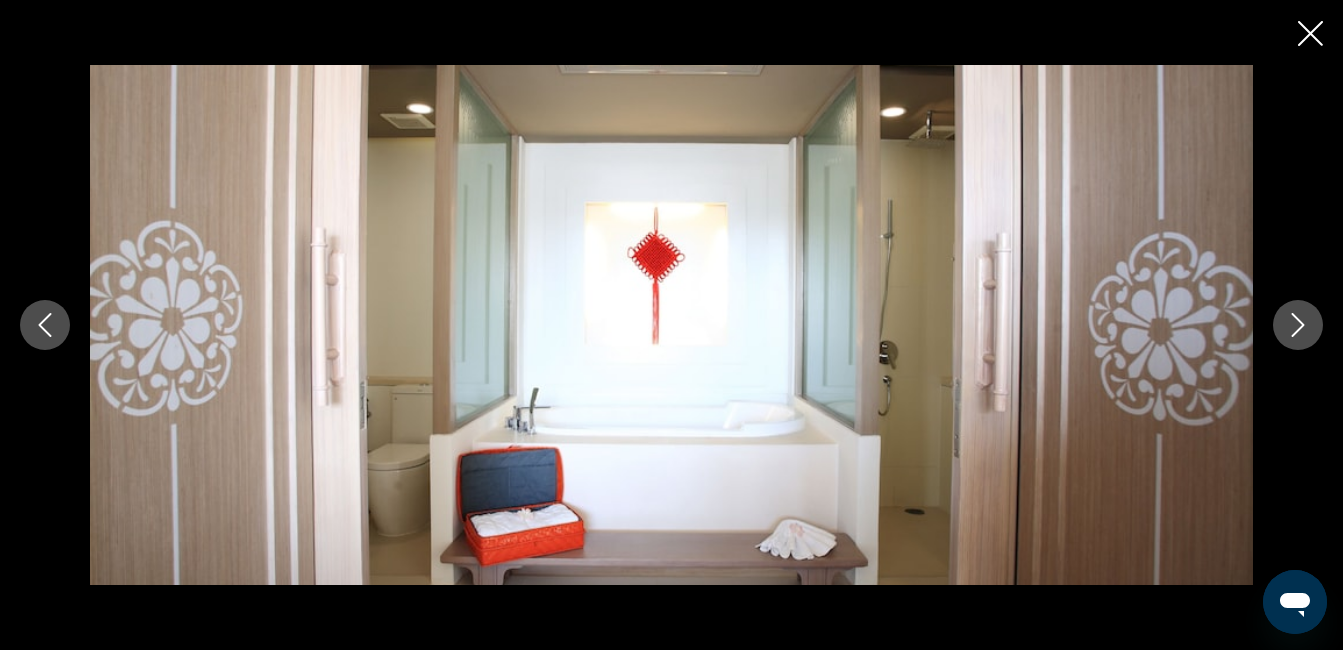click at bounding box center (671, 325) 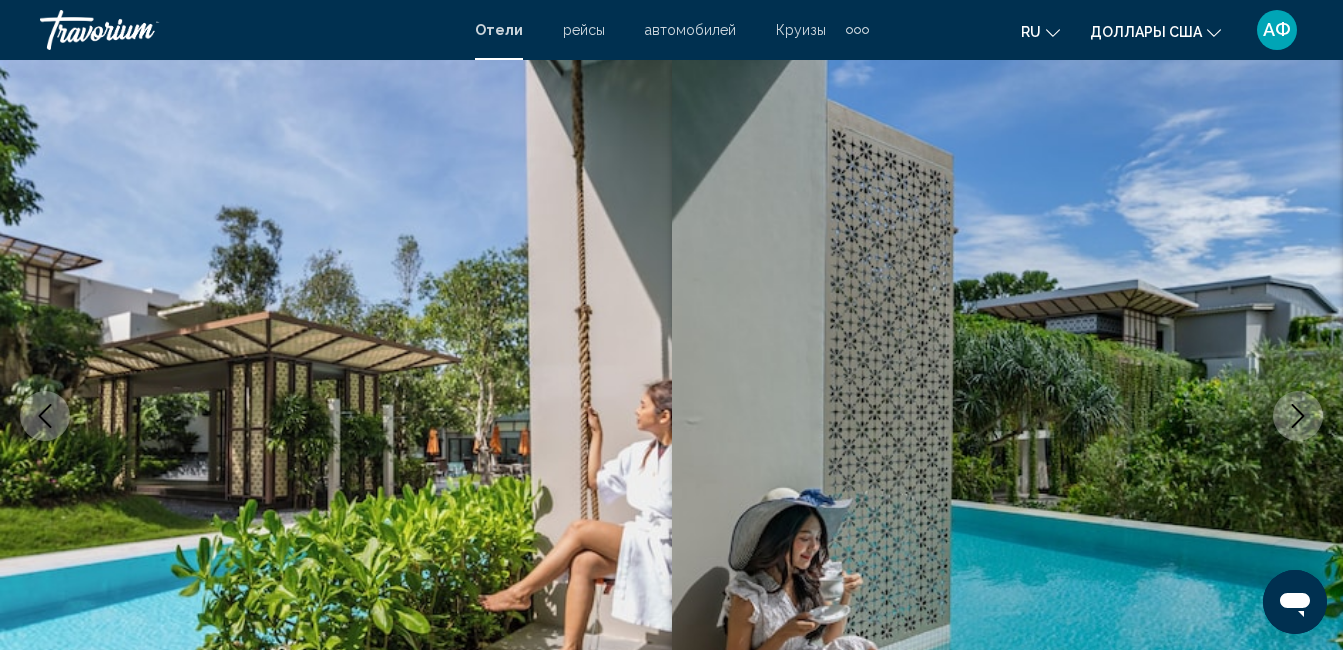 scroll, scrollTop: 0, scrollLeft: 0, axis: both 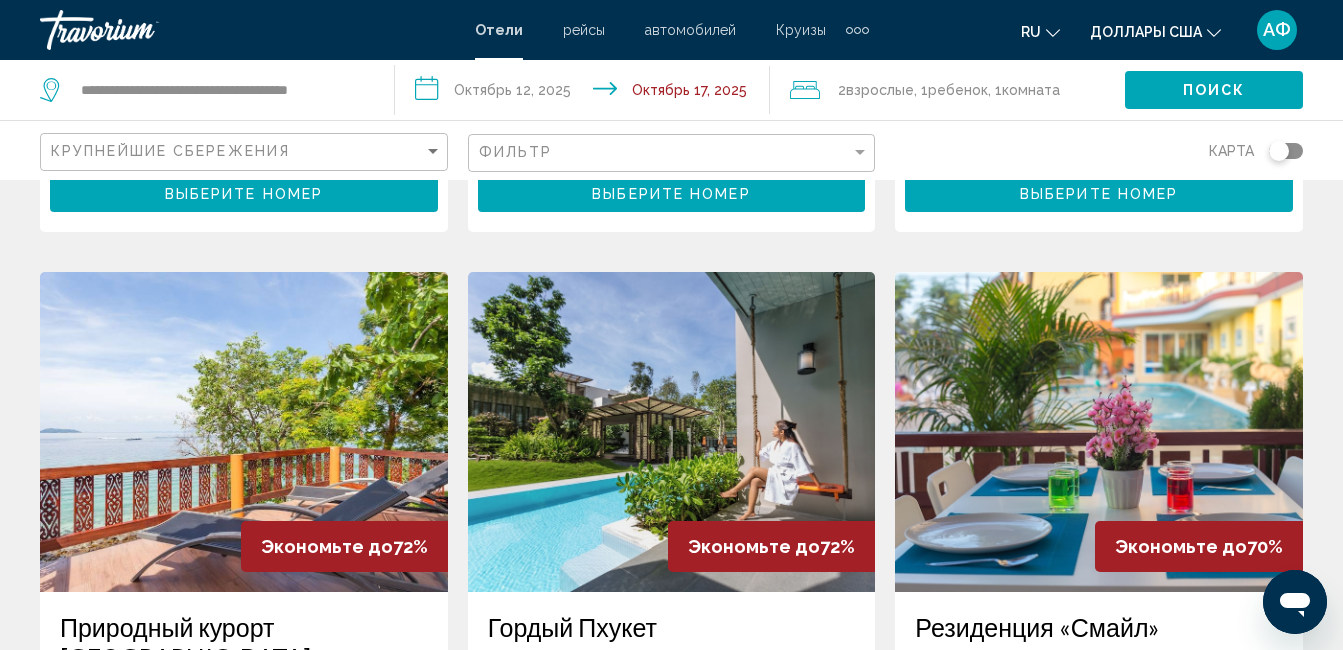 click at bounding box center (1099, 432) 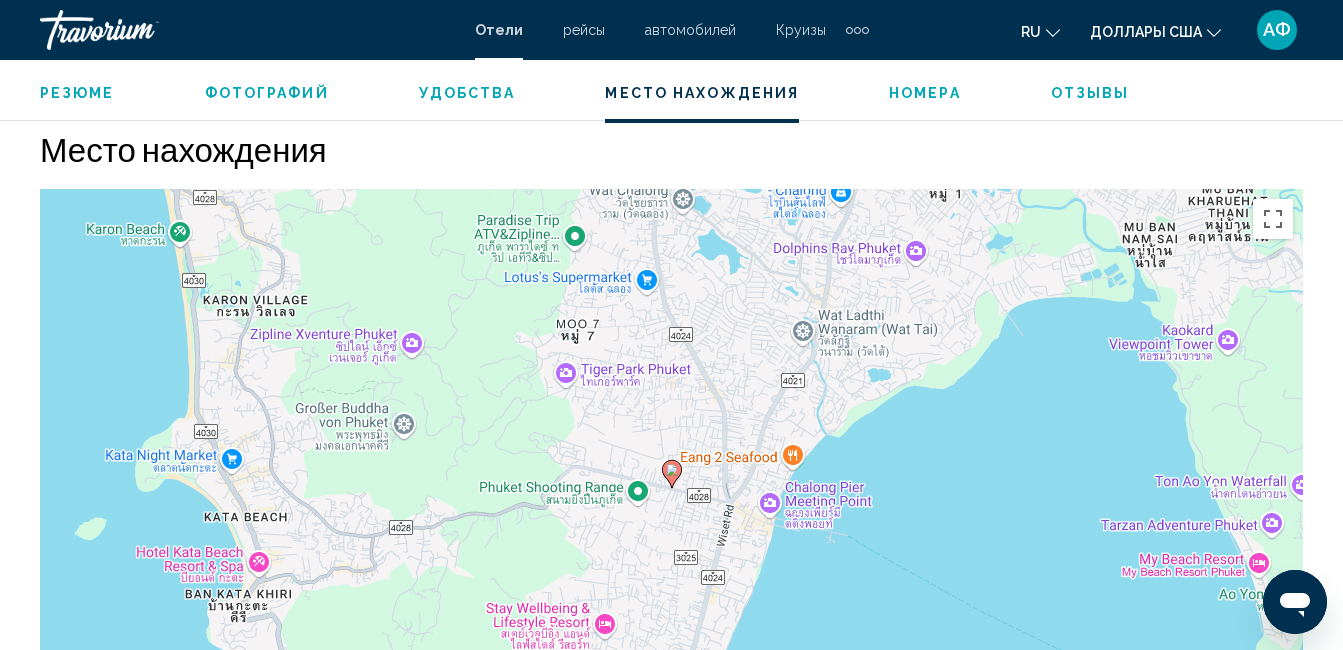 scroll, scrollTop: 2210, scrollLeft: 0, axis: vertical 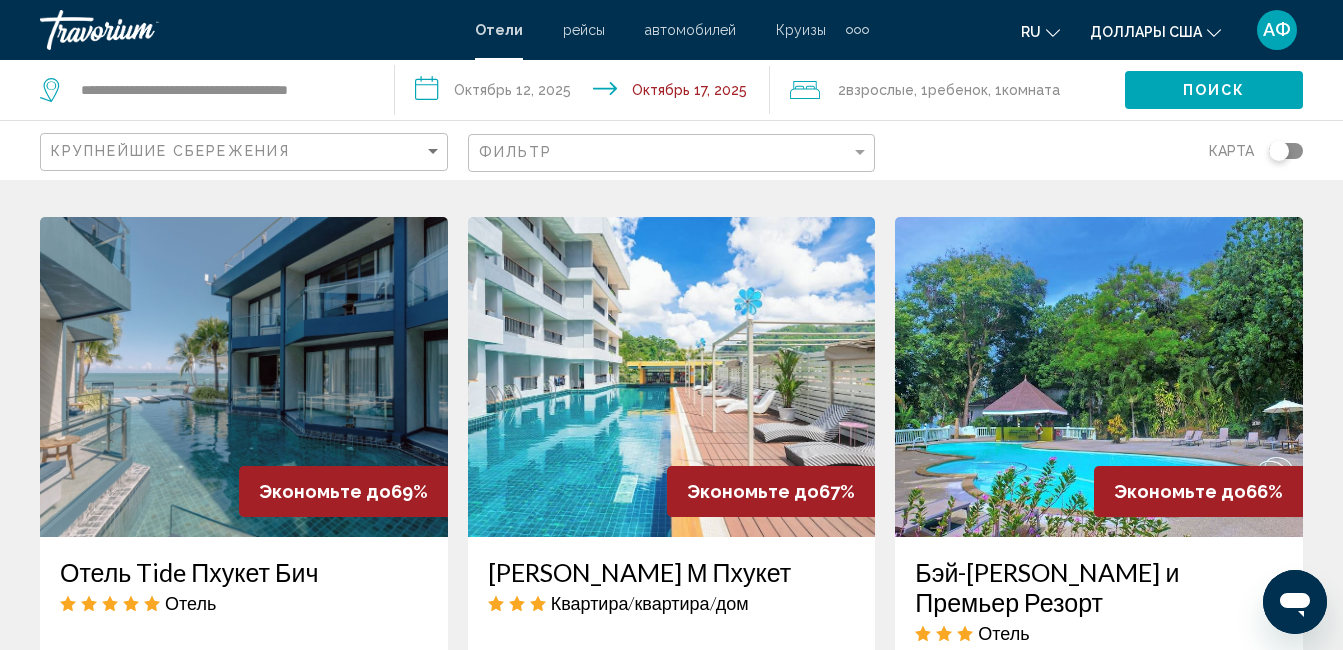 click at bounding box center (1099, 377) 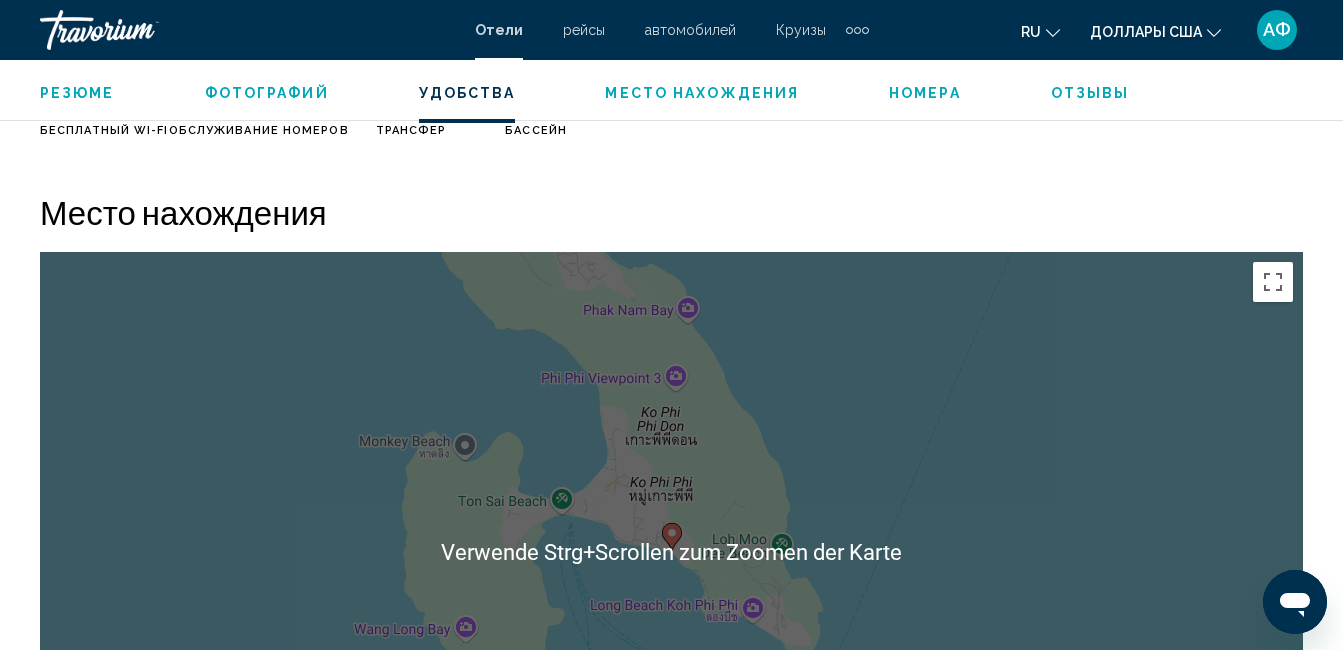 scroll, scrollTop: 2210, scrollLeft: 0, axis: vertical 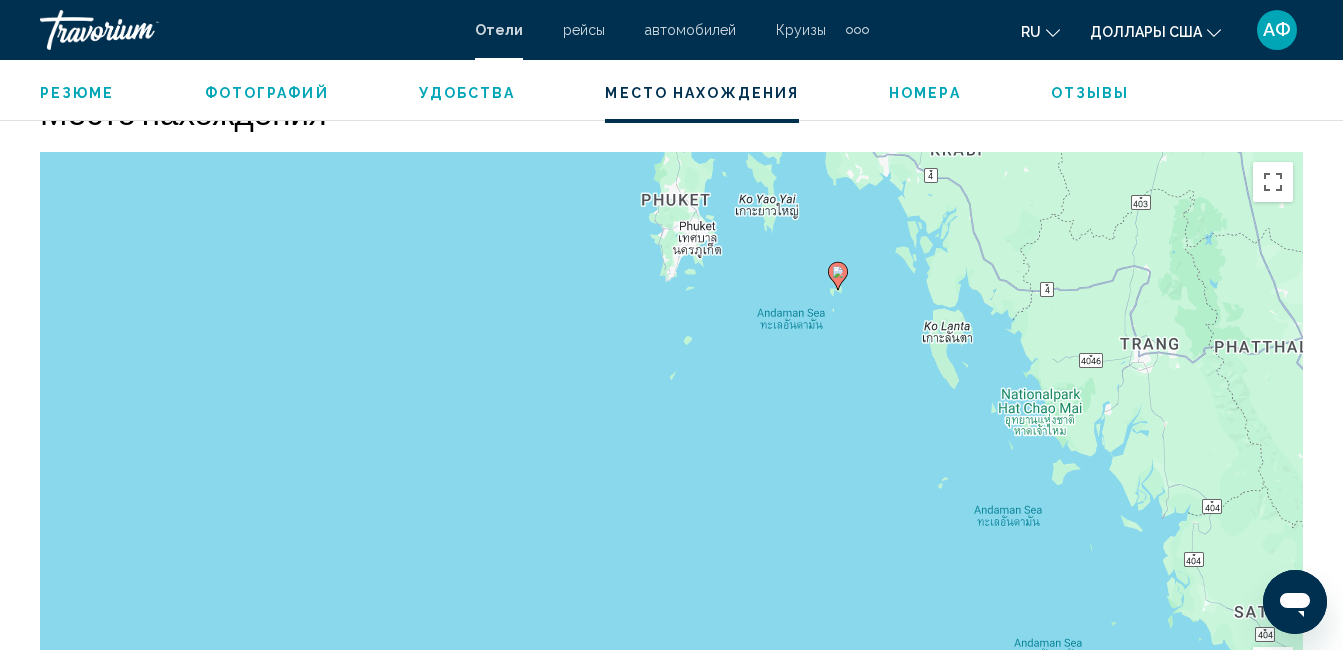 click on "Um von einem Element zum anderen zu gelangen, drückst du die Pfeiltasten entsprechend. Um den Modus zum Ziehen mit der Tastatur zu aktivieren, drückst du Alt + Eingabetaste. Wenn du den Modus aktiviert hast, kannst du die Markierung mit den Pfeiltasten verschieben. Nachdem du sie an die gewünschte Stelle gezogen bzw. verschoben hast, drückst du einfach die Eingabetaste. Durch Drücken der Esc-Taste kannst du den Vorgang abbrechen." at bounding box center (671, 452) 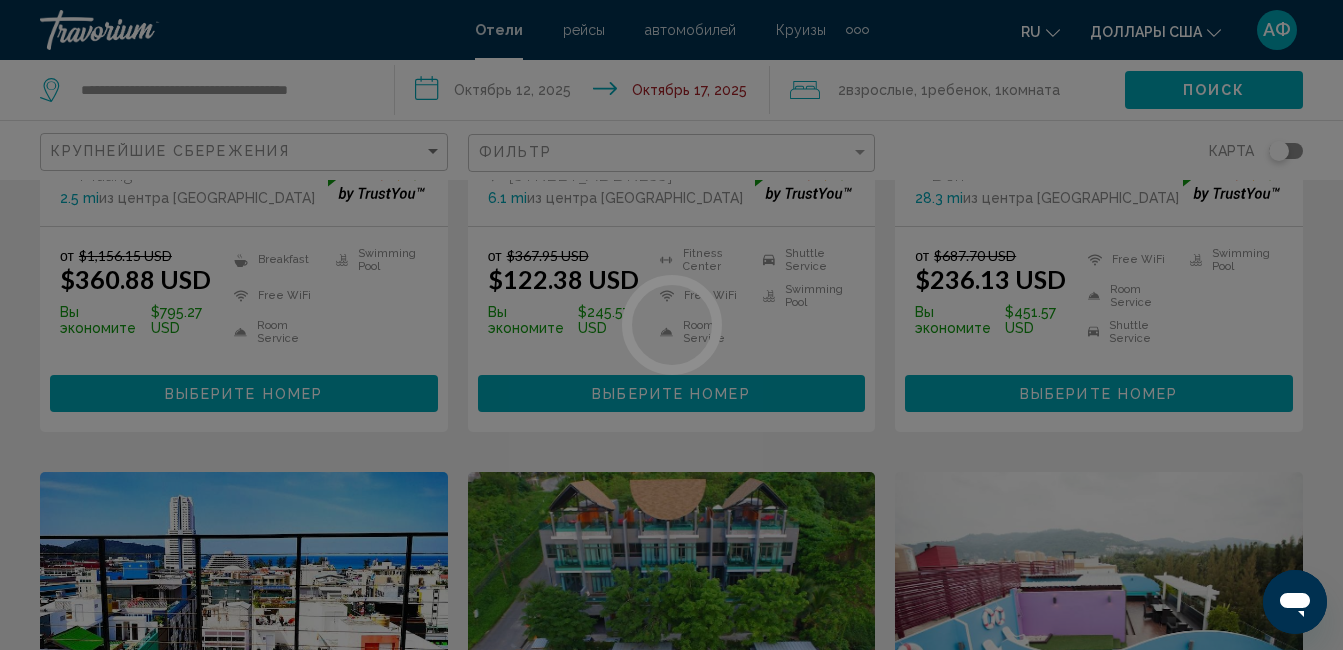 scroll, scrollTop: 0, scrollLeft: 0, axis: both 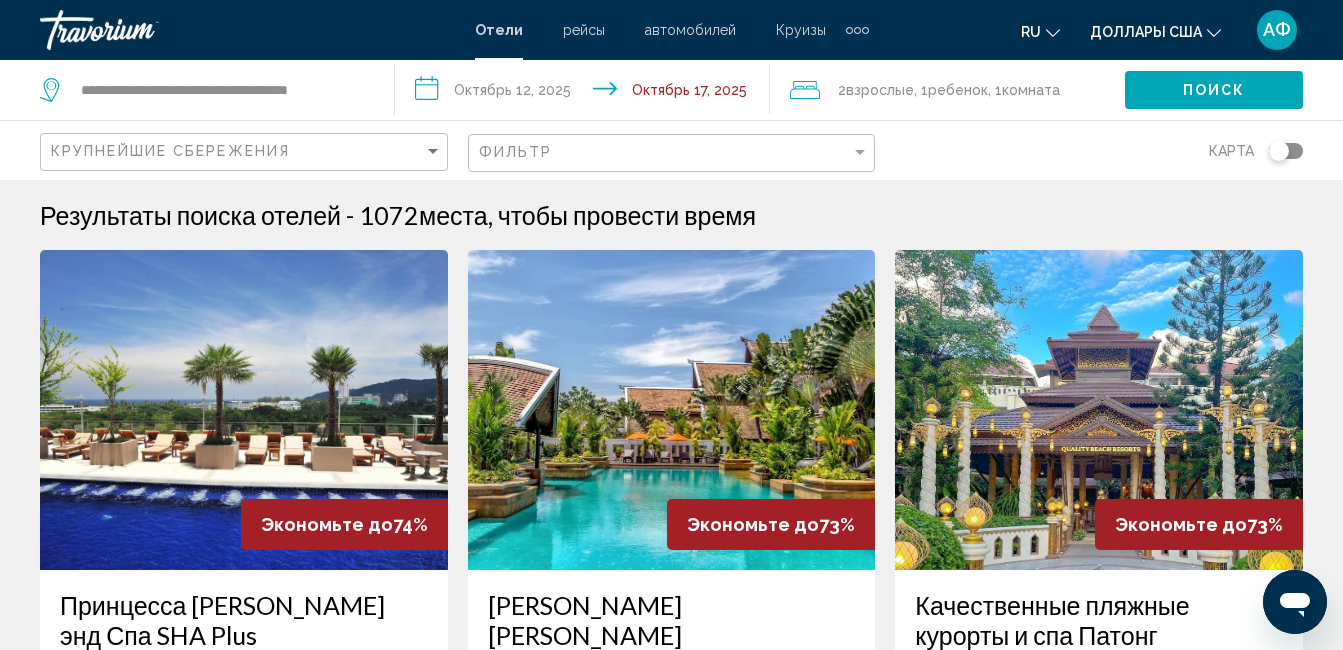 click on "Фильтр" 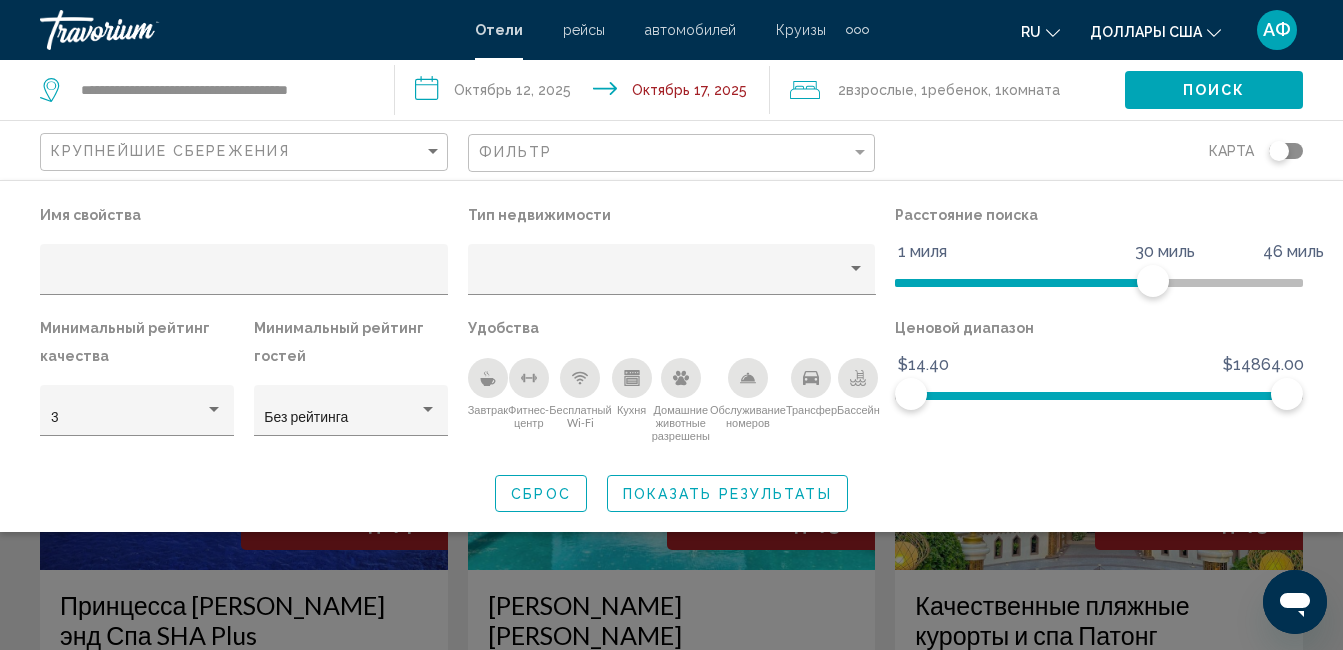 click 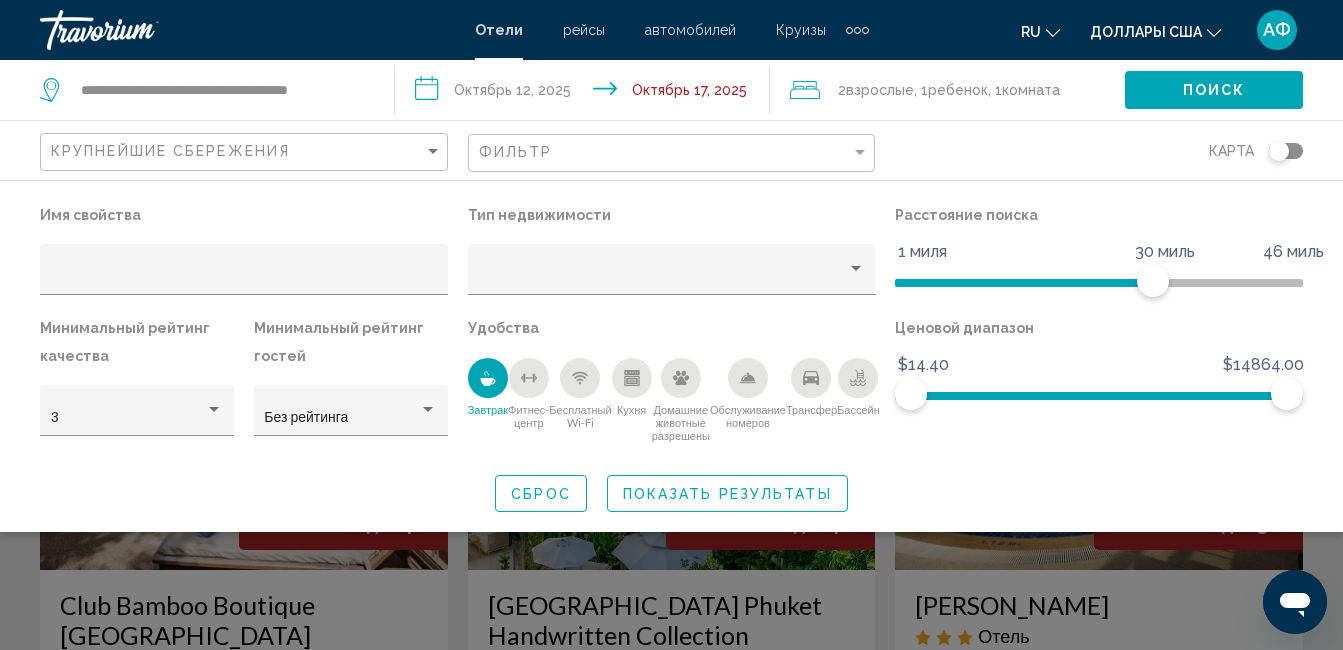 click 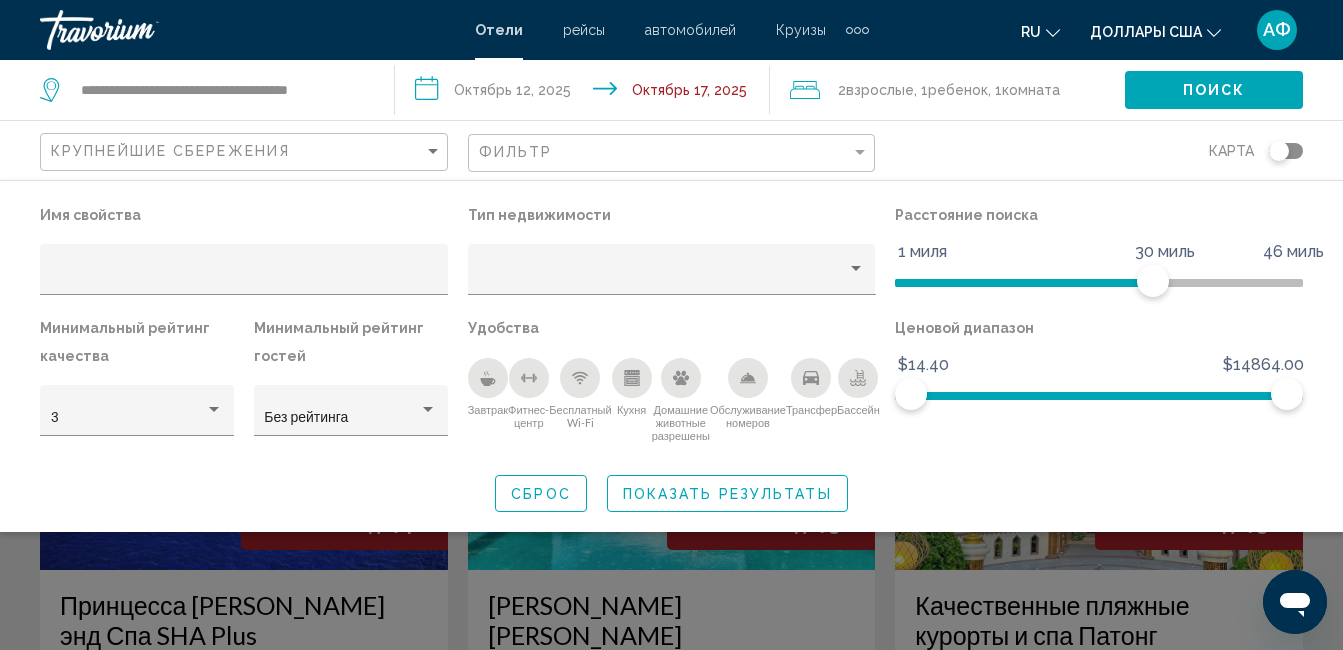 click 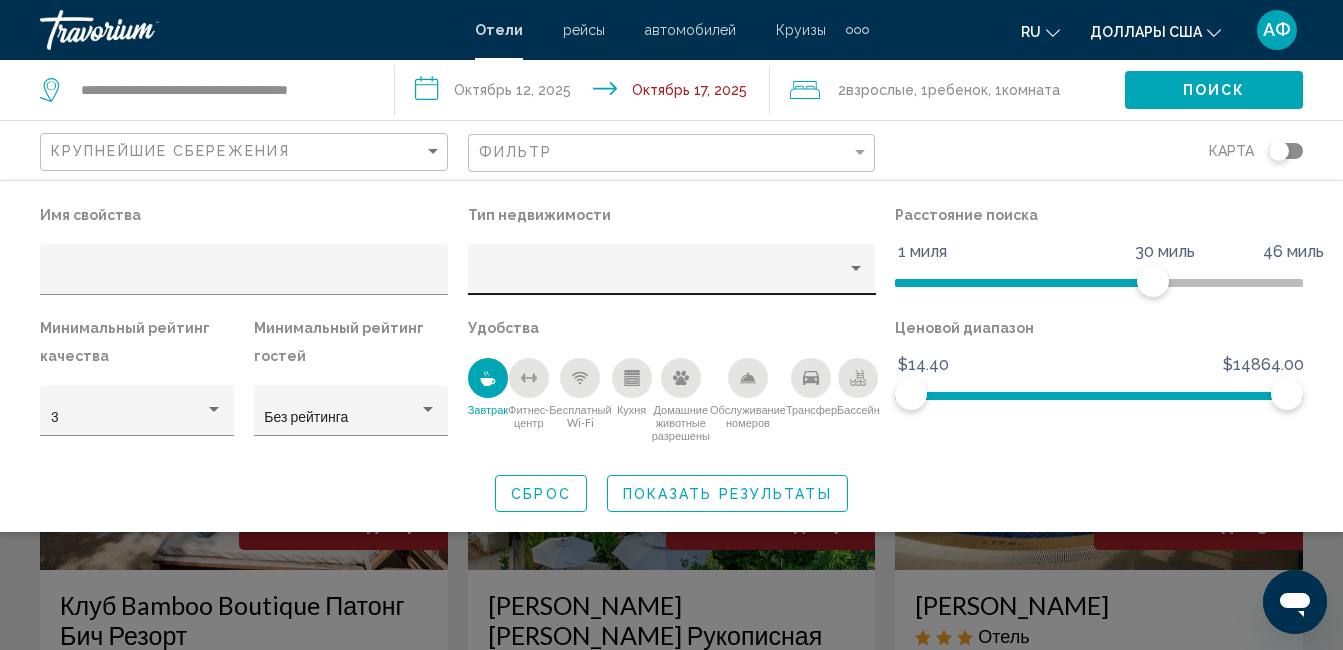 click 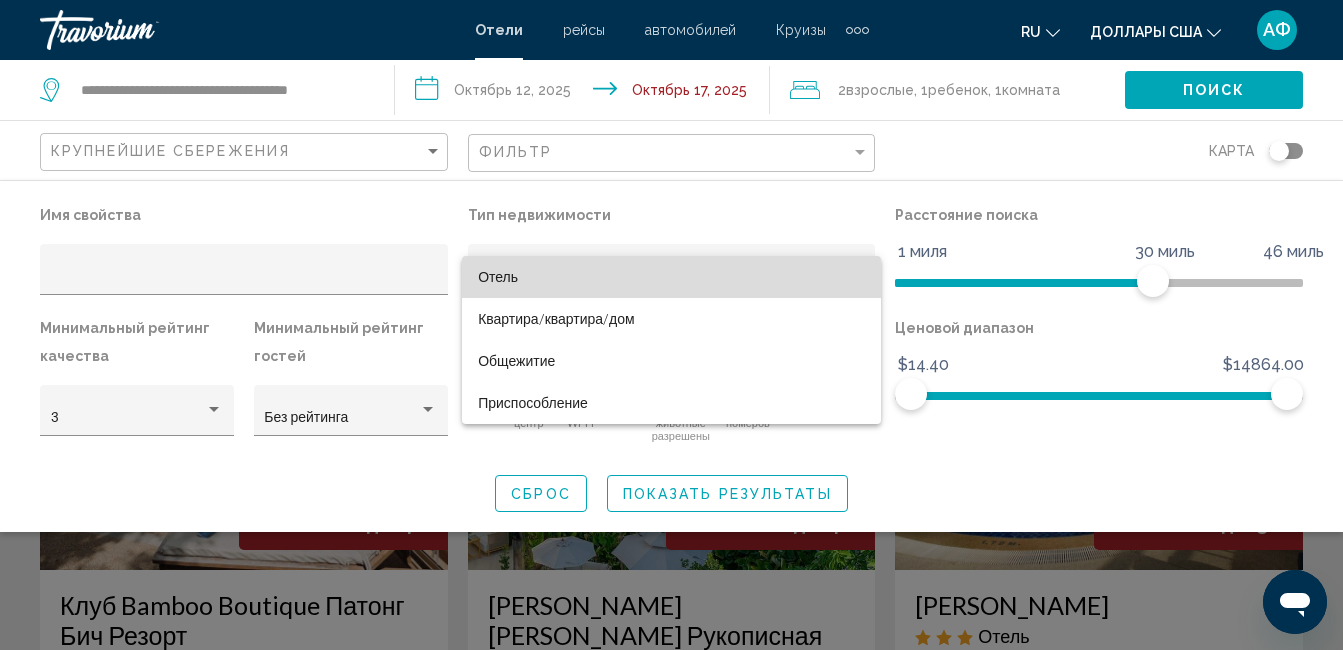 click on "Отель" at bounding box center [671, 277] 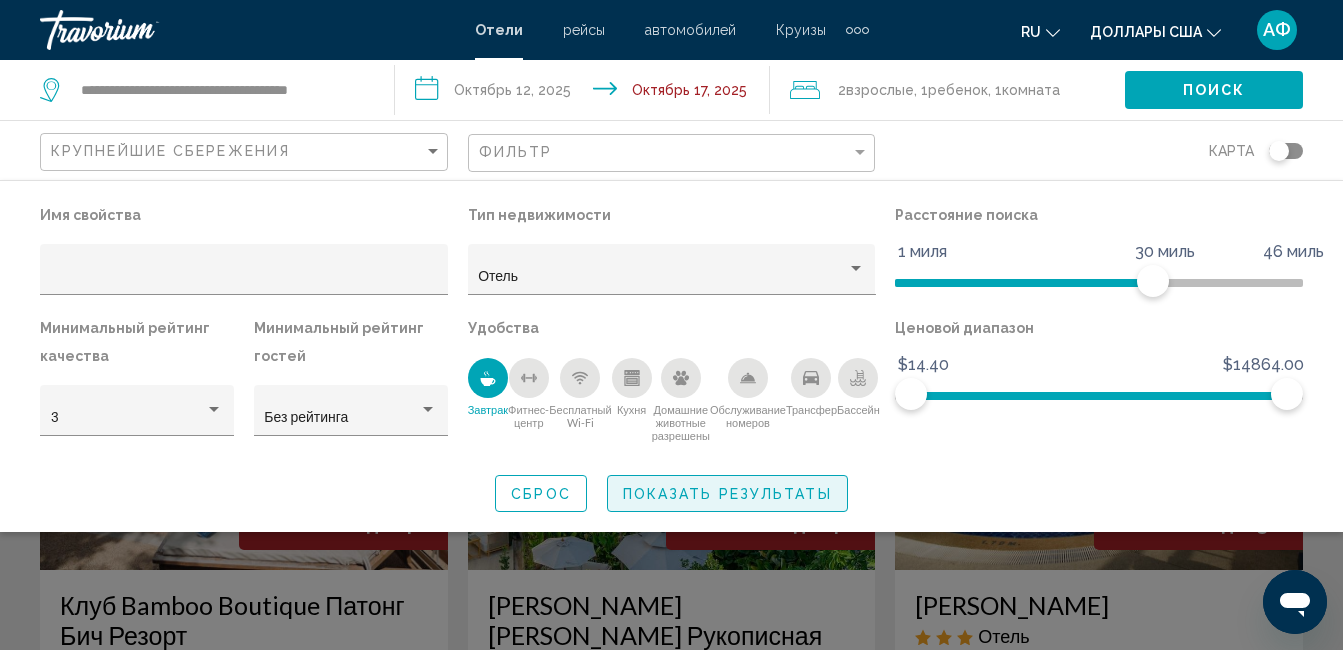 click on "Показать результаты" 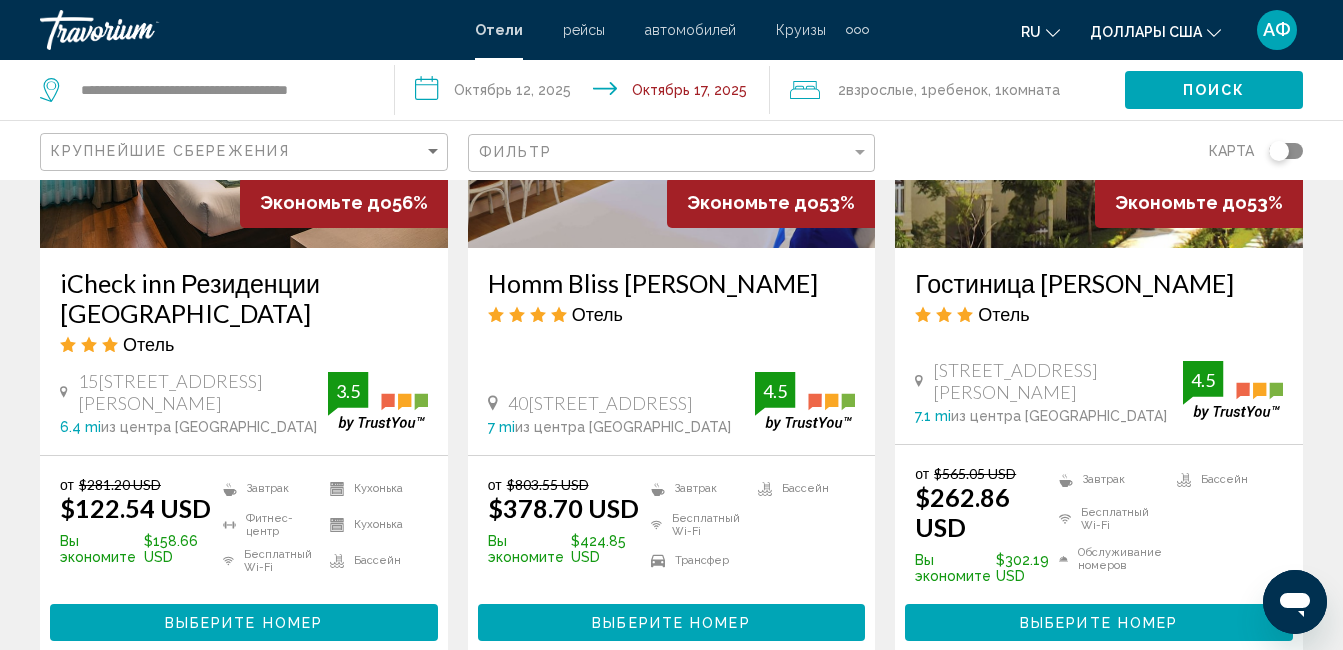 scroll, scrollTop: 2800, scrollLeft: 0, axis: vertical 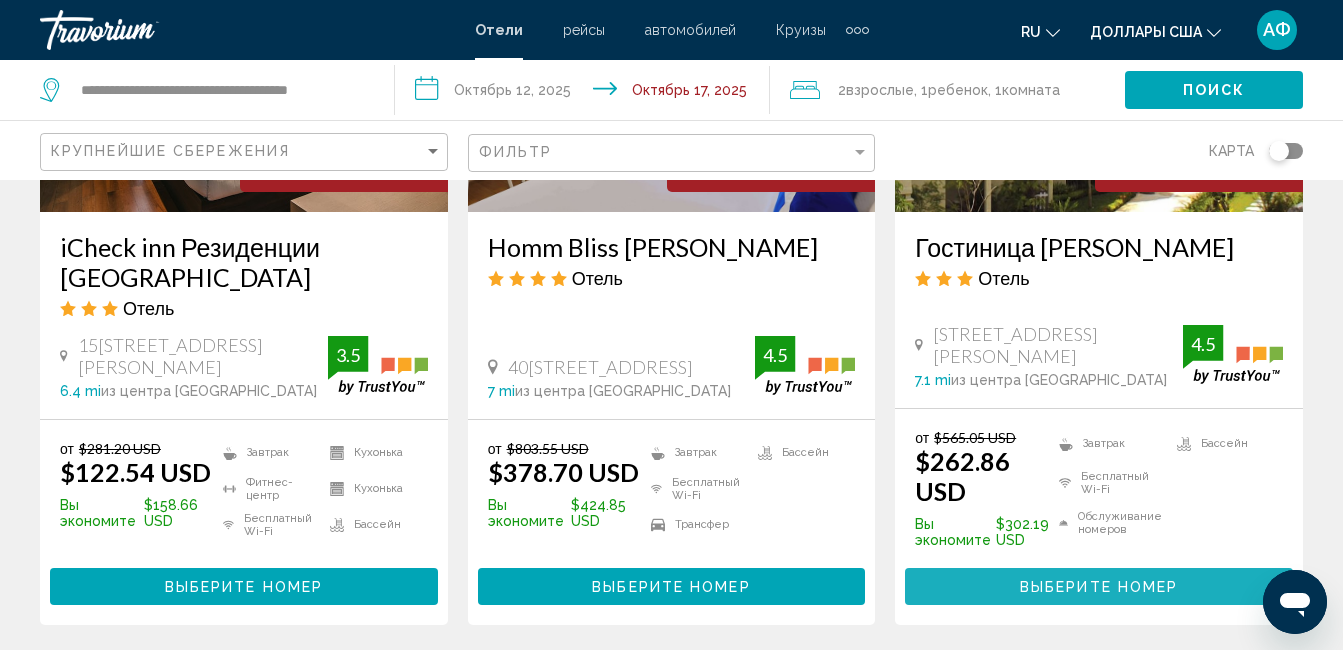 click on "Выберите номер" at bounding box center (1099, 587) 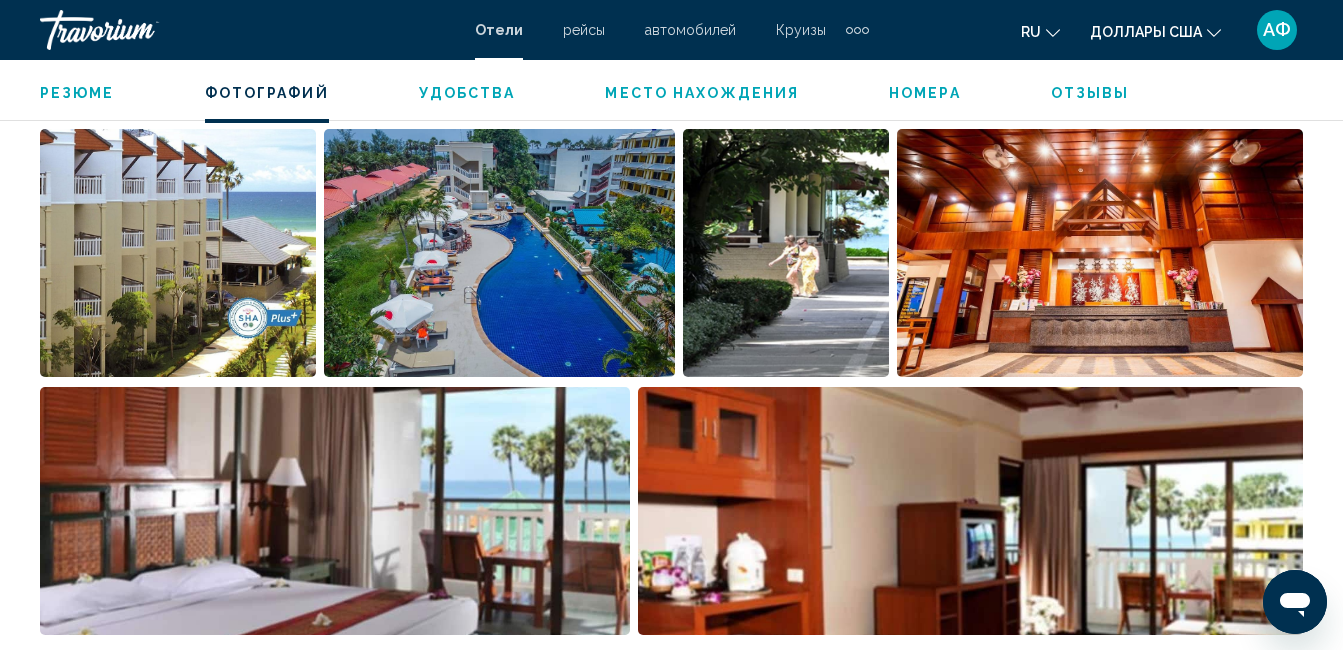 scroll, scrollTop: 1310, scrollLeft: 0, axis: vertical 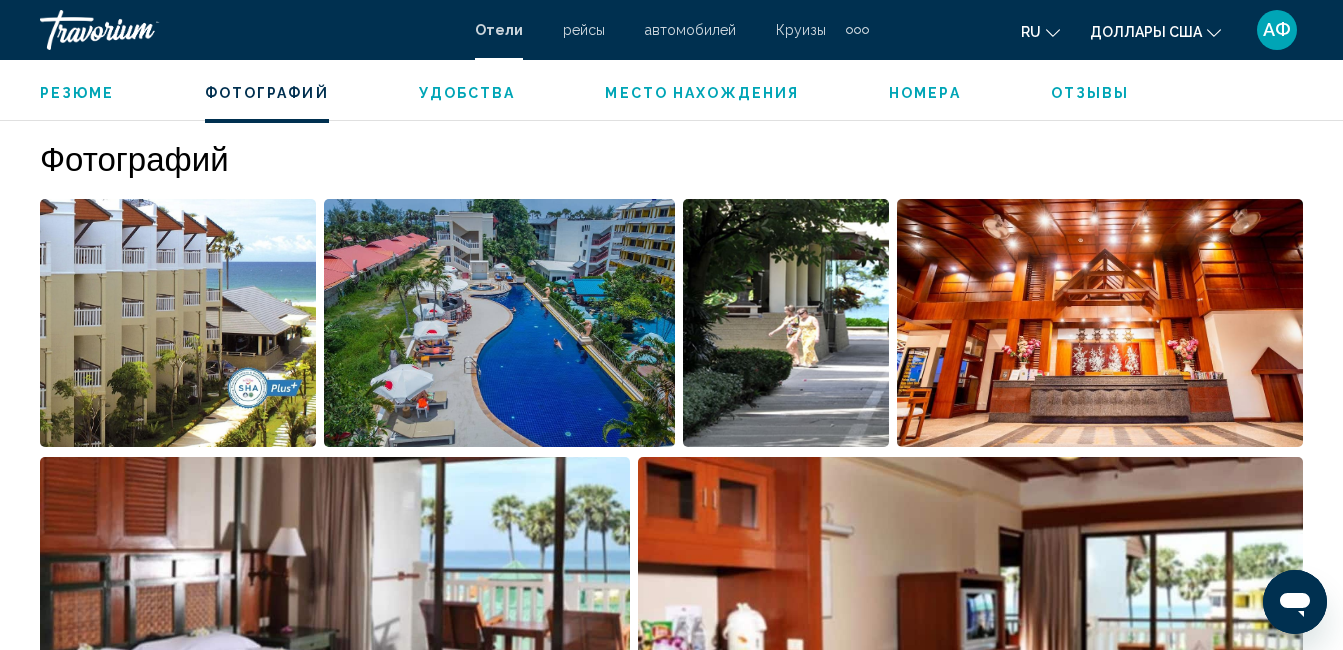 click at bounding box center (178, 323) 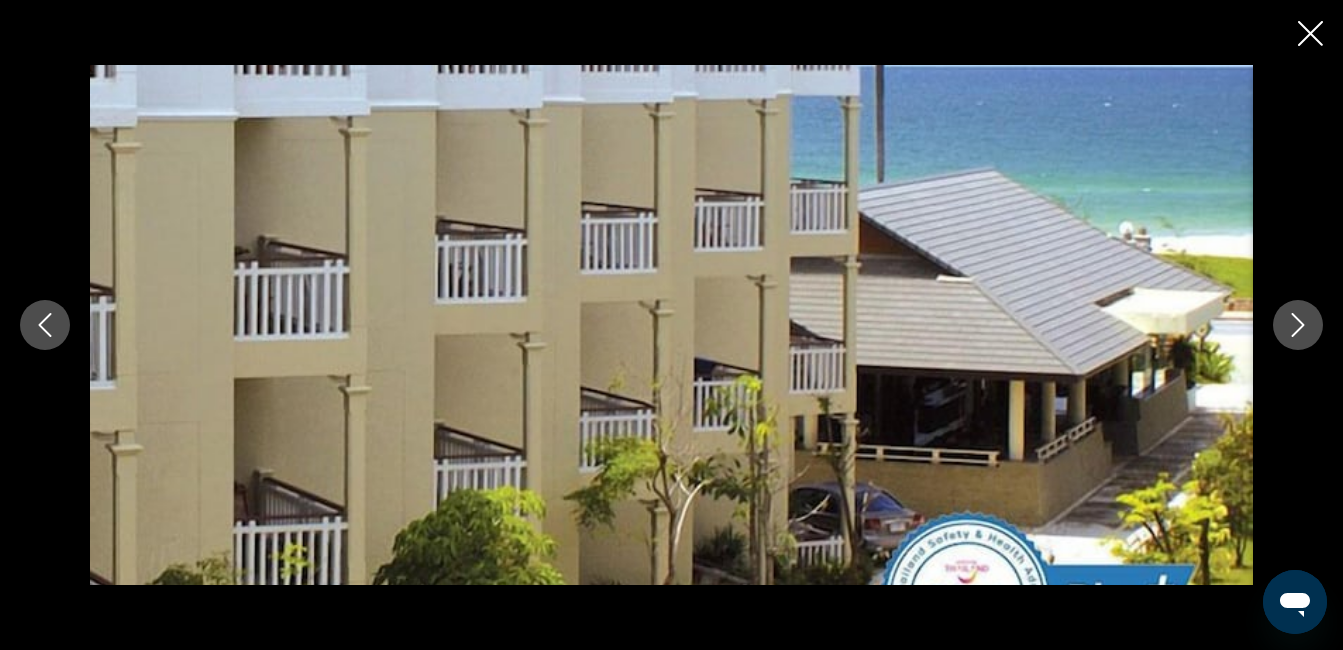 click 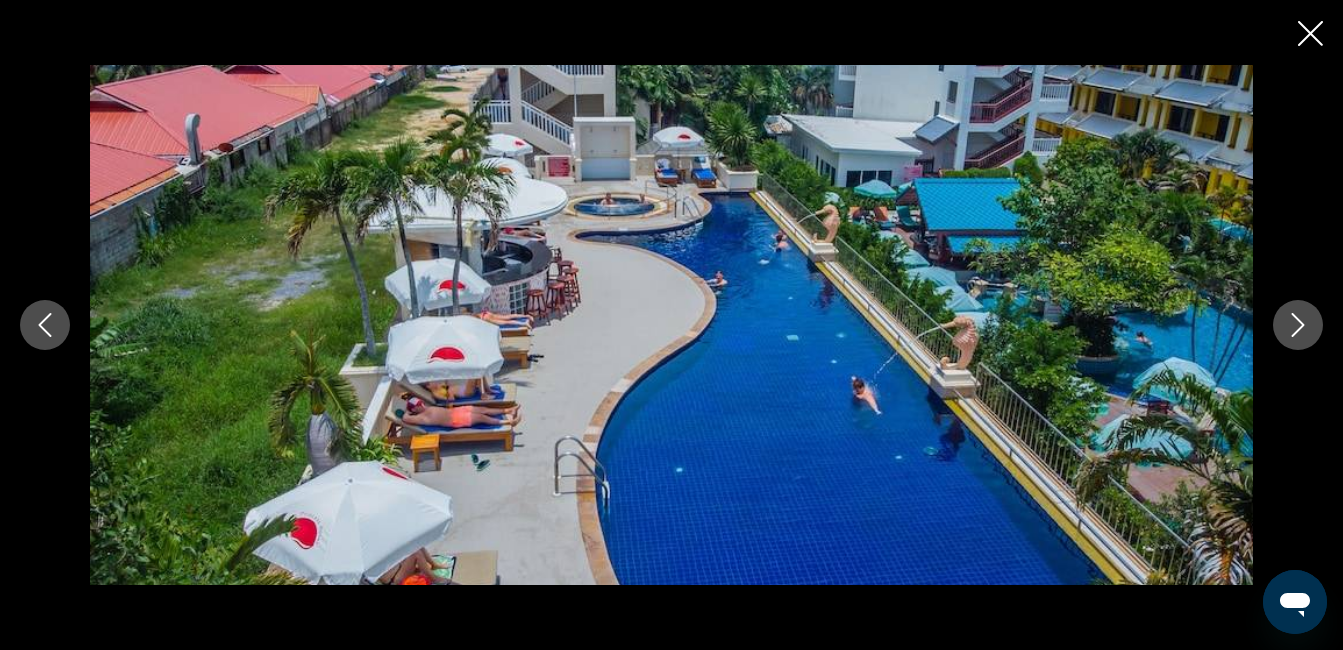 click 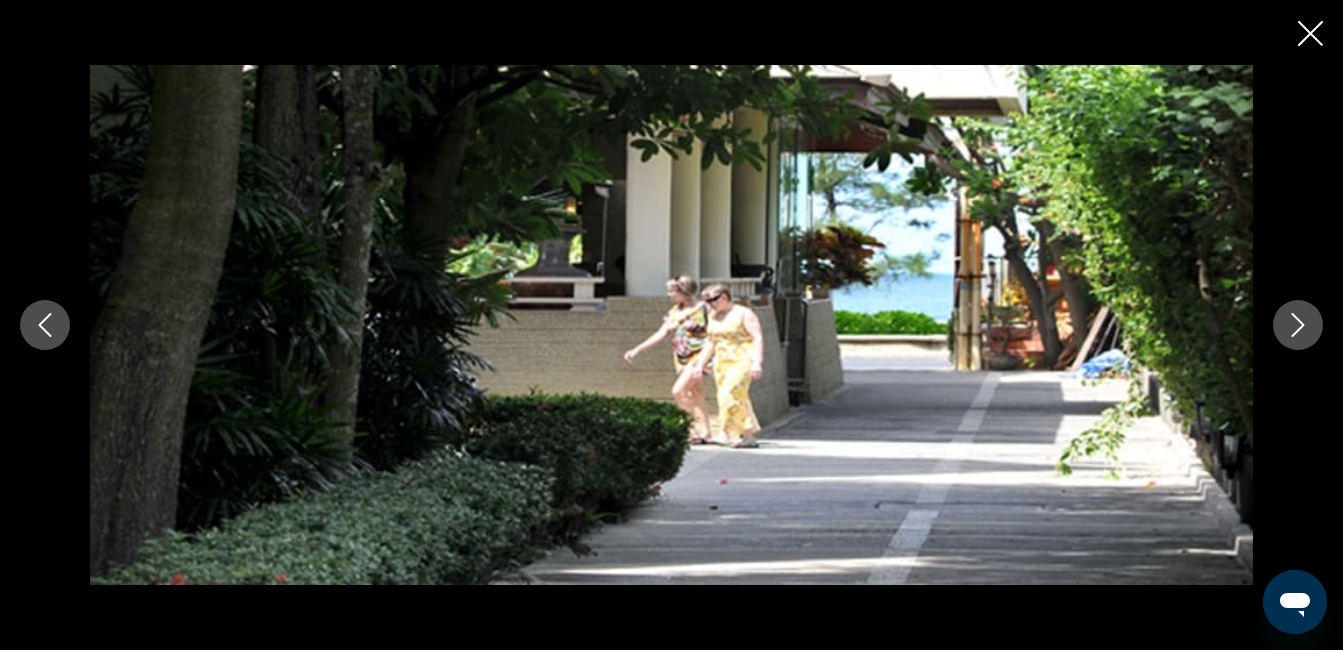 click 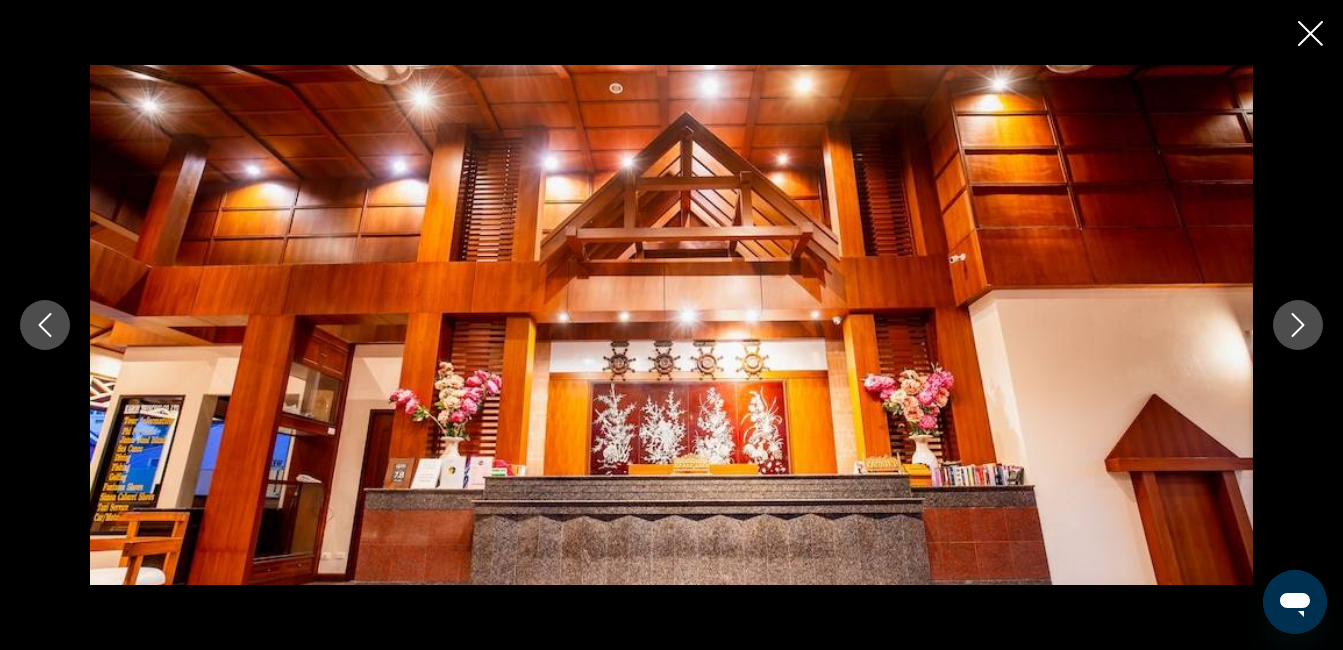 click 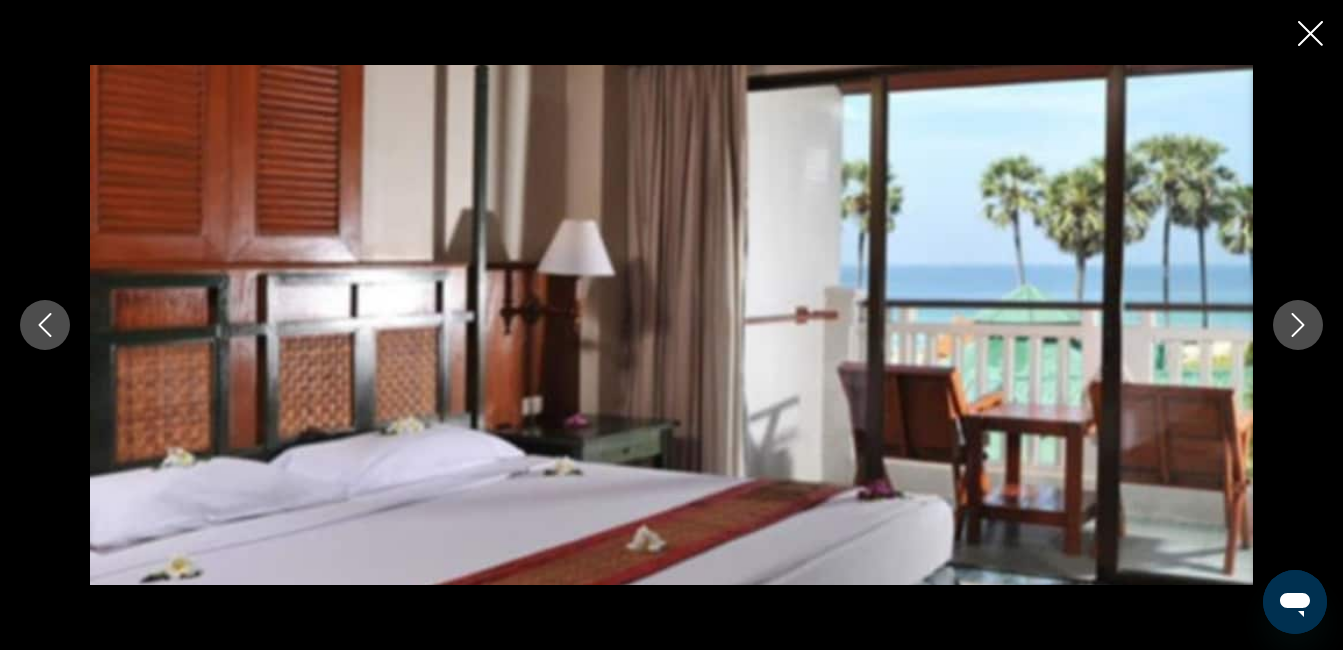 scroll, scrollTop: 2210, scrollLeft: 0, axis: vertical 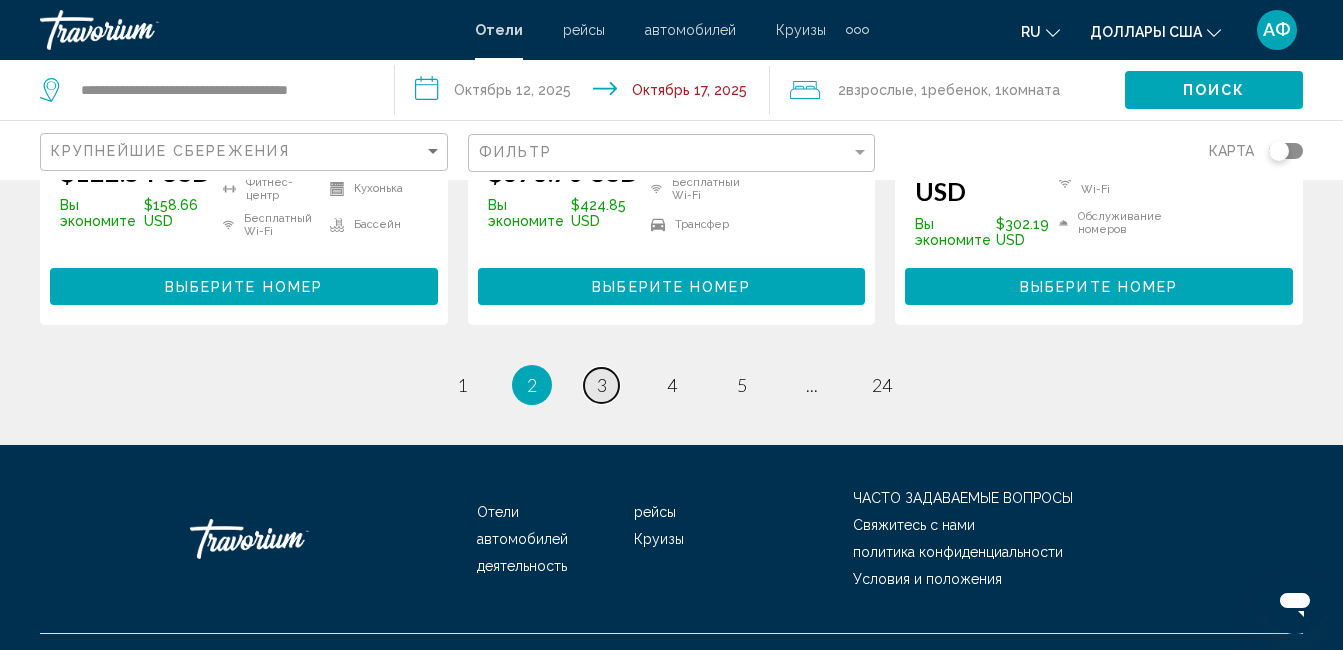 click on "страница  3" at bounding box center [601, 385] 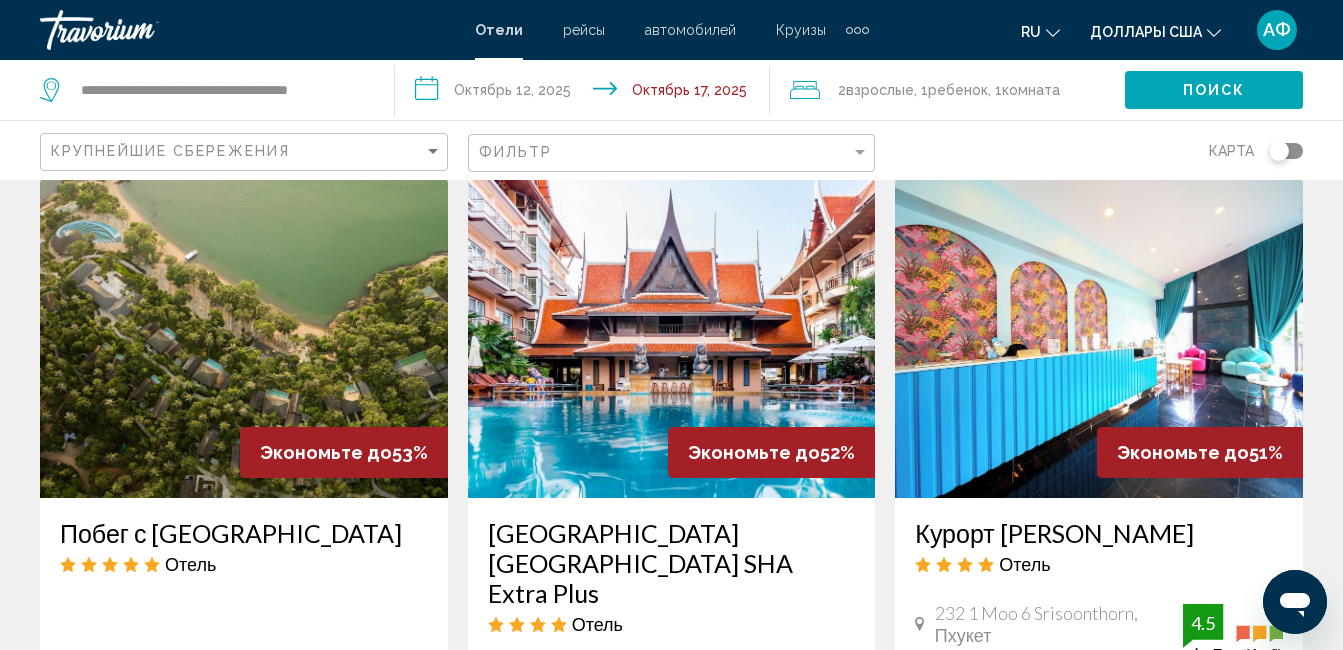 scroll, scrollTop: 900, scrollLeft: 0, axis: vertical 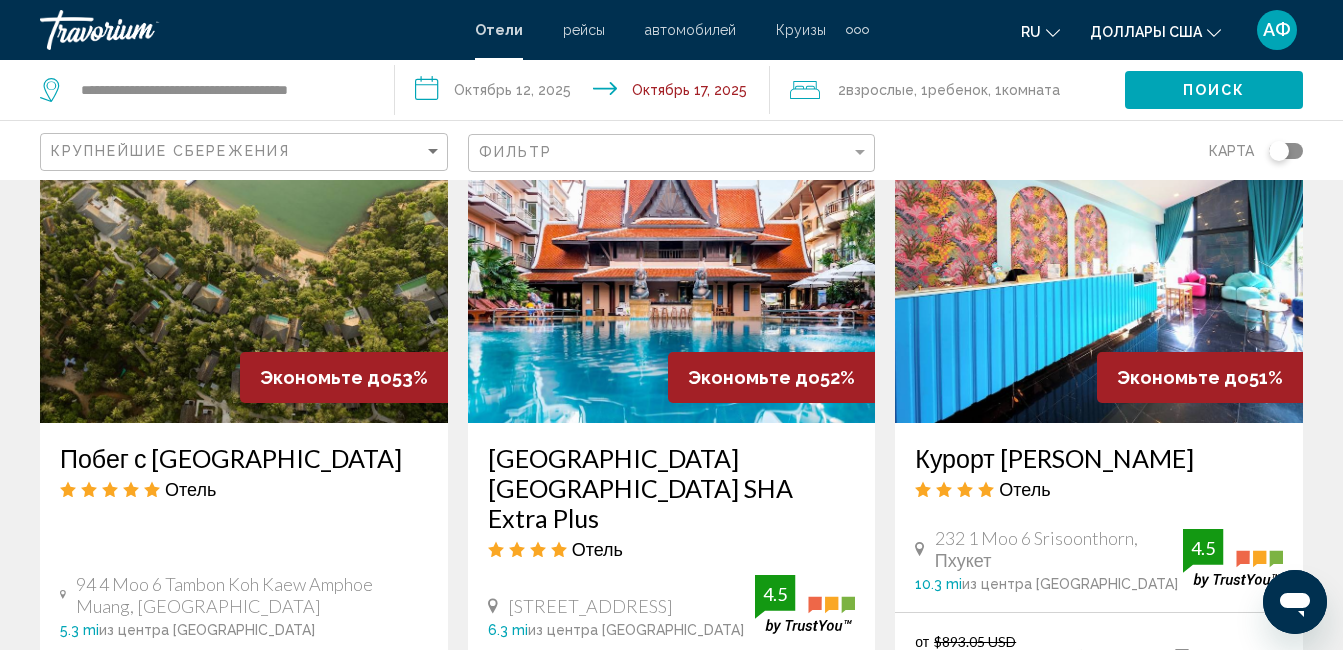 click at bounding box center (672, 263) 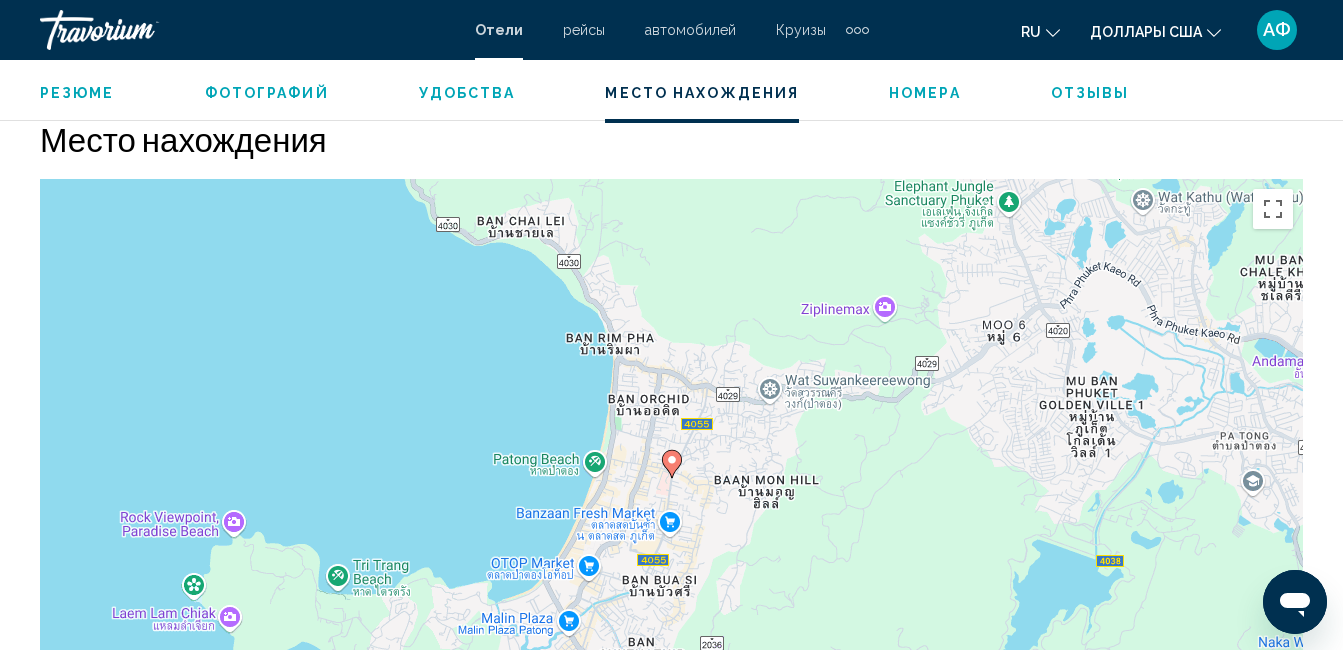 scroll, scrollTop: 2210, scrollLeft: 0, axis: vertical 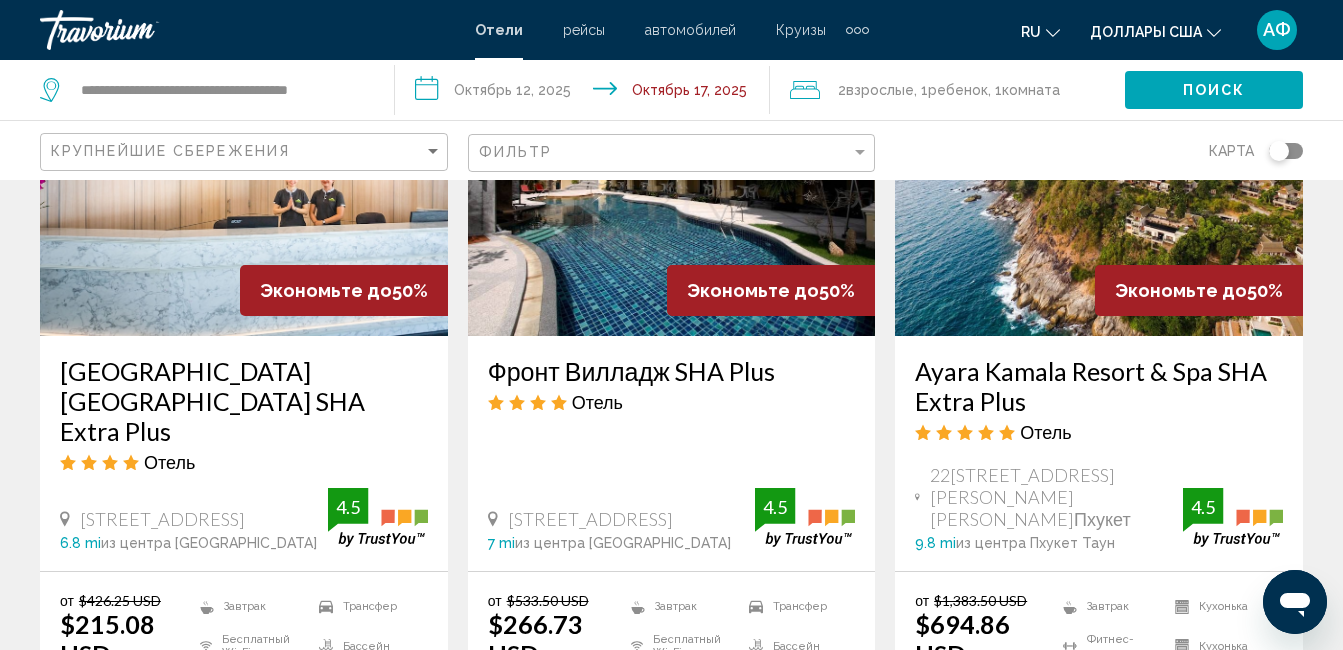 click at bounding box center [672, 176] 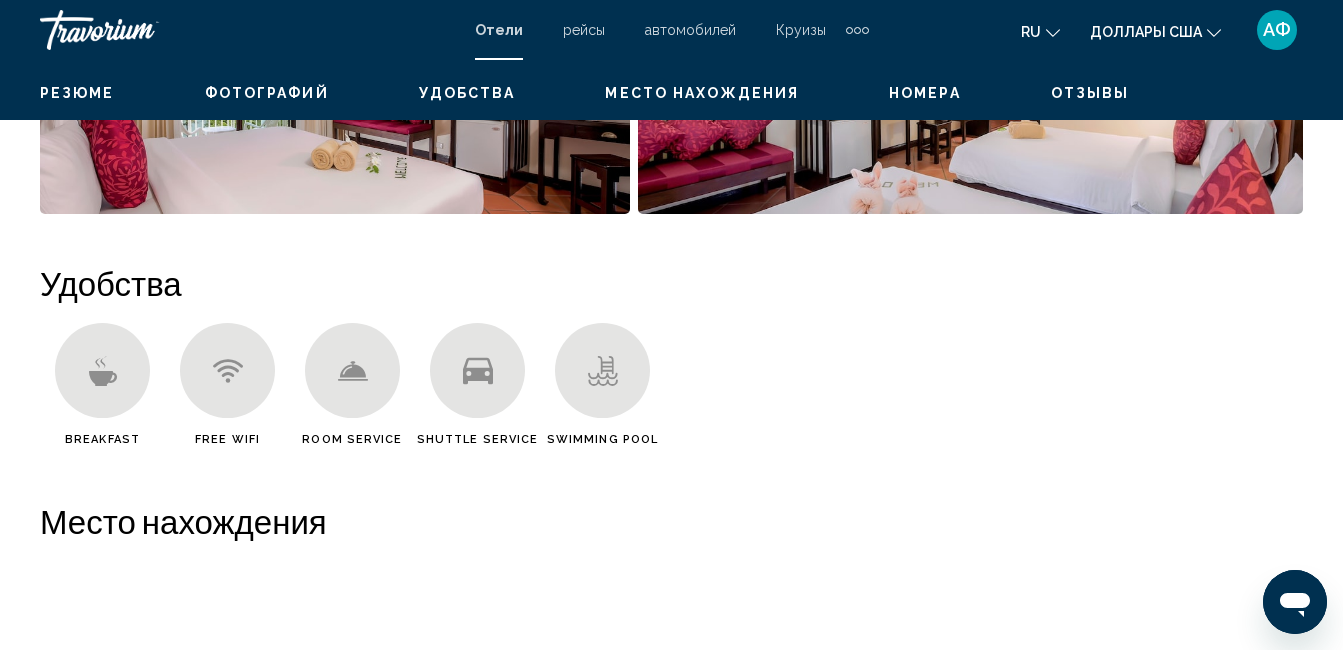 scroll, scrollTop: 210, scrollLeft: 0, axis: vertical 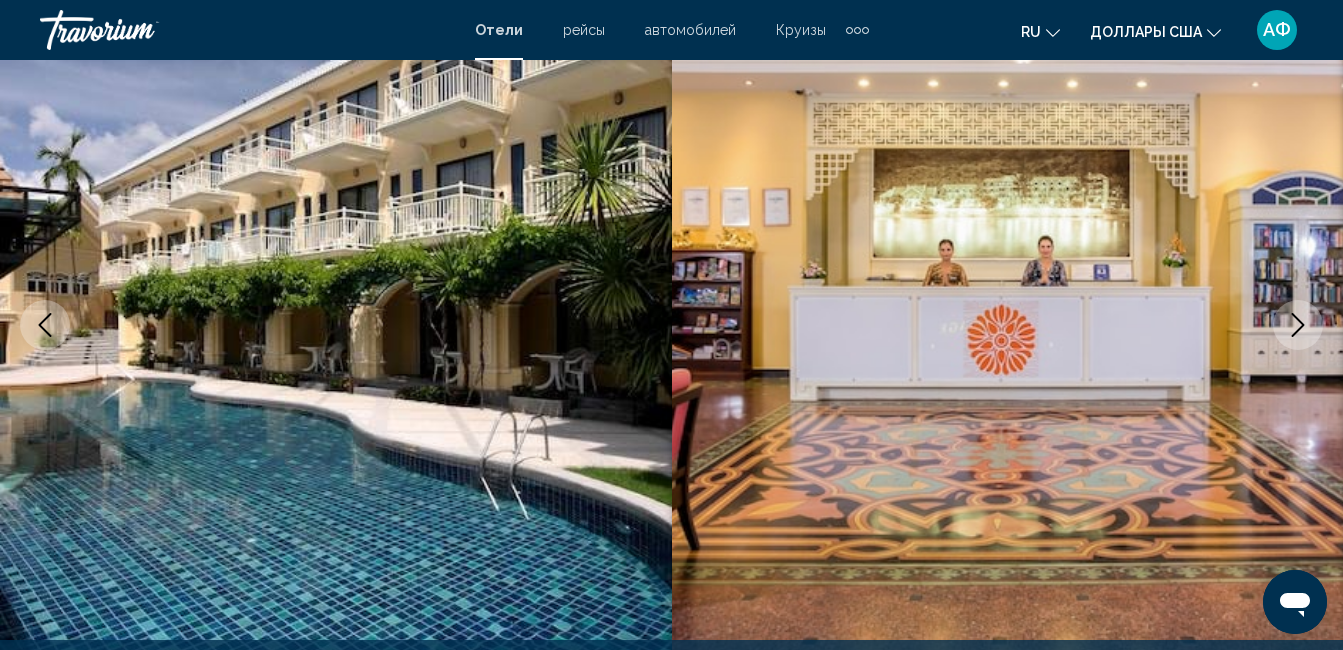 click 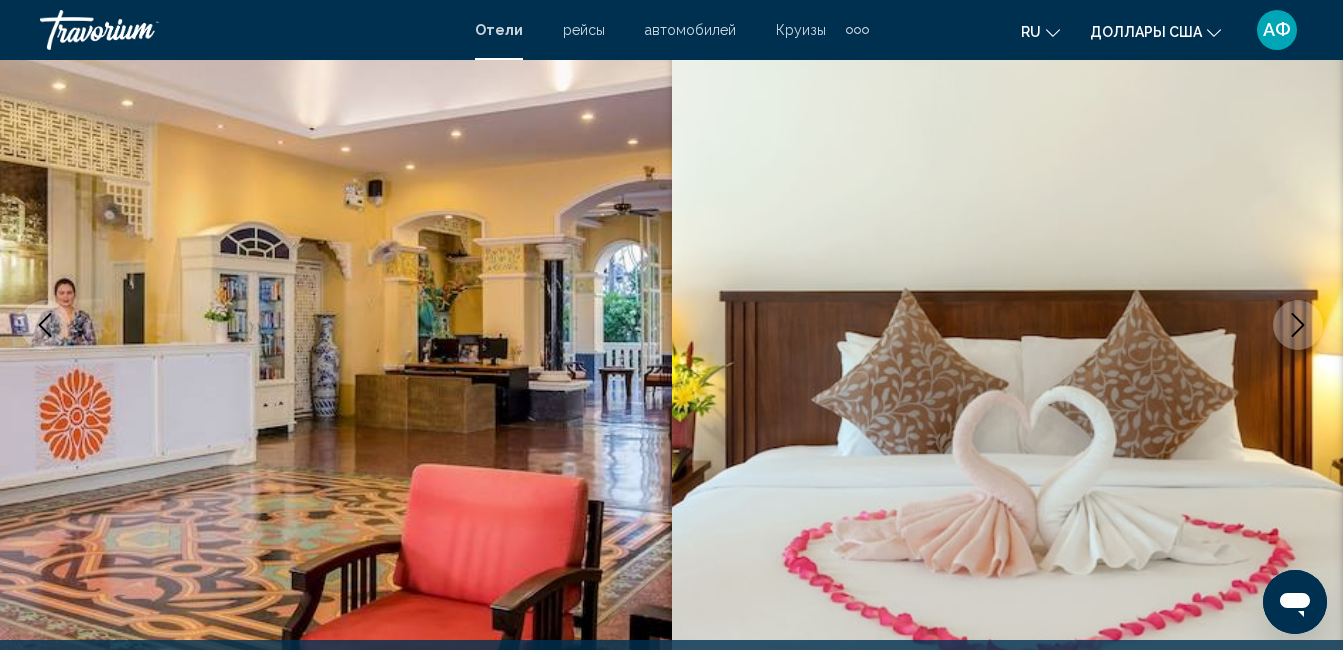 click 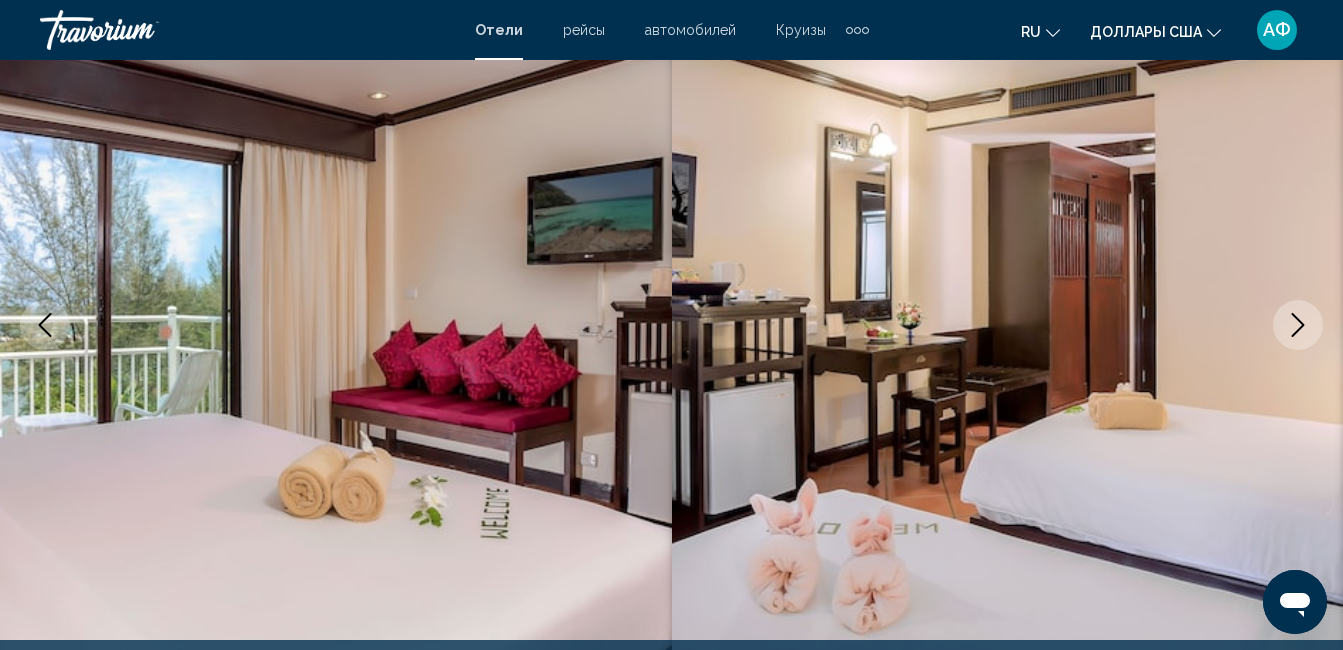 click 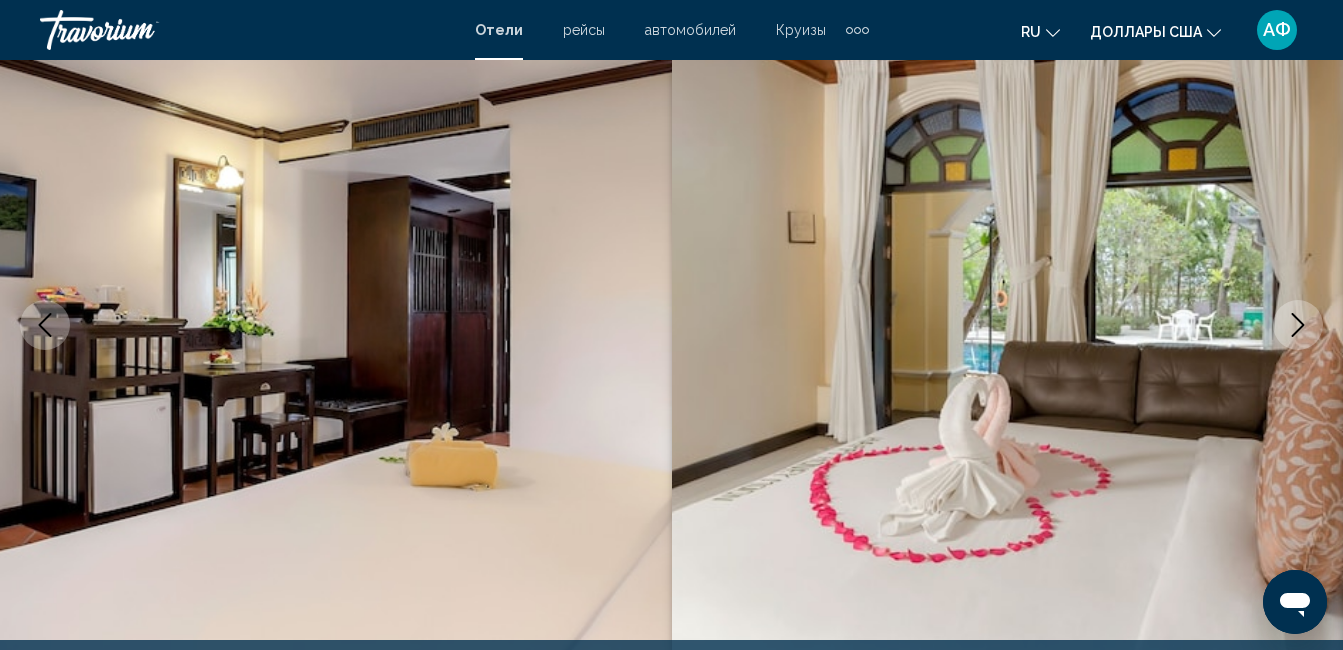 click 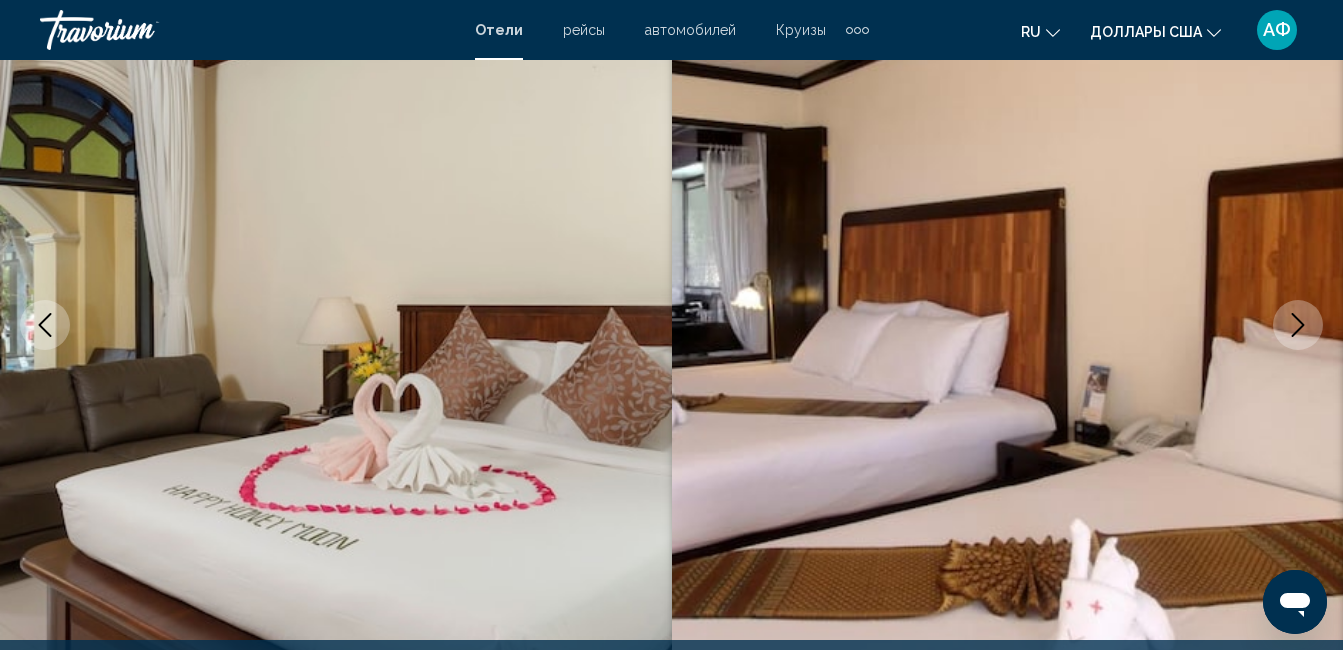 click 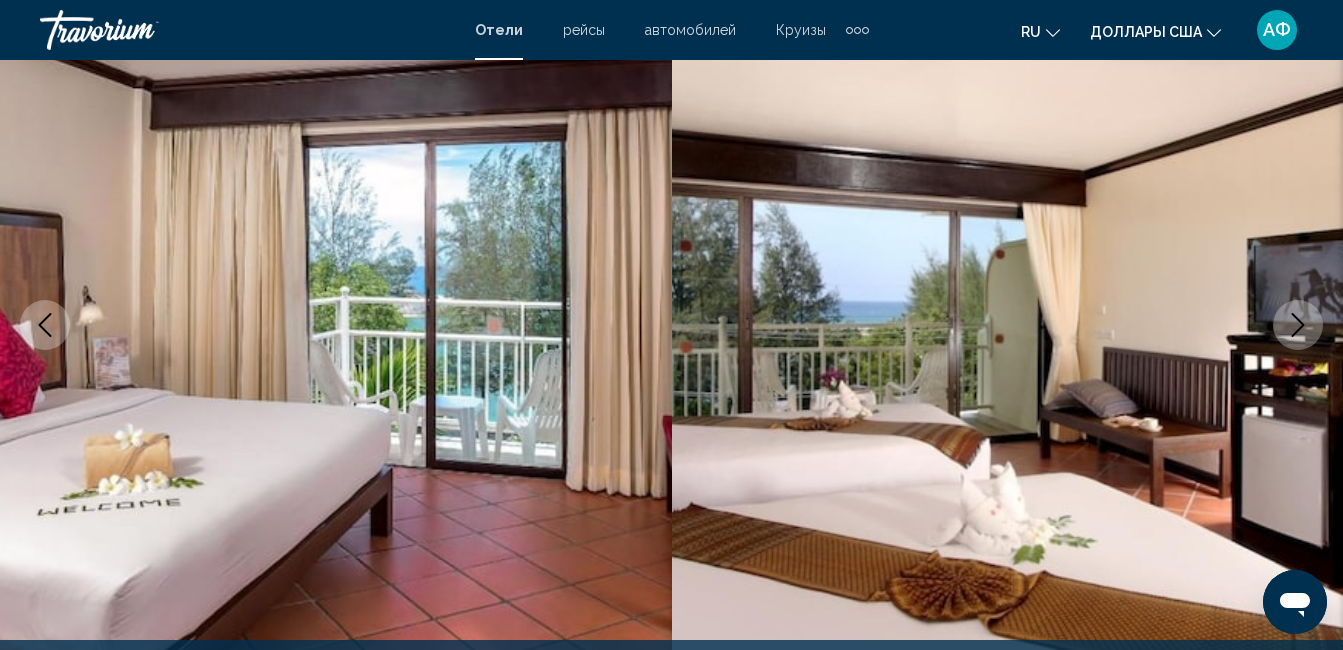 click 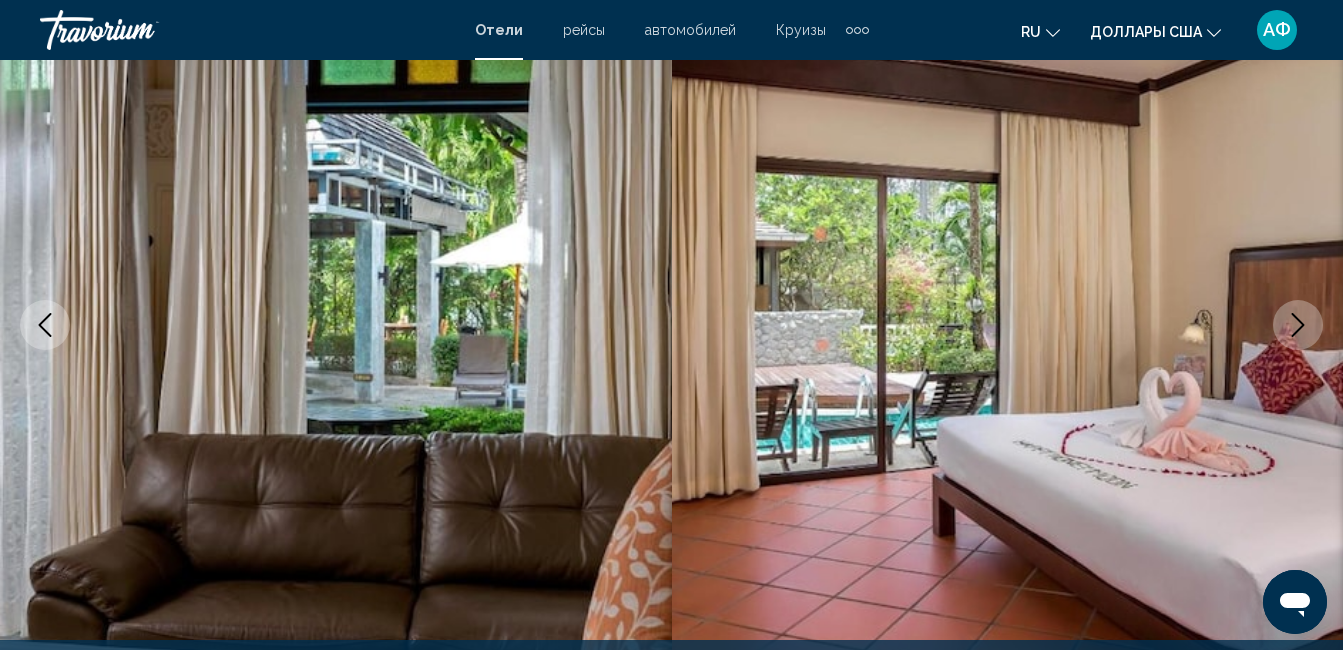 click 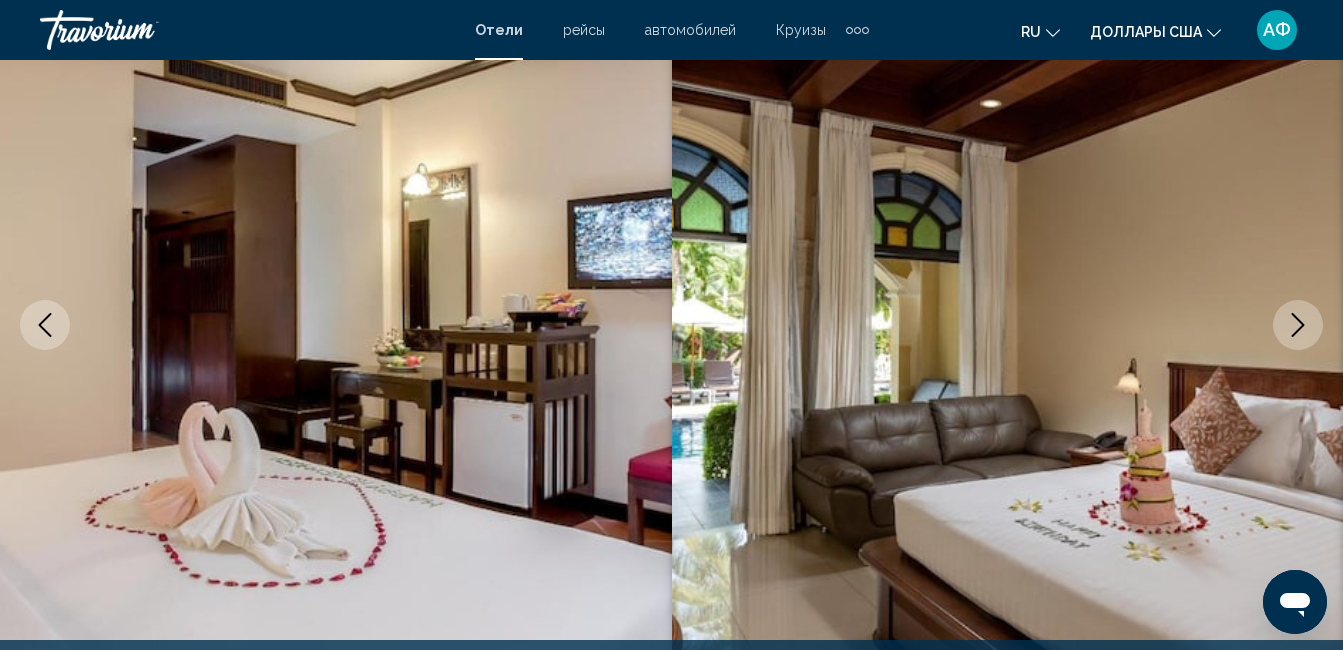 click 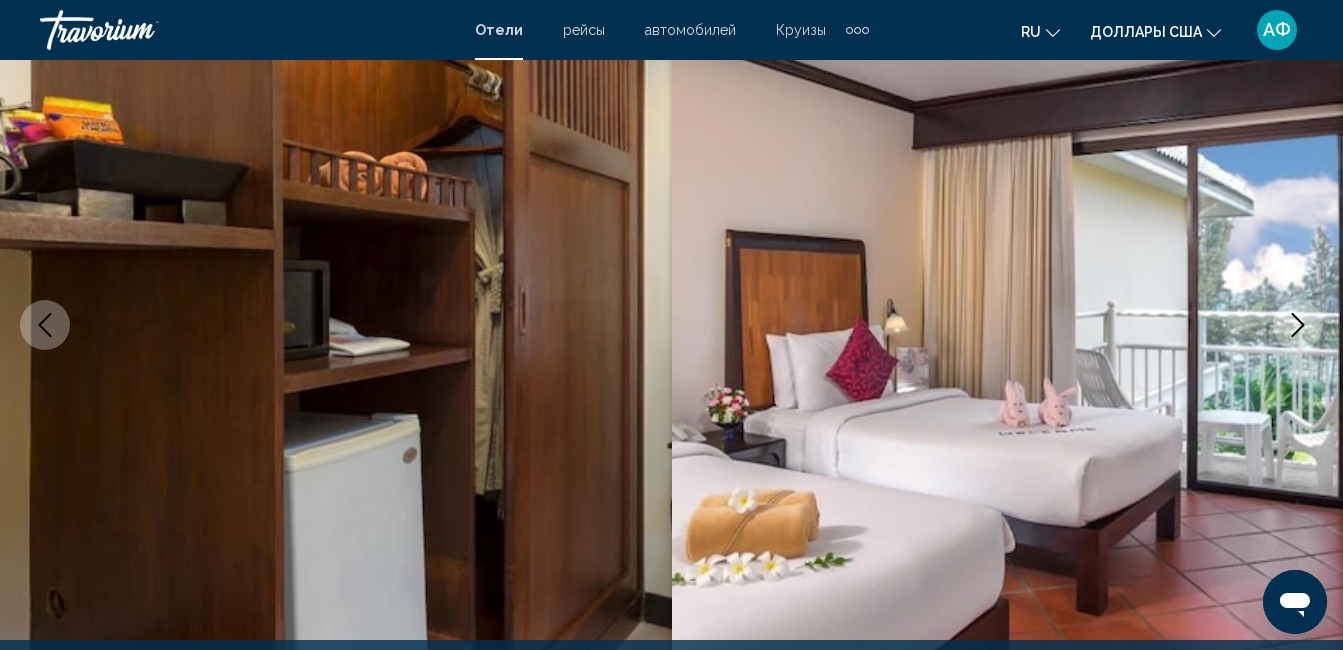click 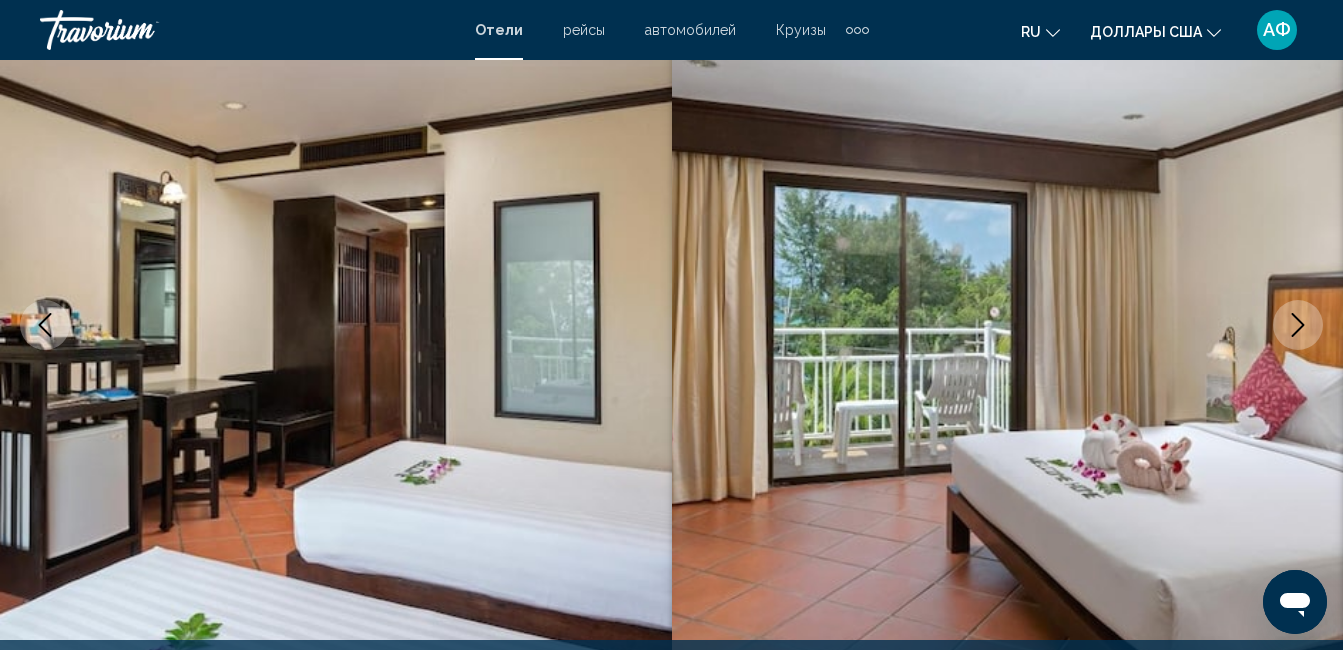 click 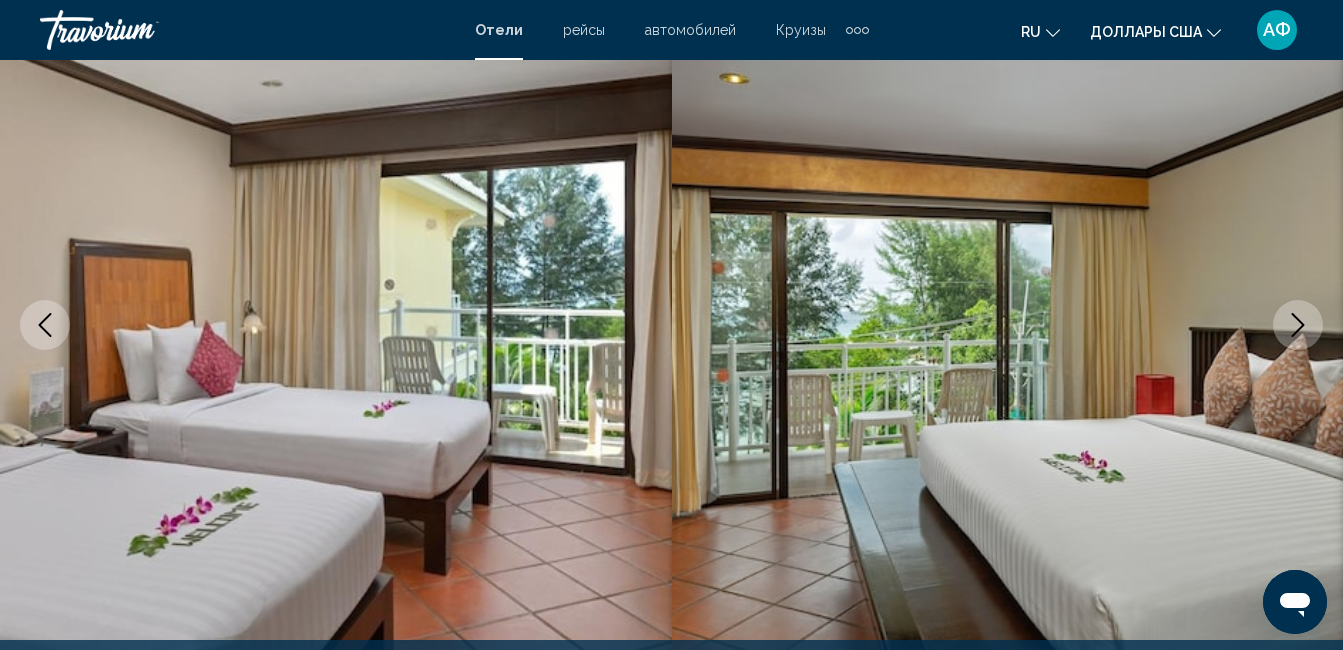 click 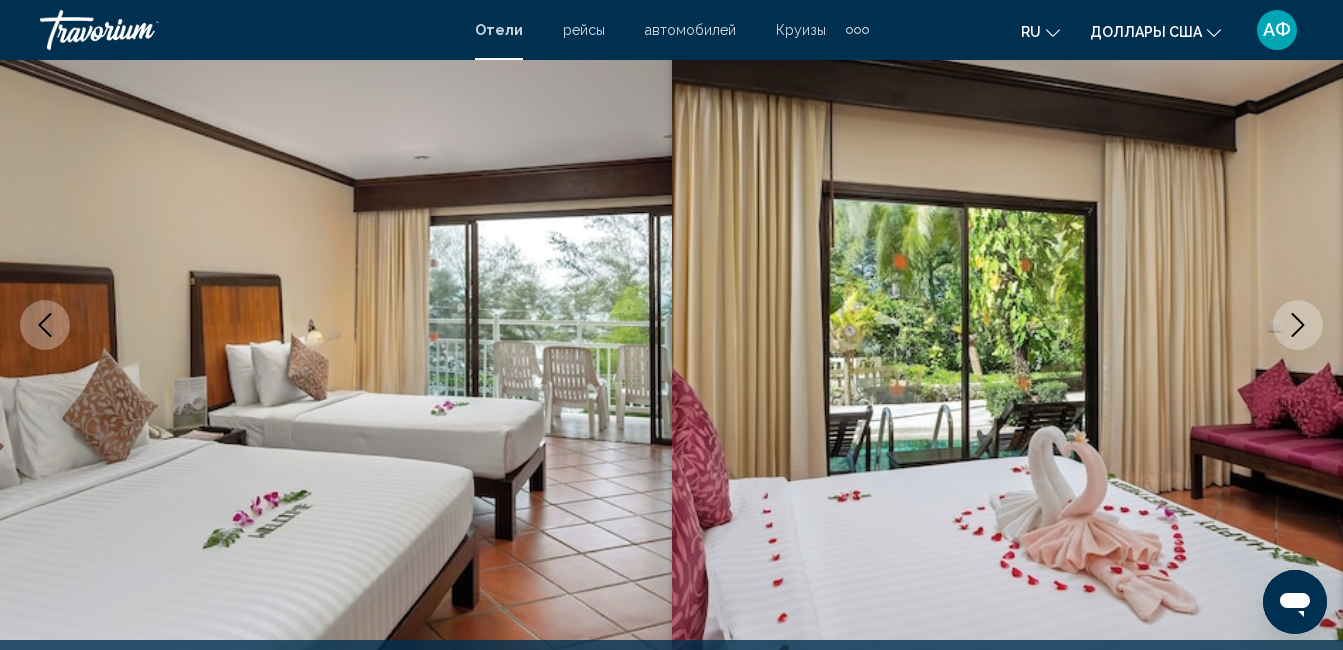 click 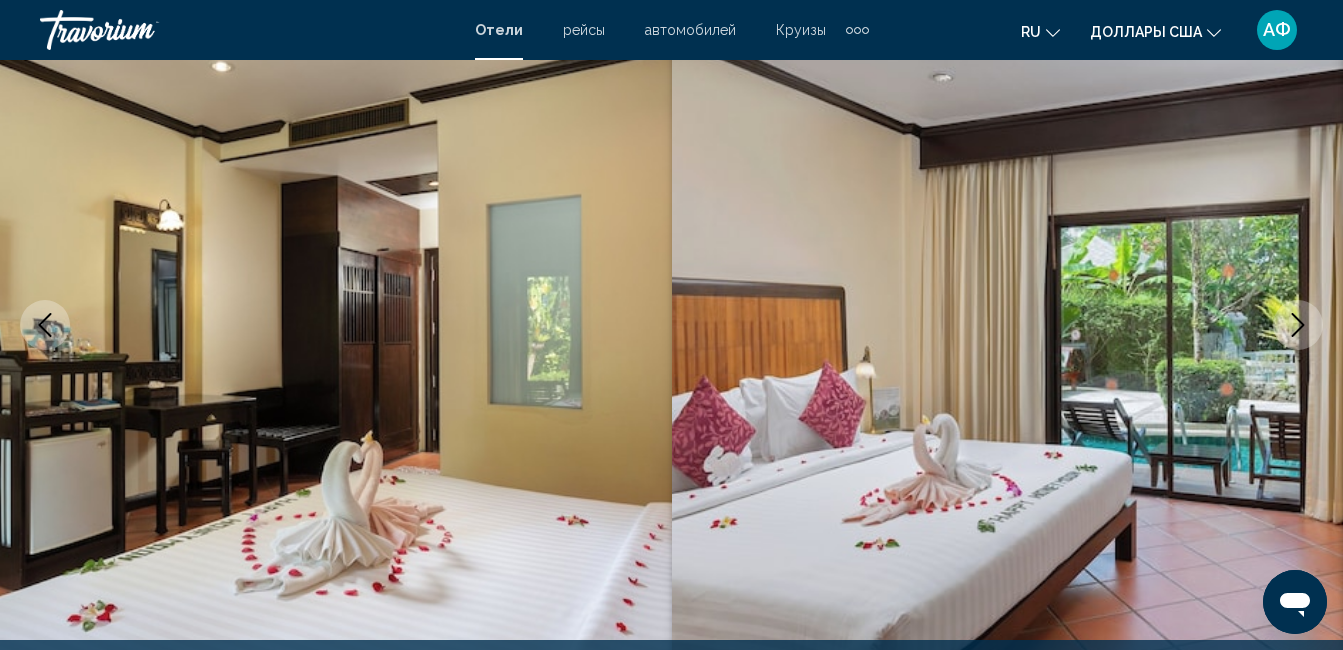 click 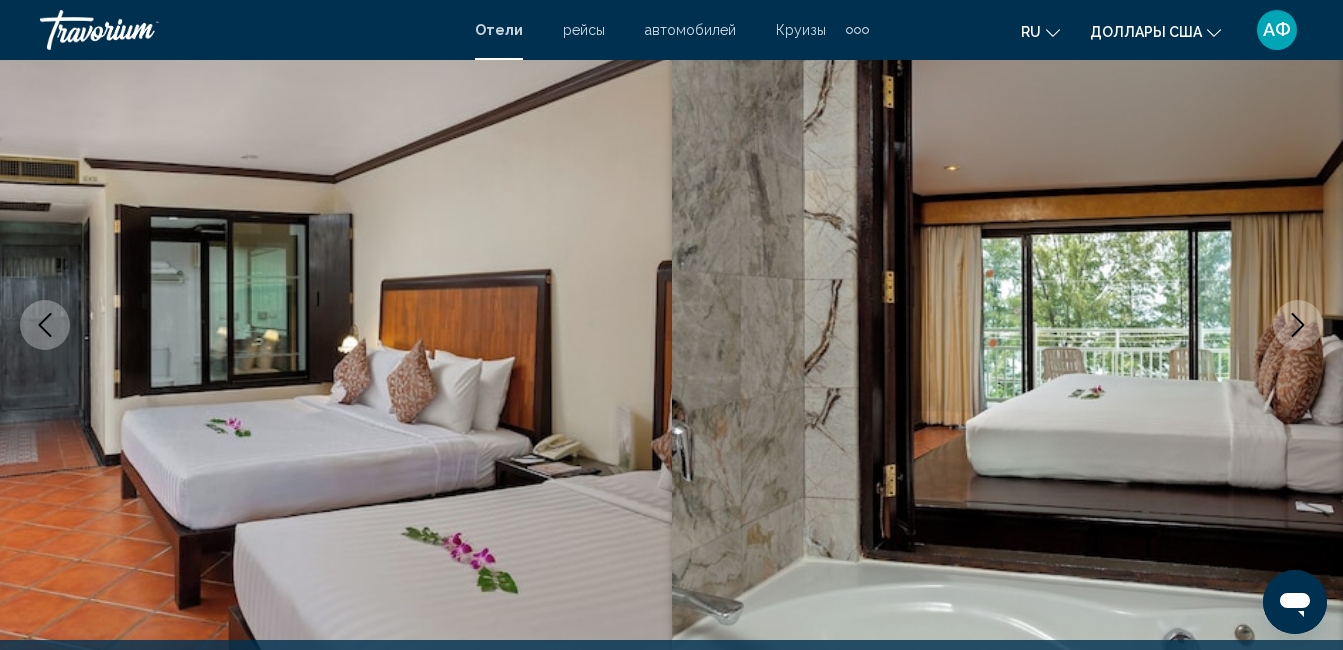 click 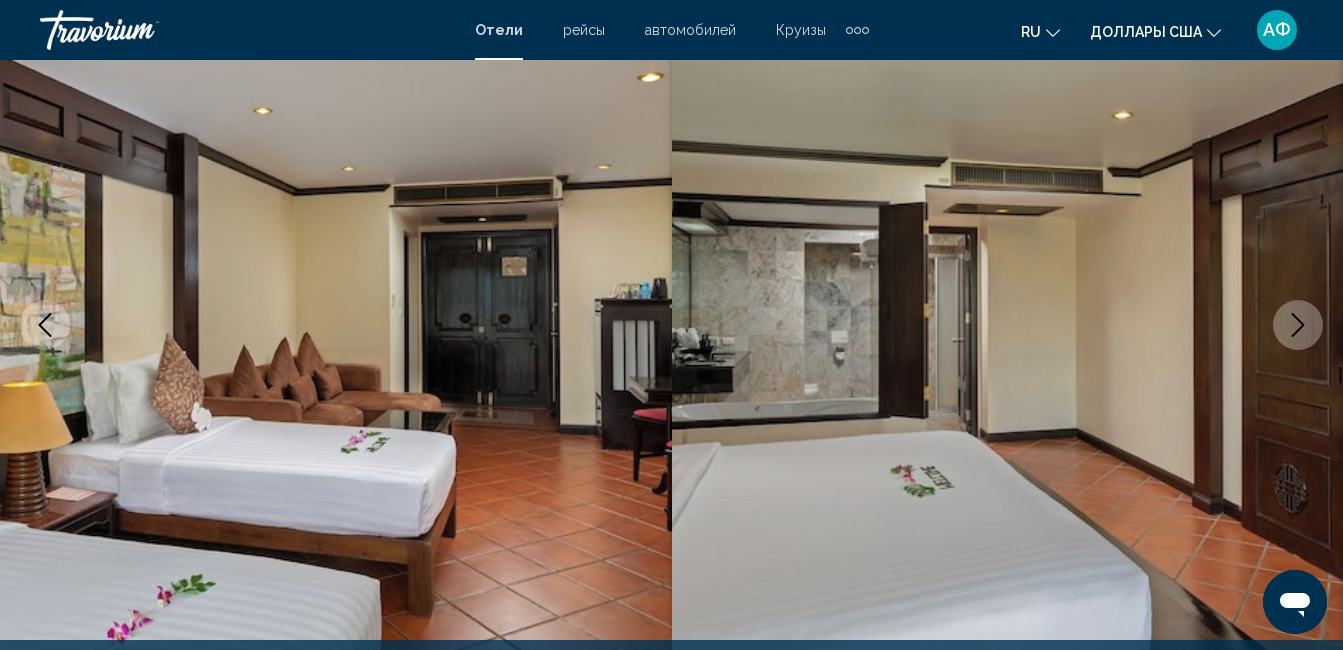 click 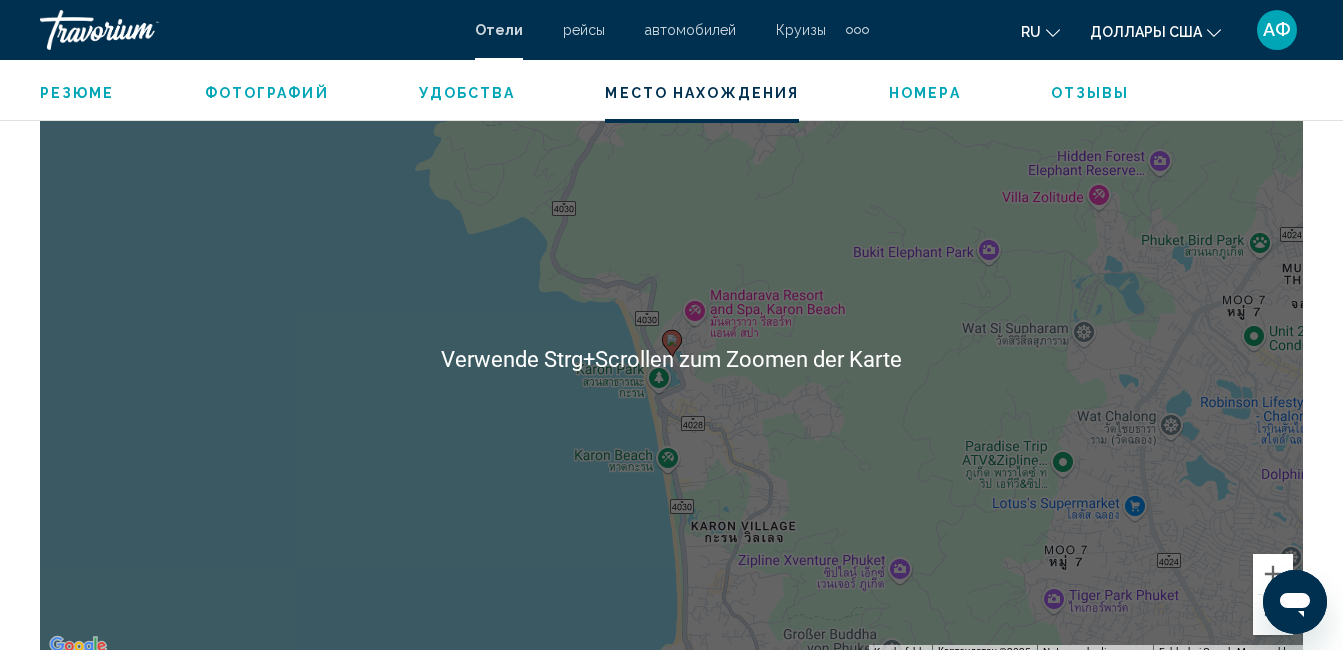 scroll, scrollTop: 2310, scrollLeft: 0, axis: vertical 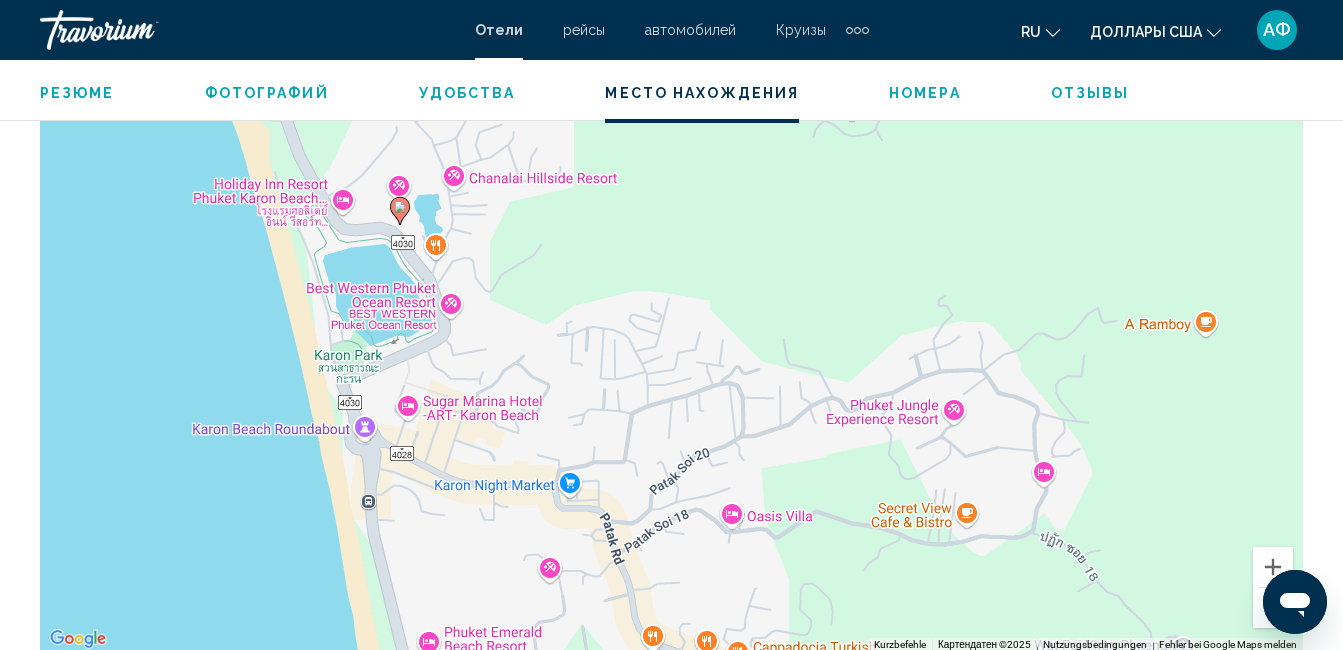click on "Um von einem Element zum anderen zu gelangen, drückst du die Pfeiltasten entsprechend. Um den Modus zum Ziehen mit der Tastatur zu aktivieren, drückst du Alt + Eingabetaste. Wenn du den Modus aktiviert hast, kannst du die Markierung mit den Pfeiltasten verschieben. Nachdem du sie an die gewünschte Stelle gezogen bzw. verschoben hast, drückst du einfach die Eingabetaste. Durch Drücken der Esc-Taste kannst du den Vorgang abbrechen." at bounding box center [671, 352] 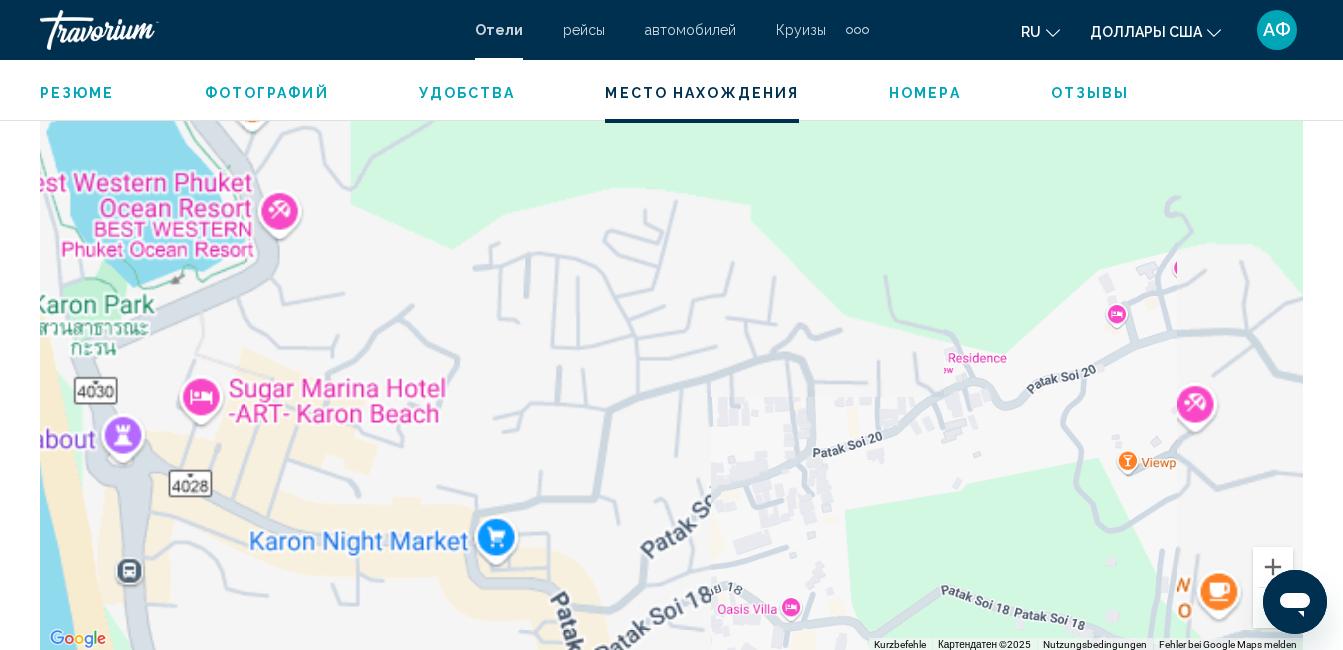 click on "Um von einem Element zum anderen zu gelangen, drückst du die Pfeiltasten entsprechend. Um den Modus zum Ziehen mit der Tastatur zu aktivieren, drückst du Alt + Eingabetaste. Wenn du den Modus aktiviert hast, kannst du die Markierung mit den Pfeiltasten verschieben. Nachdem du sie an die gewünschte Stelle gezogen bzw. verschoben hast, drückst du einfach die Eingabetaste. Durch Drücken der Esc-Taste kannst du den Vorgang abbrechen." at bounding box center (671, 352) 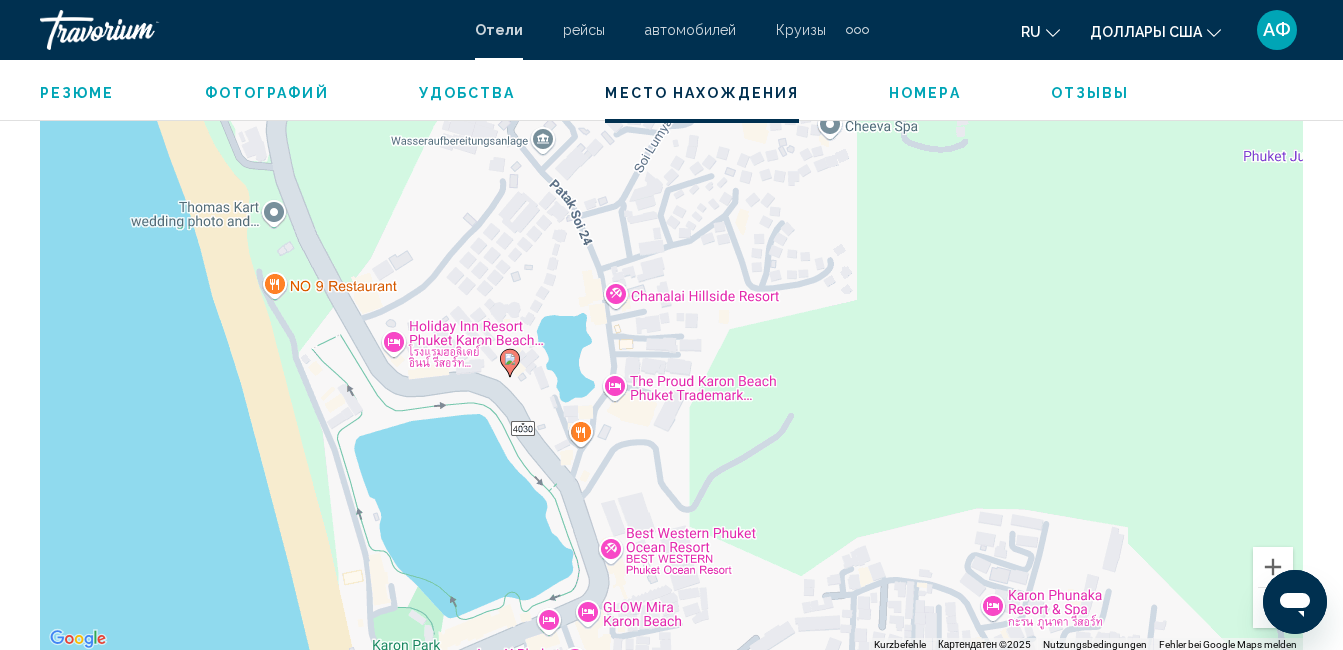 drag, startPoint x: 549, startPoint y: 313, endPoint x: 918, endPoint y: 658, distance: 505.1594 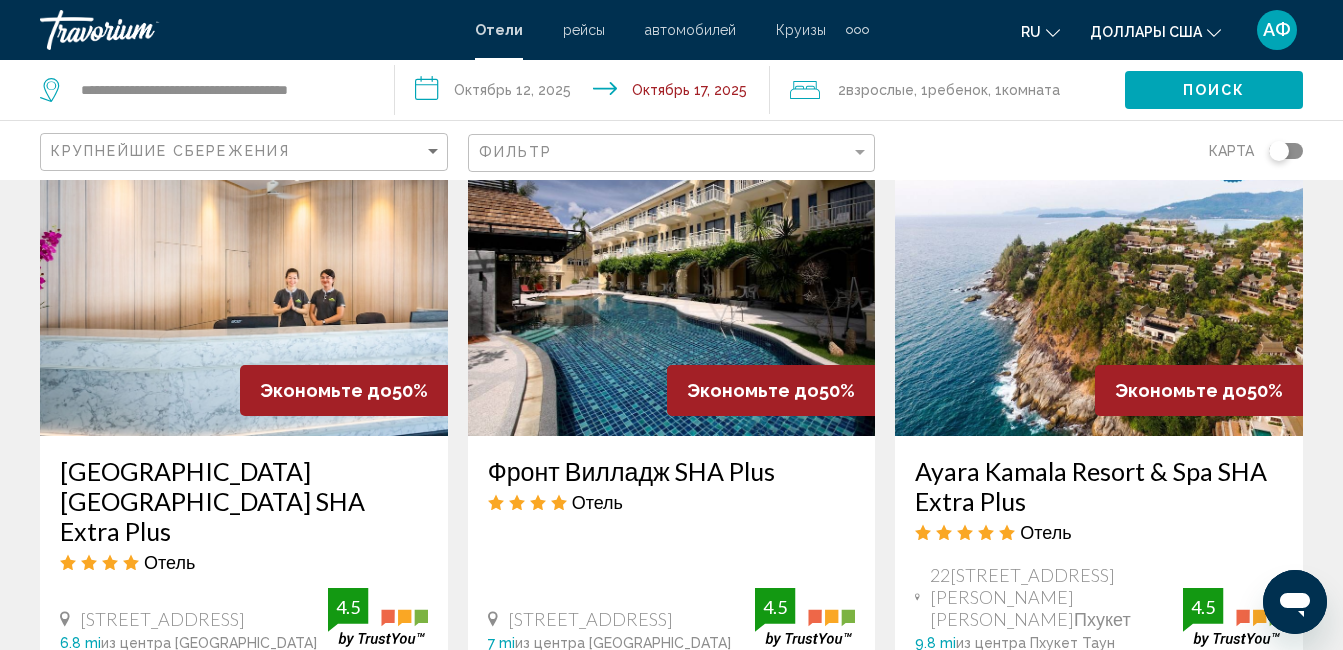 scroll, scrollTop: 1800, scrollLeft: 0, axis: vertical 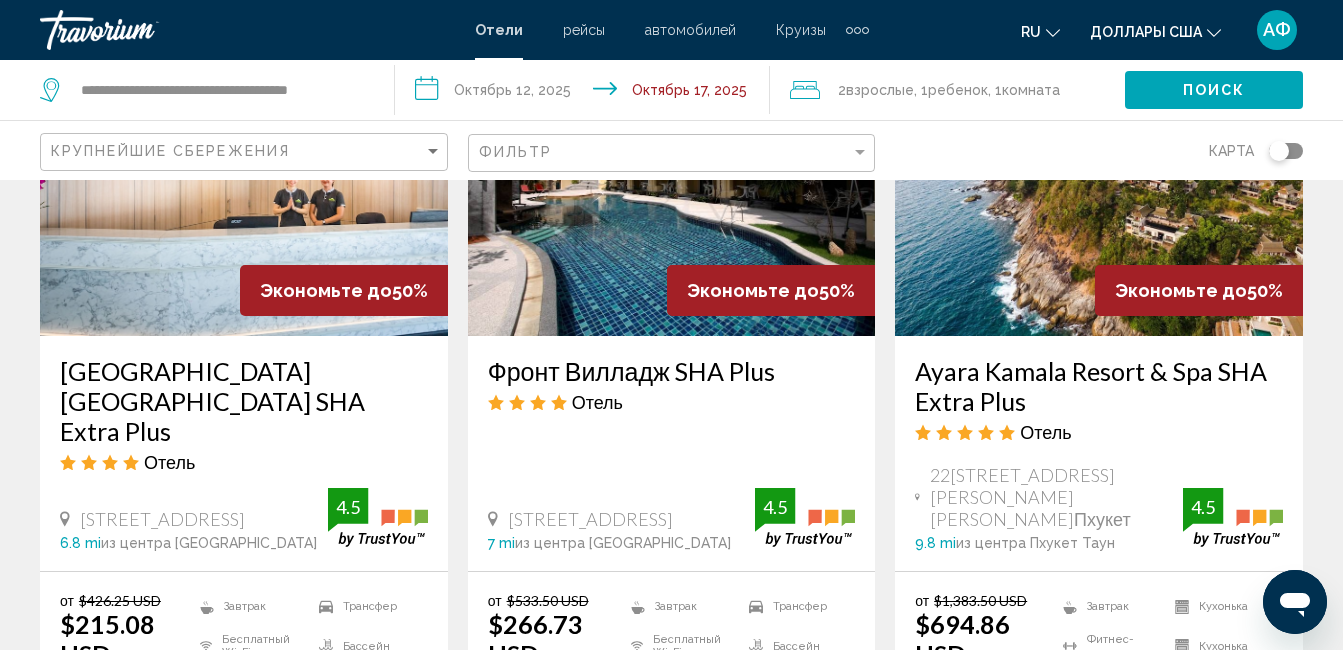 click at bounding box center [244, 176] 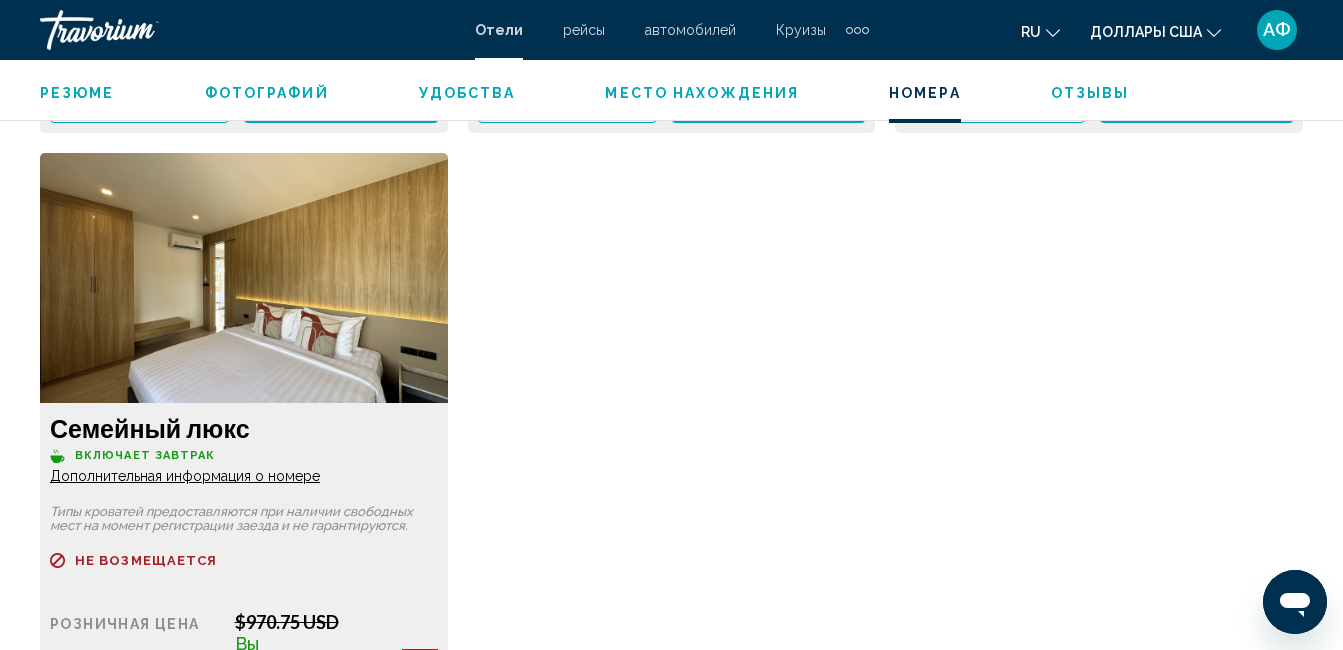 scroll, scrollTop: 6210, scrollLeft: 0, axis: vertical 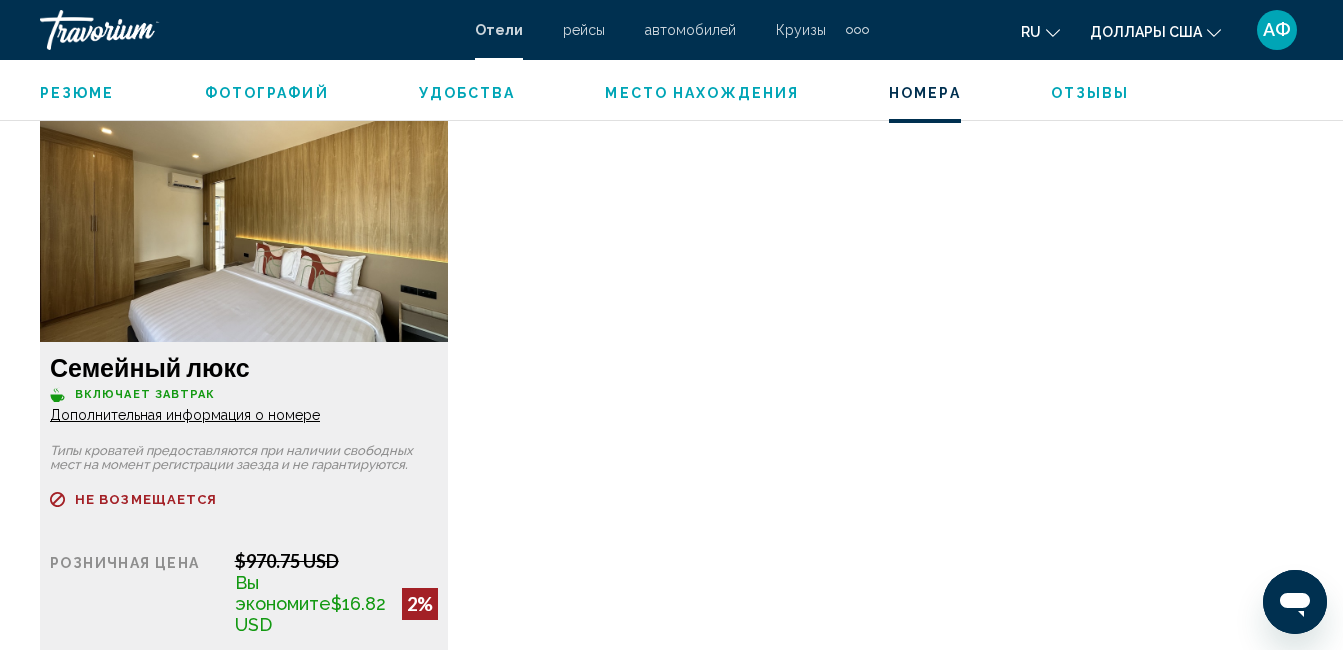 click on "Дополнительная информация о номере" at bounding box center [185, -2705] 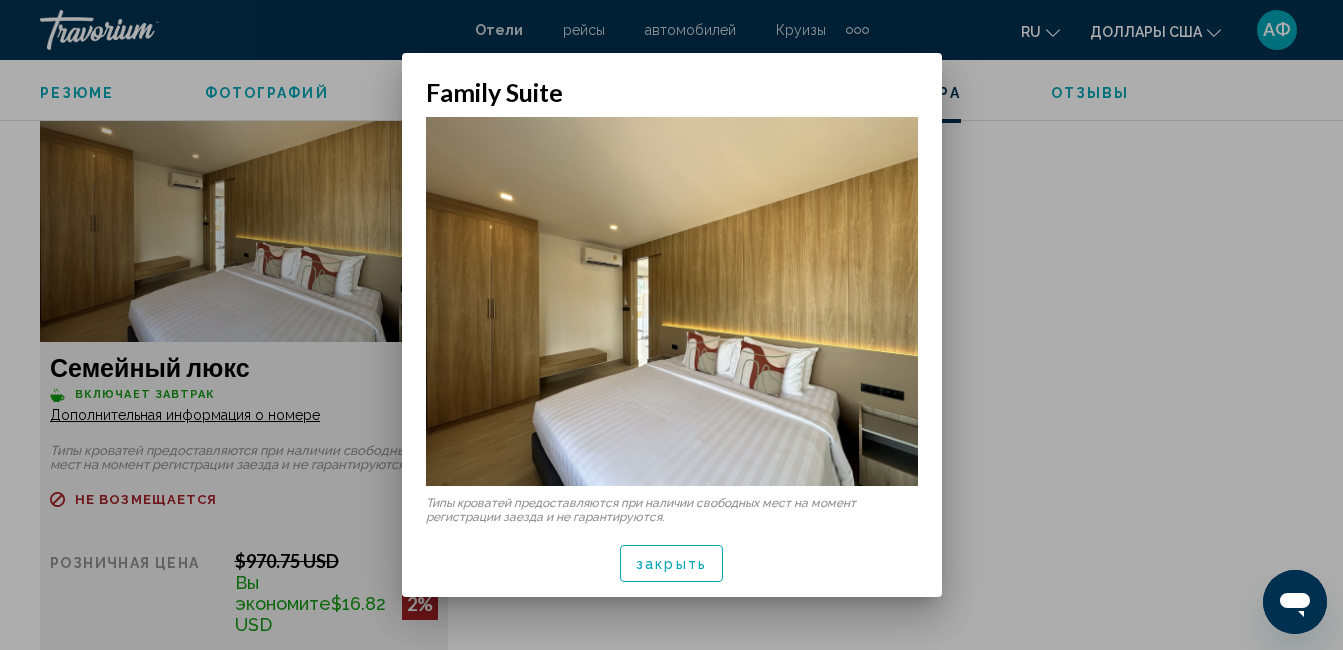 scroll, scrollTop: 0, scrollLeft: 0, axis: both 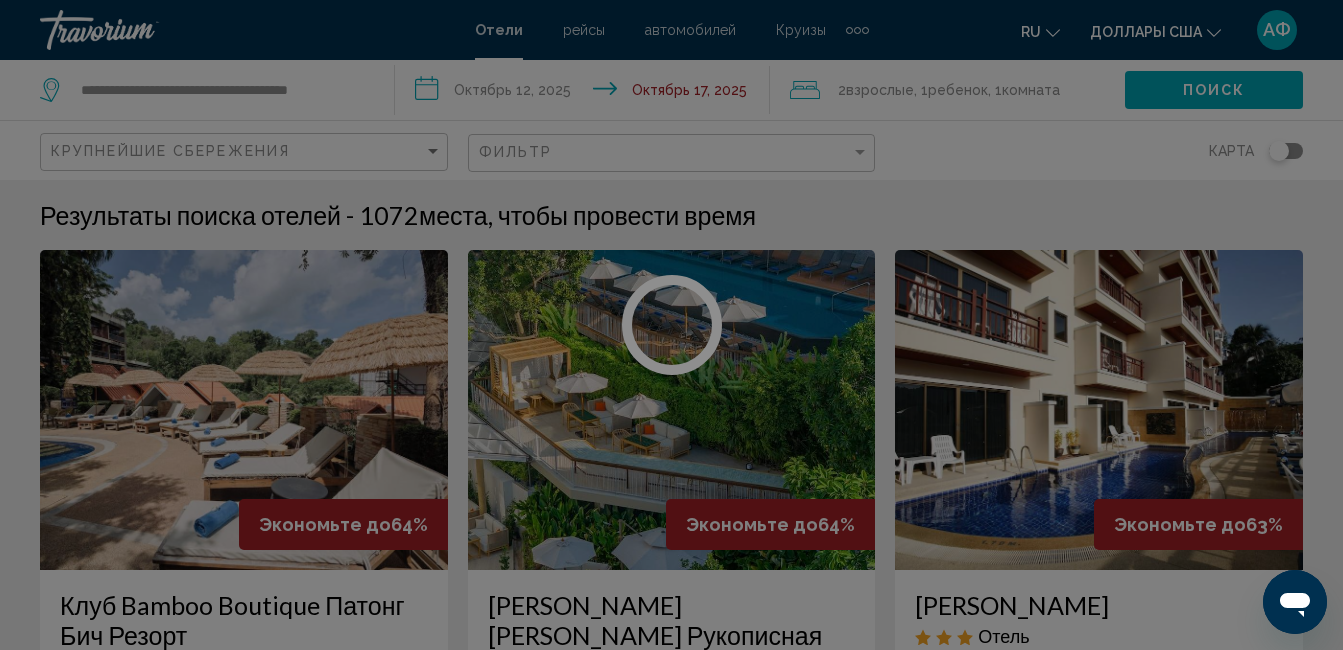 click at bounding box center [671, 325] 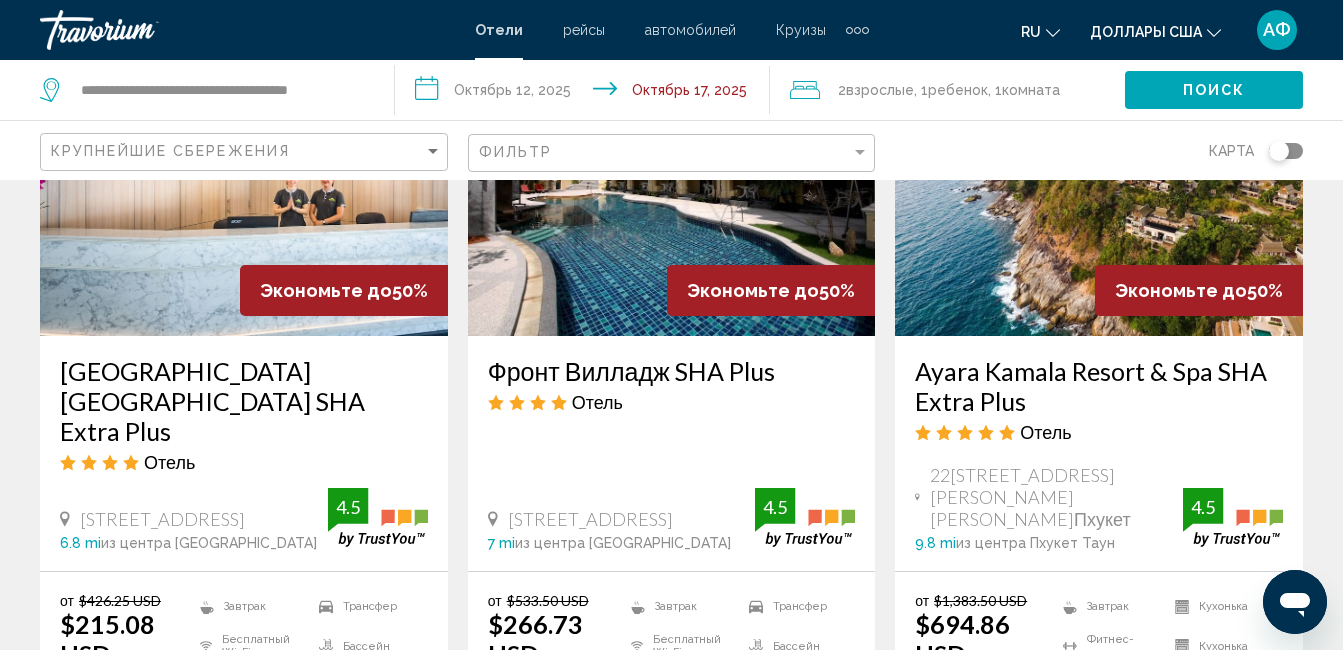 scroll, scrollTop: 2036, scrollLeft: 0, axis: vertical 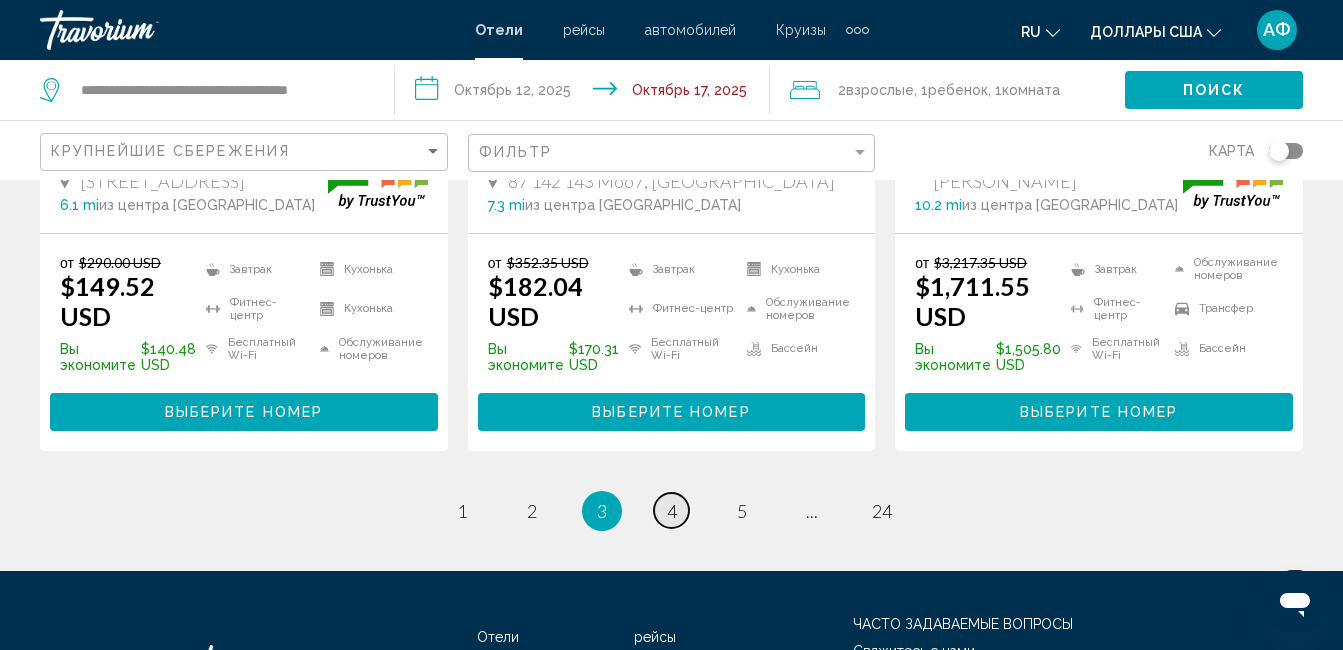 click on "страница  4" at bounding box center (671, 510) 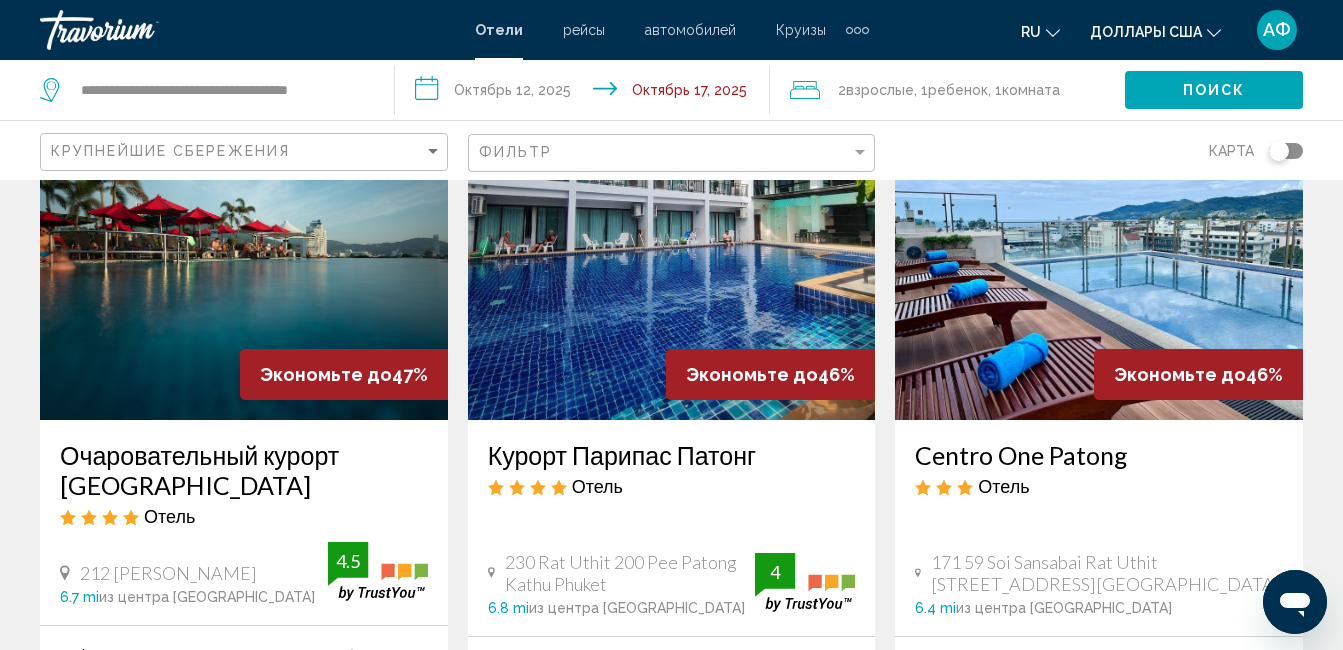 scroll, scrollTop: 100, scrollLeft: 0, axis: vertical 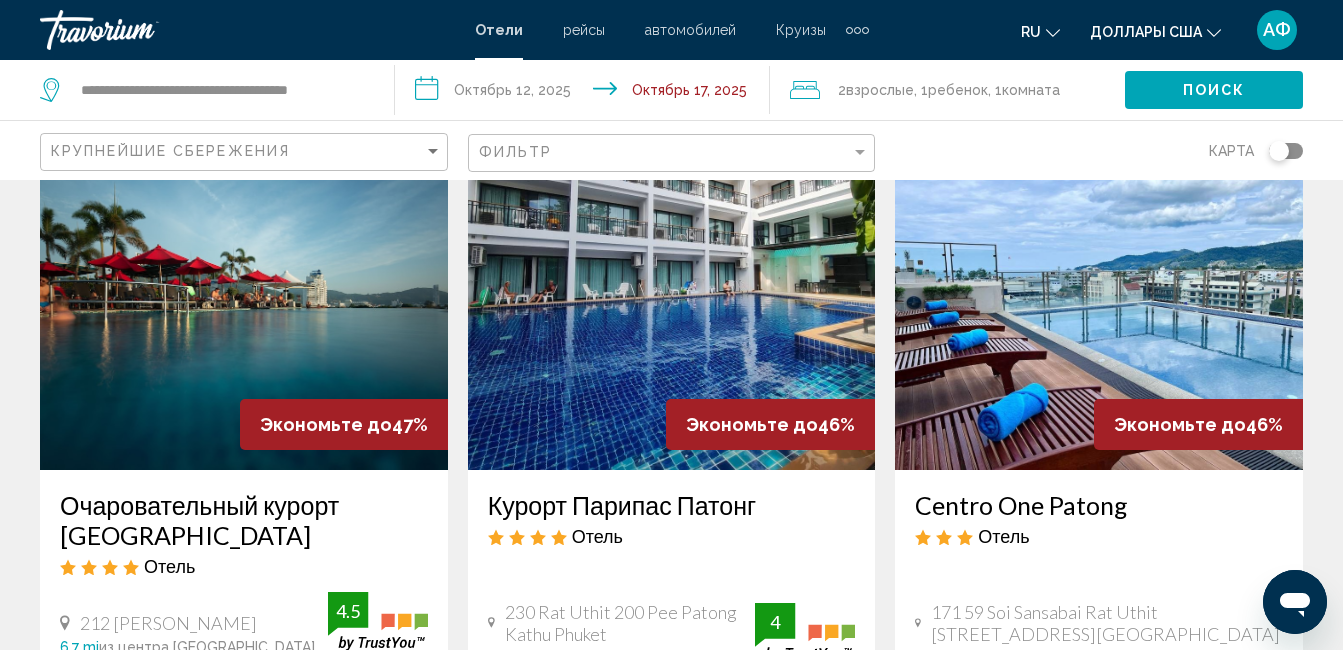 click at bounding box center (244, 310) 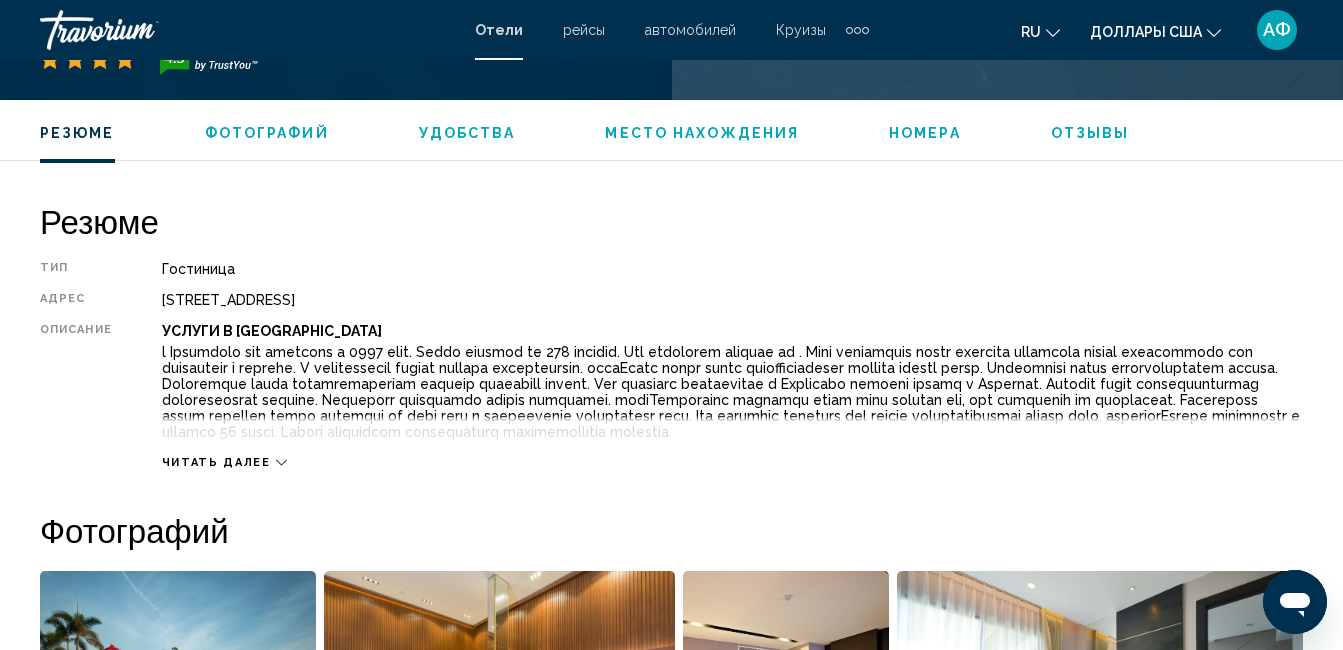 scroll, scrollTop: 1210, scrollLeft: 0, axis: vertical 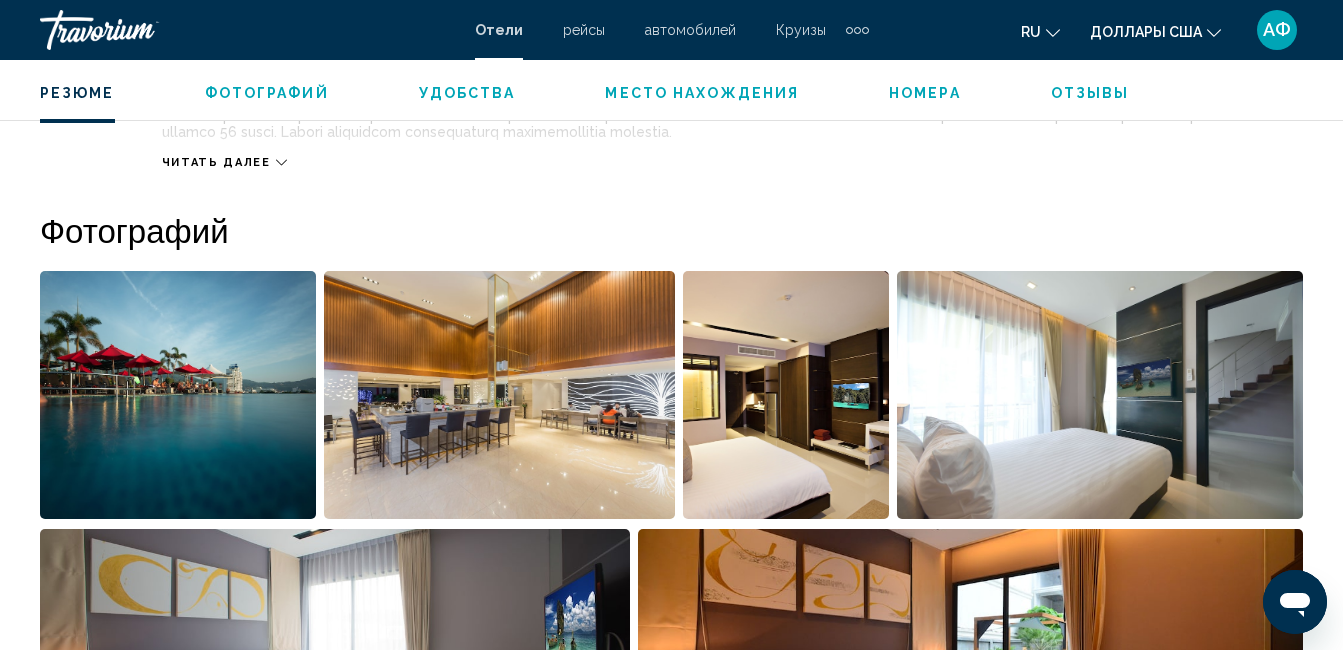 click at bounding box center (178, 395) 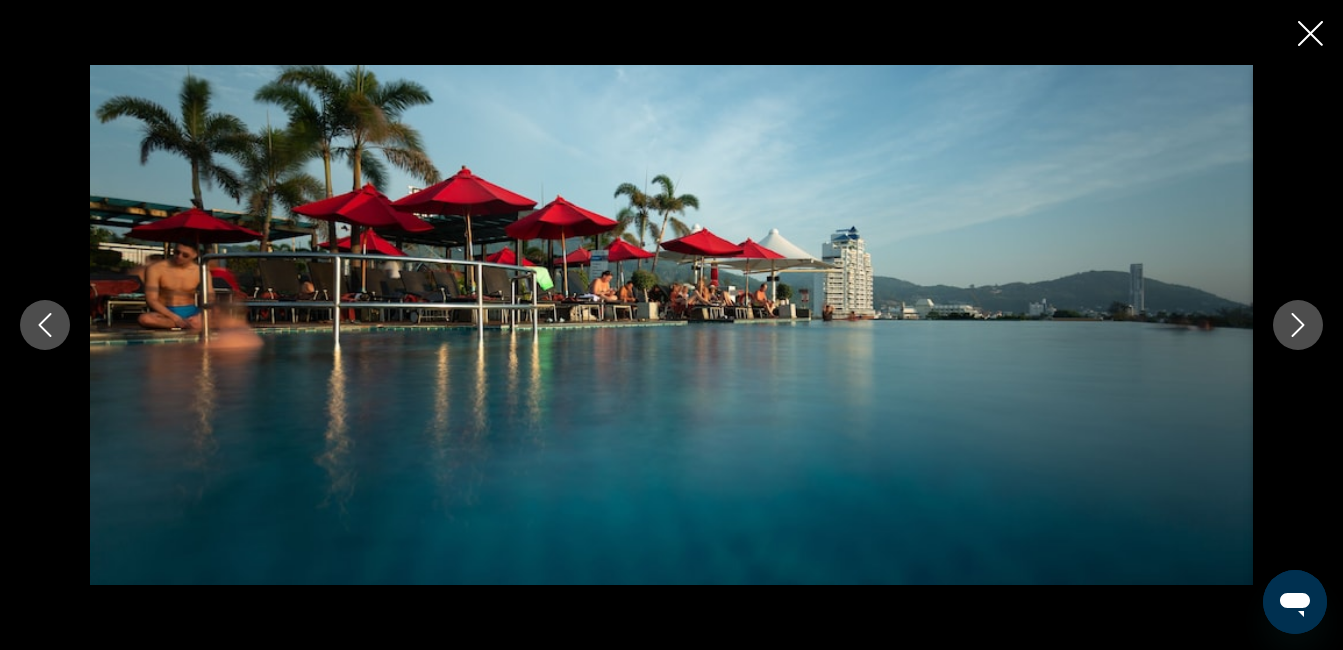 click 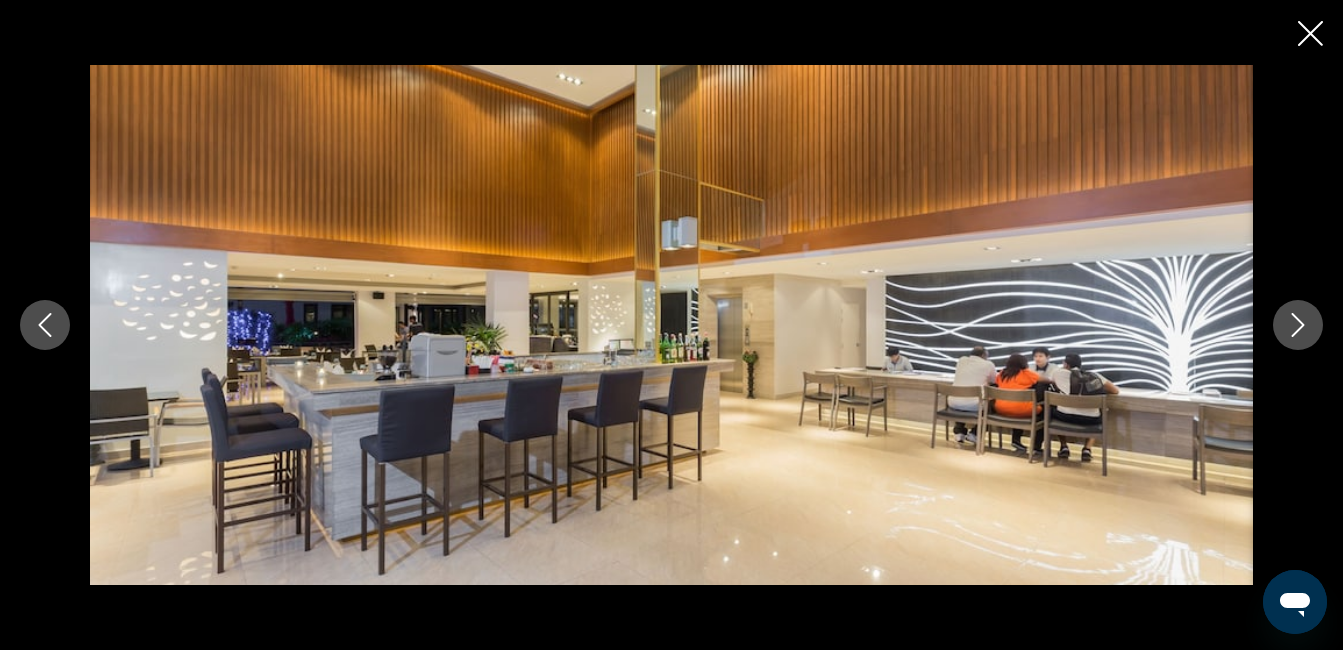 click 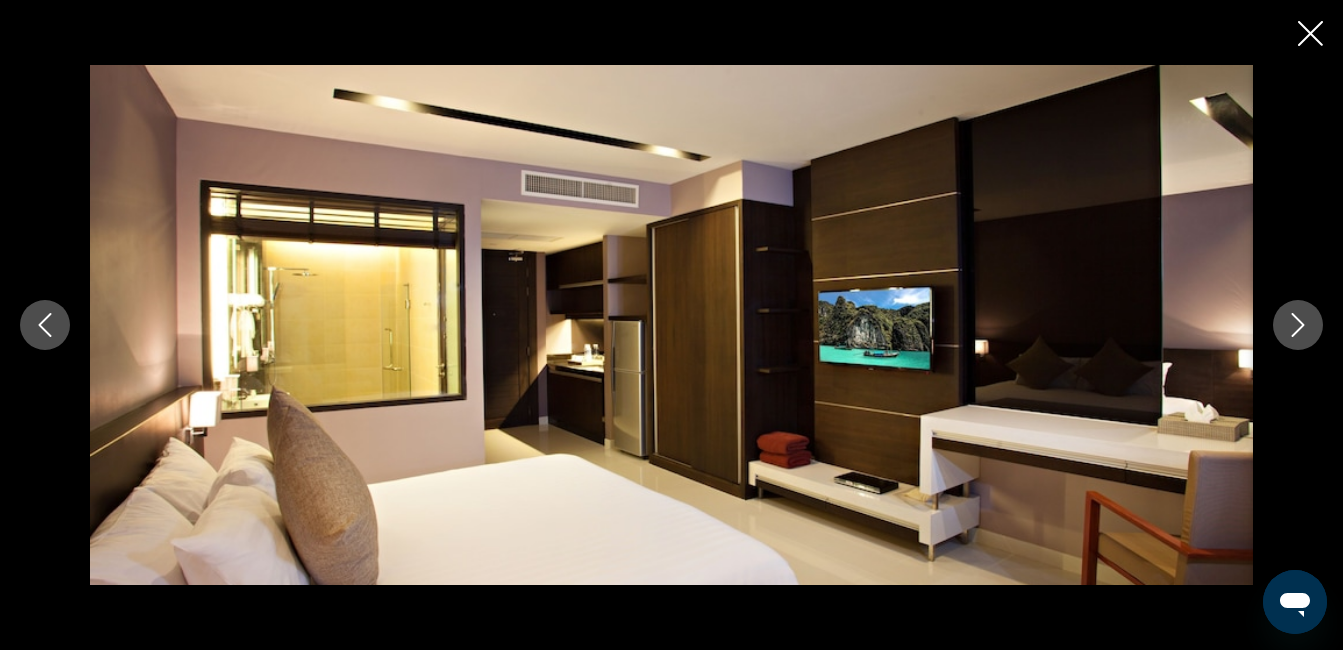 click 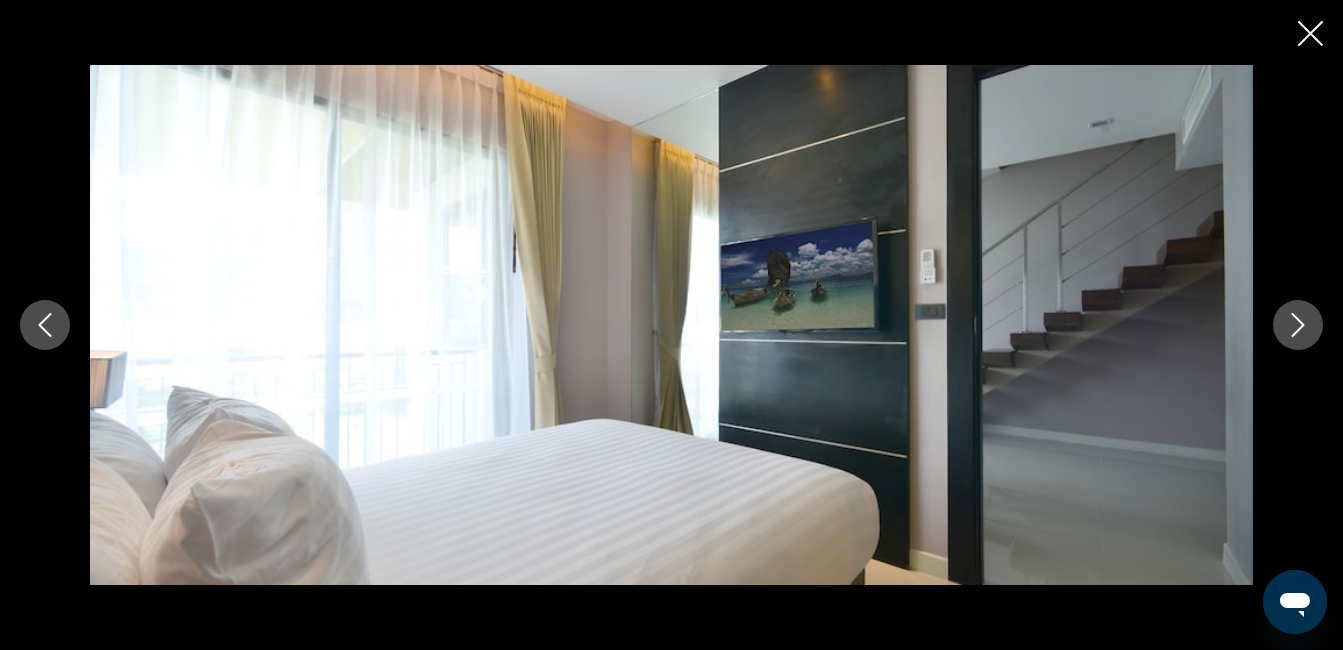 click 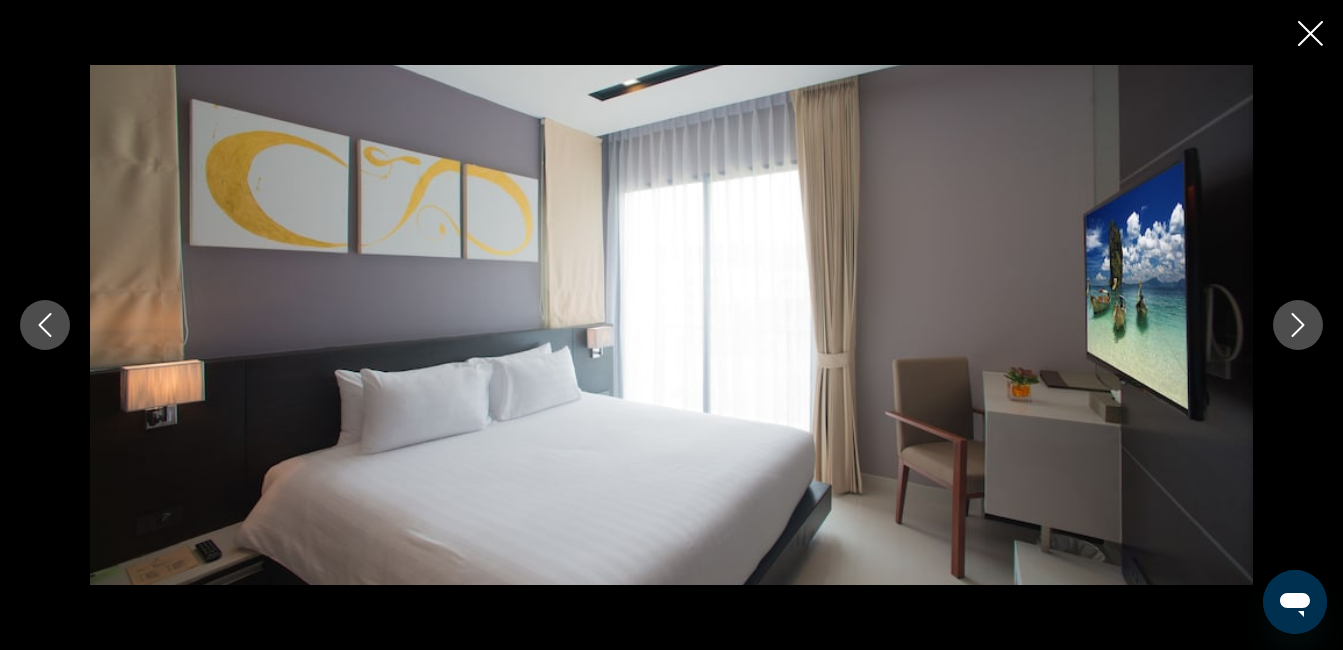 click 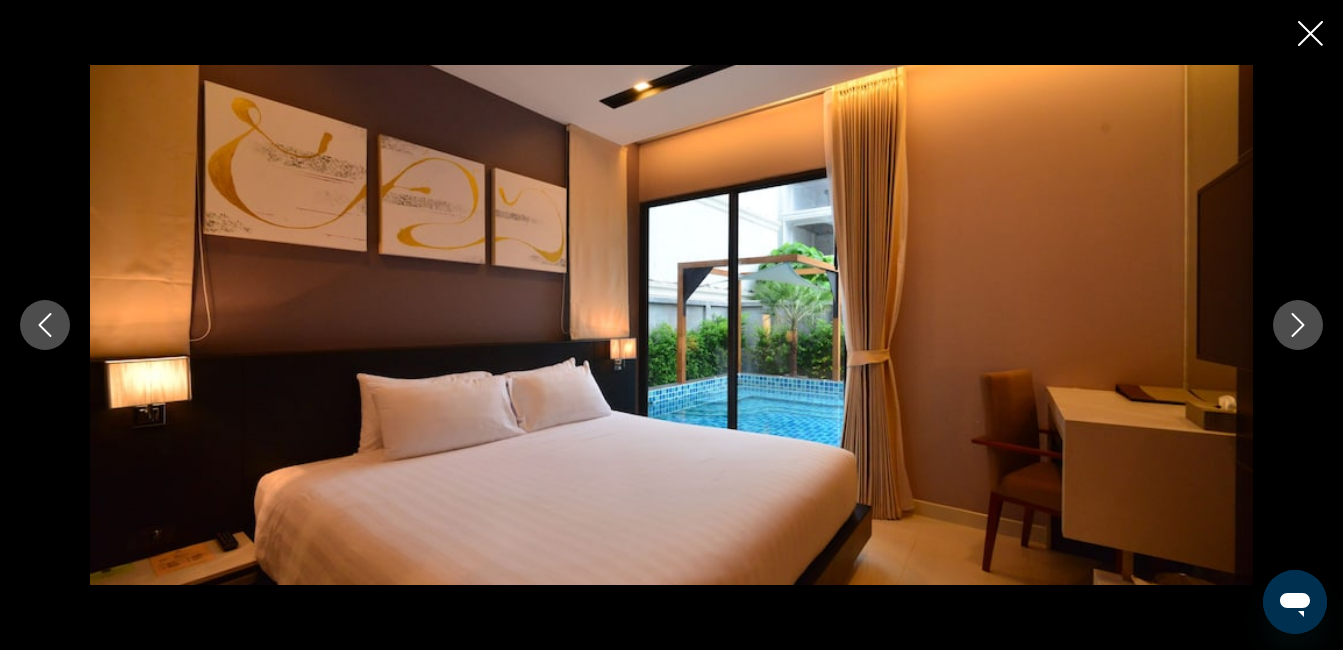 click 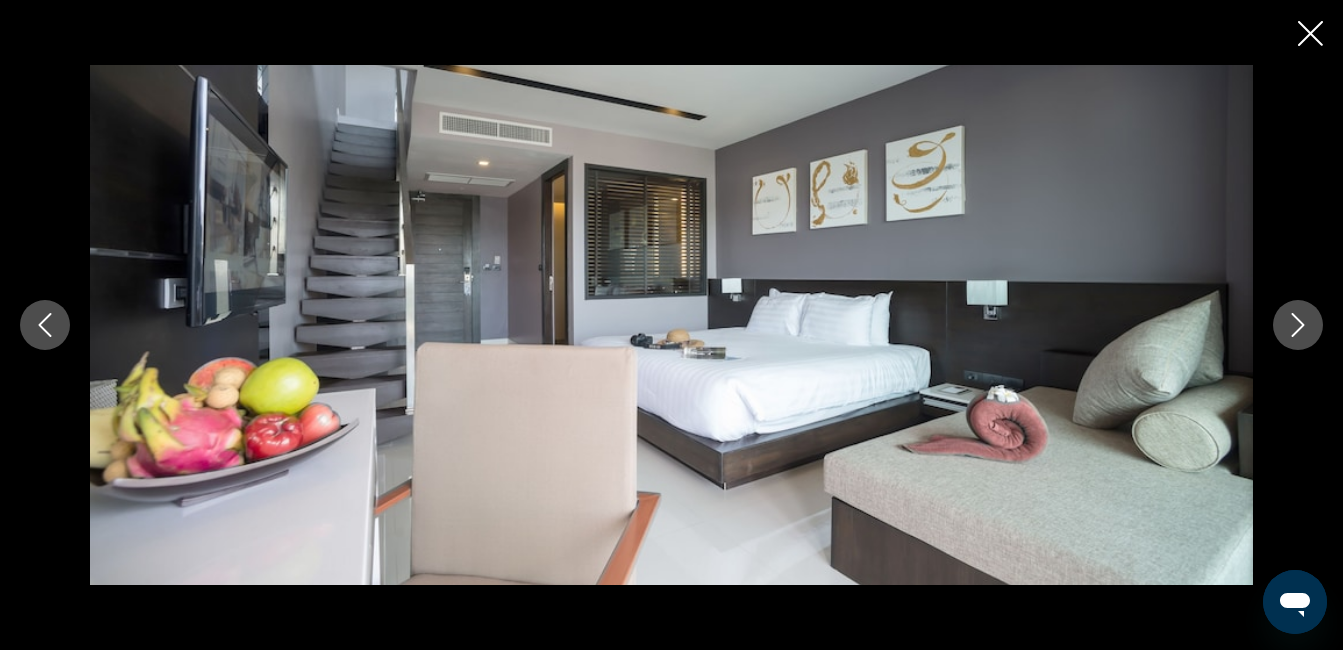 click 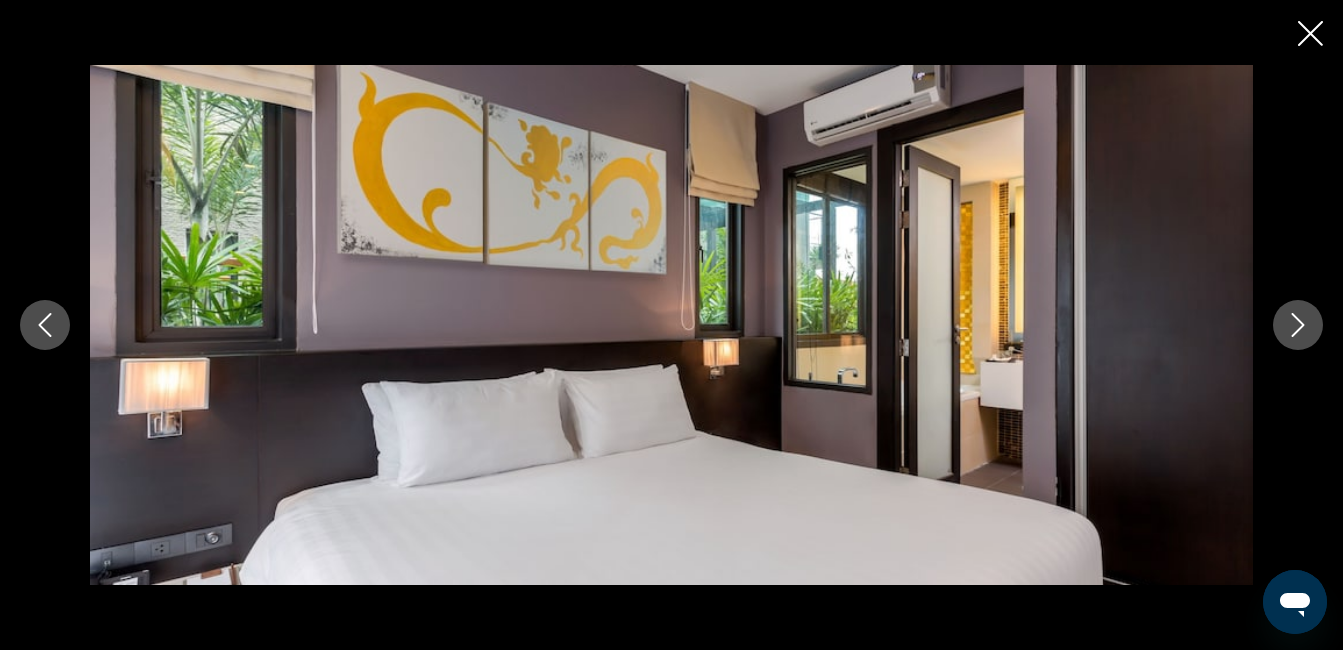 click 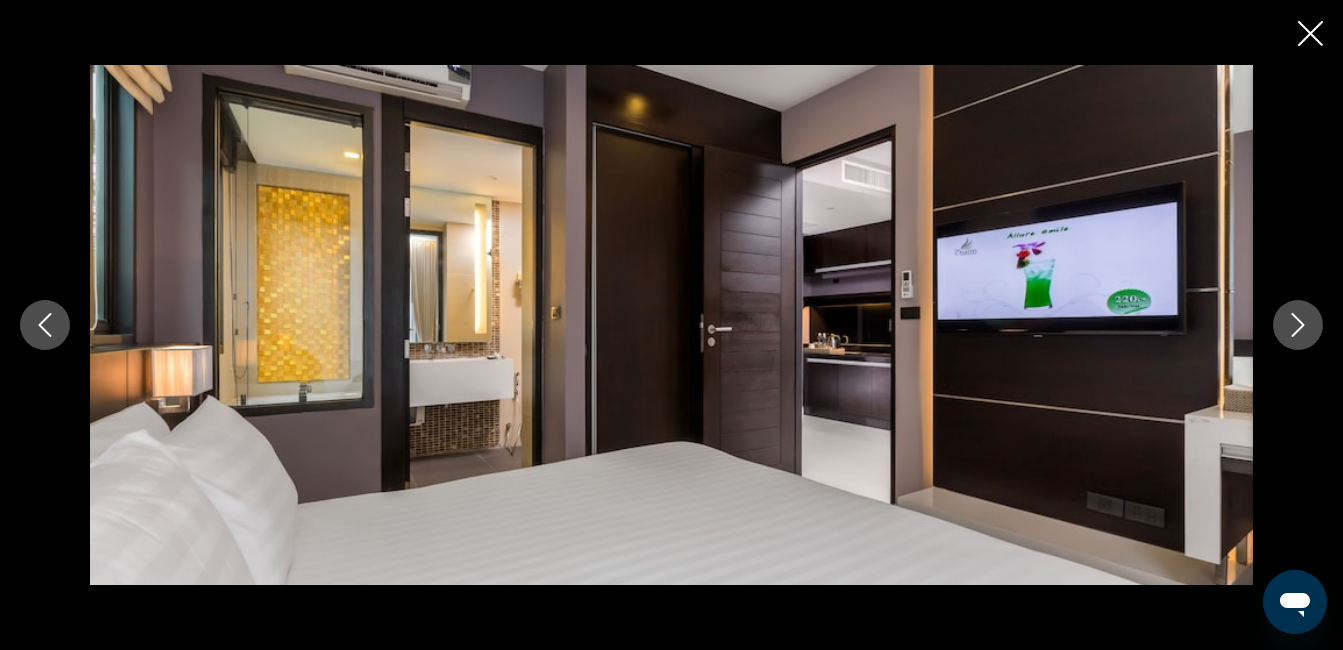 click 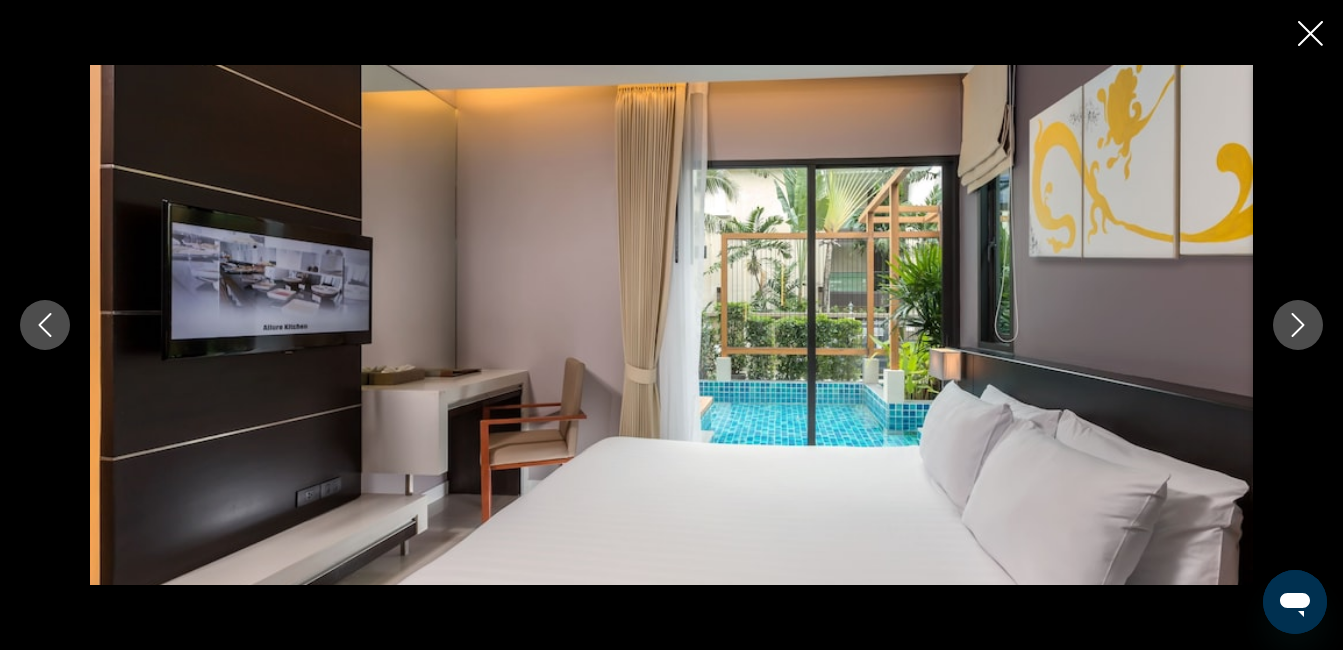 click 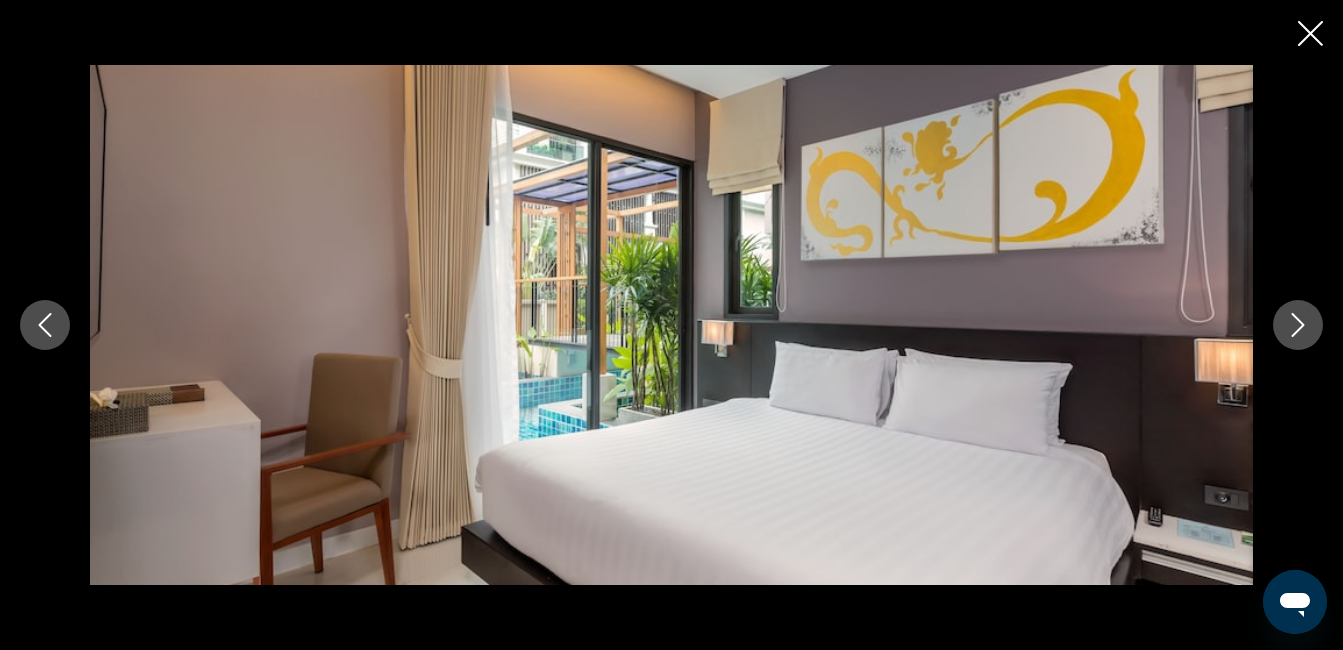 click 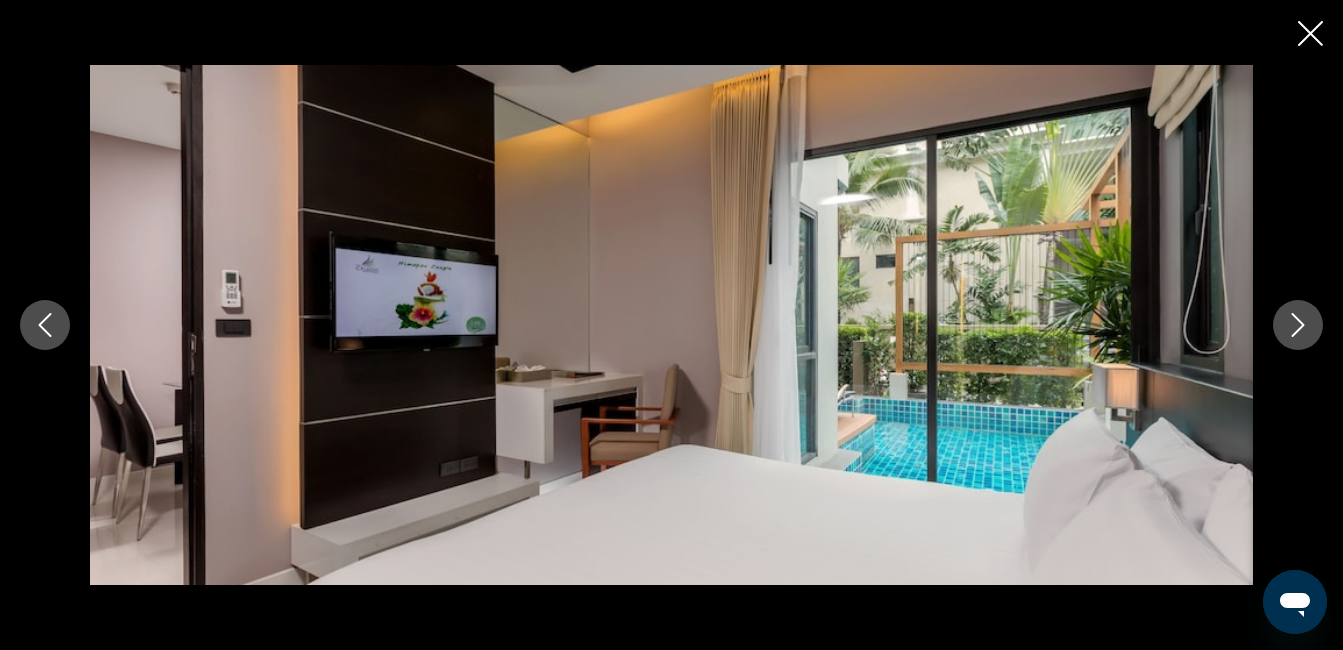 click 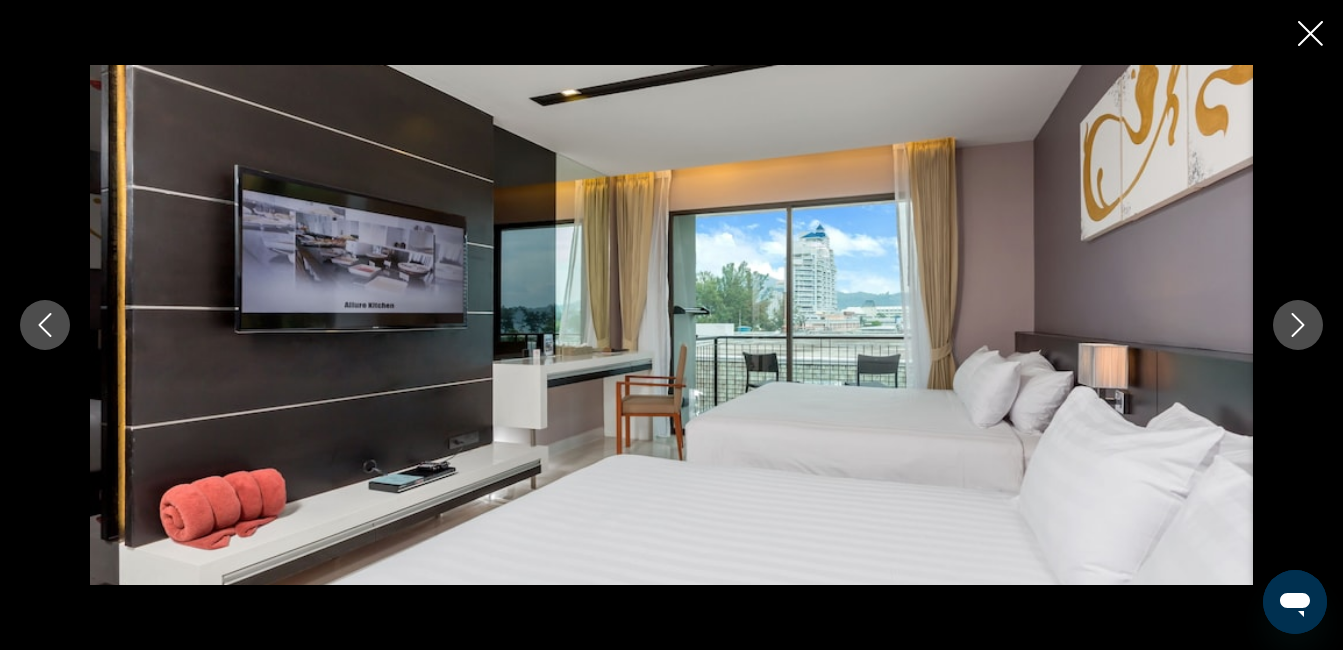 click 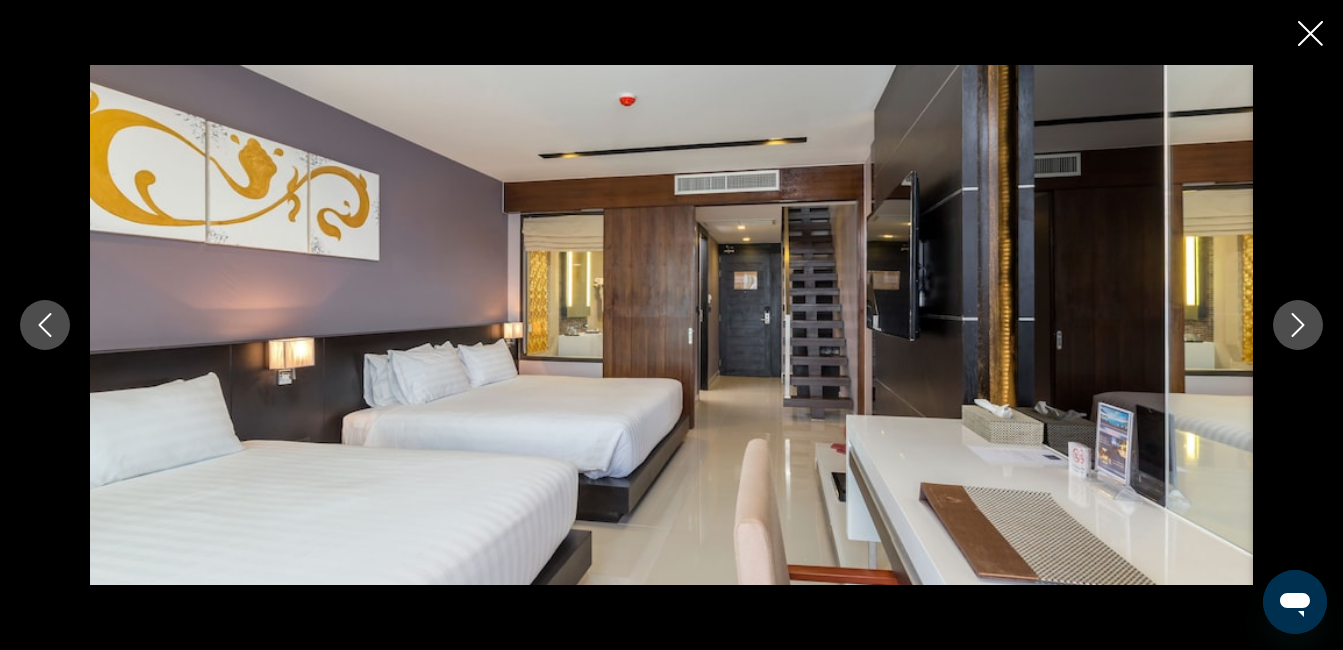 click 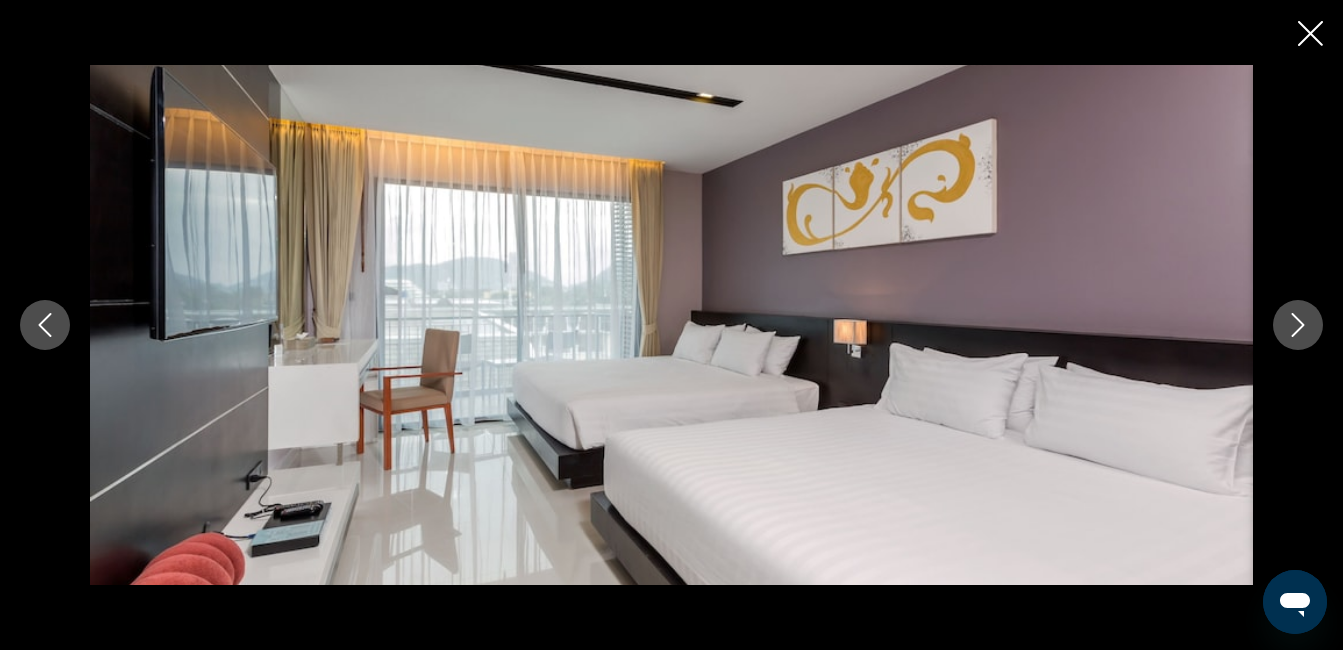 click 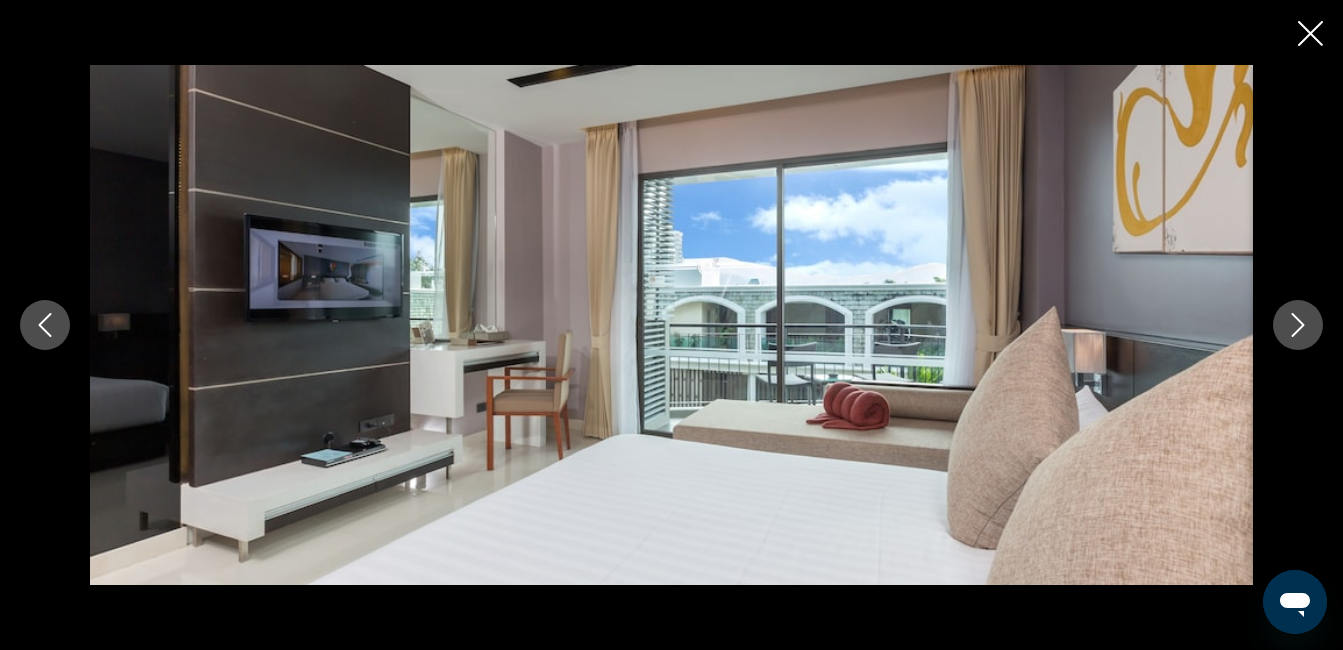 click at bounding box center (1298, 325) 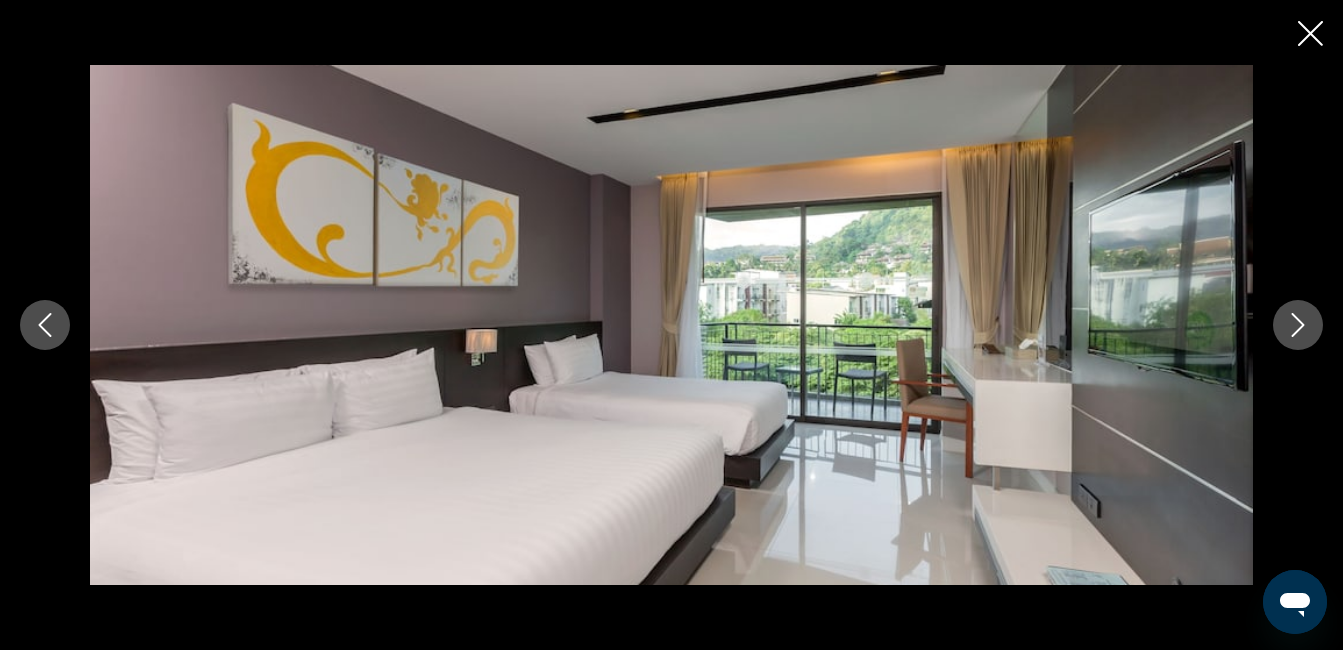 click at bounding box center [1298, 325] 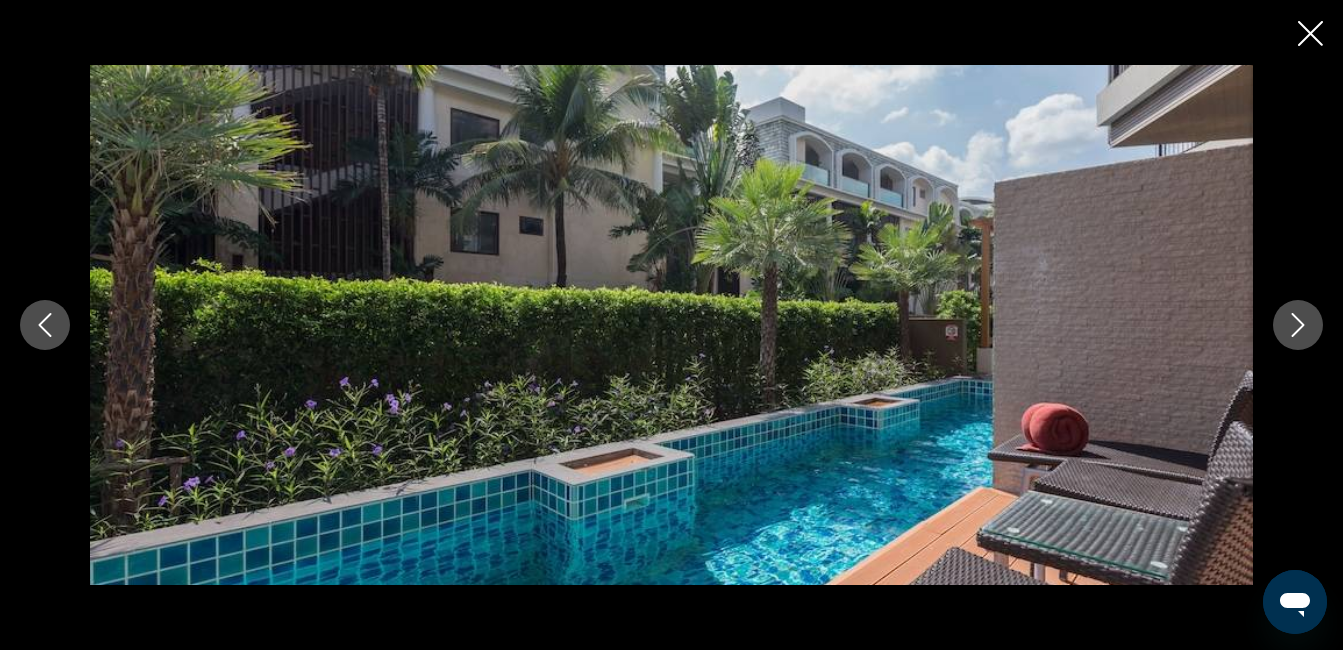 click 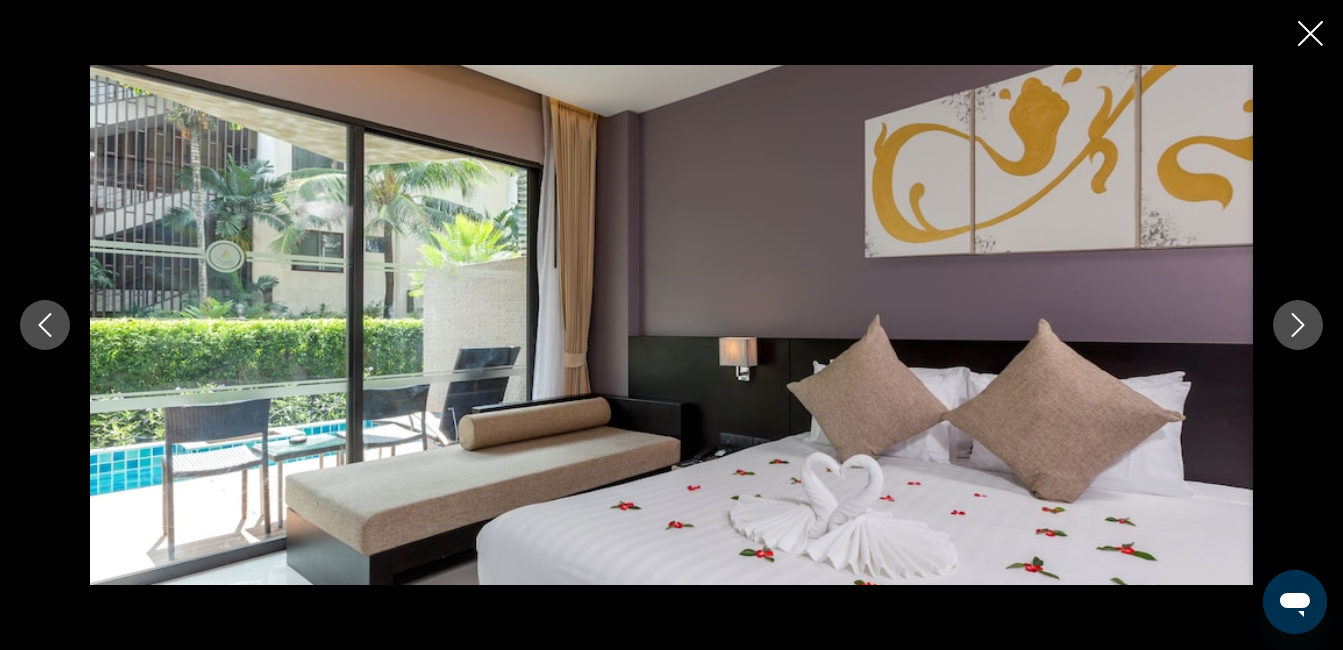 click 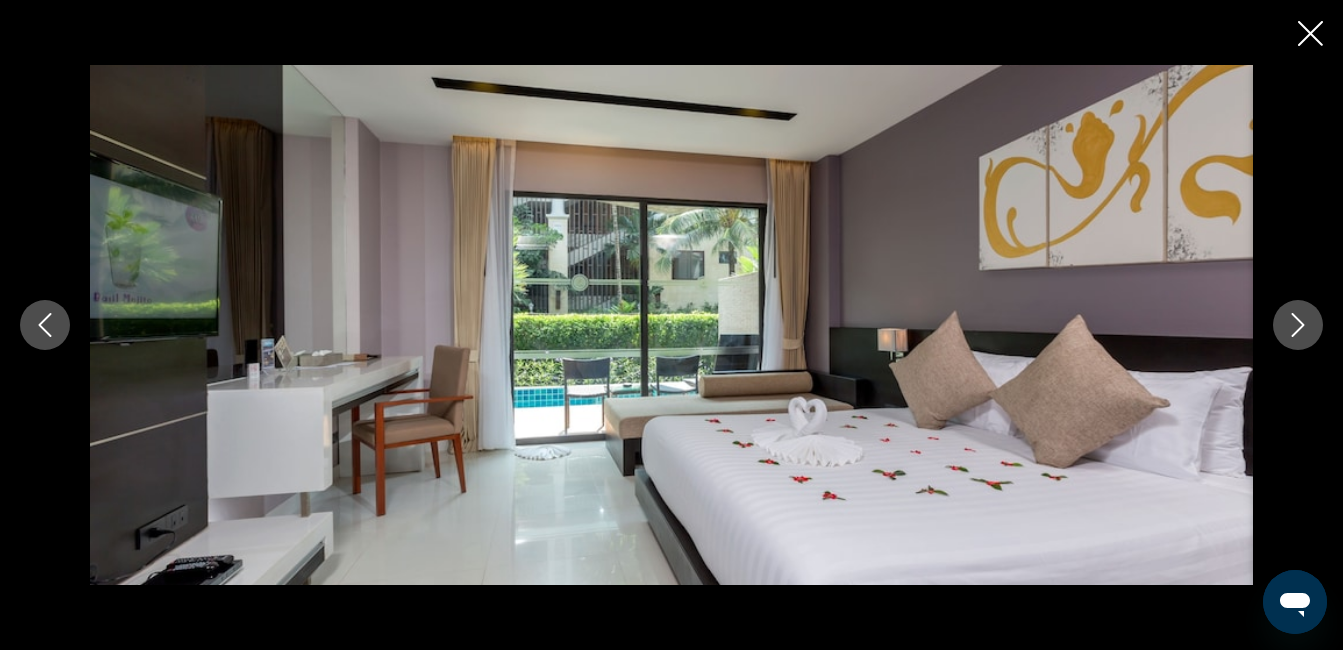 click 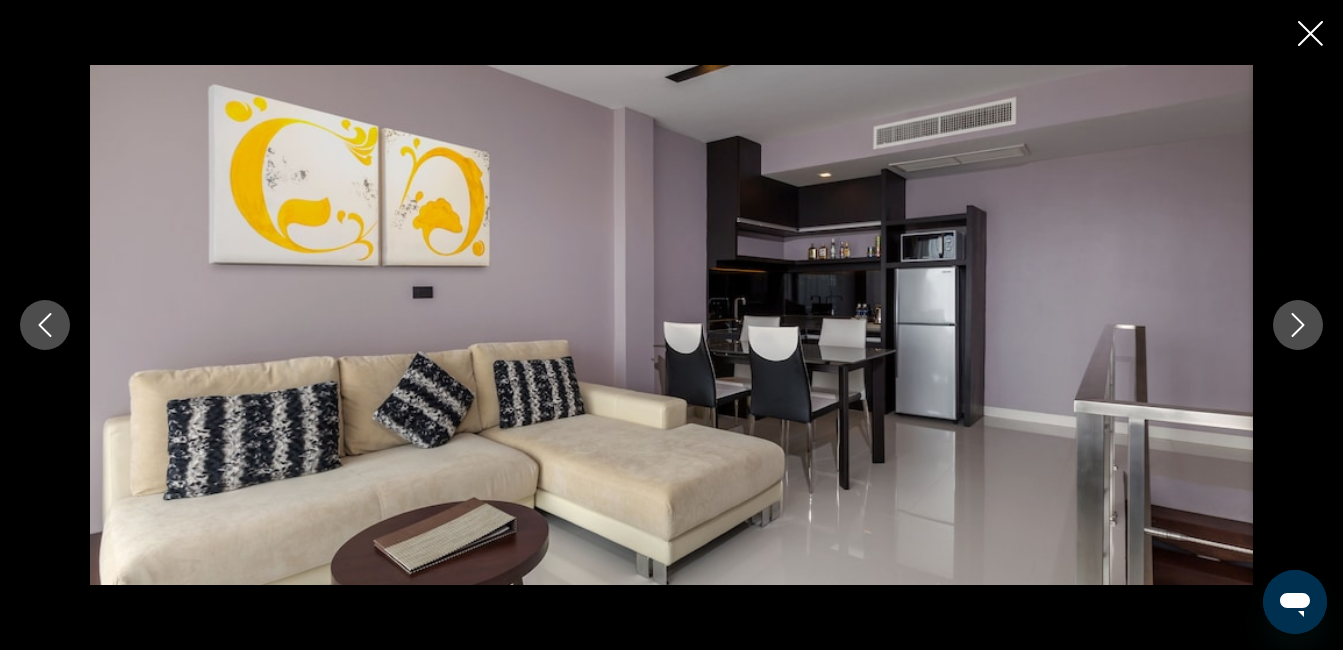 click at bounding box center [671, 325] 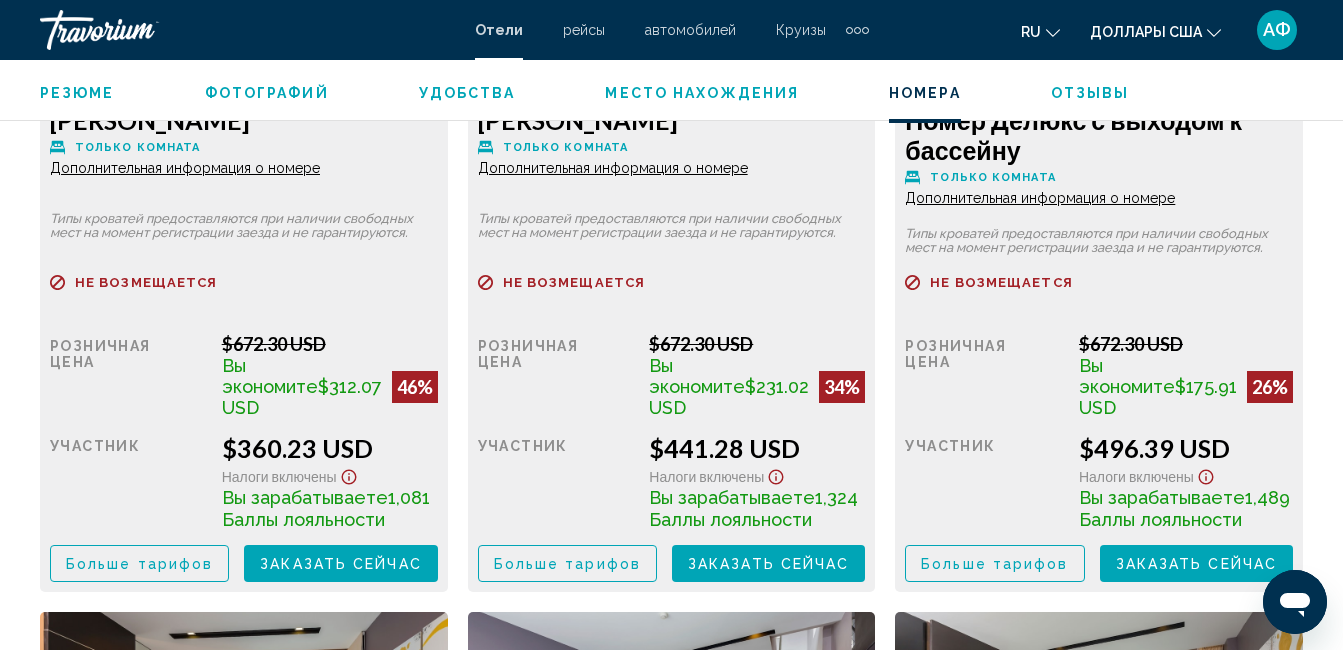 scroll, scrollTop: 3310, scrollLeft: 0, axis: vertical 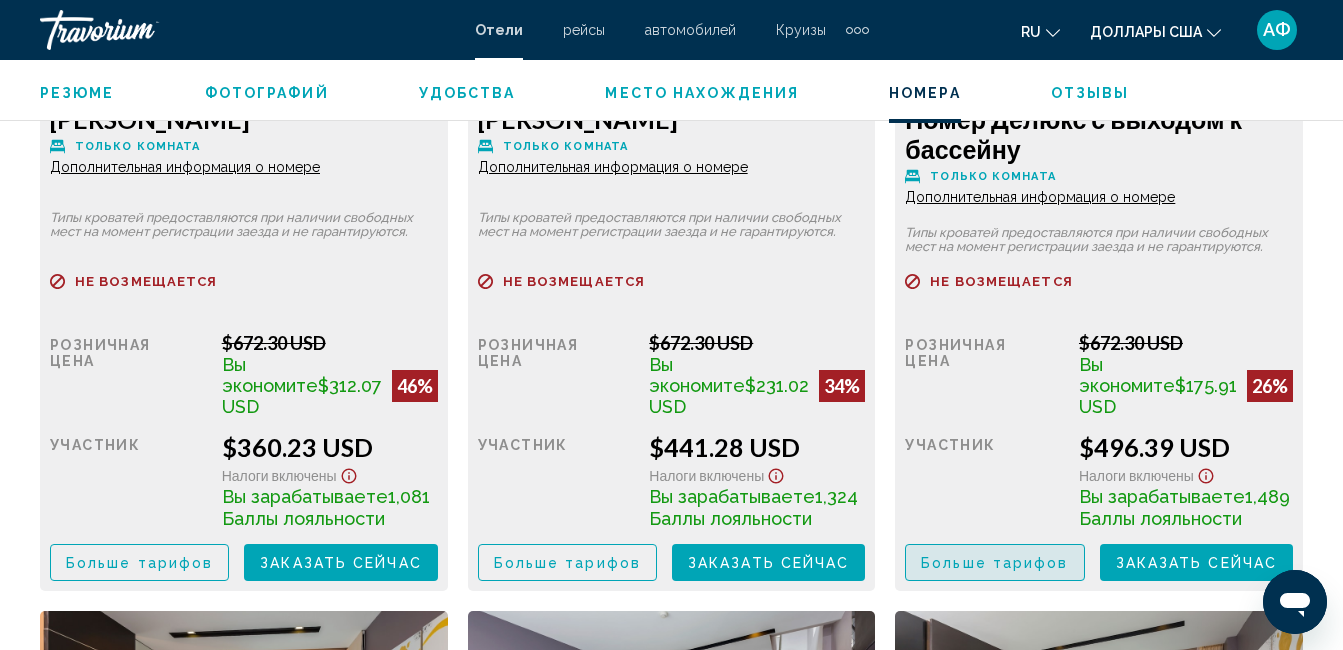click on "Больше тарифов" at bounding box center [994, 562] 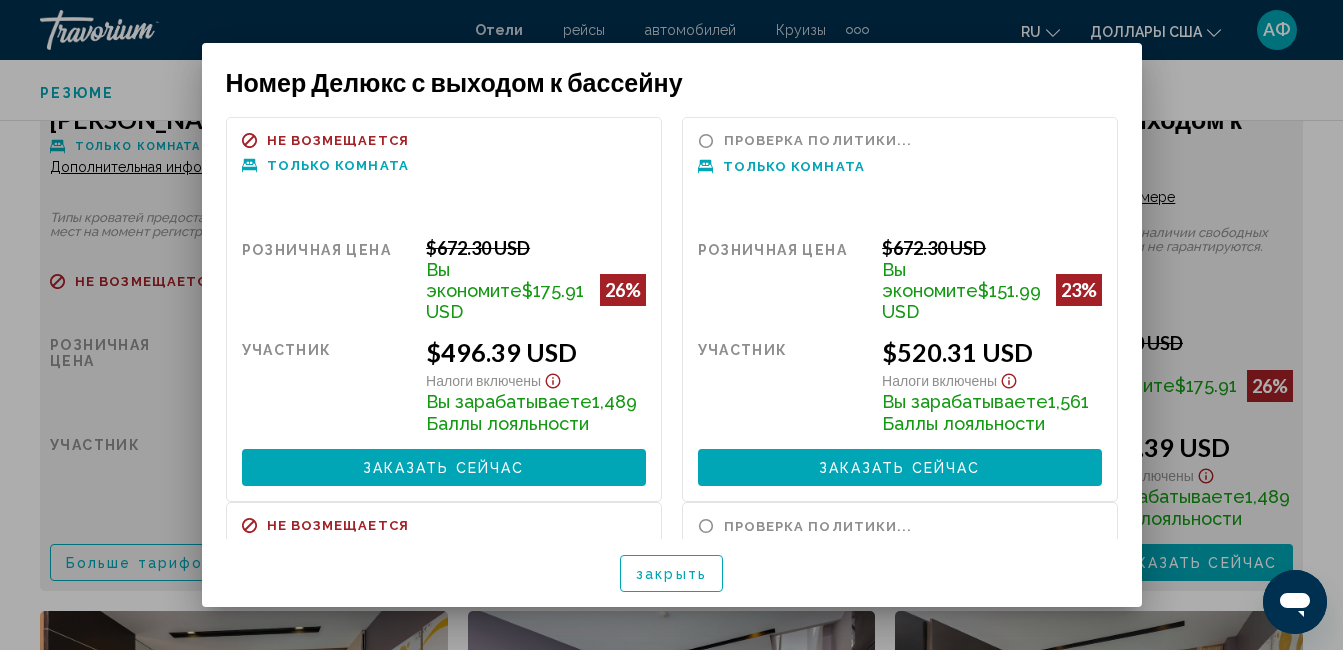 scroll, scrollTop: 0, scrollLeft: 0, axis: both 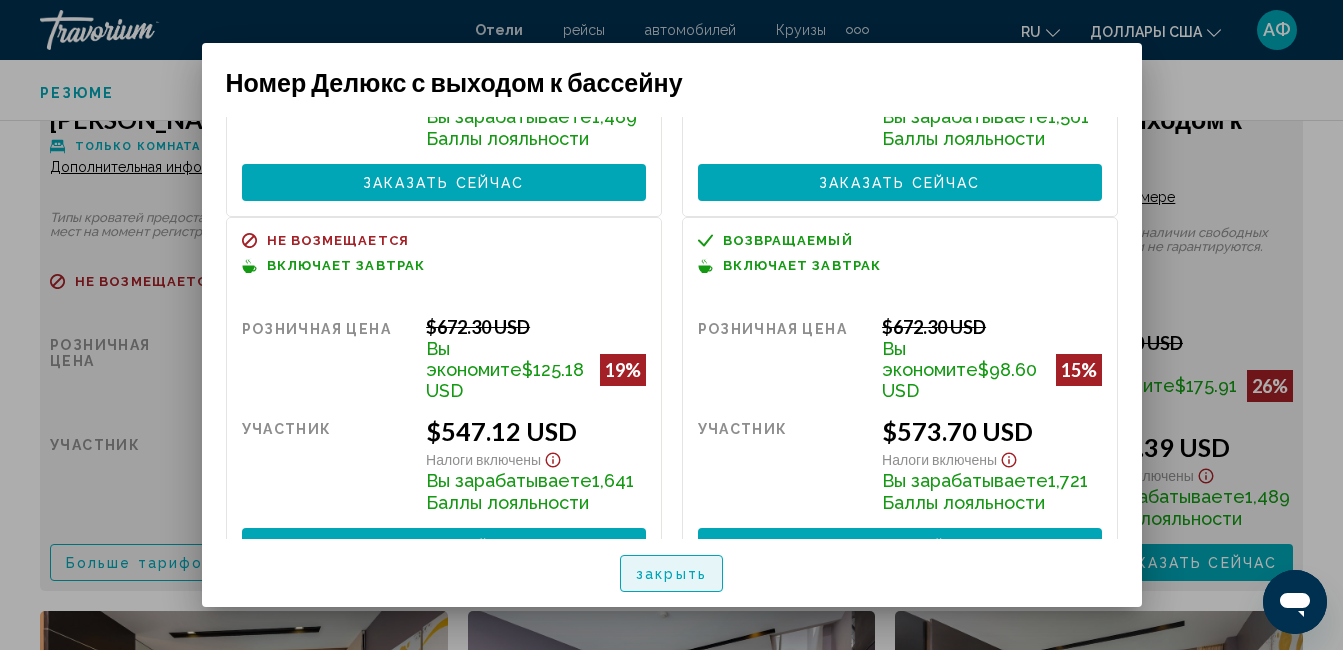 click on "закрыть" at bounding box center (671, 574) 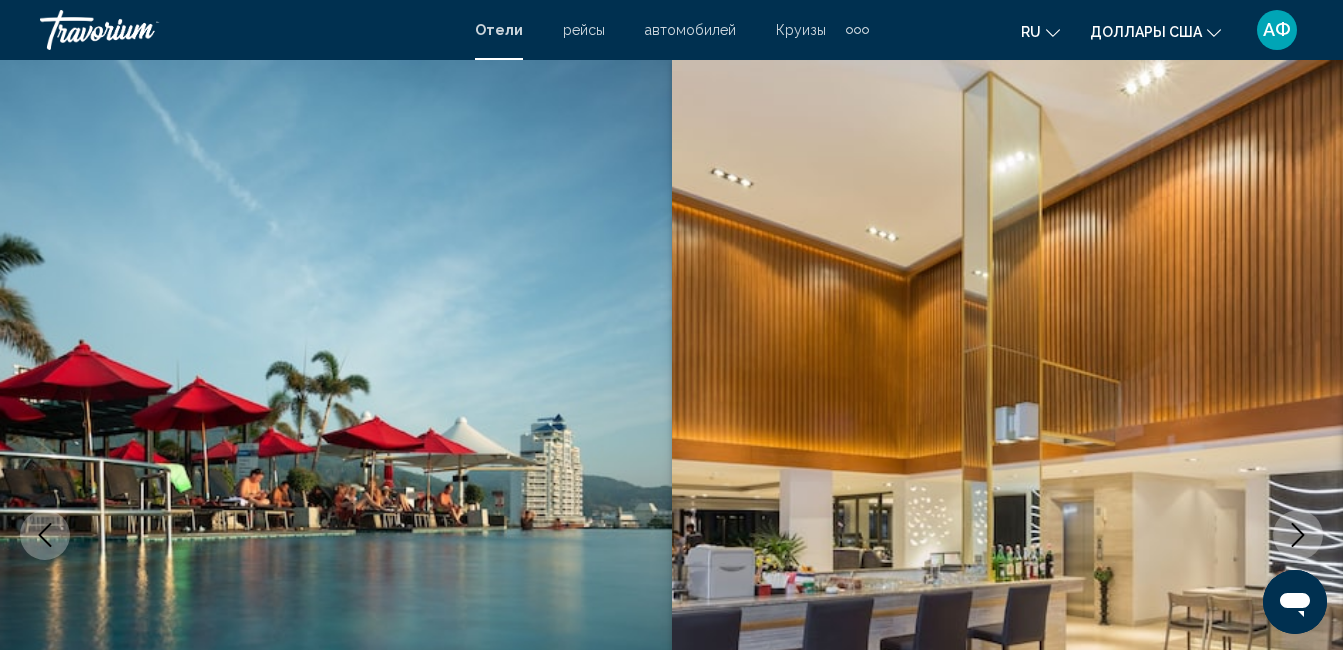 scroll, scrollTop: 3310, scrollLeft: 0, axis: vertical 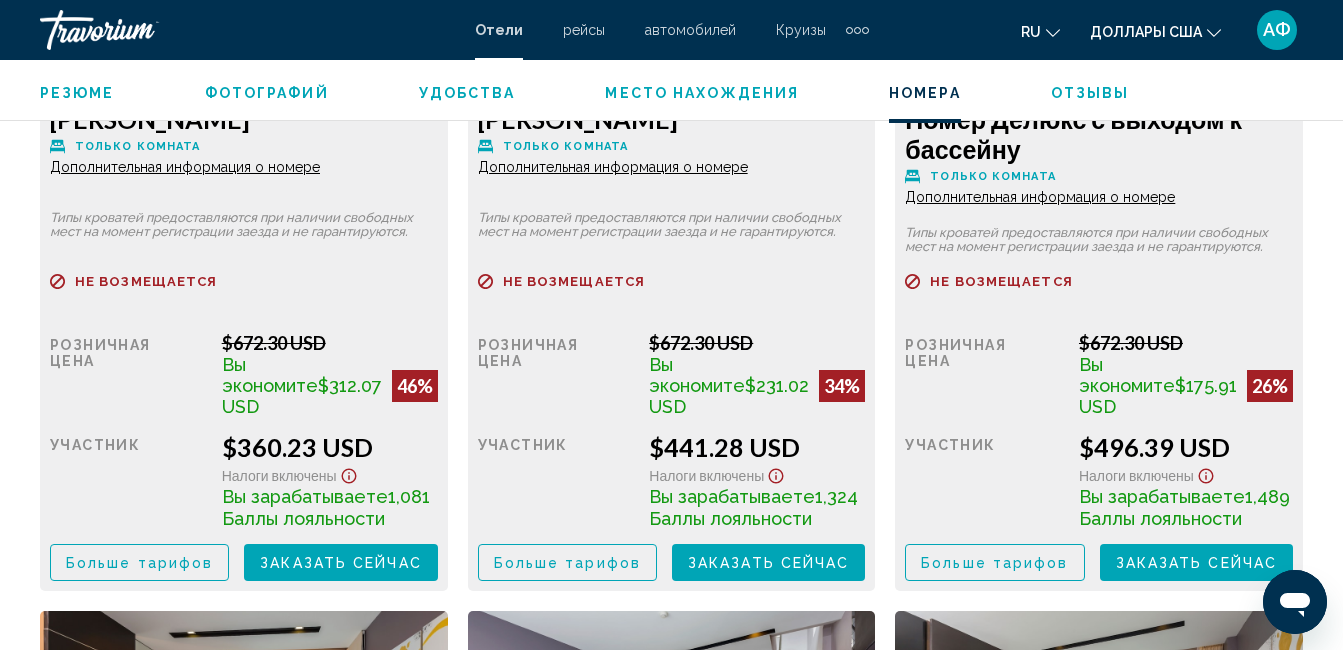 click on "Дополнительная информация о номере" at bounding box center [185, 167] 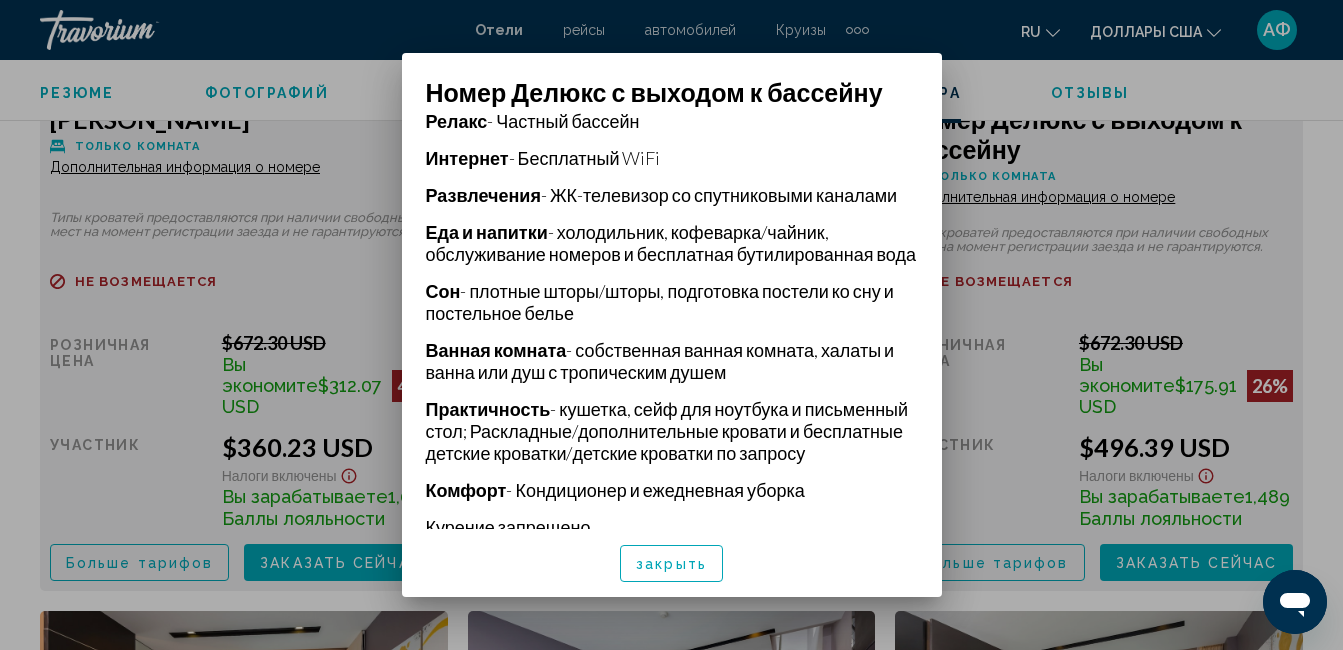 scroll, scrollTop: 595, scrollLeft: 0, axis: vertical 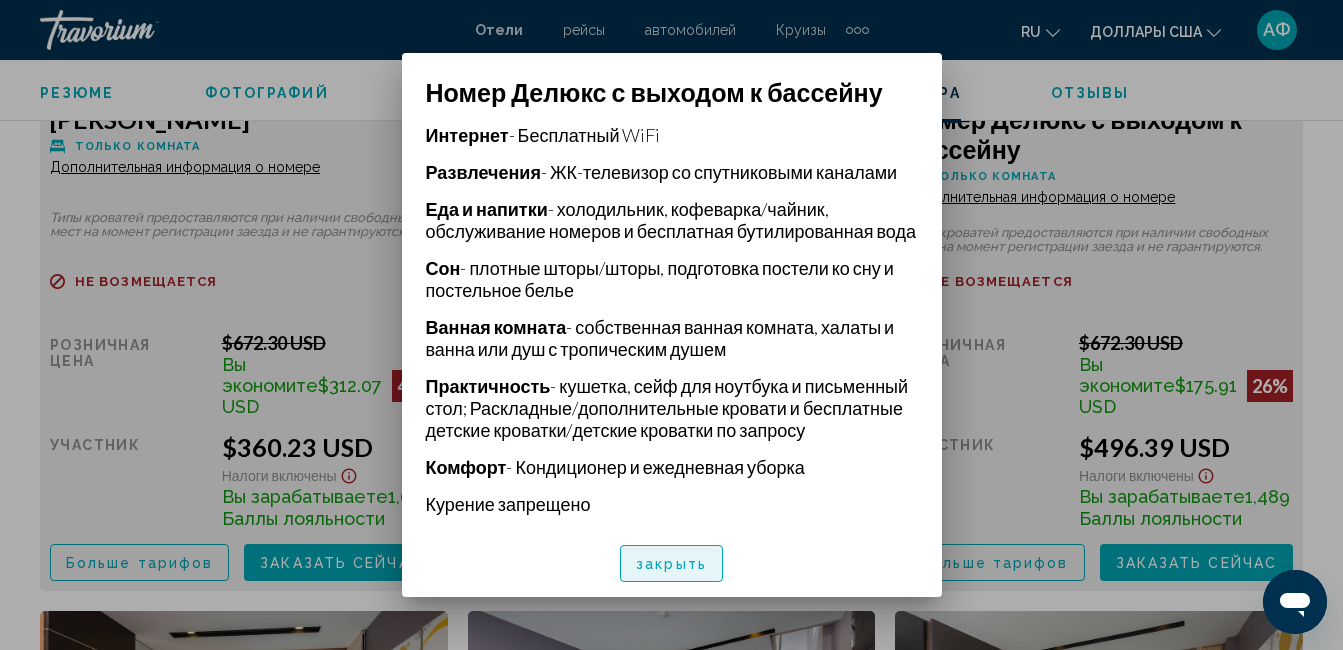 click on "закрыть" at bounding box center [671, 564] 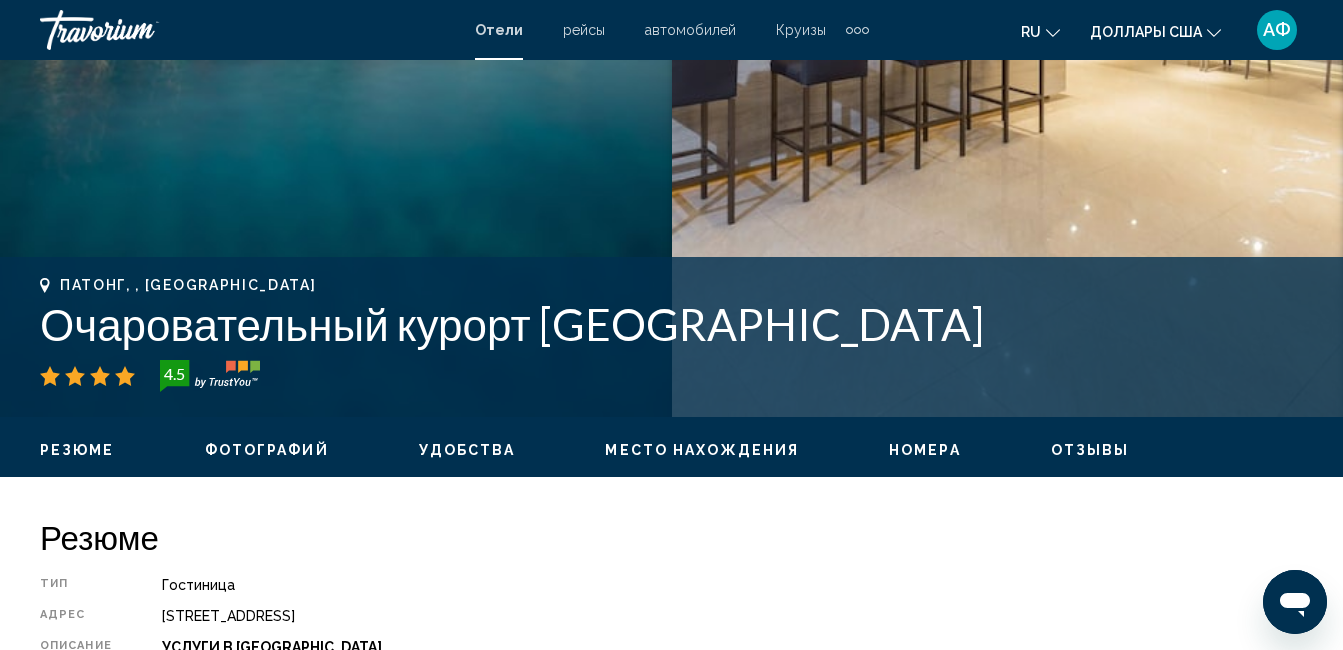 scroll, scrollTop: 510, scrollLeft: 0, axis: vertical 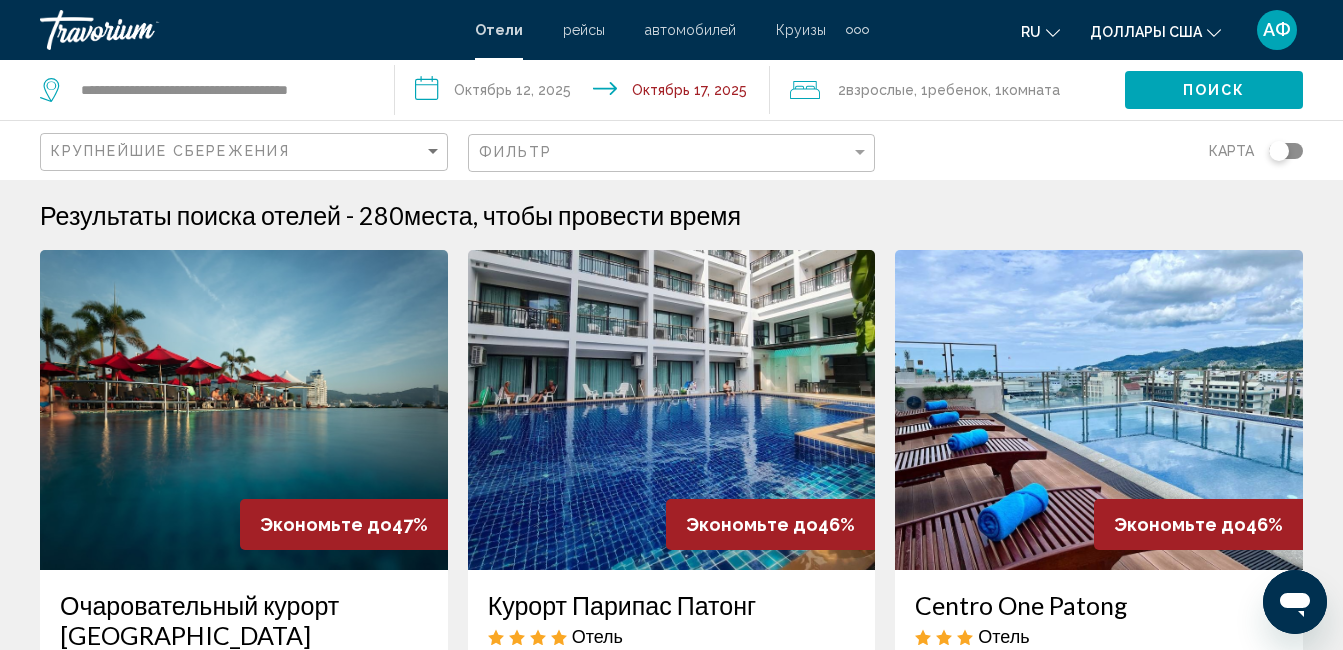 click at bounding box center (672, 410) 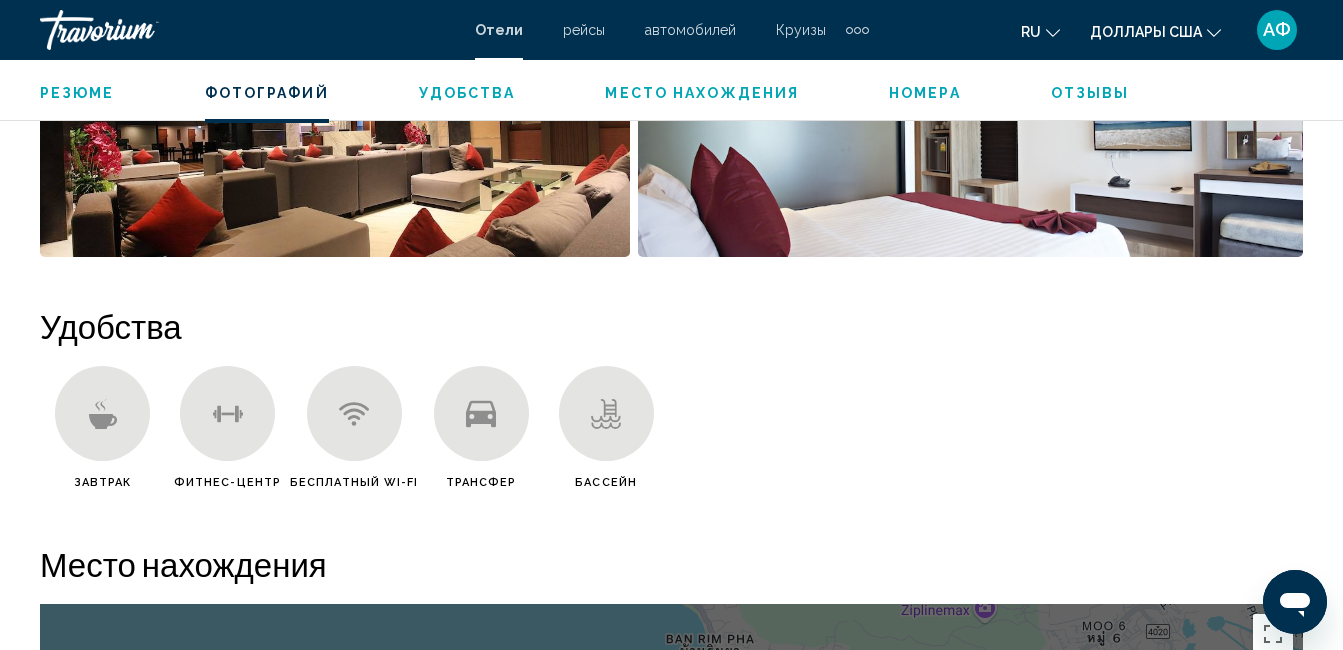scroll, scrollTop: 1510, scrollLeft: 0, axis: vertical 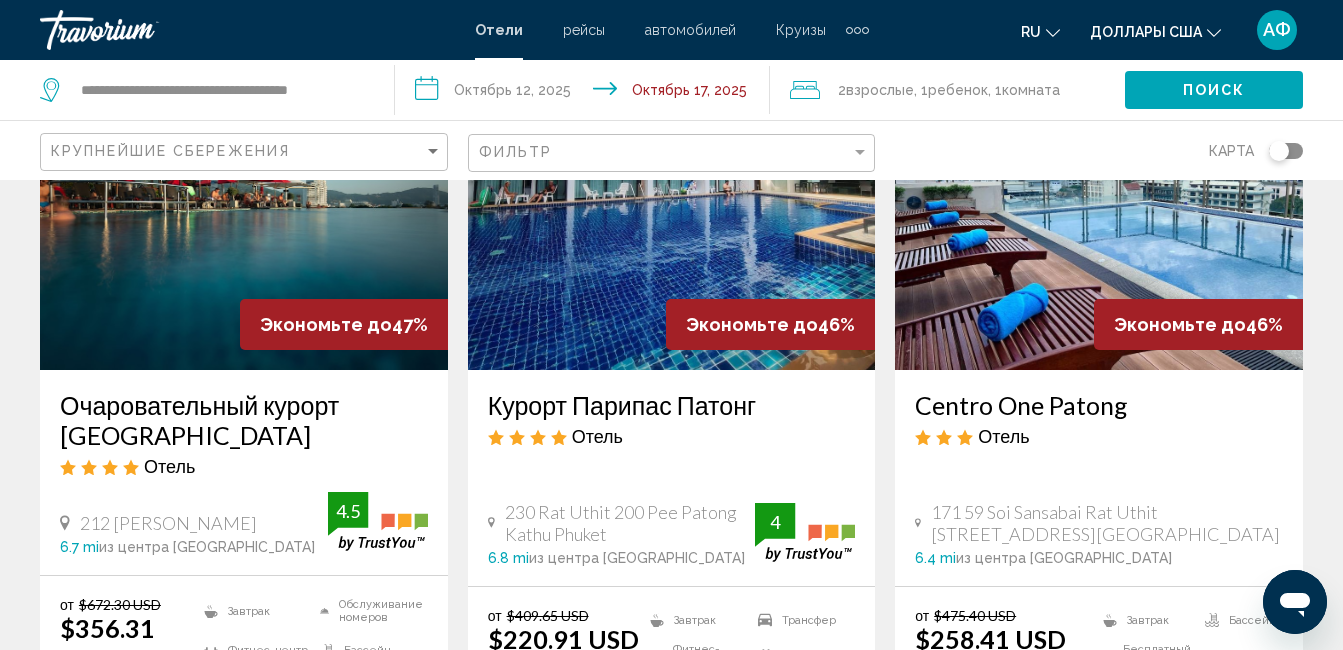 click at bounding box center [1099, 210] 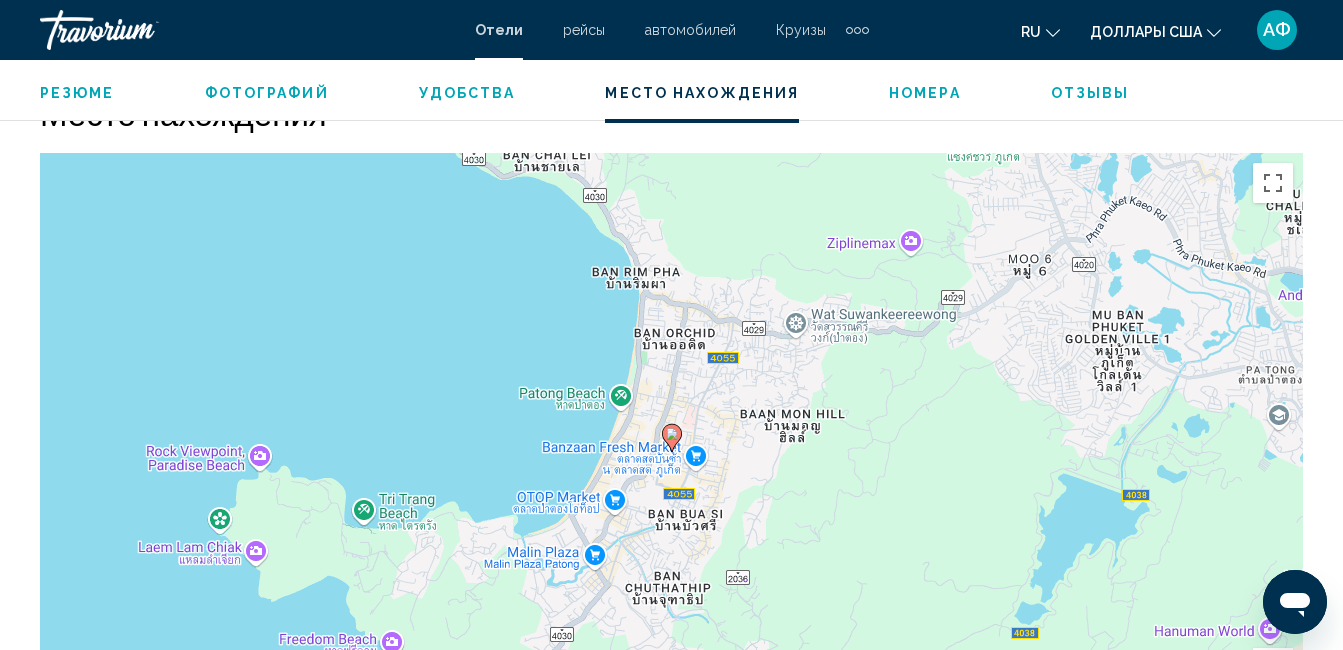 scroll, scrollTop: 2210, scrollLeft: 0, axis: vertical 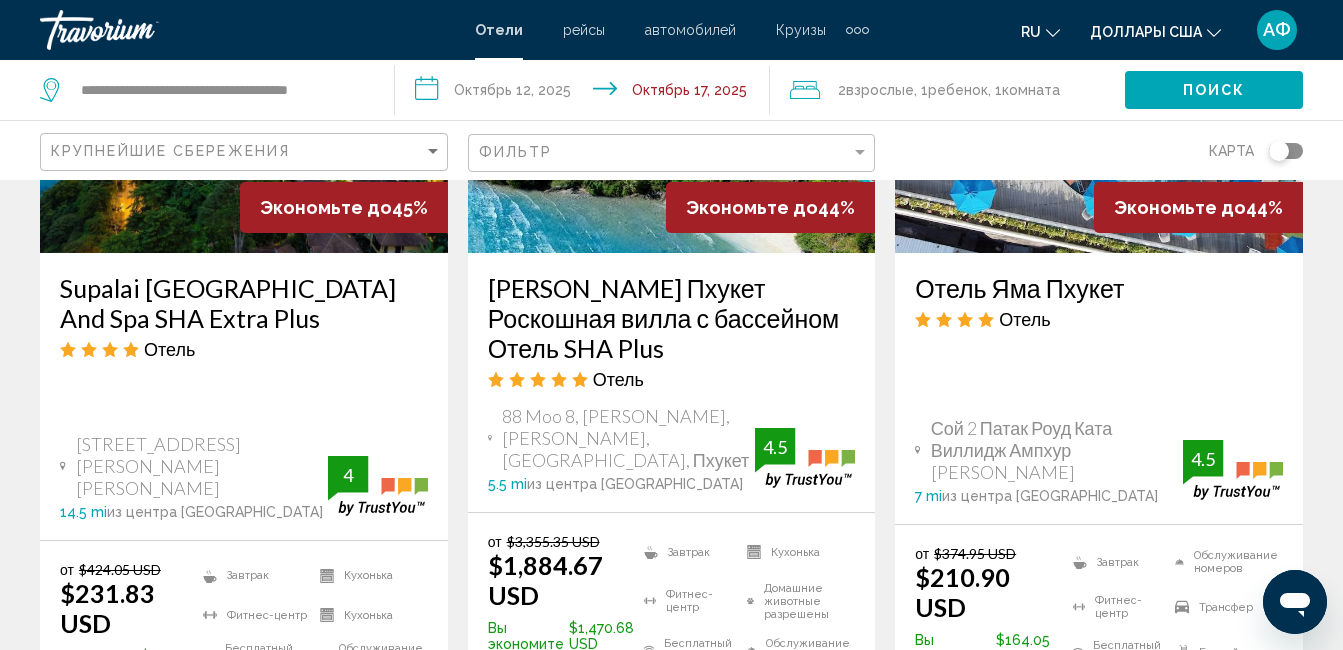 click on "Supalai Scenic Bay Resort And Spa SHA Extra Plus
Отель
69/9 Moo 6, Ao Po Lang Deand Rd., Paklok, Thalang, Пхукет 14.5 mi  из центра  Phuket Town от отеля 4" at bounding box center [244, 396] 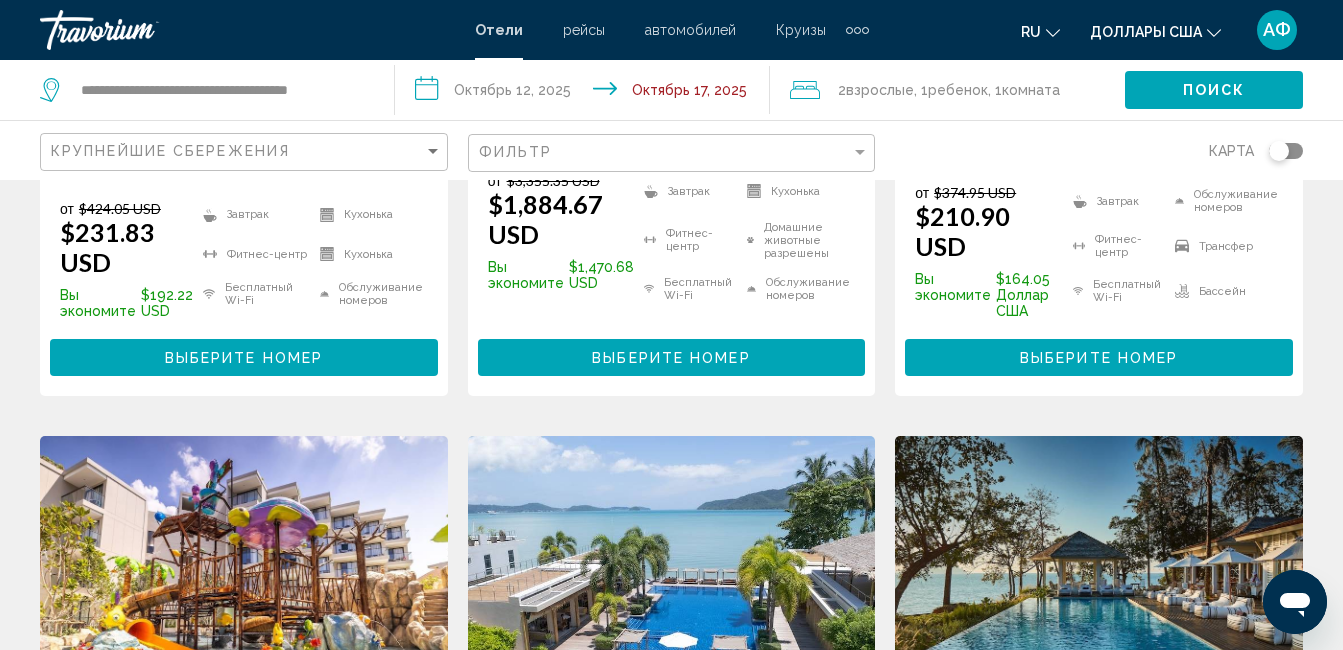 scroll, scrollTop: 1500, scrollLeft: 0, axis: vertical 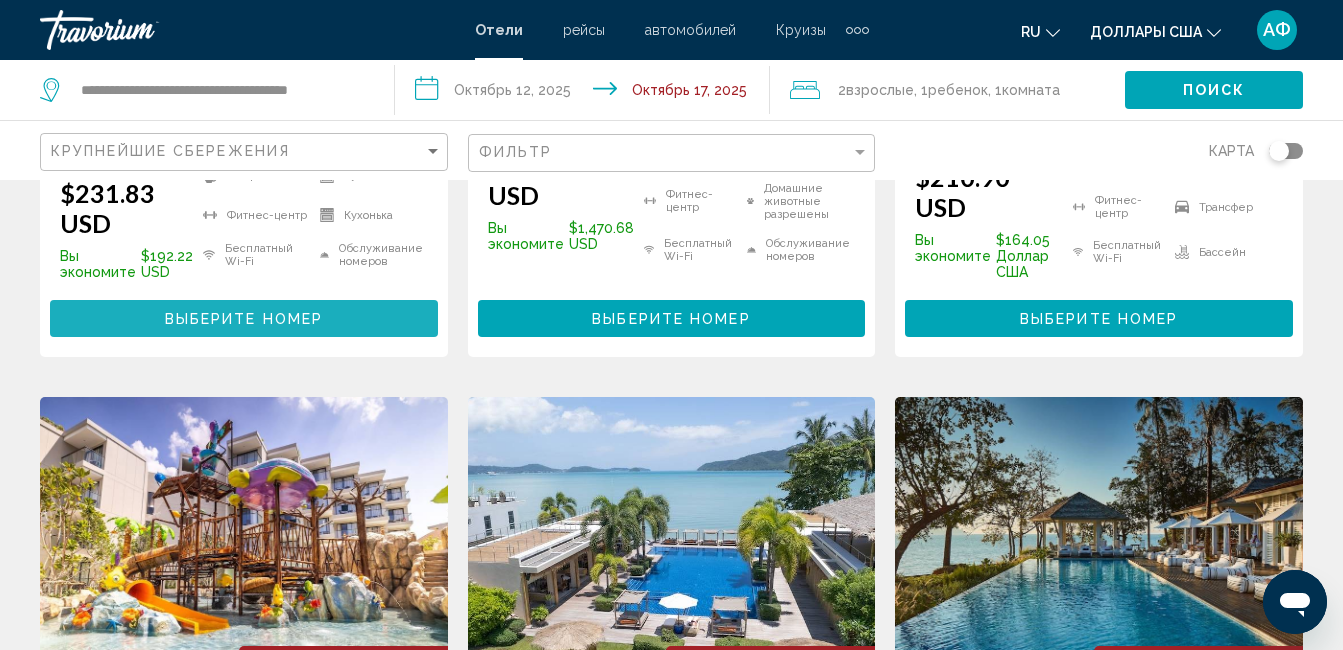 click on "Выберите номер" at bounding box center [244, 319] 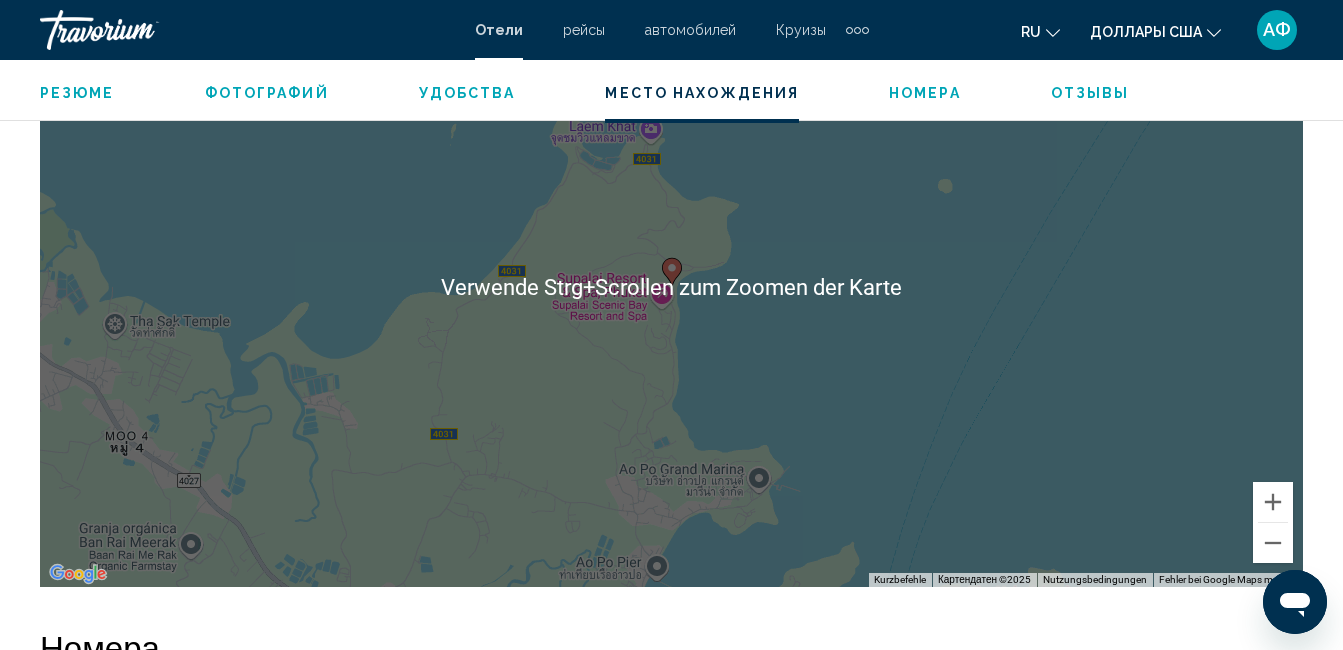 scroll, scrollTop: 2410, scrollLeft: 0, axis: vertical 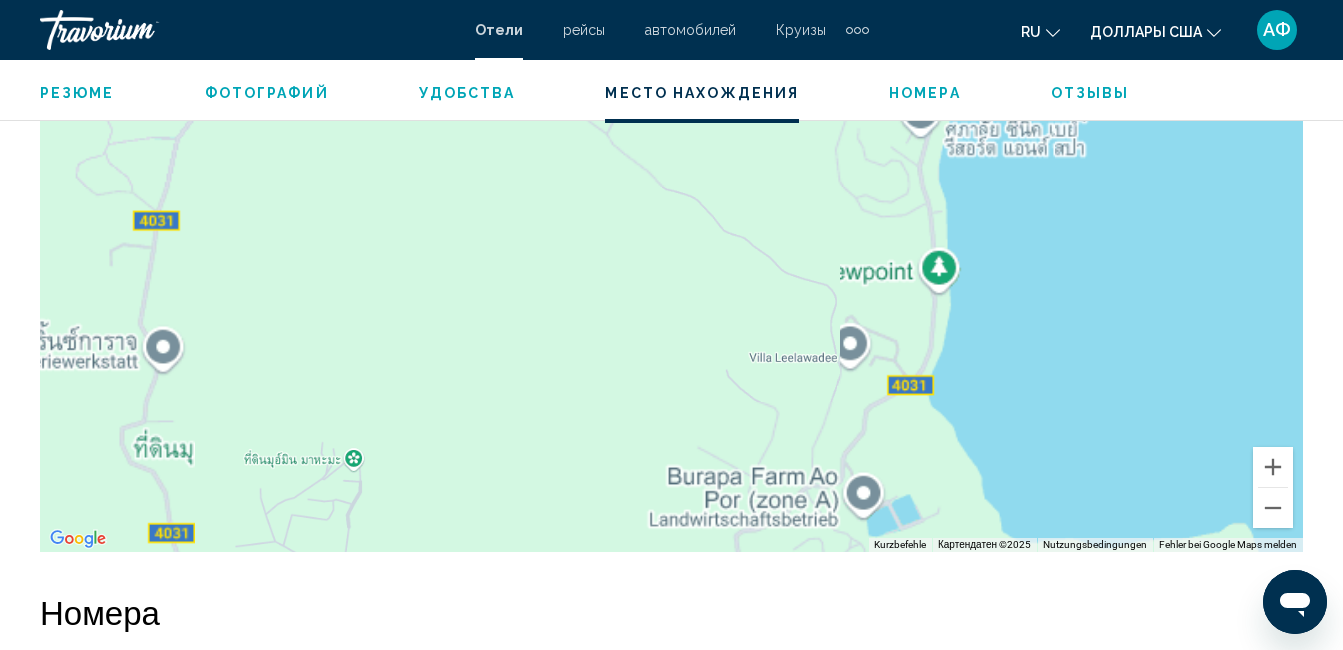 click on "Um von einem Element zum anderen zu gelangen, drückst du die Pfeiltasten entsprechend. Um den Modus zum Ziehen mit der Tastatur zu aktivieren, drückst du Alt + Eingabetaste. Wenn du den Modus aktiviert hast, kannst du die Markierung mit den Pfeiltasten verschieben. Nachdem du sie an die gewünschte Stelle gezogen bzw. verschoben hast, drückst du einfach die Eingabetaste. Durch Drücken der Esc-Taste kannst du den Vorgang abbrechen." at bounding box center [671, 252] 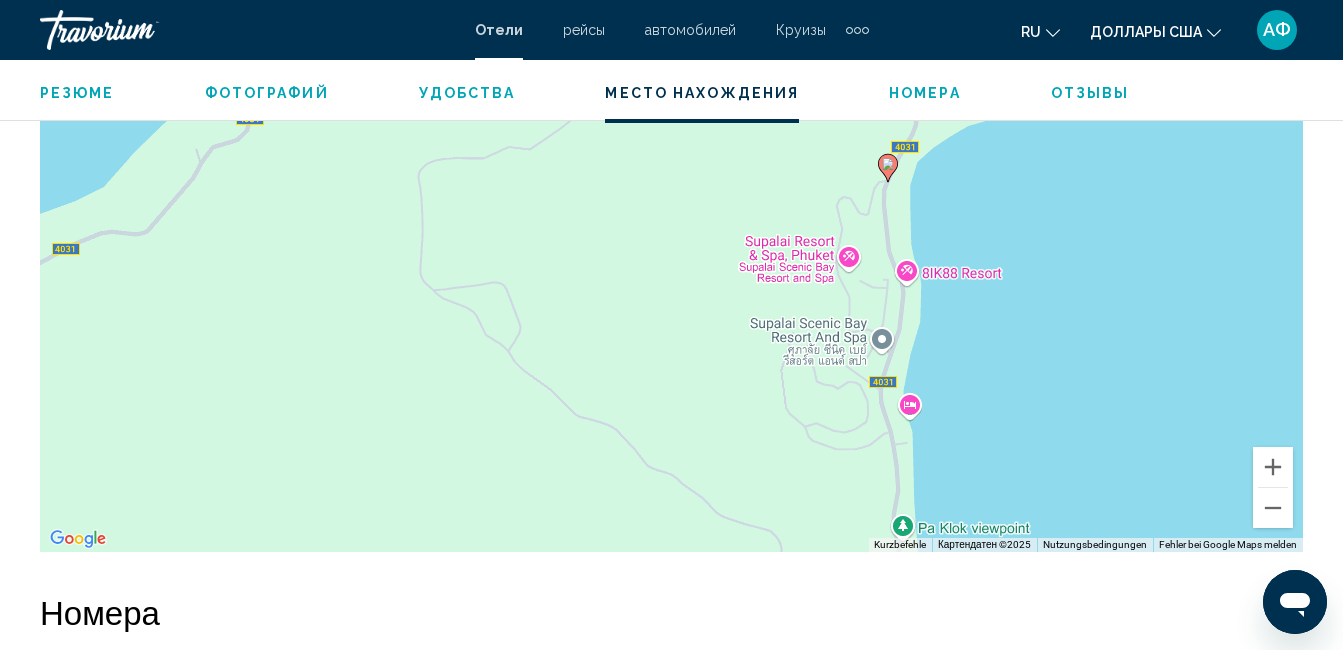 drag, startPoint x: 776, startPoint y: 239, endPoint x: 668, endPoint y: 512, distance: 293.58646 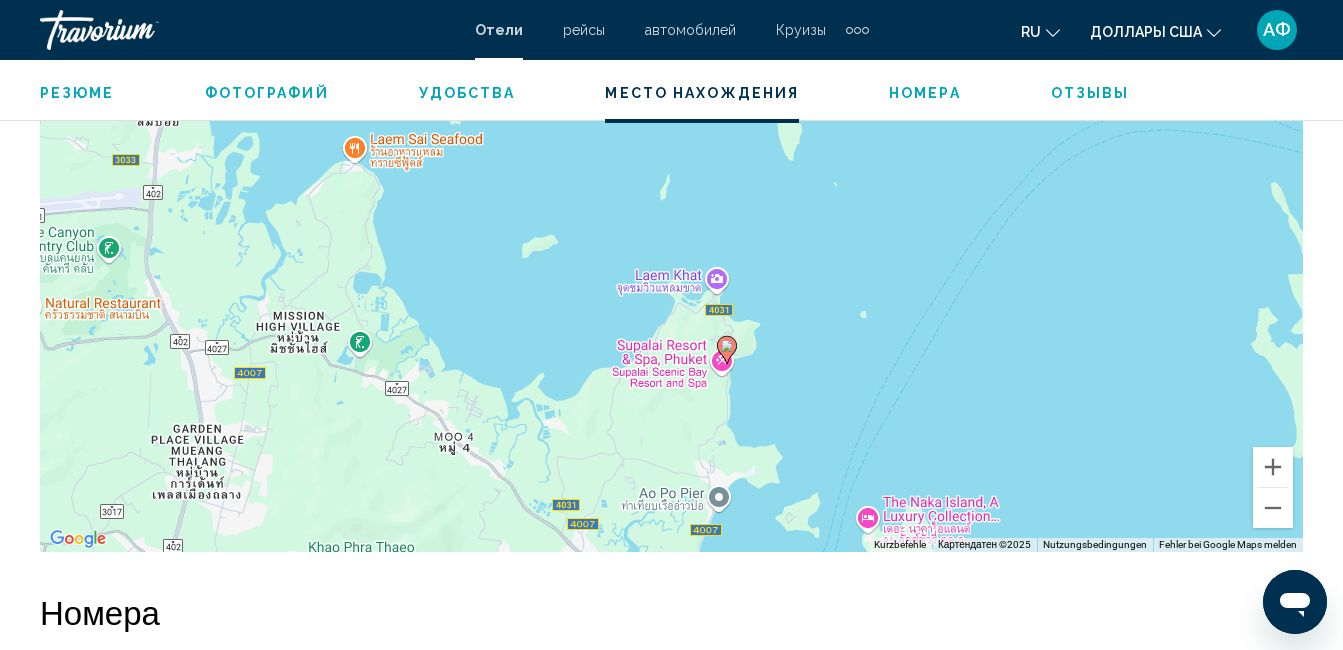 drag, startPoint x: 541, startPoint y: 246, endPoint x: 683, endPoint y: 373, distance: 190.50722 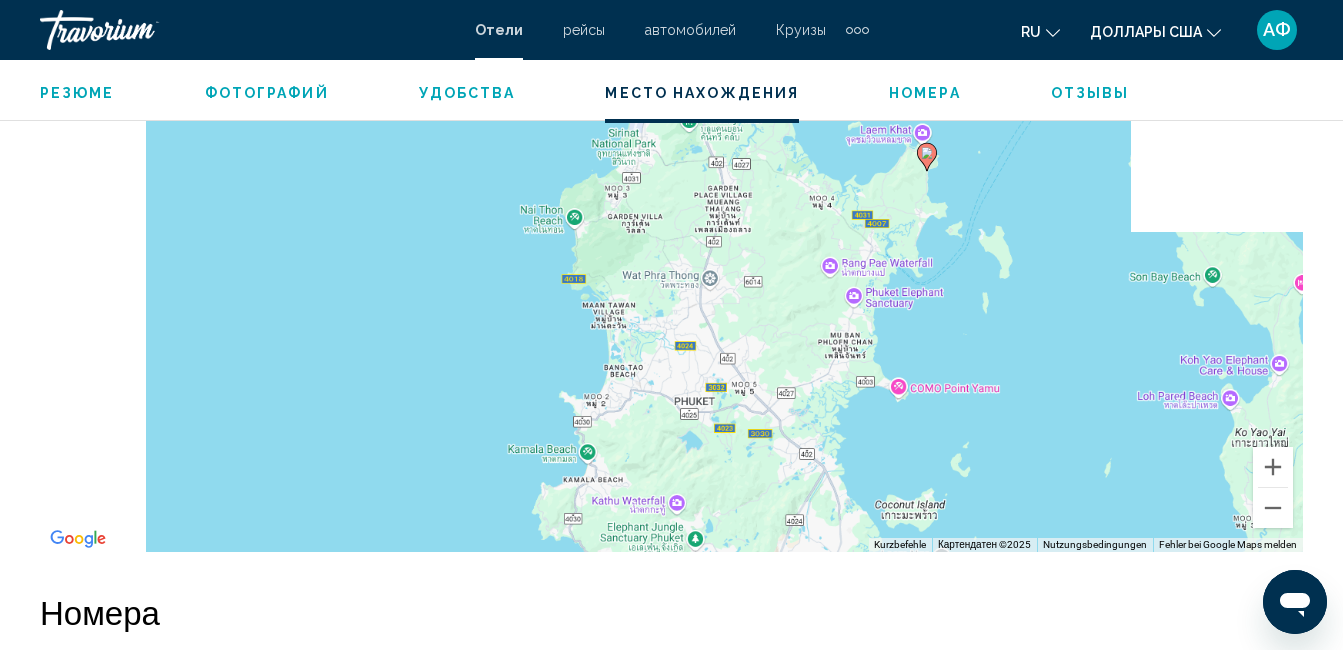 drag, startPoint x: 413, startPoint y: 457, endPoint x: 808, endPoint y: 206, distance: 468.00214 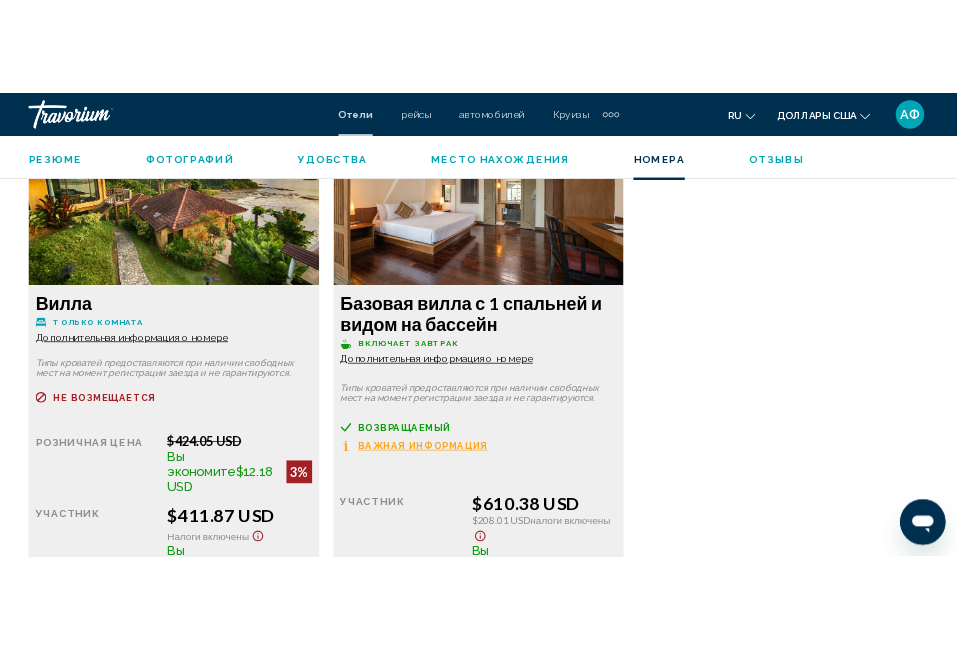 scroll, scrollTop: 3710, scrollLeft: 0, axis: vertical 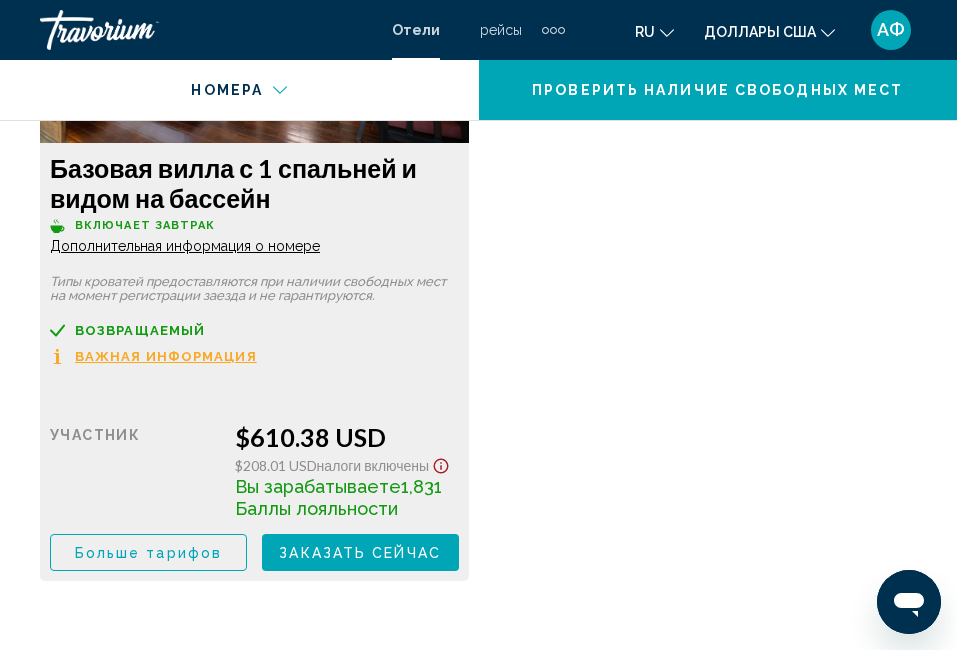 click on "Больше тарифов" at bounding box center [148, -923] 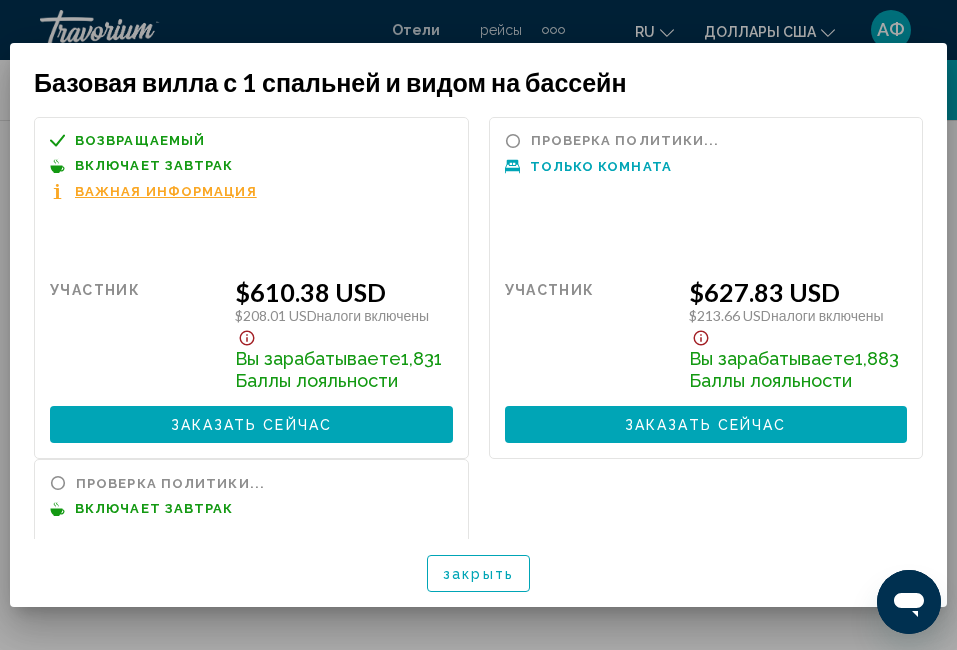 scroll, scrollTop: 0, scrollLeft: 0, axis: both 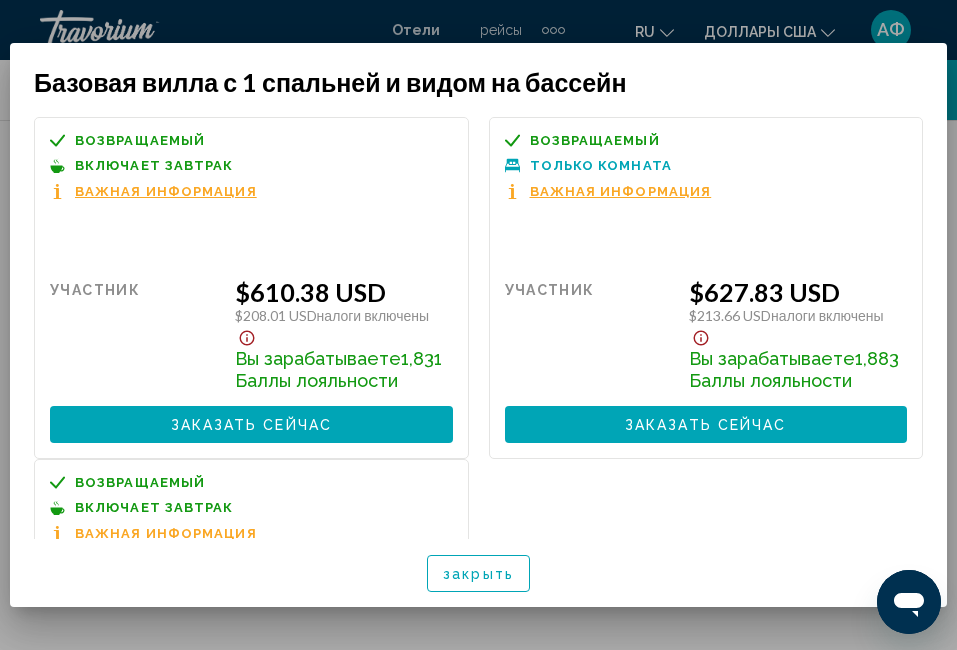 click on "Важная информация" at bounding box center (166, 191) 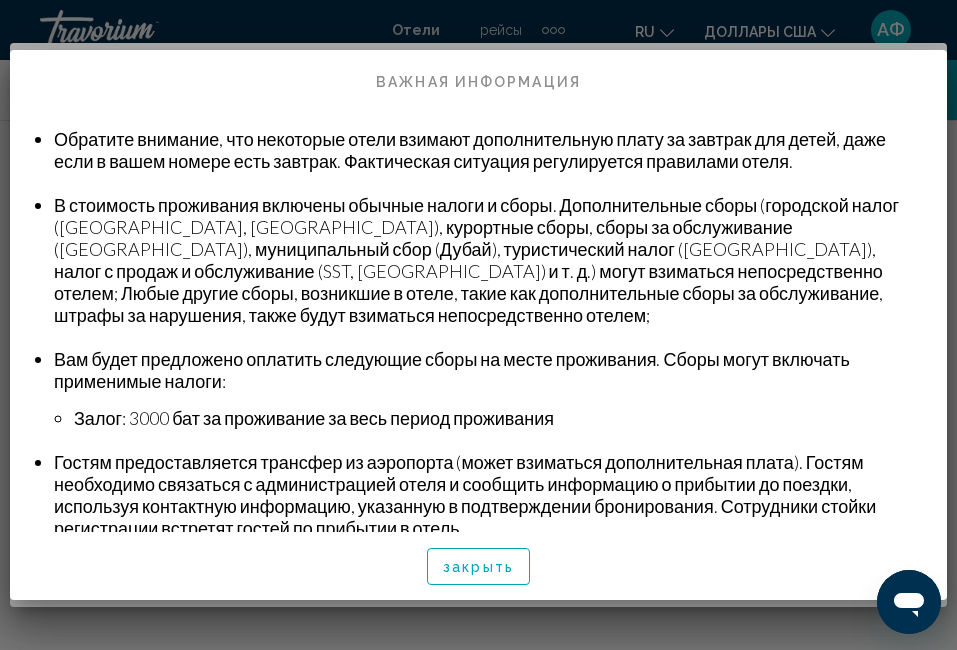 scroll, scrollTop: 450, scrollLeft: 0, axis: vertical 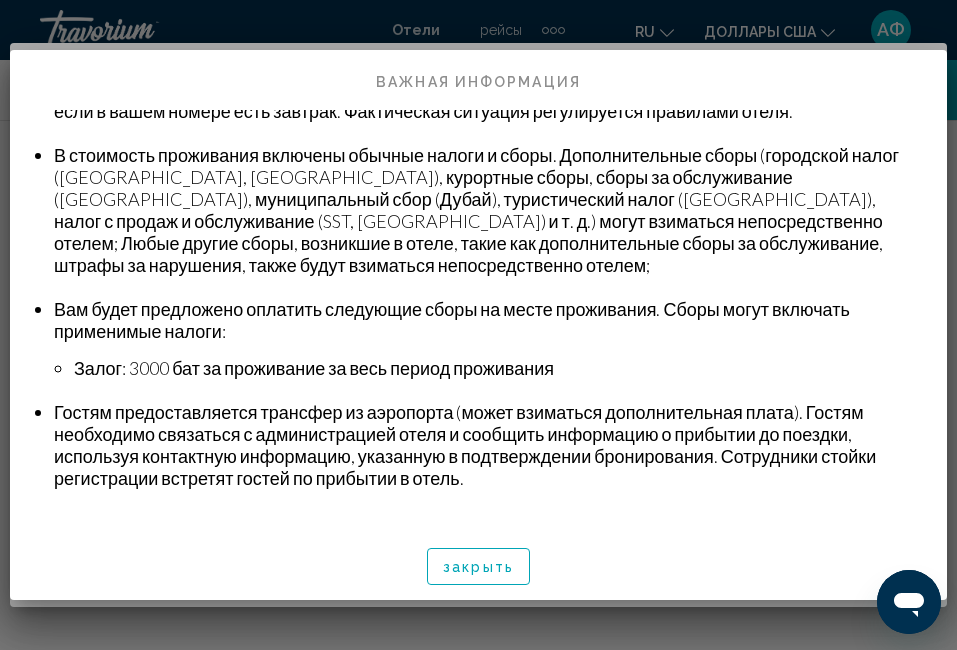 click on "закрыть" at bounding box center (478, 567) 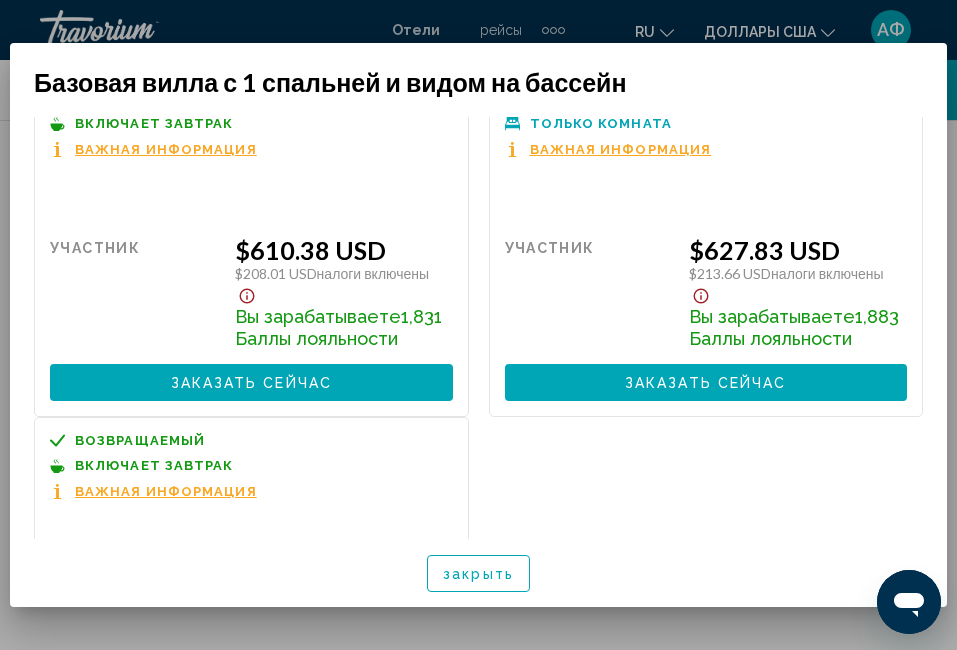 scroll, scrollTop: 0, scrollLeft: 0, axis: both 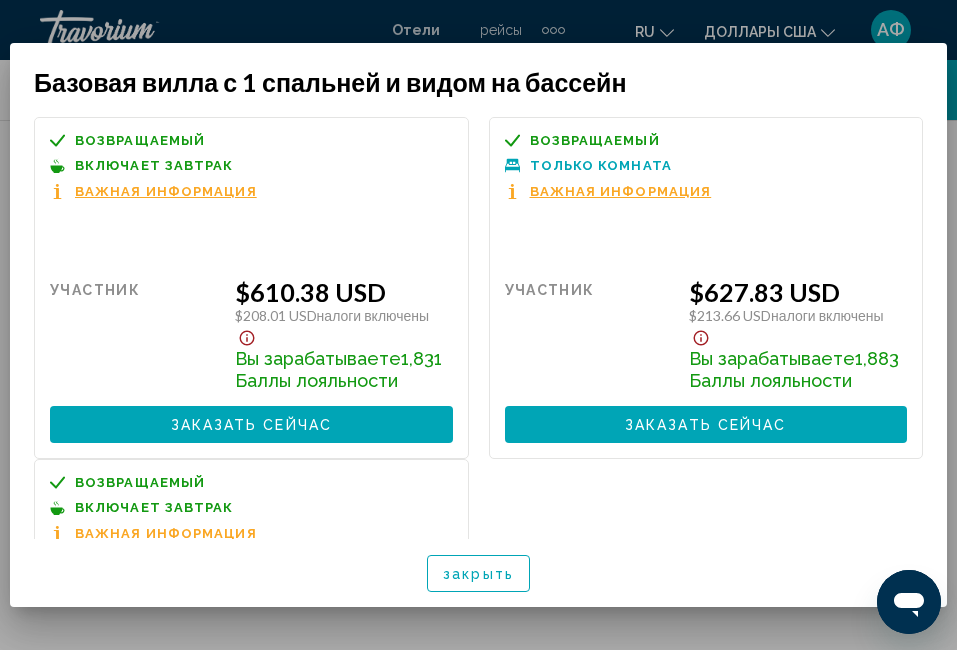 click on "Заказать сейчас Больше недоступно" at bounding box center [251, 424] 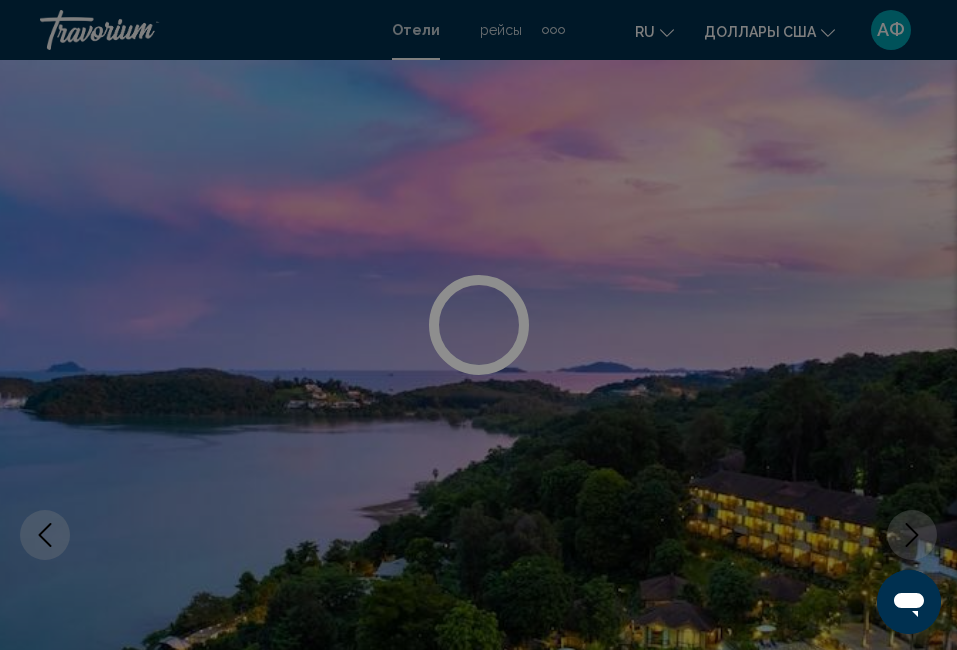 scroll, scrollTop: 5310, scrollLeft: 0, axis: vertical 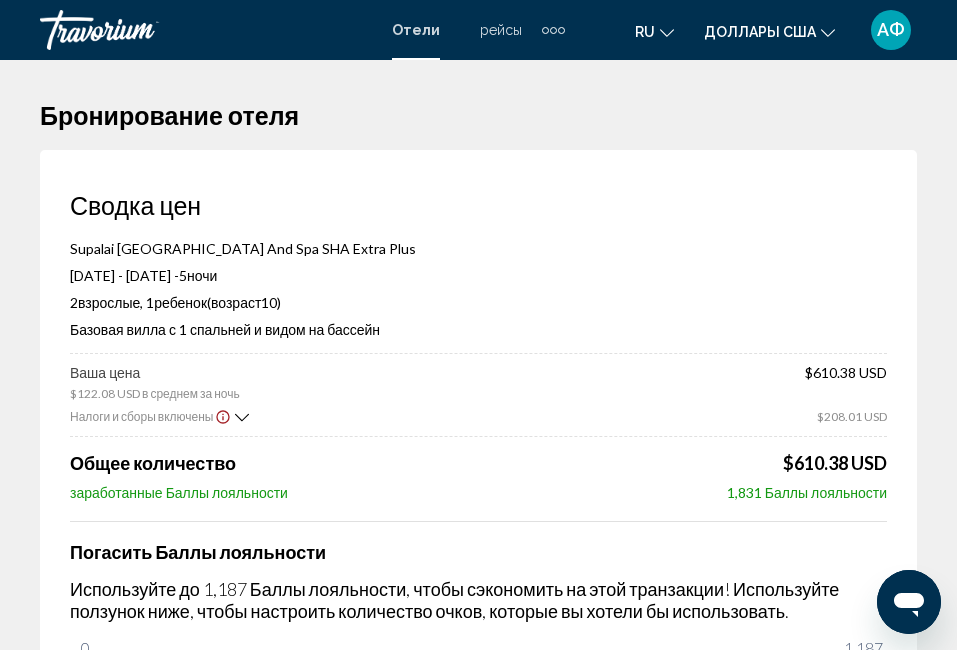 drag, startPoint x: 71, startPoint y: 248, endPoint x: 381, endPoint y: 253, distance: 310.0403 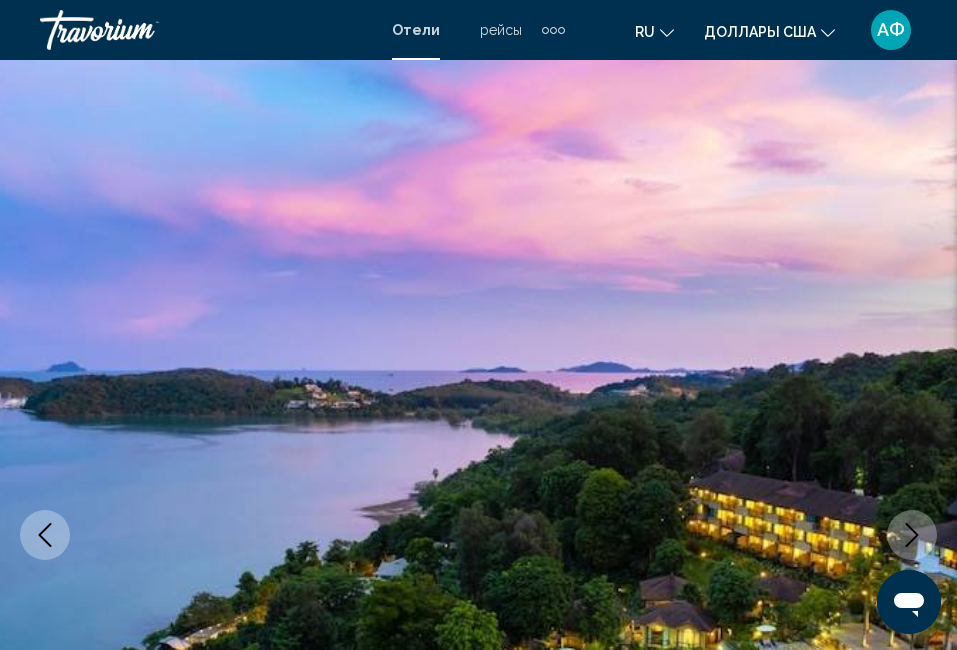 scroll, scrollTop: 210, scrollLeft: 0, axis: vertical 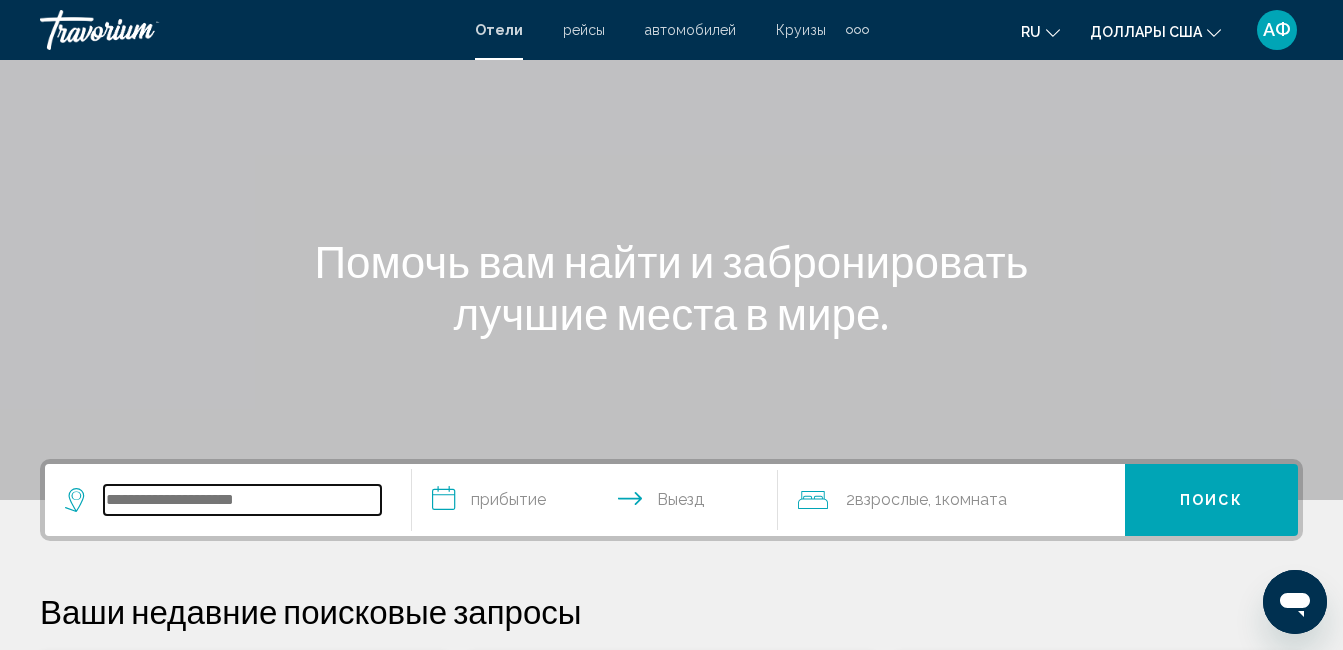 click at bounding box center (242, 500) 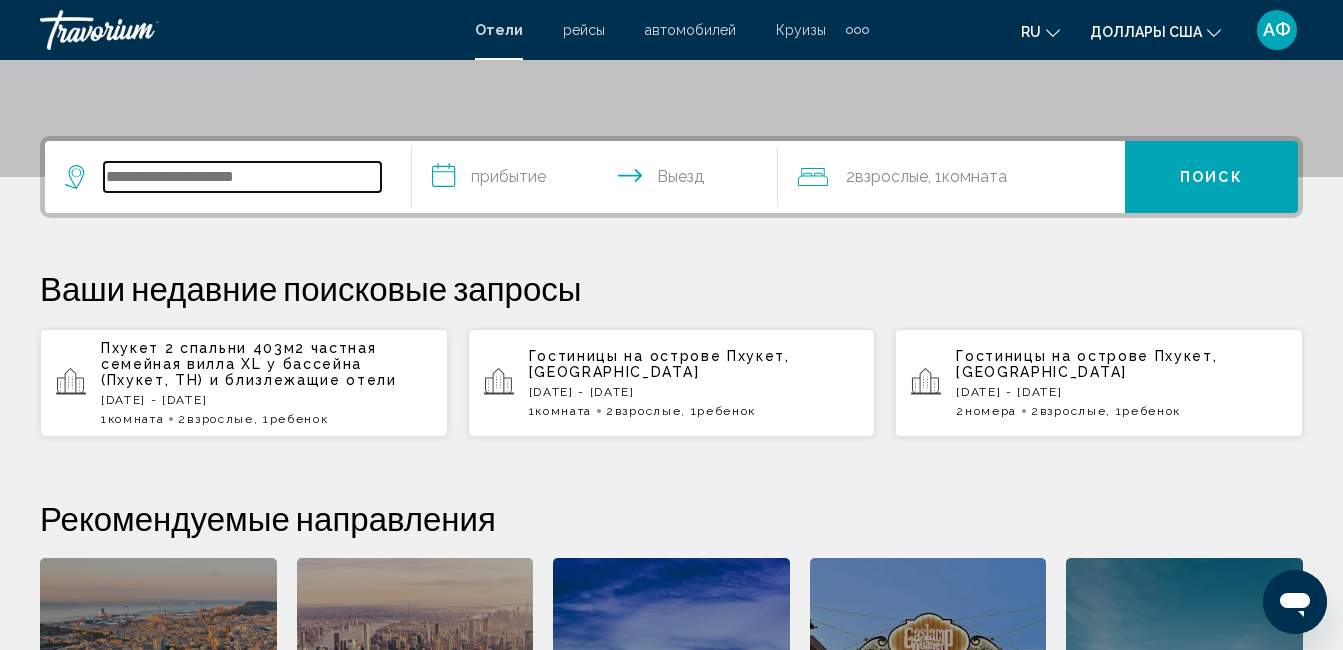 scroll, scrollTop: 494, scrollLeft: 0, axis: vertical 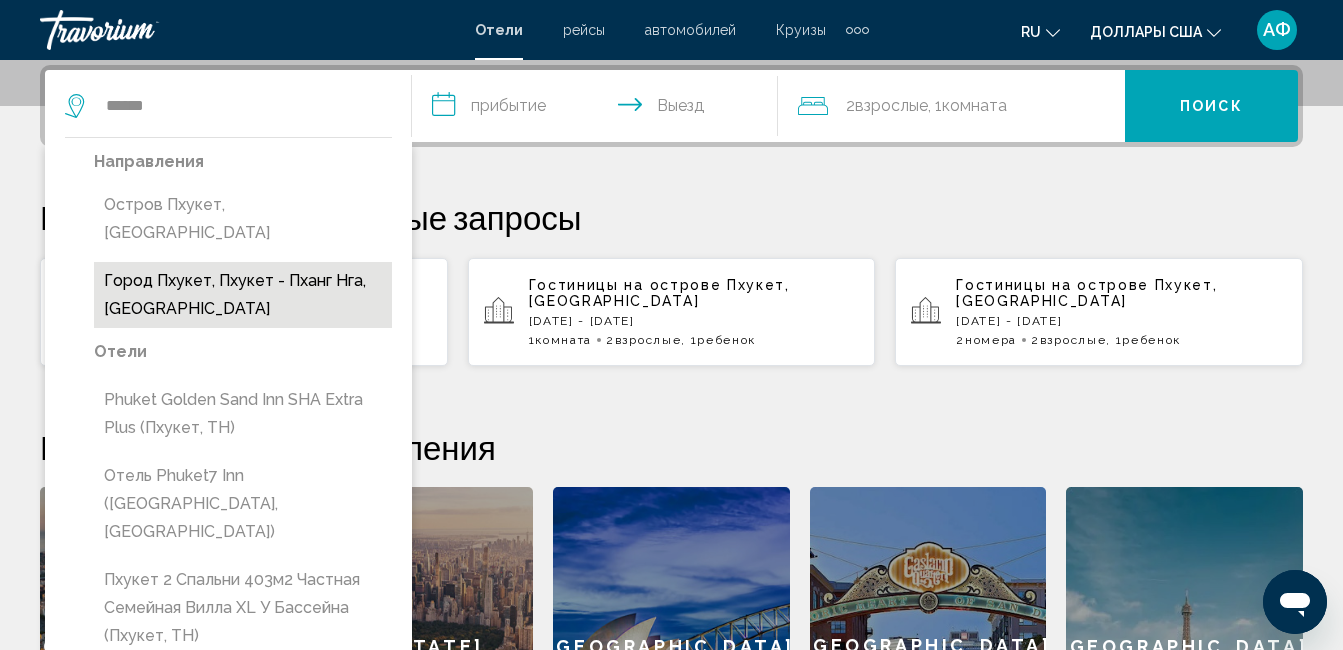 click on "Город Пхукет, Пхукет - Пханг Нга, [GEOGRAPHIC_DATA]" at bounding box center (243, 295) 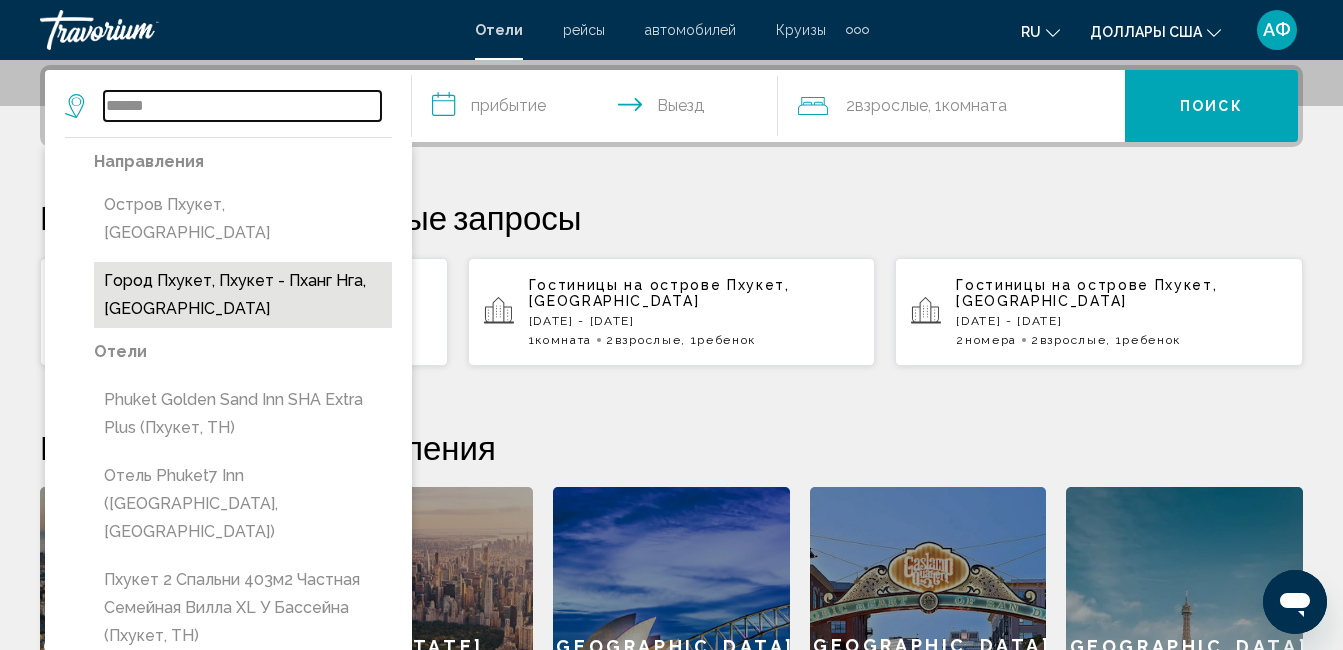 type on "**********" 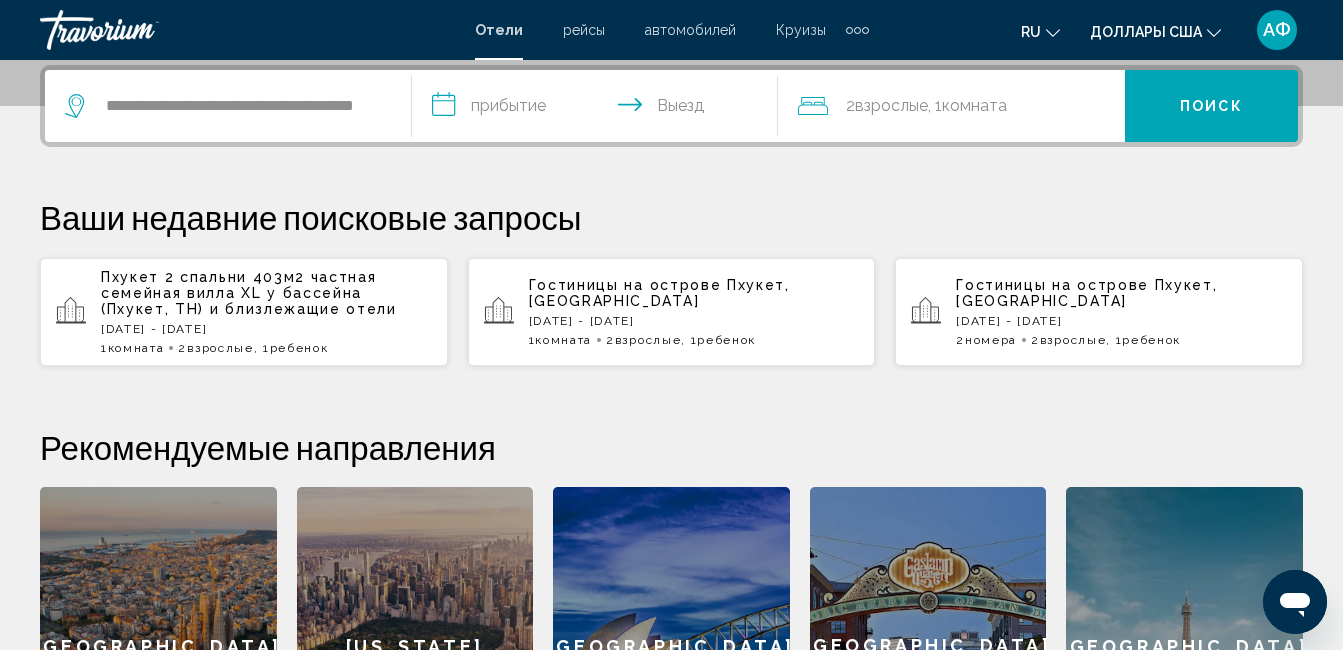 click on "**********" at bounding box center (599, 109) 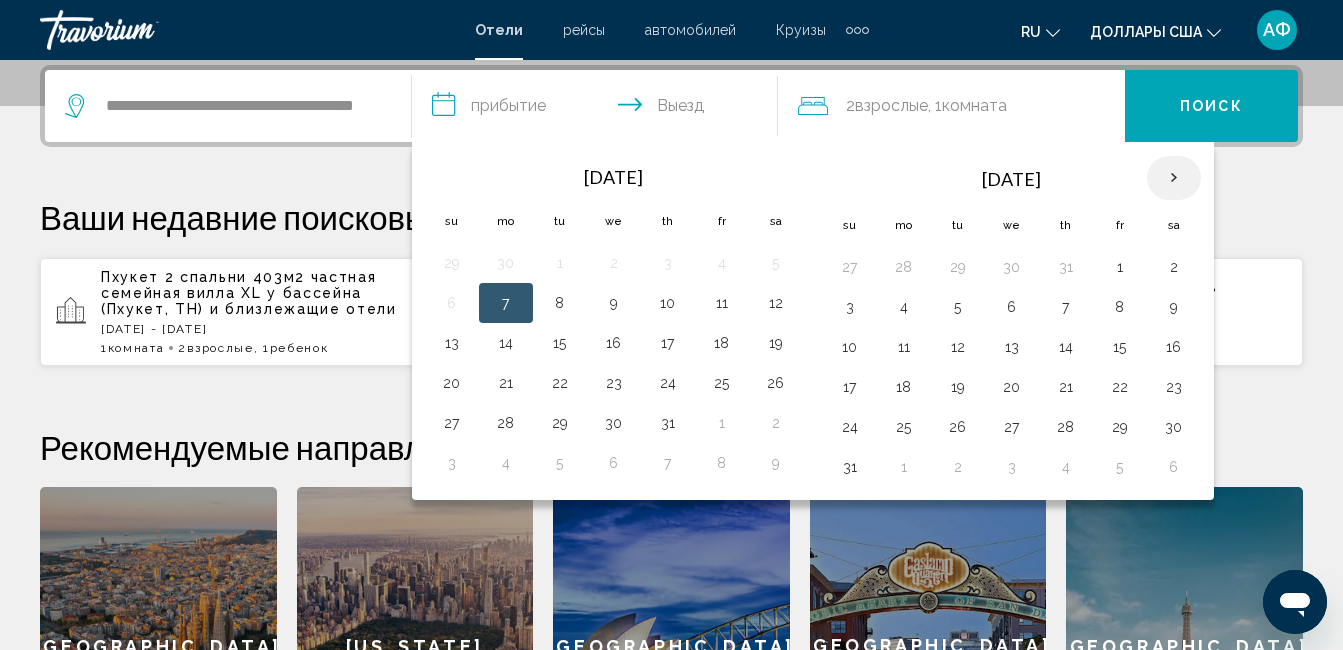 click at bounding box center (1174, 178) 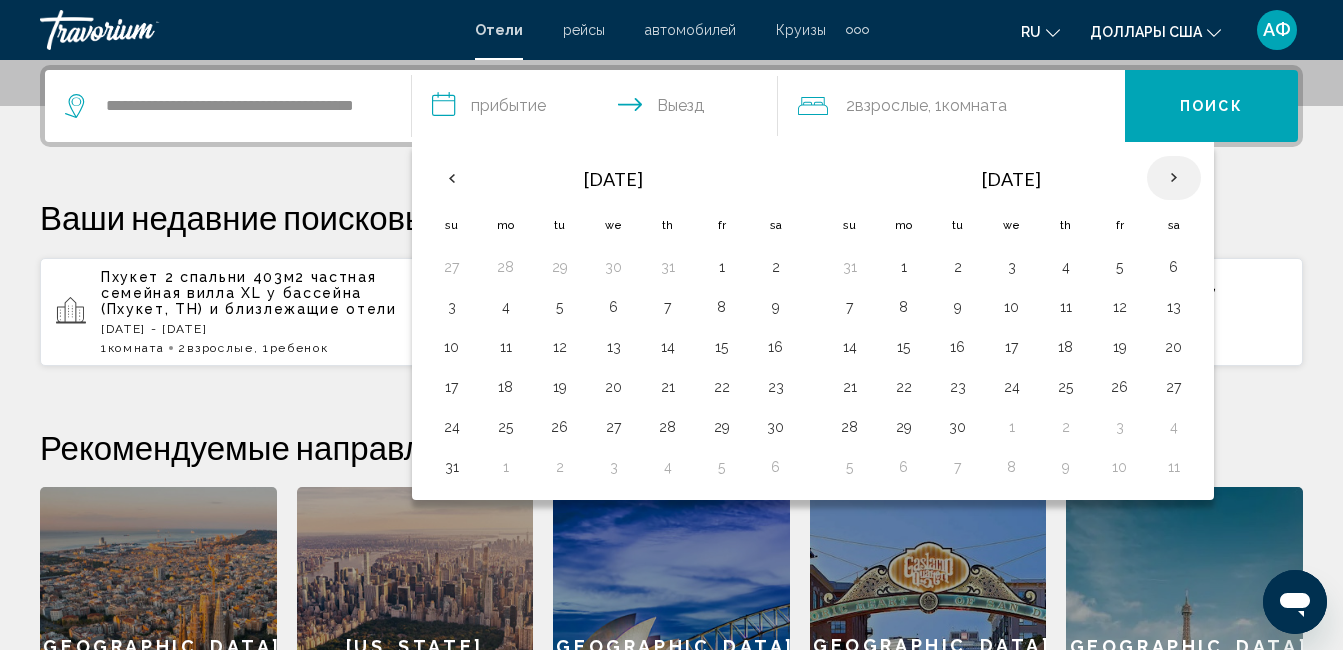 click at bounding box center [1174, 178] 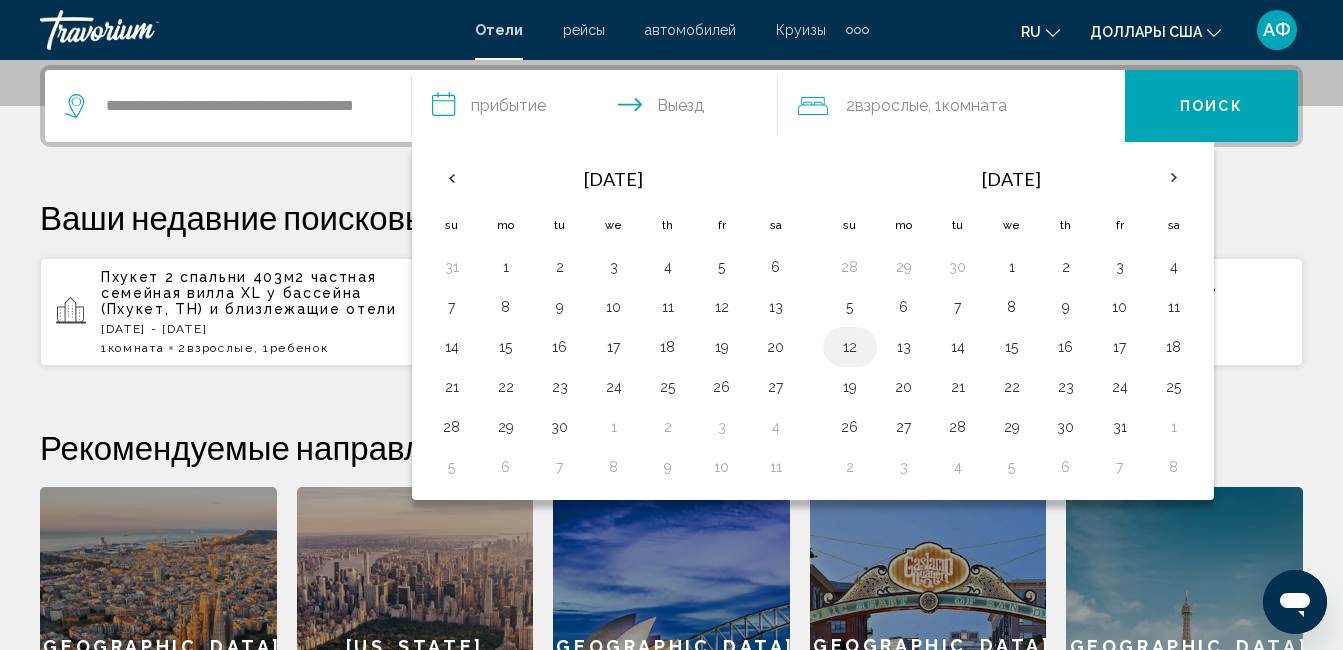 click on "12" at bounding box center [850, 347] 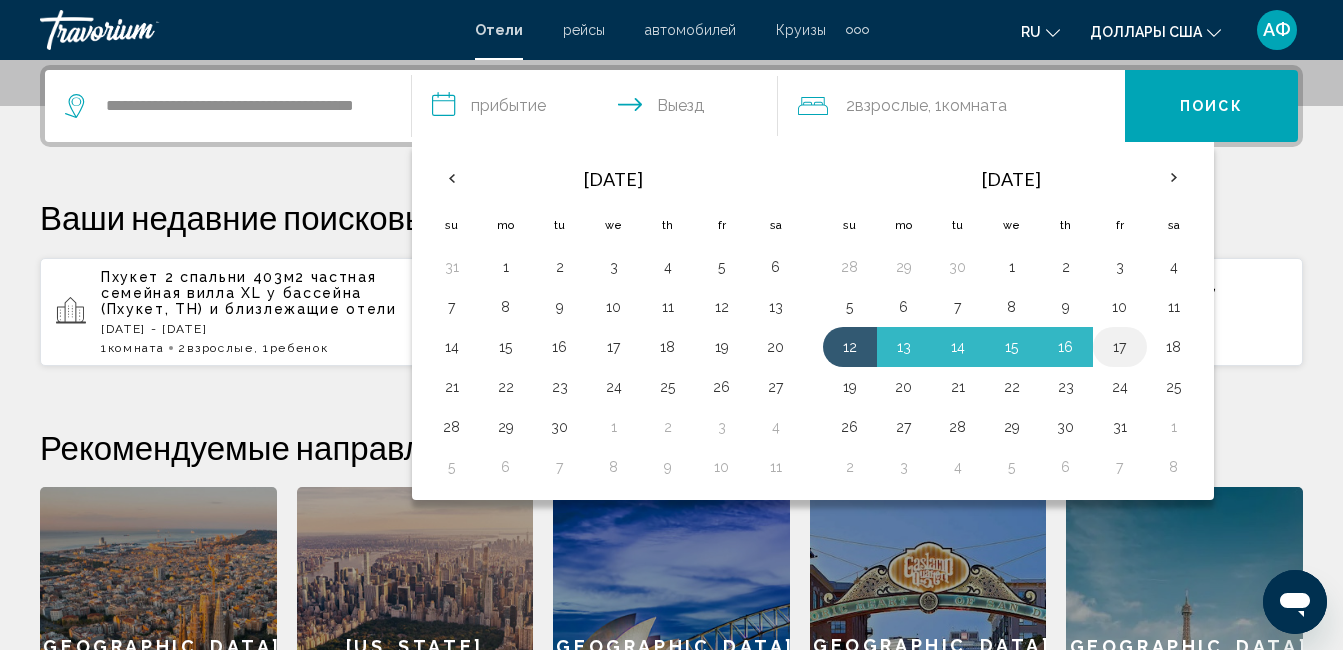 click on "17" at bounding box center [1120, 347] 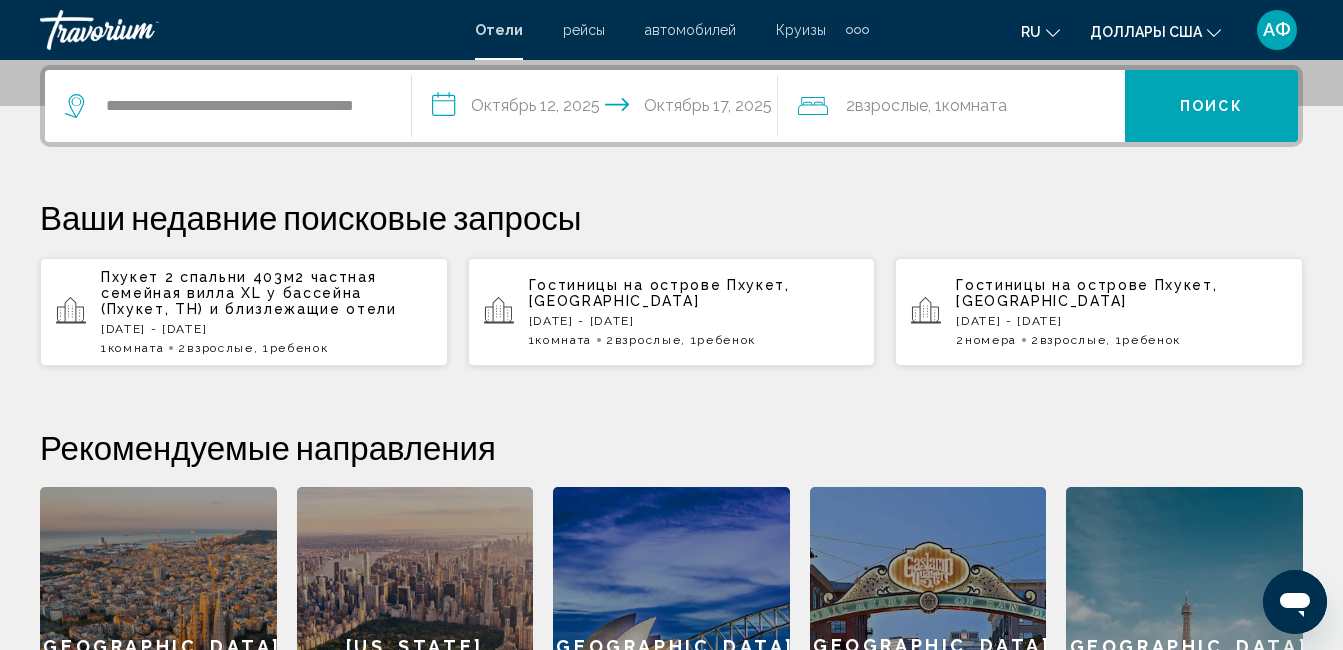 type on "**********" 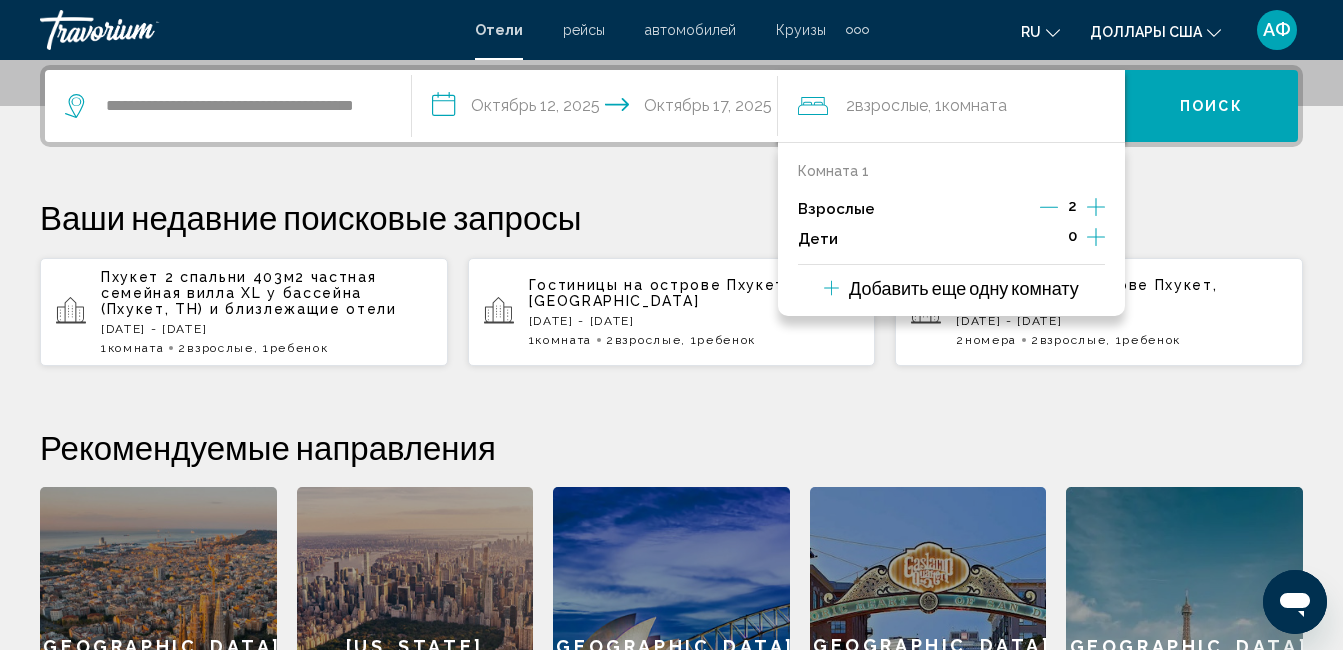 click 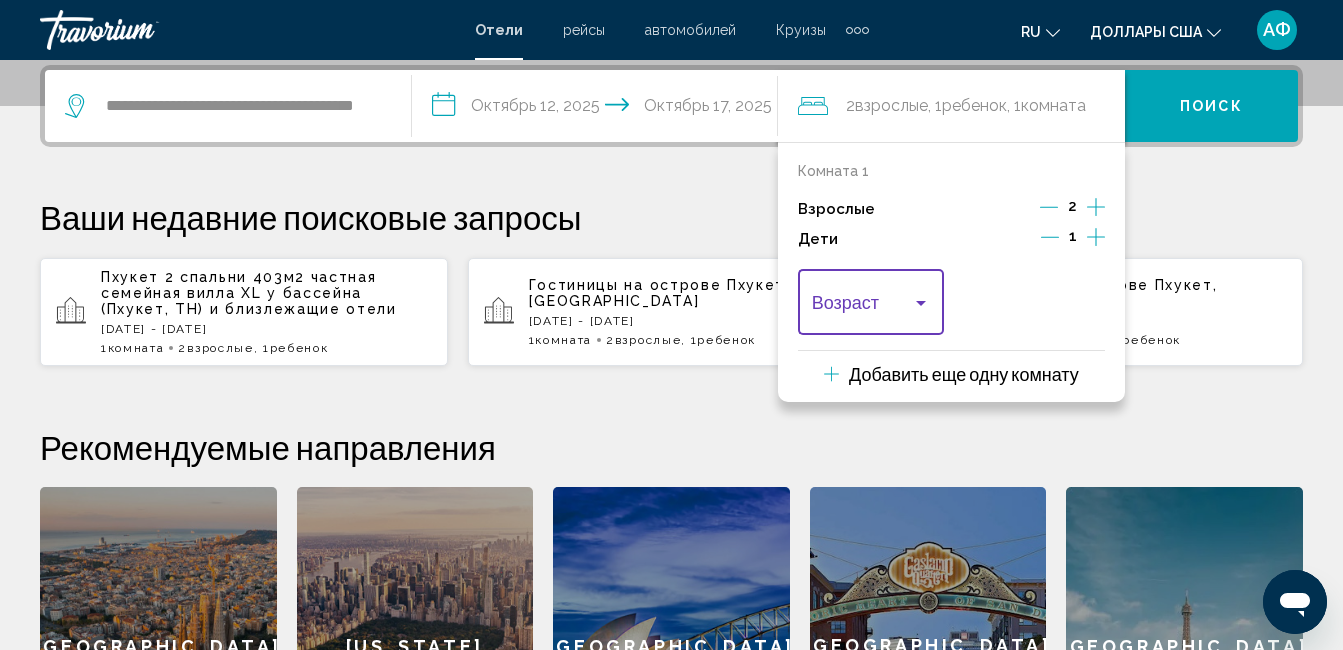 click at bounding box center [921, 303] 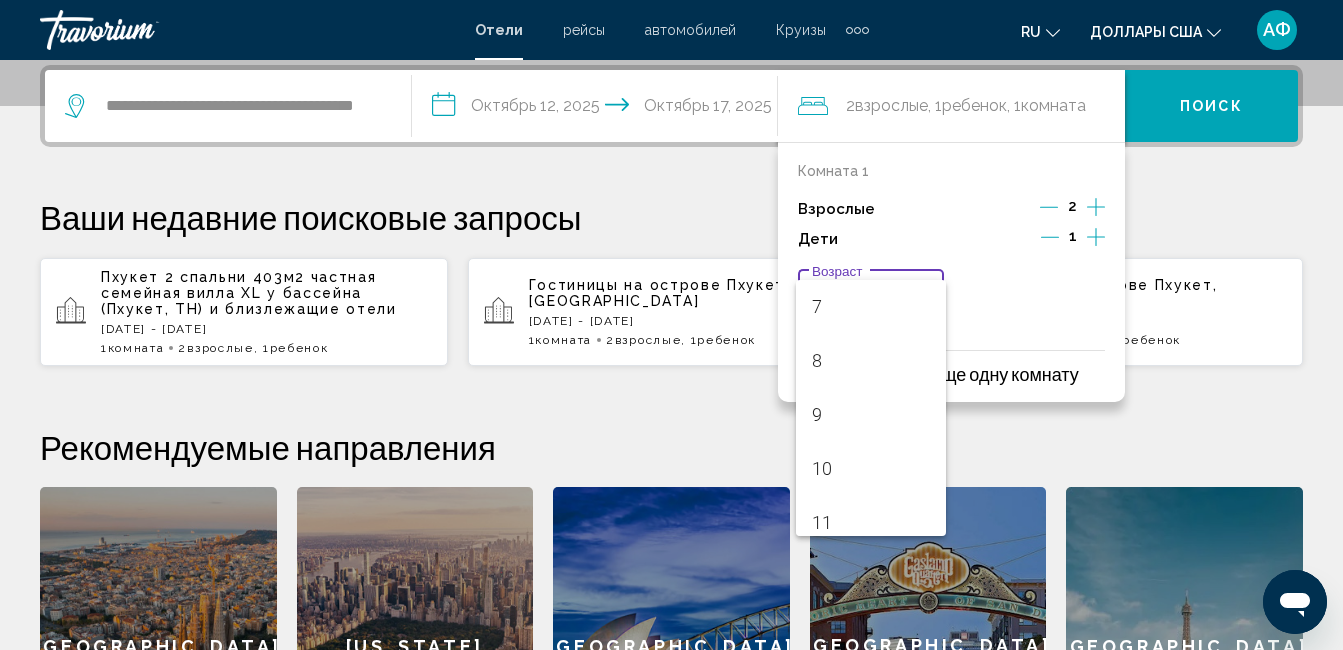 scroll, scrollTop: 400, scrollLeft: 0, axis: vertical 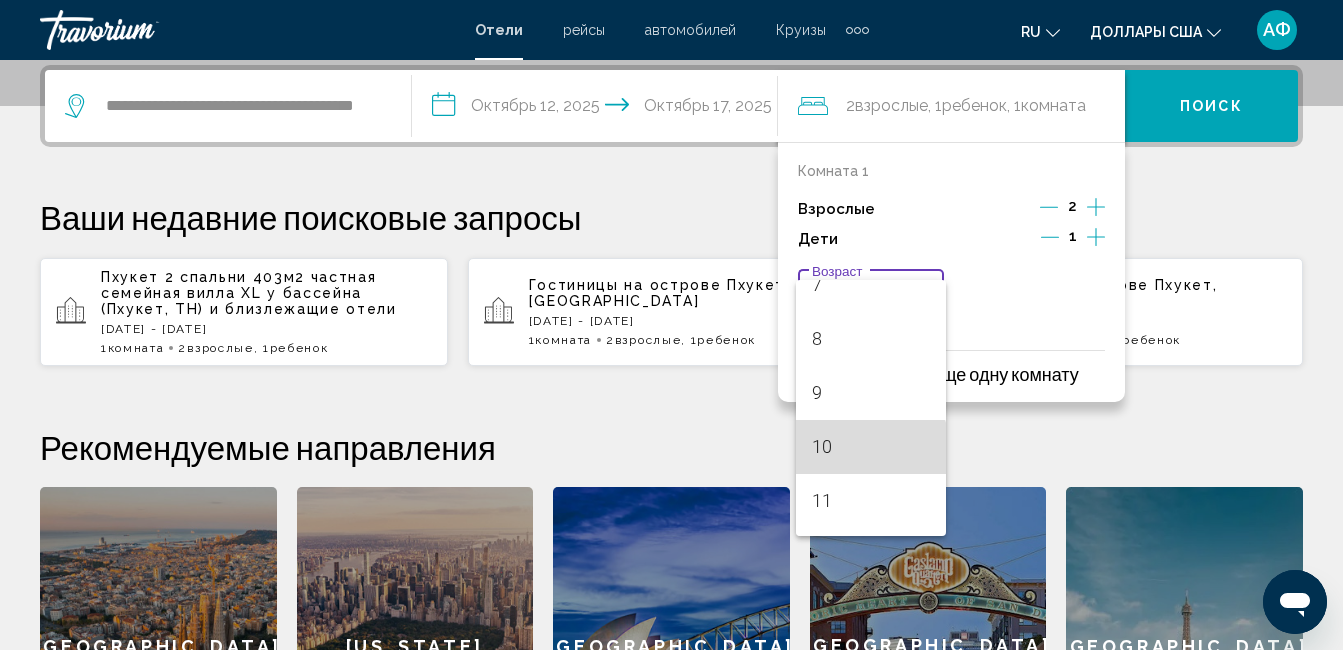 click on "10" at bounding box center [871, 447] 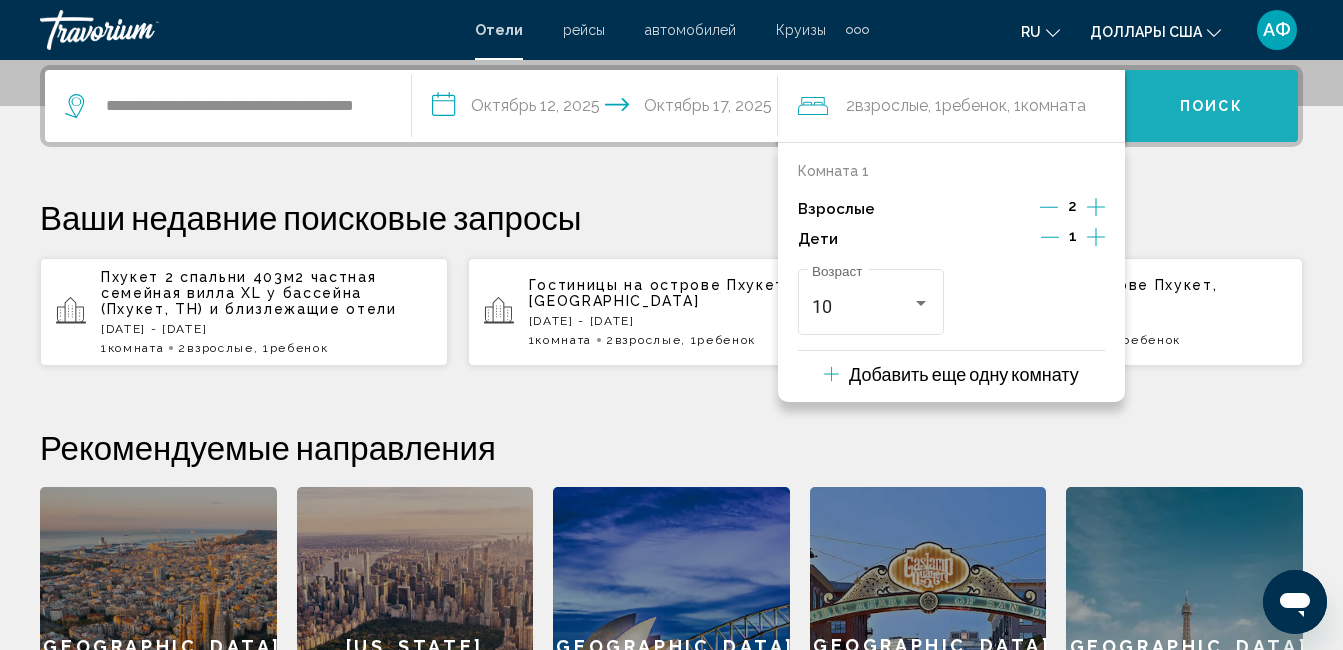 click on "Поиск" at bounding box center [1211, 107] 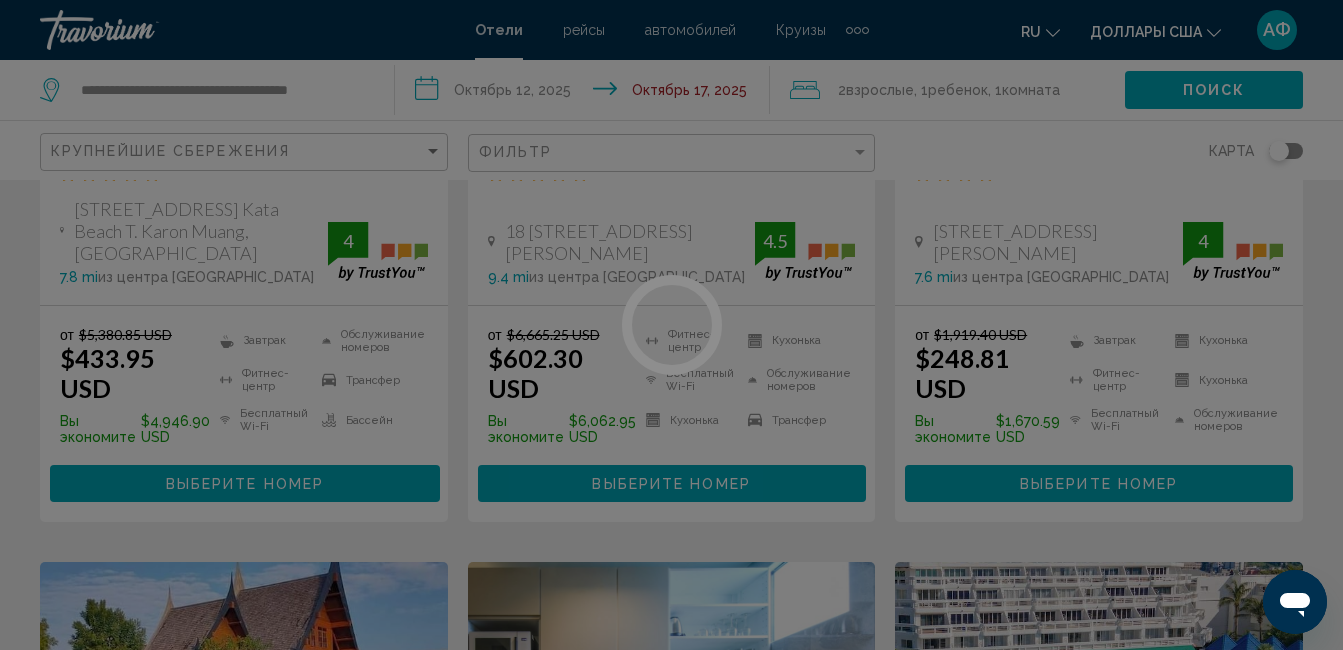 scroll, scrollTop: 0, scrollLeft: 0, axis: both 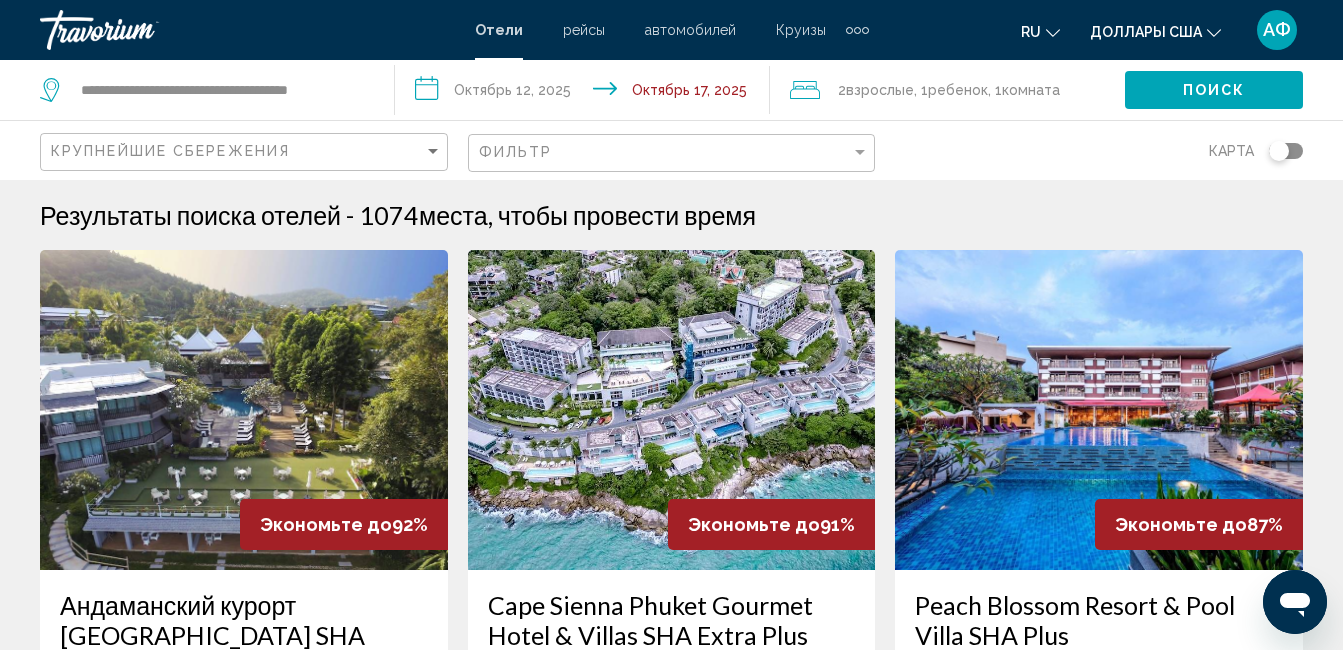 click 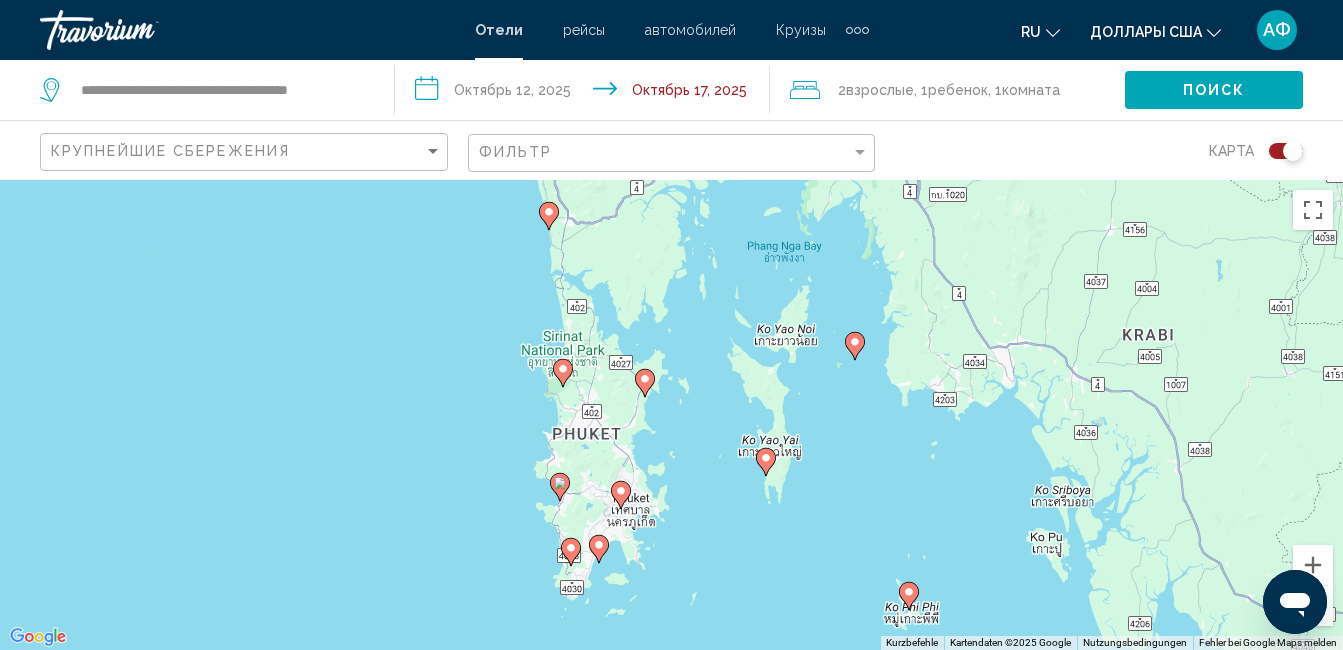 click 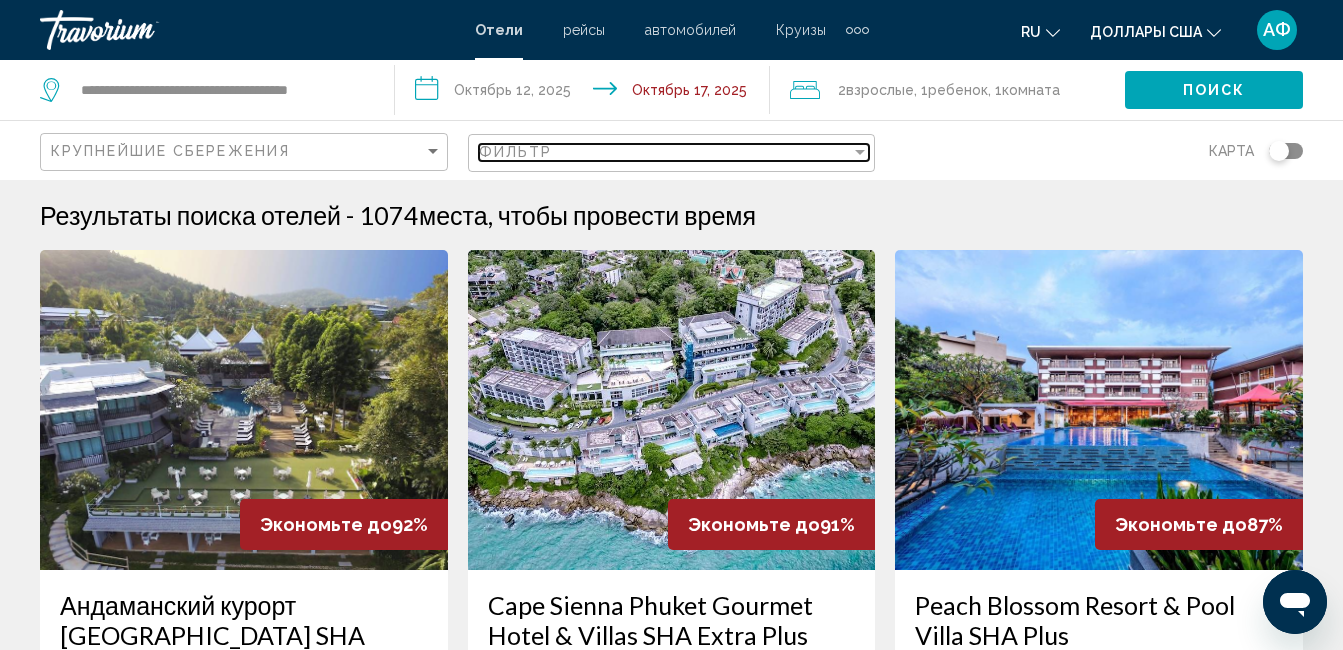 click at bounding box center [860, 152] 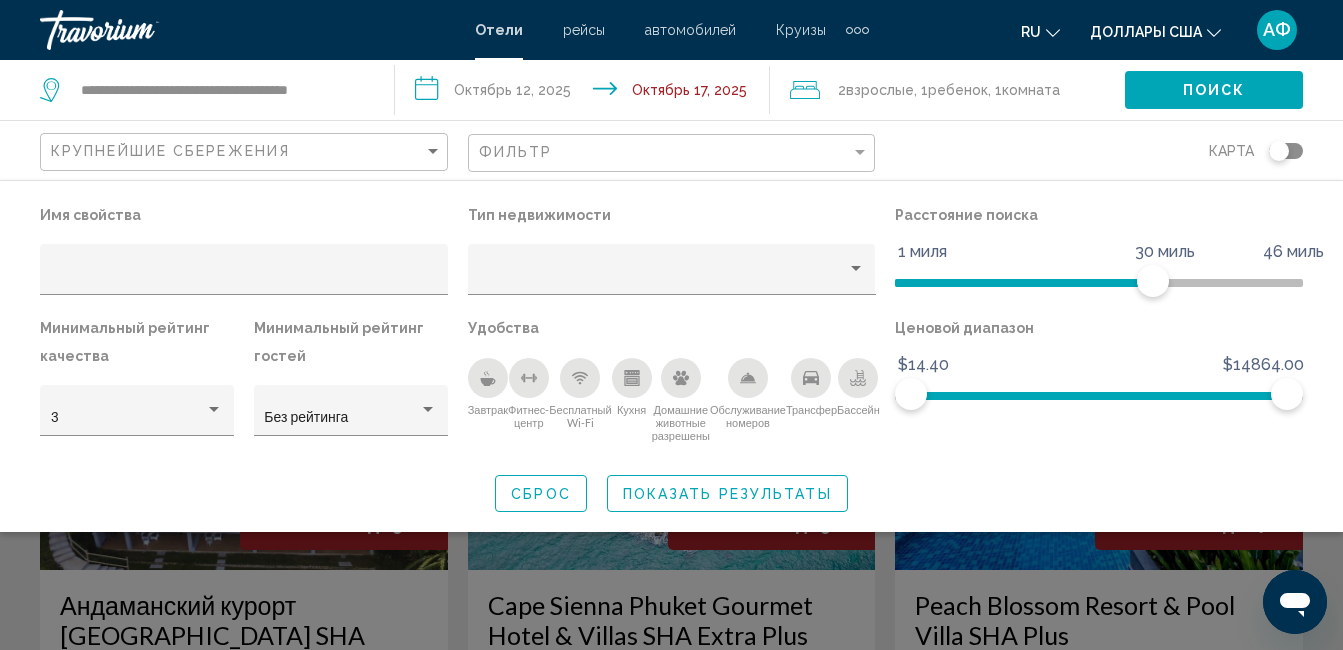 click 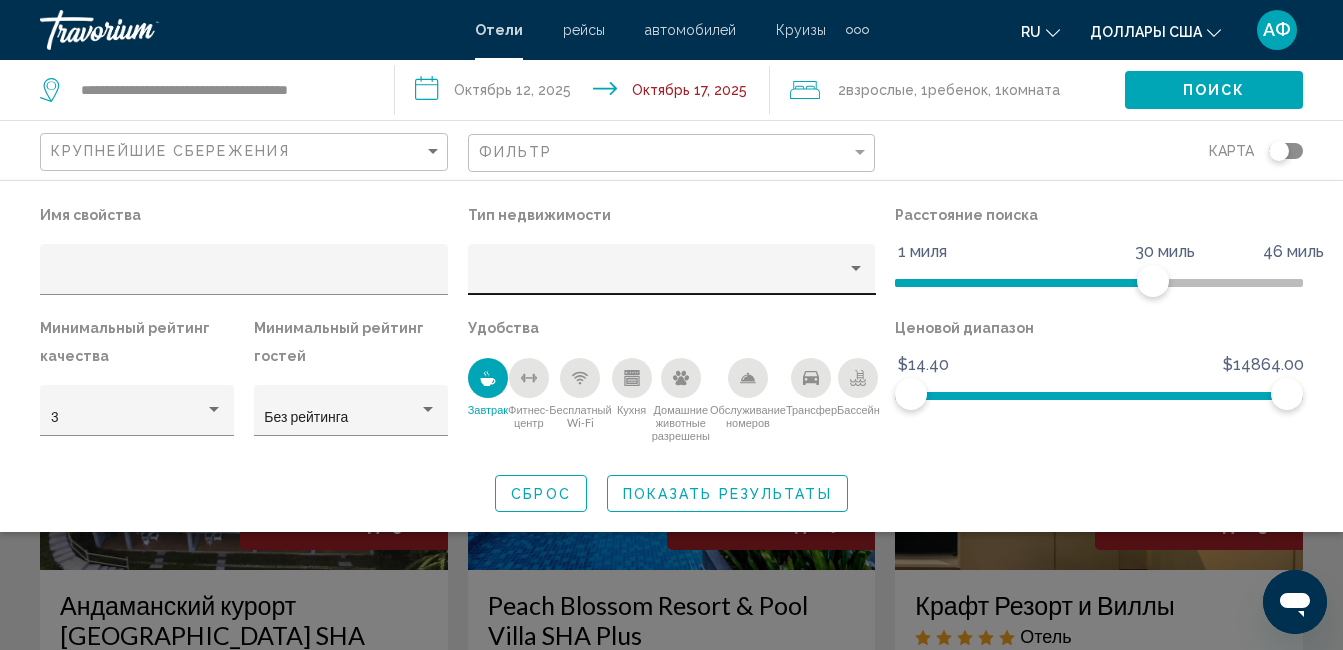 click 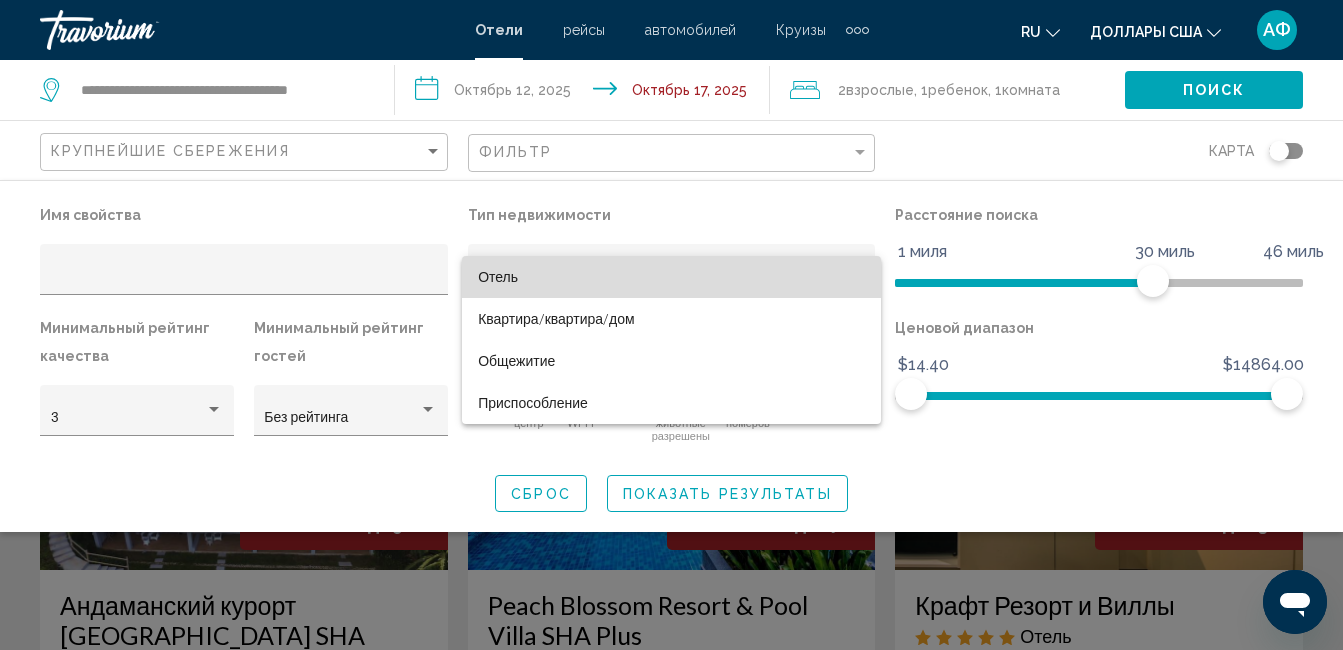 click on "Отель" at bounding box center (671, 277) 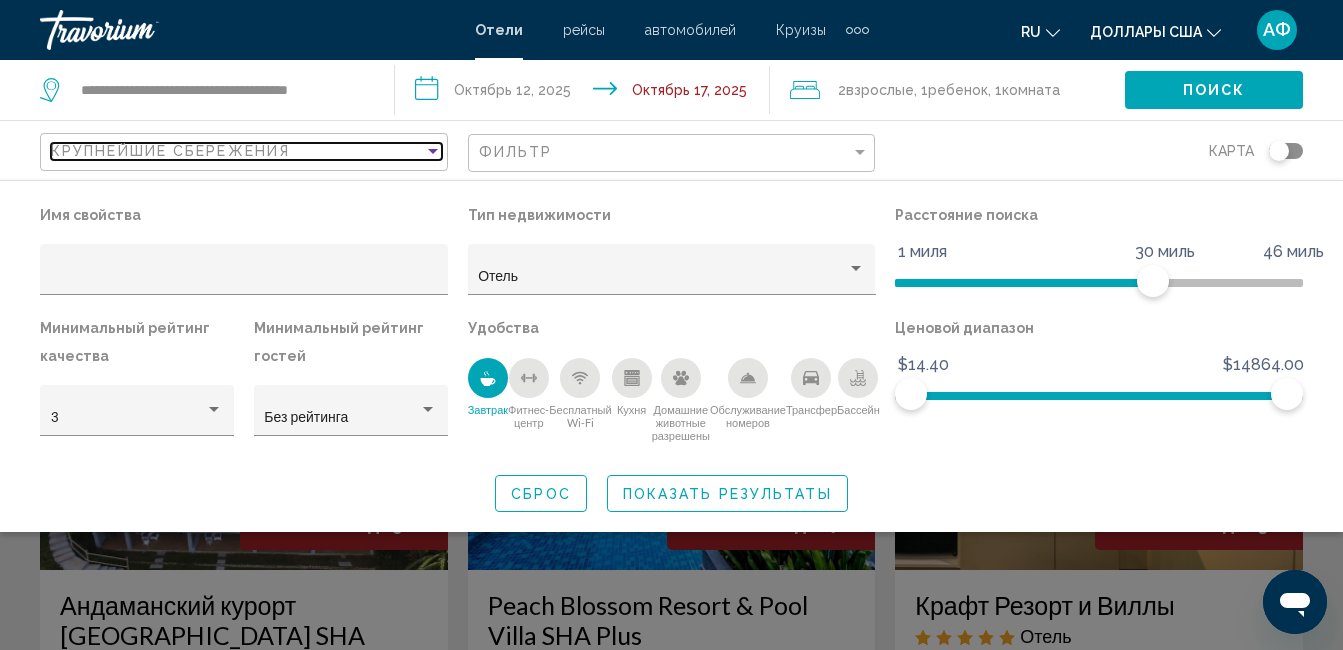 click at bounding box center [433, 151] 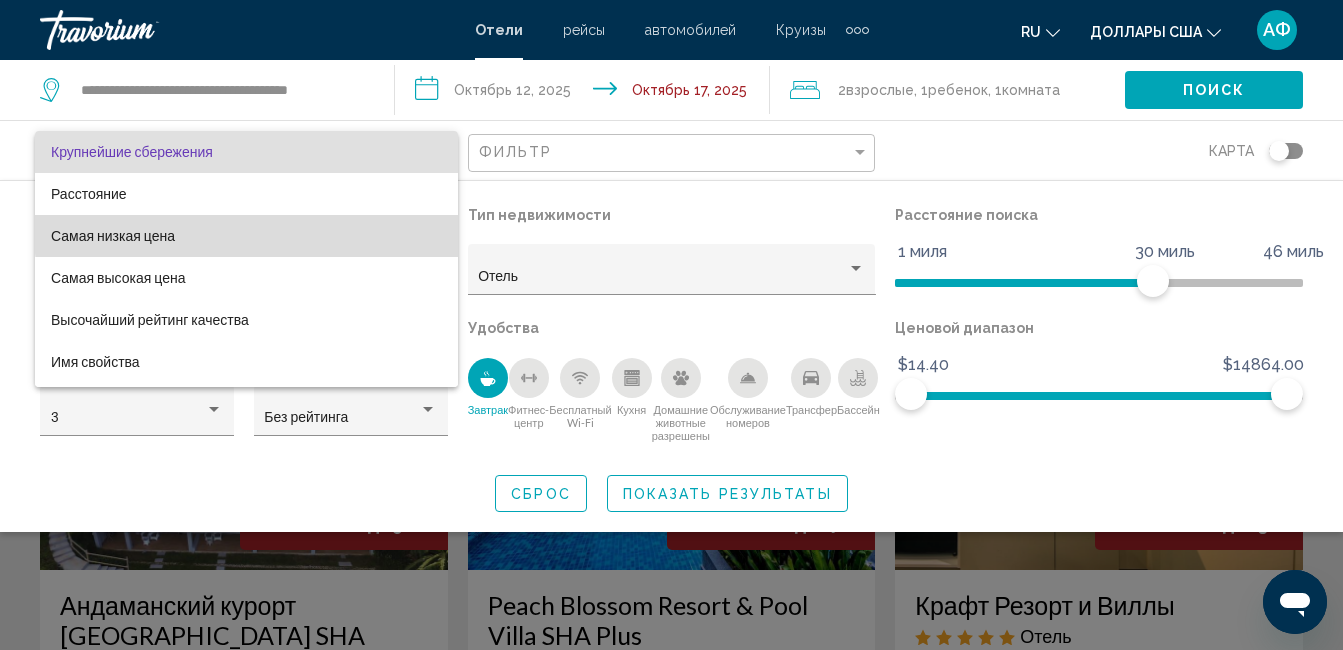 click on "Самая низкая цена" at bounding box center [246, 236] 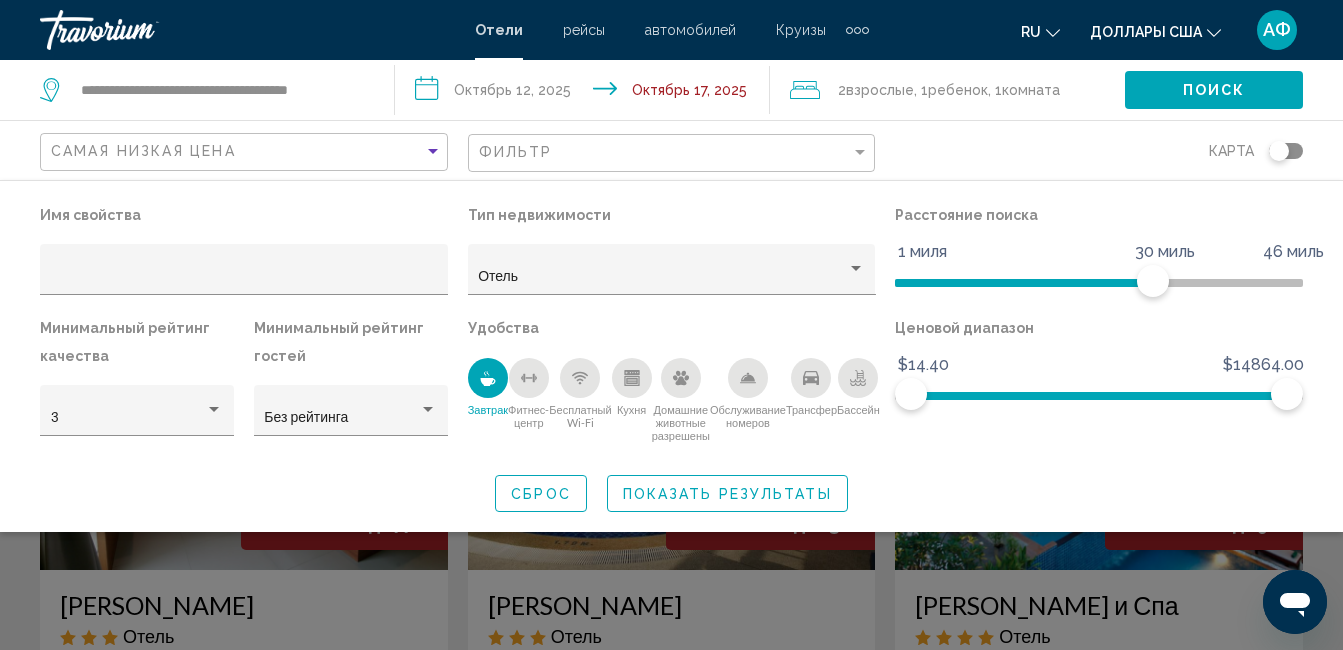 click on "Показать результаты" 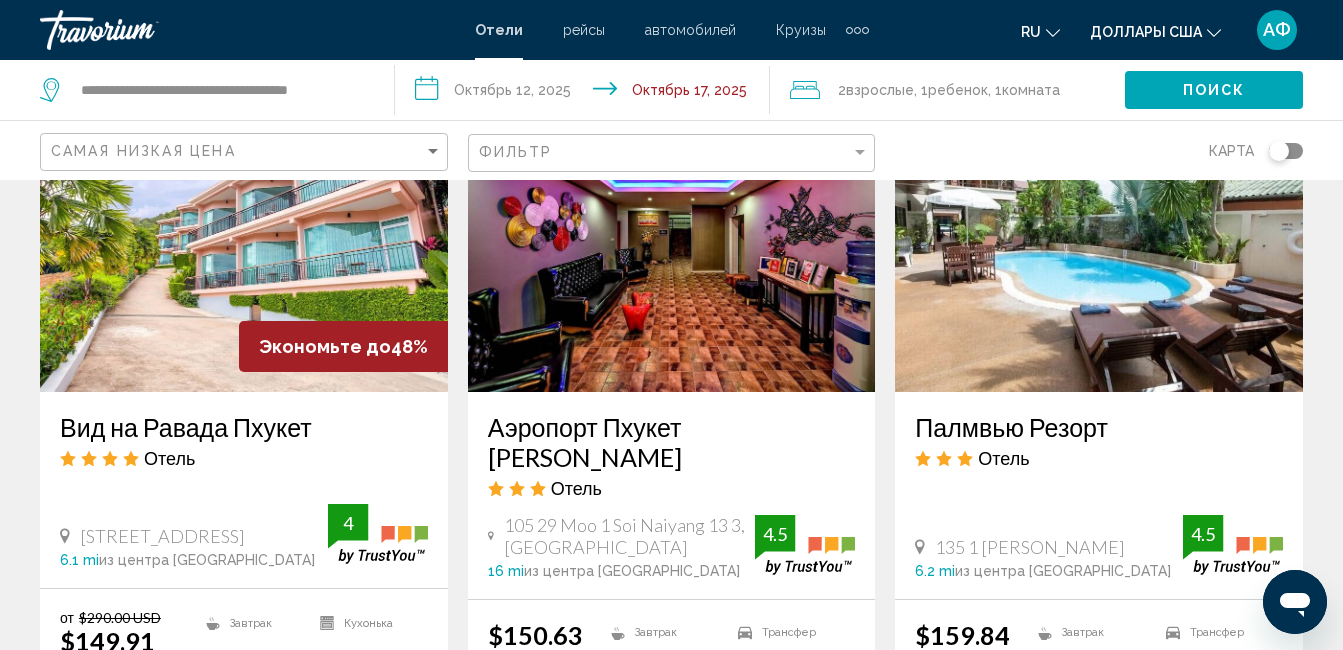 scroll, scrollTop: 2700, scrollLeft: 0, axis: vertical 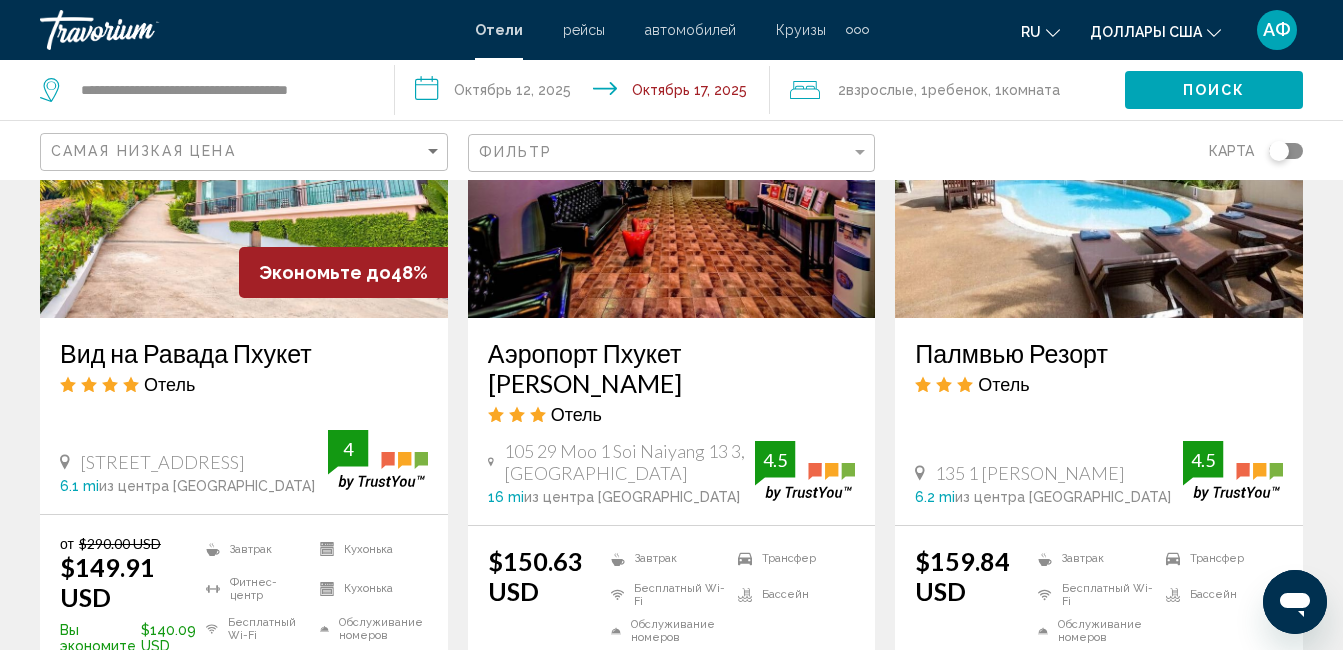 click on "Палмвью Резорт
Отель
135 1 Нанай Роуд Патонг Бич 6.2 mi  из центра  Phuket Town от отеля 4.5" at bounding box center (1099, 421) 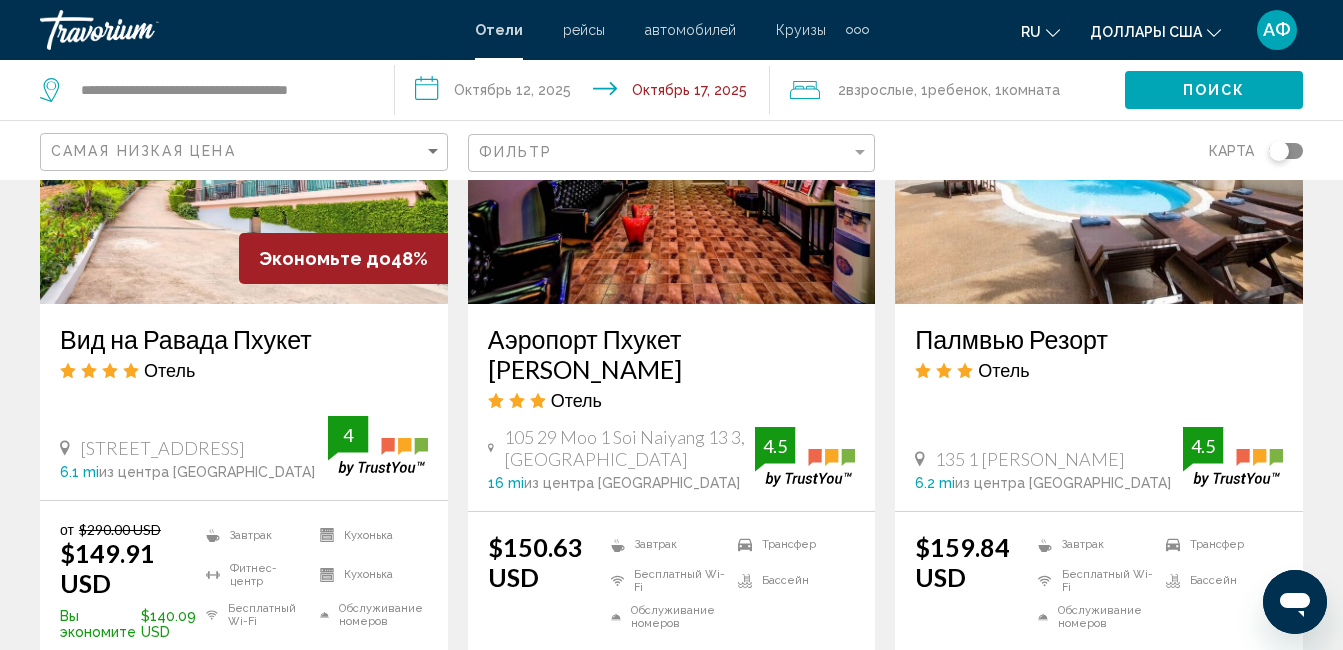 scroll, scrollTop: 3000, scrollLeft: 0, axis: vertical 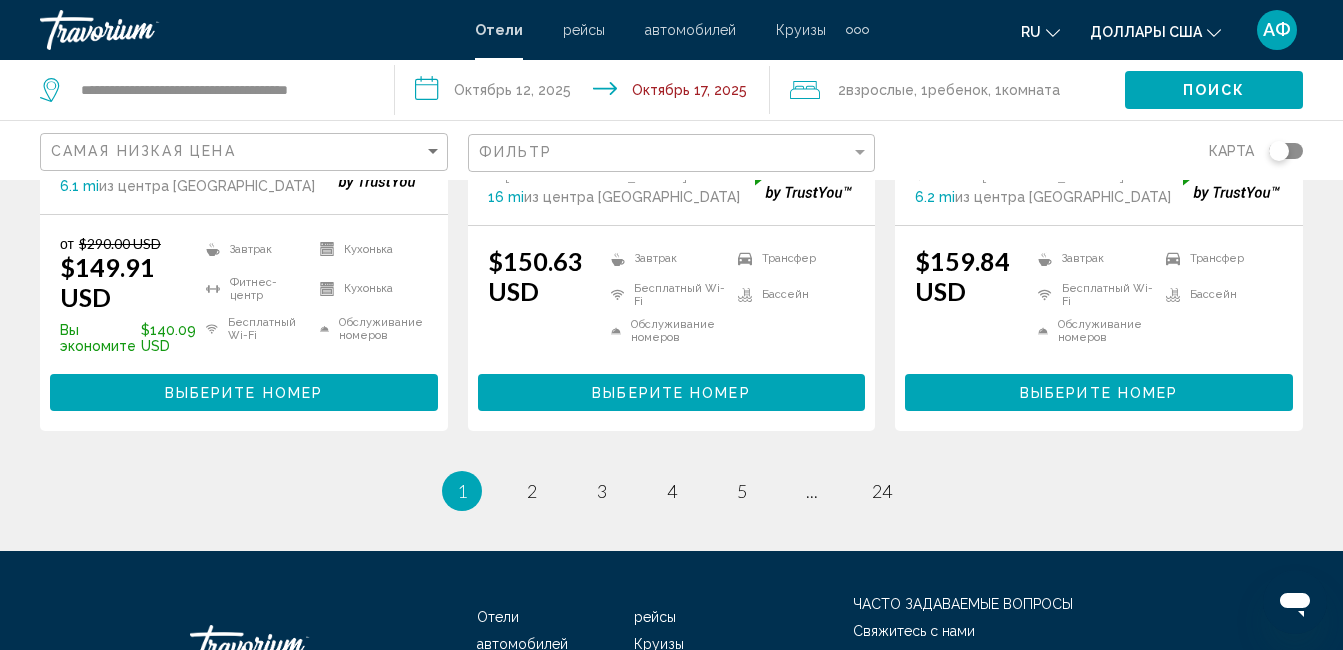click on "Выберите номер" at bounding box center [1099, 393] 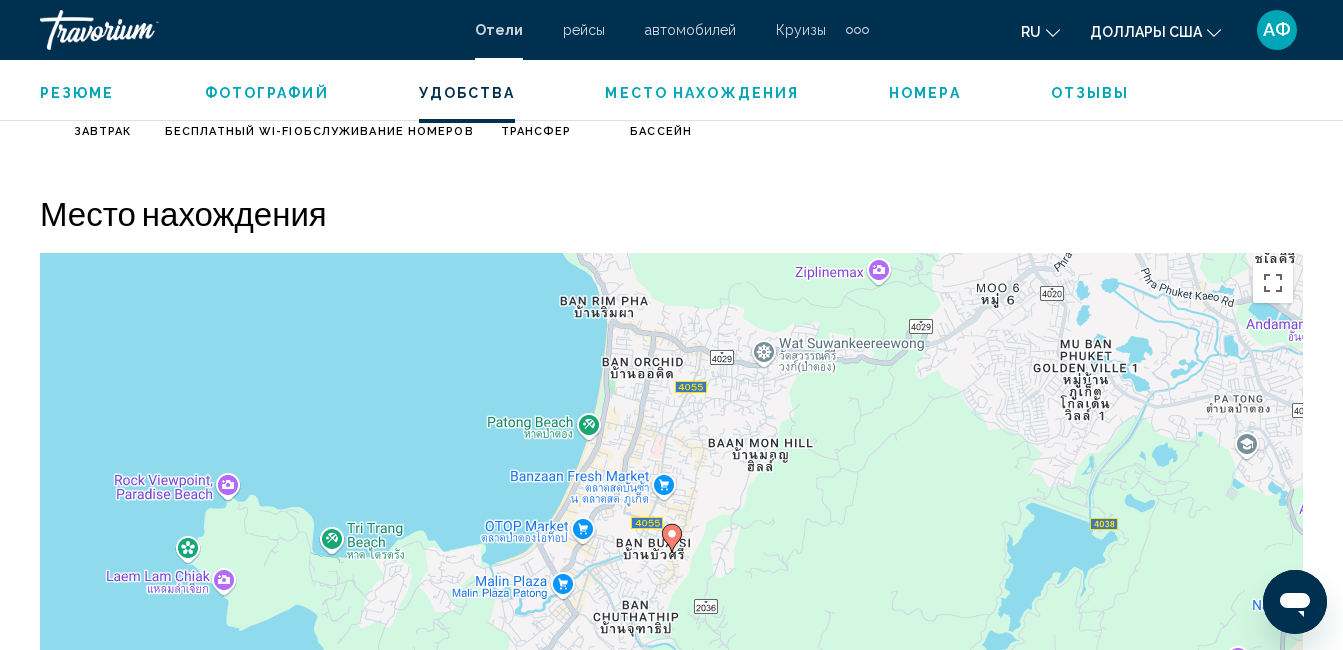 scroll, scrollTop: 2110, scrollLeft: 0, axis: vertical 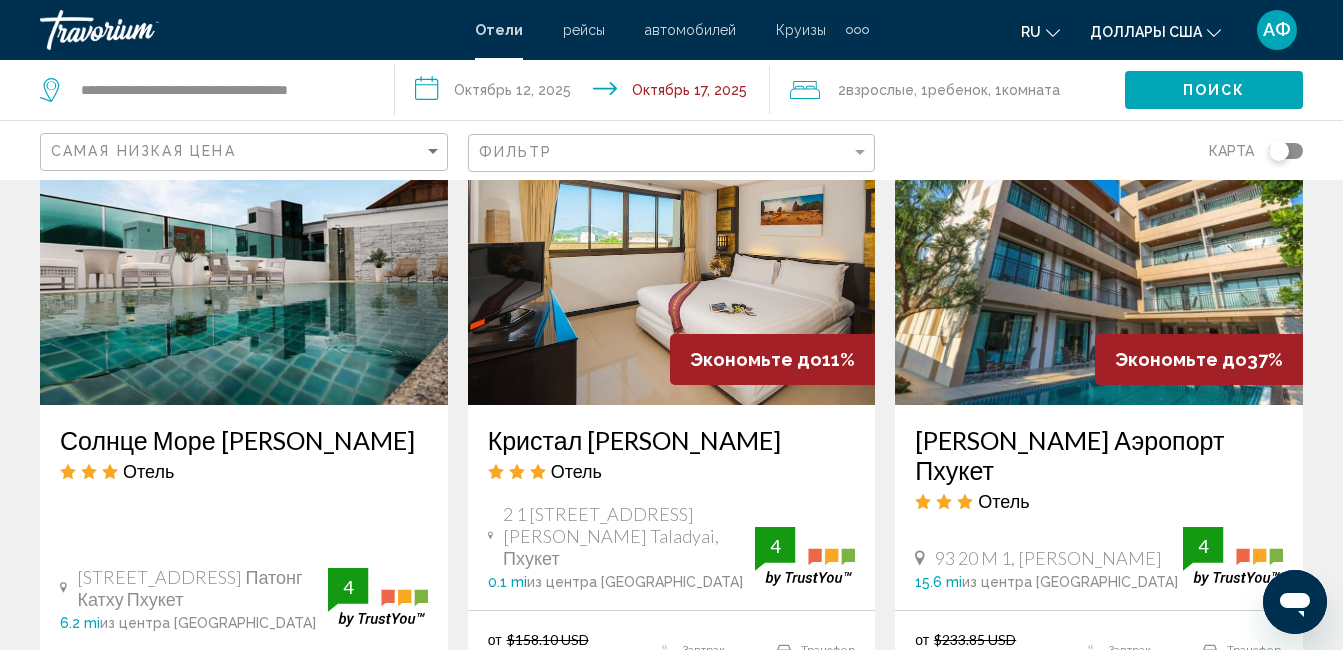 click at bounding box center [244, 245] 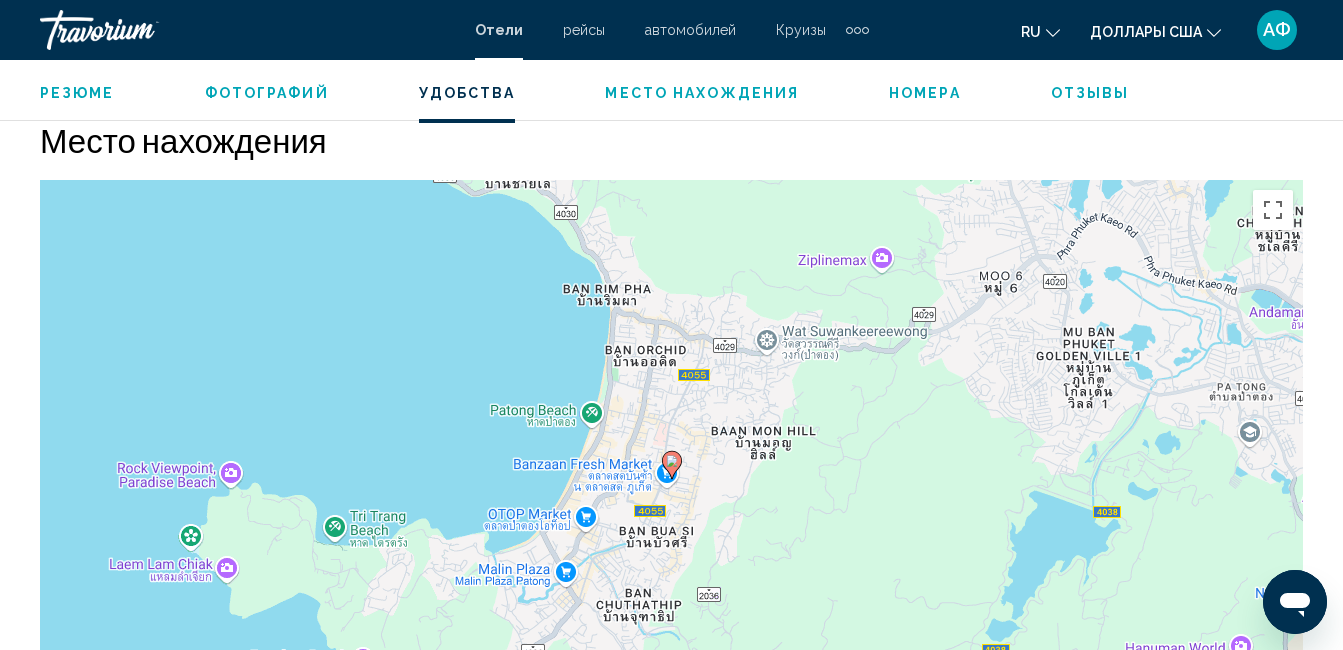 scroll, scrollTop: 2210, scrollLeft: 0, axis: vertical 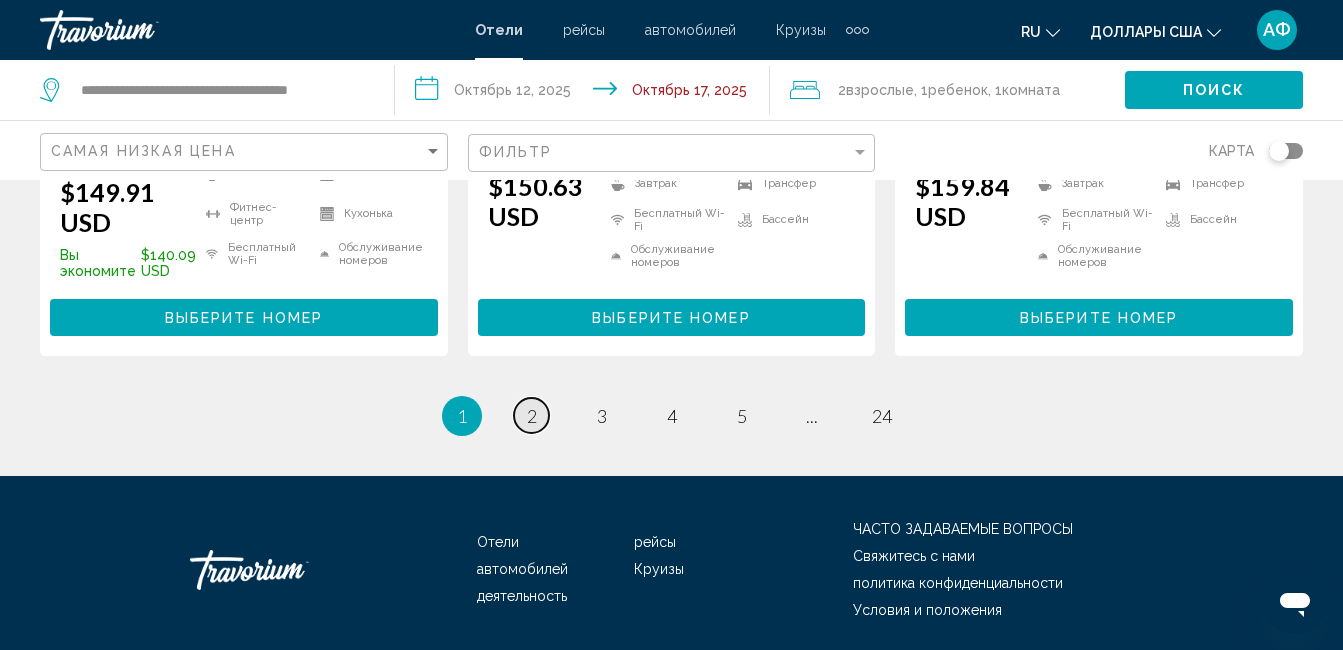 click on "2" at bounding box center [532, 416] 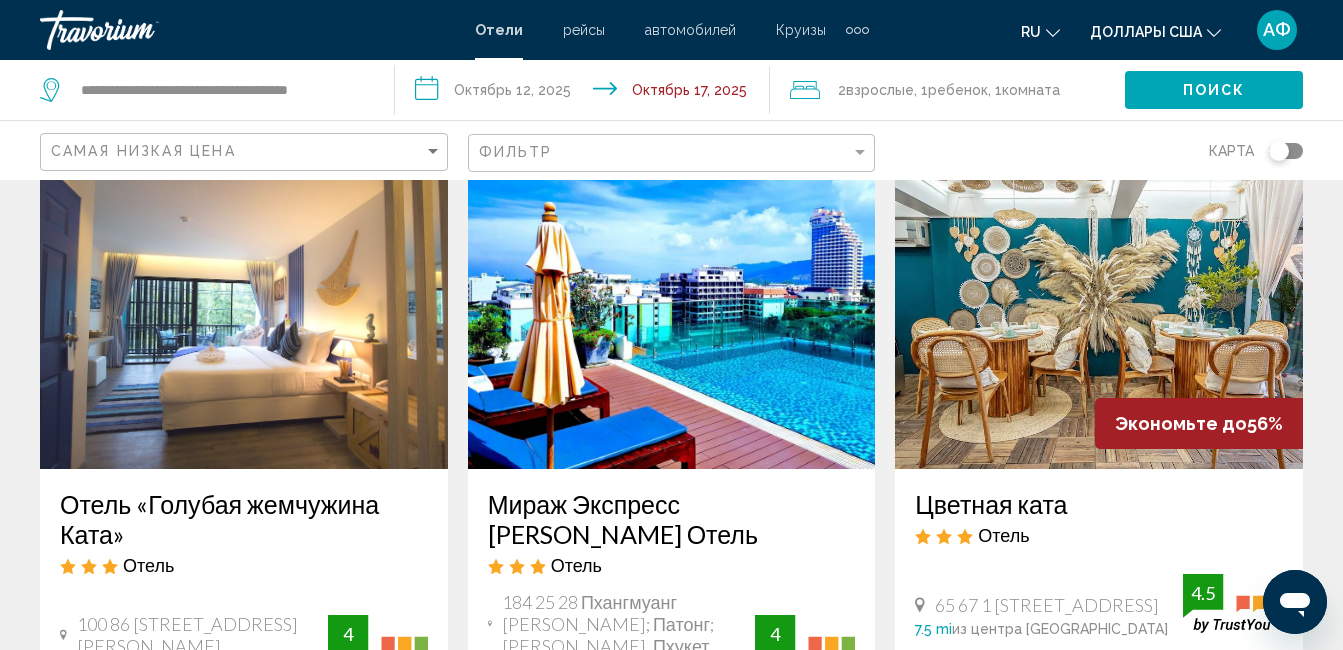 scroll, scrollTop: 100, scrollLeft: 0, axis: vertical 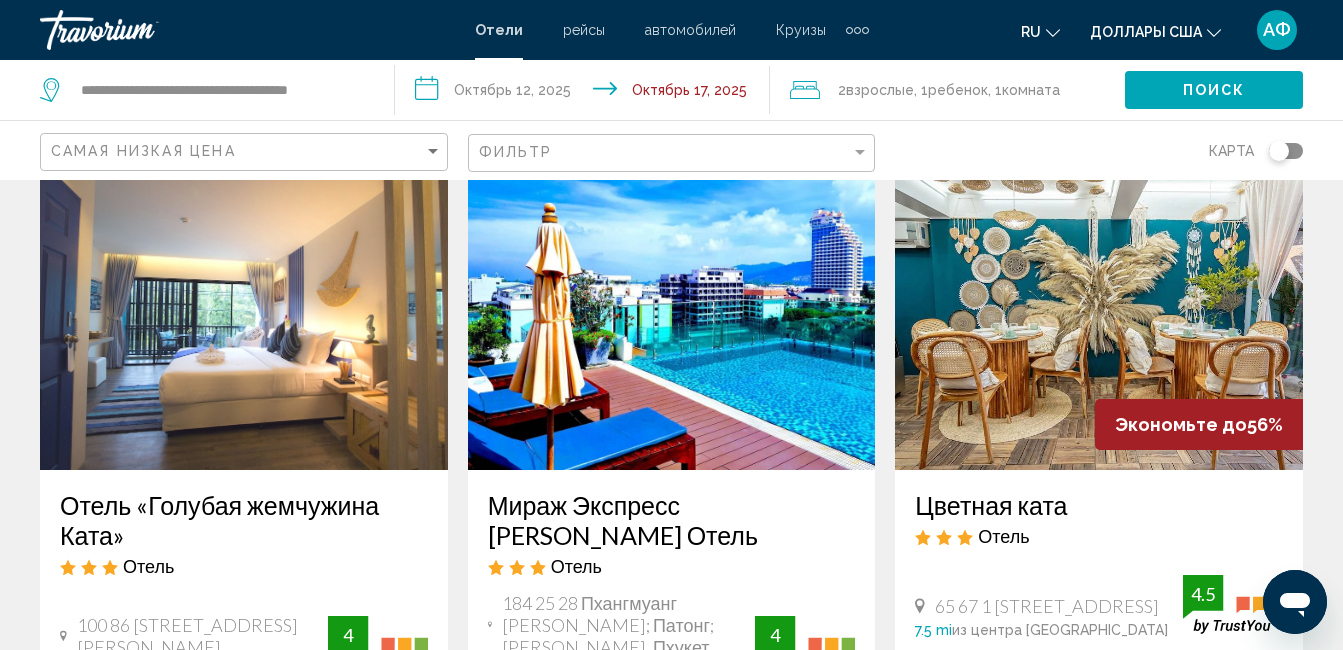 click at bounding box center (244, 310) 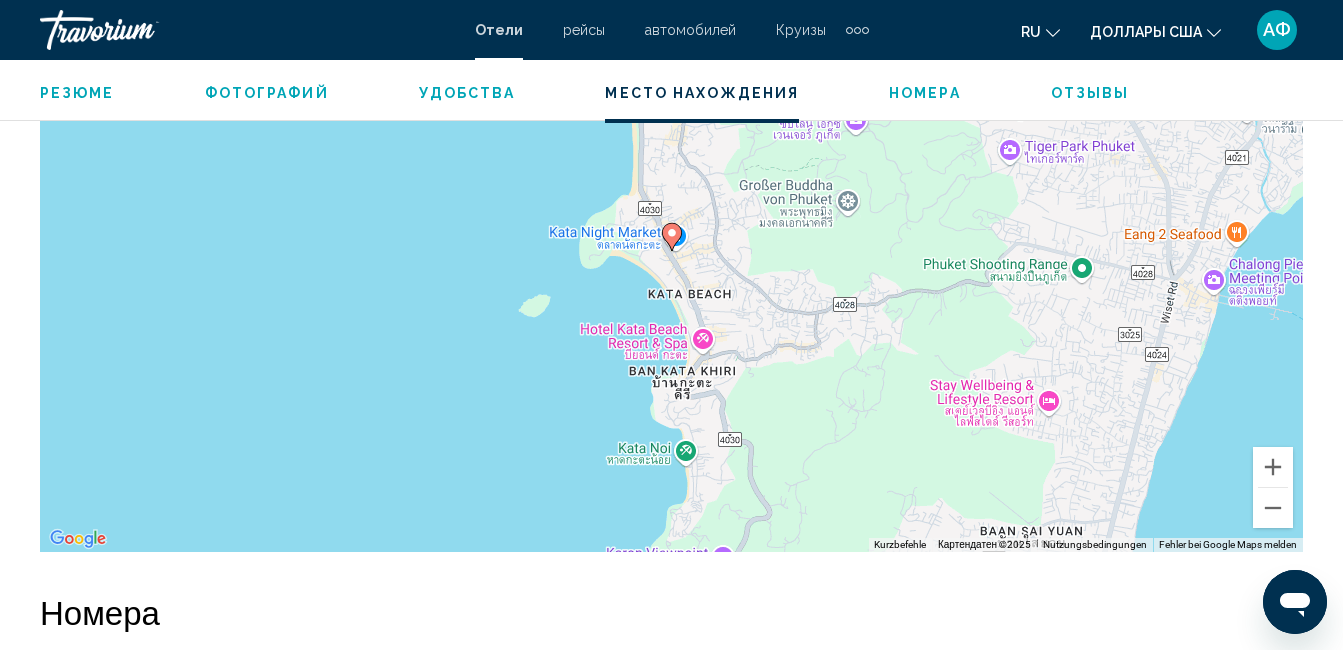 scroll, scrollTop: 3010, scrollLeft: 0, axis: vertical 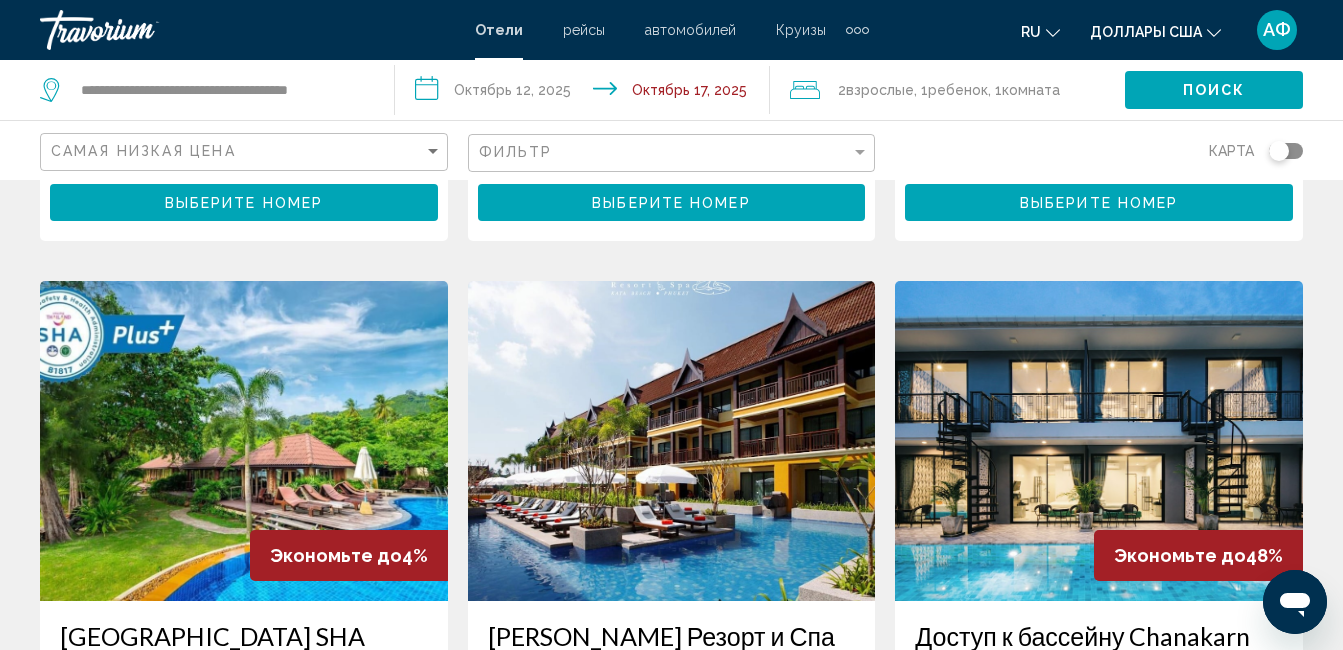 click at bounding box center [244, 441] 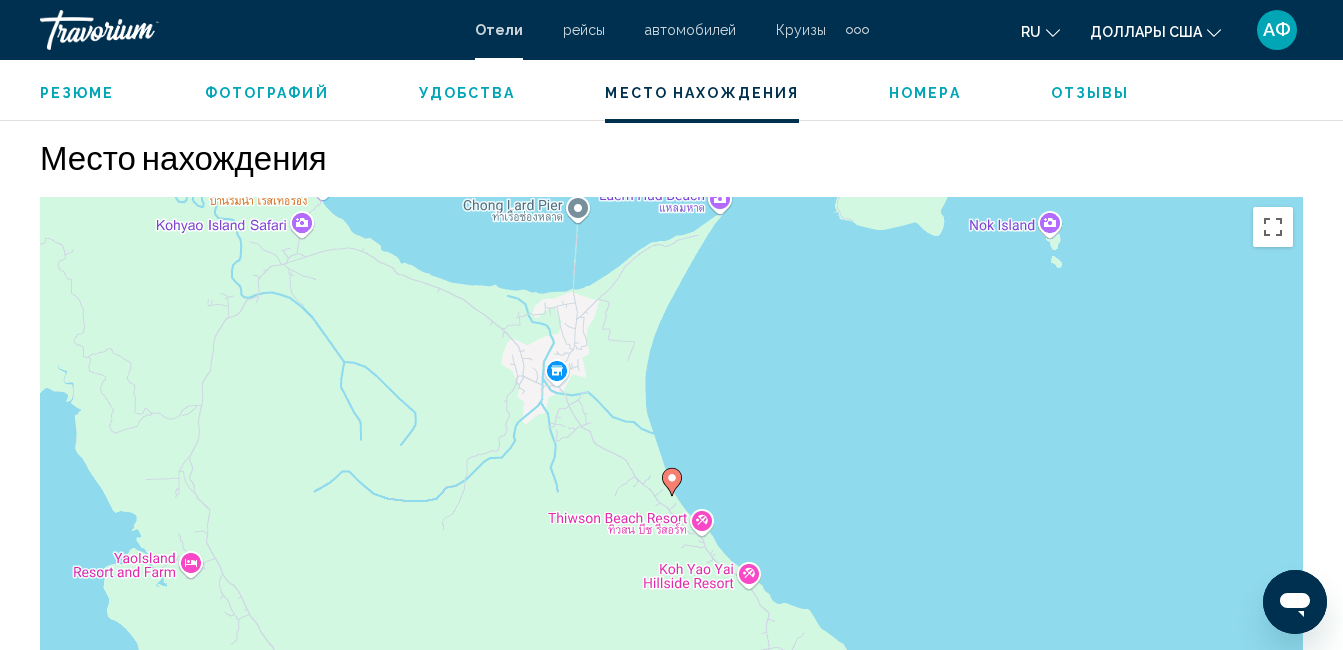 scroll, scrollTop: 2210, scrollLeft: 0, axis: vertical 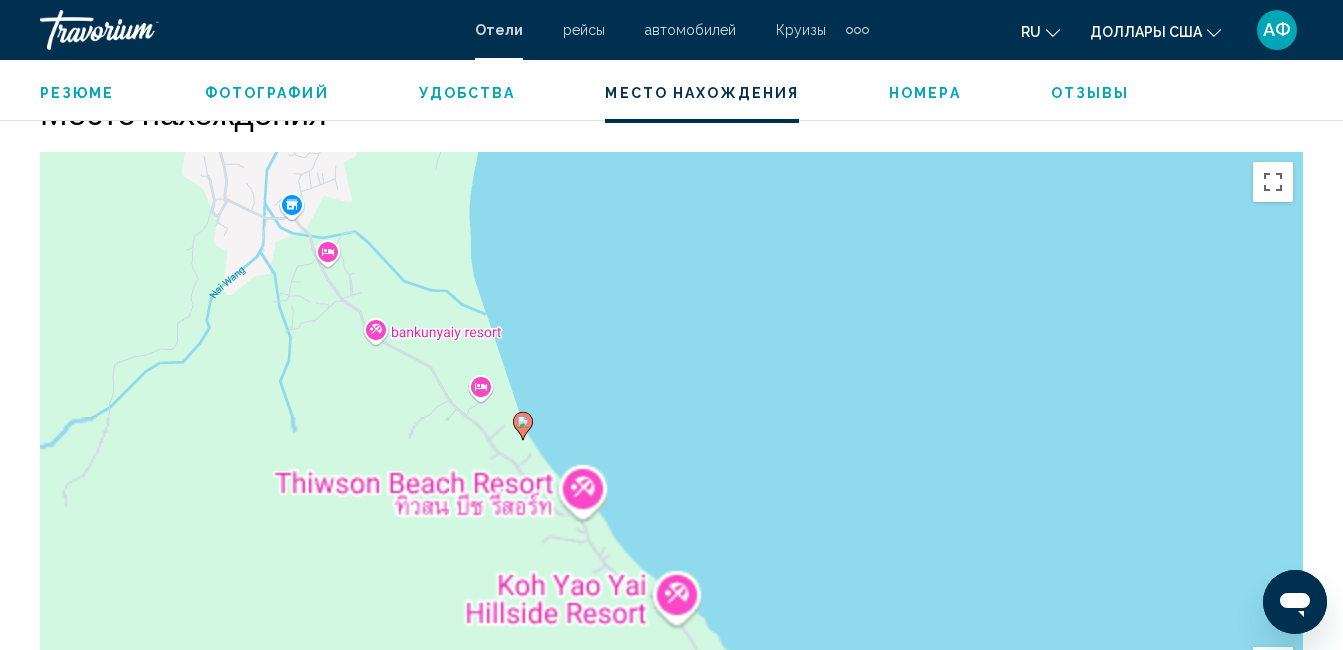 drag, startPoint x: 826, startPoint y: 460, endPoint x: 790, endPoint y: 393, distance: 76.05919 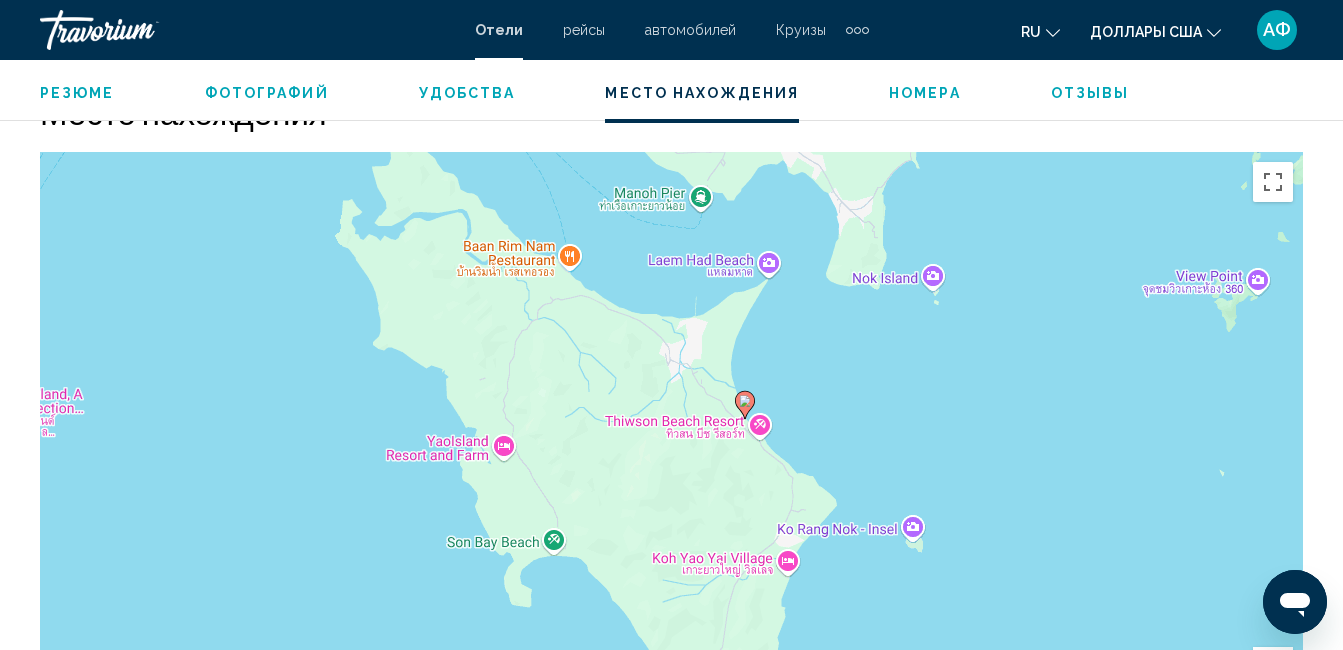drag, startPoint x: 792, startPoint y: 388, endPoint x: 810, endPoint y: 394, distance: 18.973665 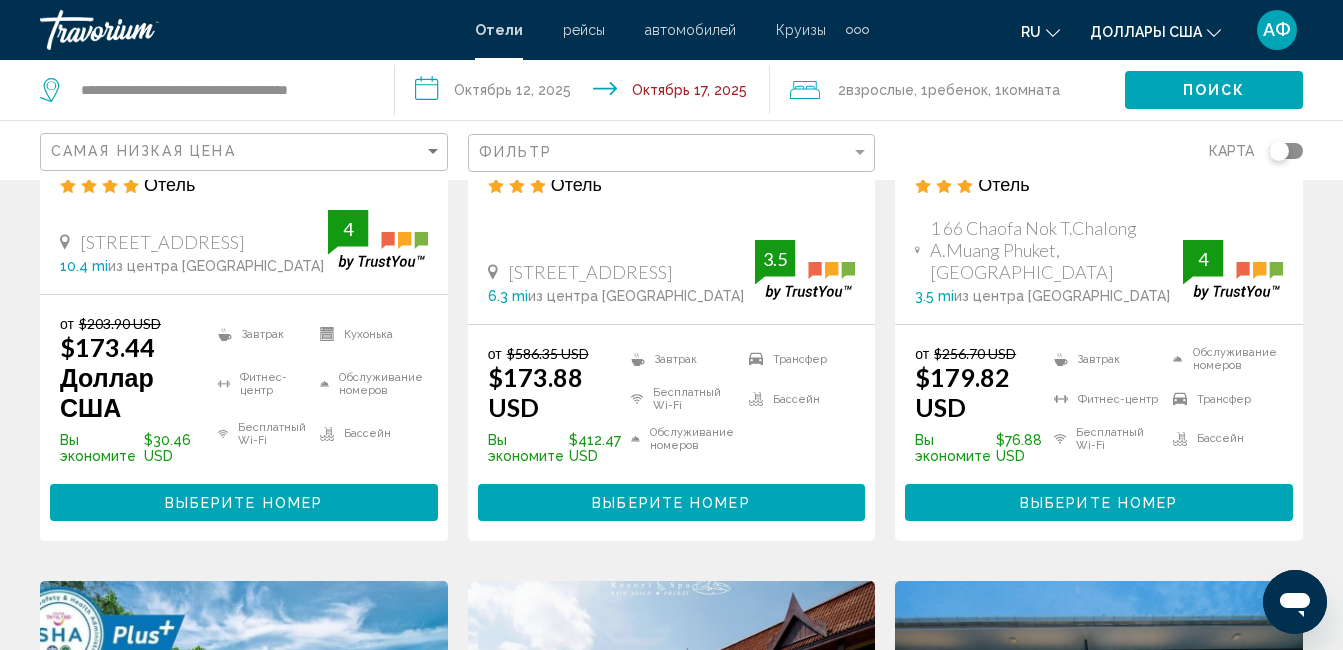scroll, scrollTop: 1600, scrollLeft: 0, axis: vertical 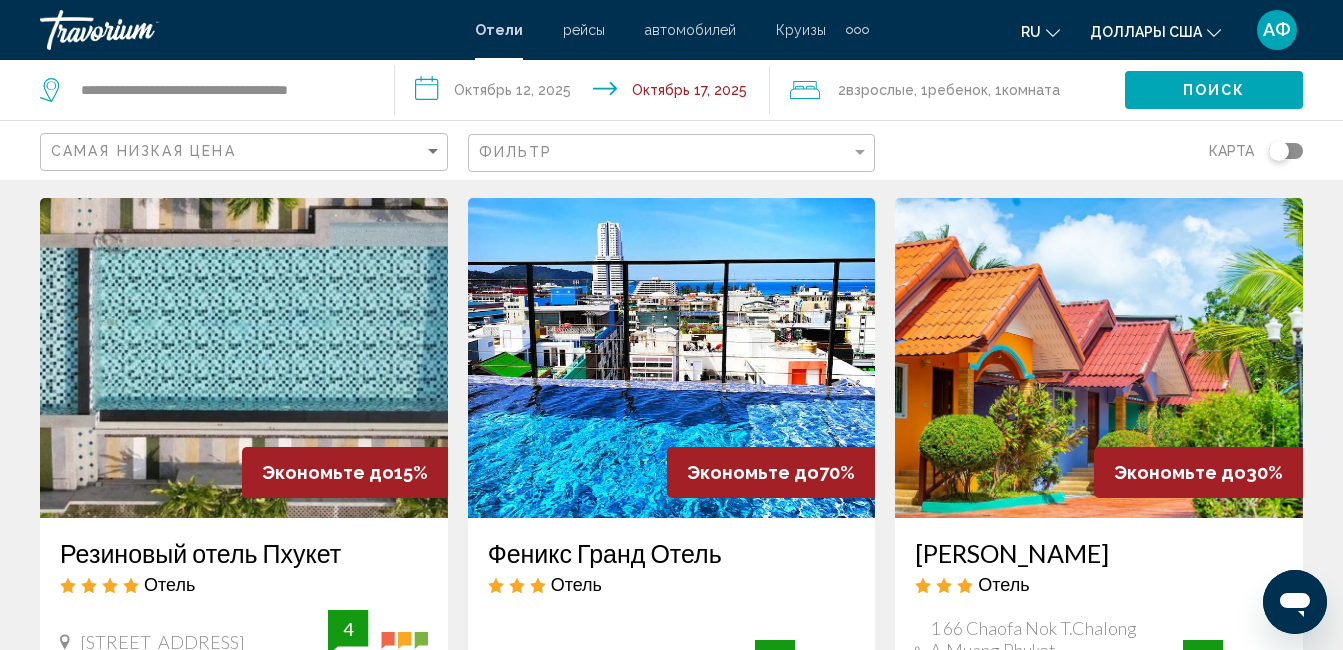 click at bounding box center (1099, 358) 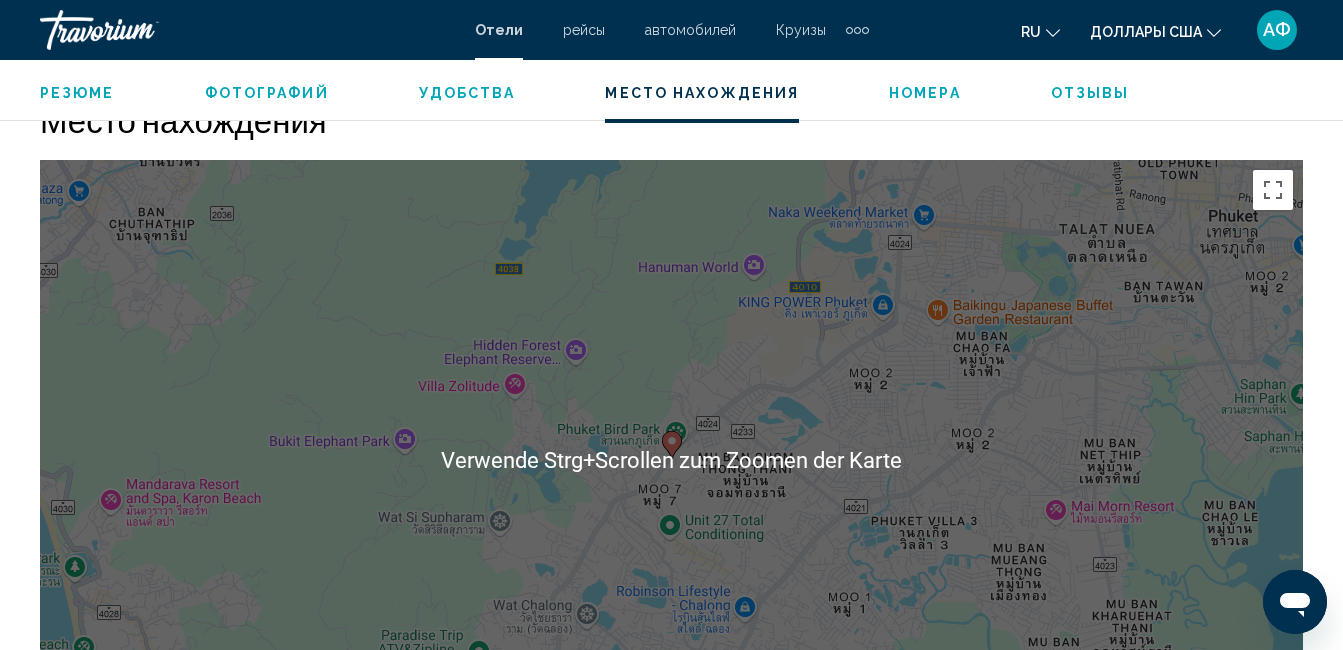 scroll, scrollTop: 2210, scrollLeft: 0, axis: vertical 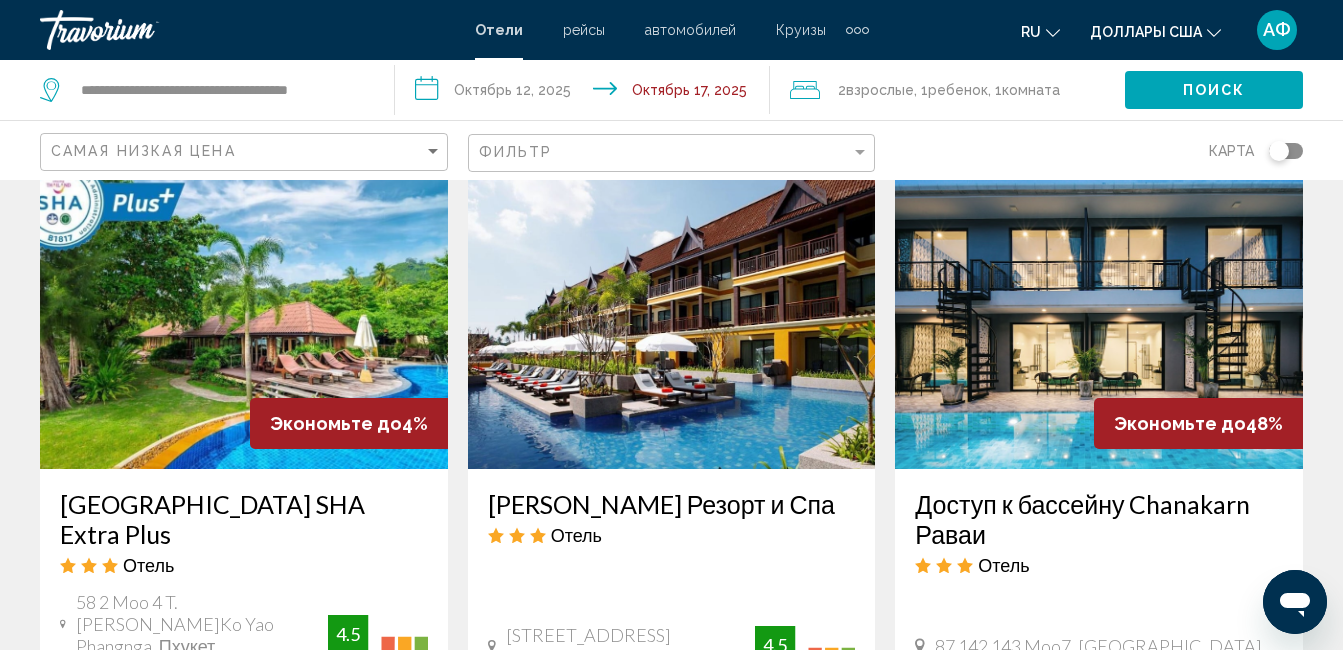 click at bounding box center [672, 309] 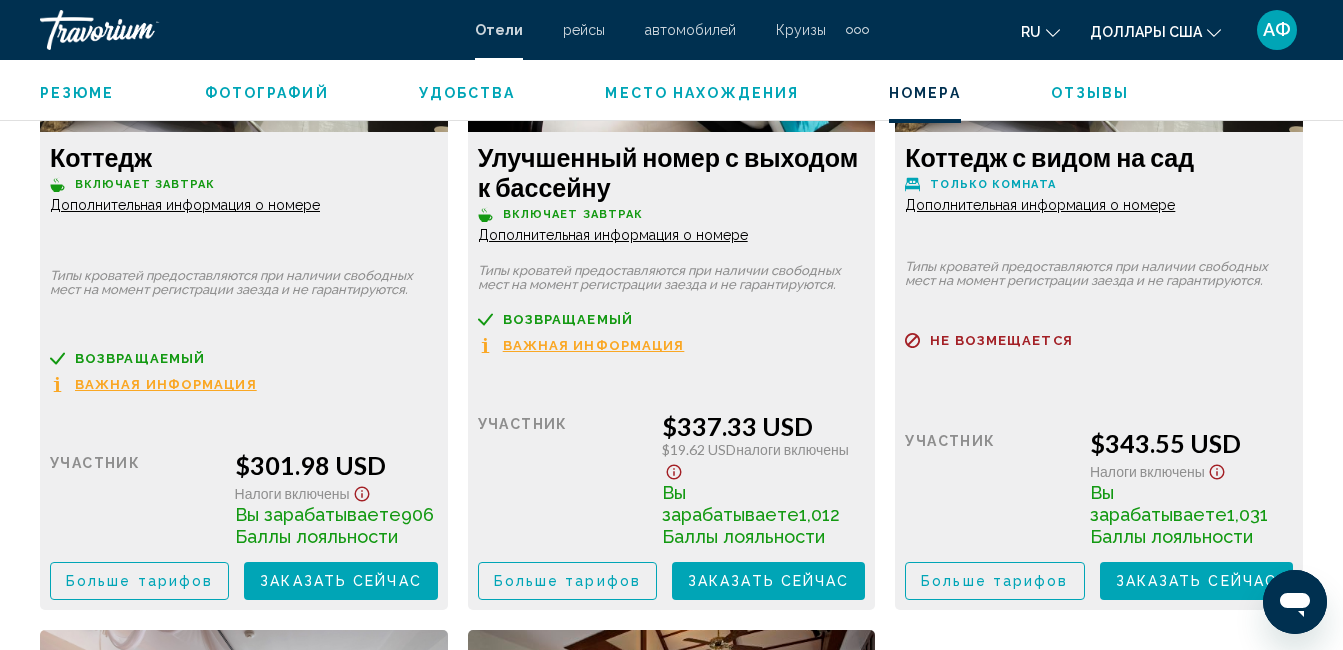 scroll, scrollTop: 3810, scrollLeft: 0, axis: vertical 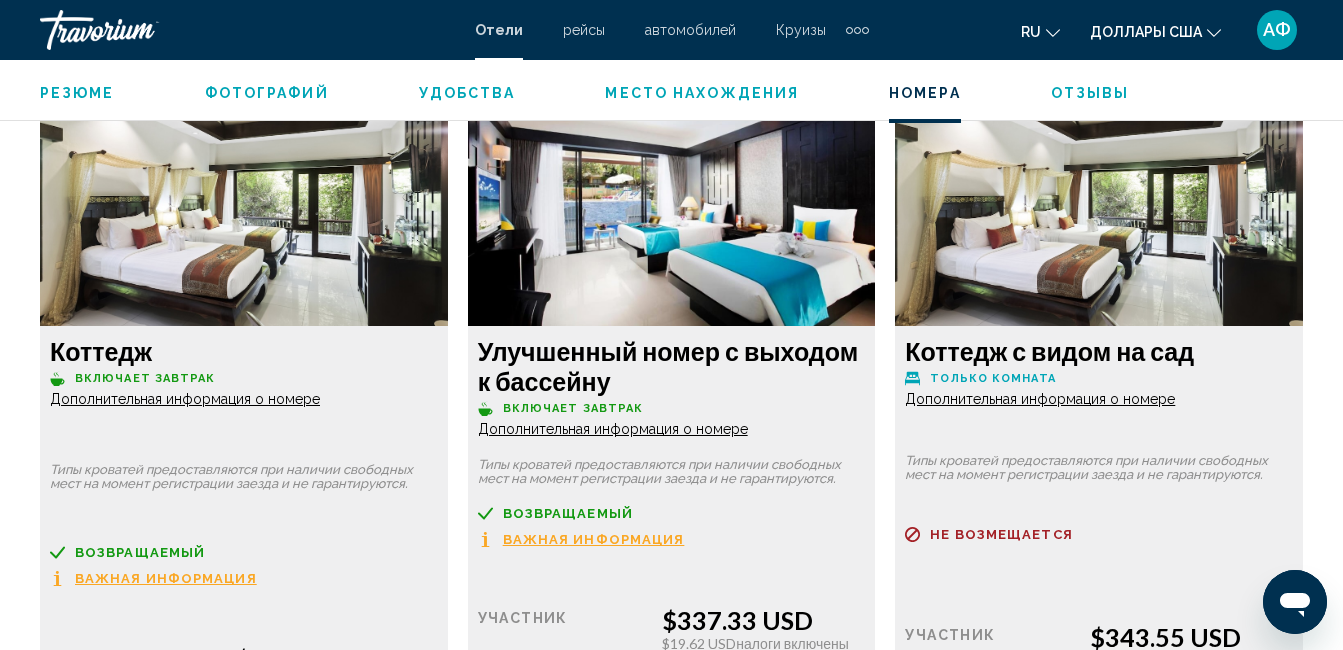 click on "Дополнительная информация о номере" at bounding box center [185, -275] 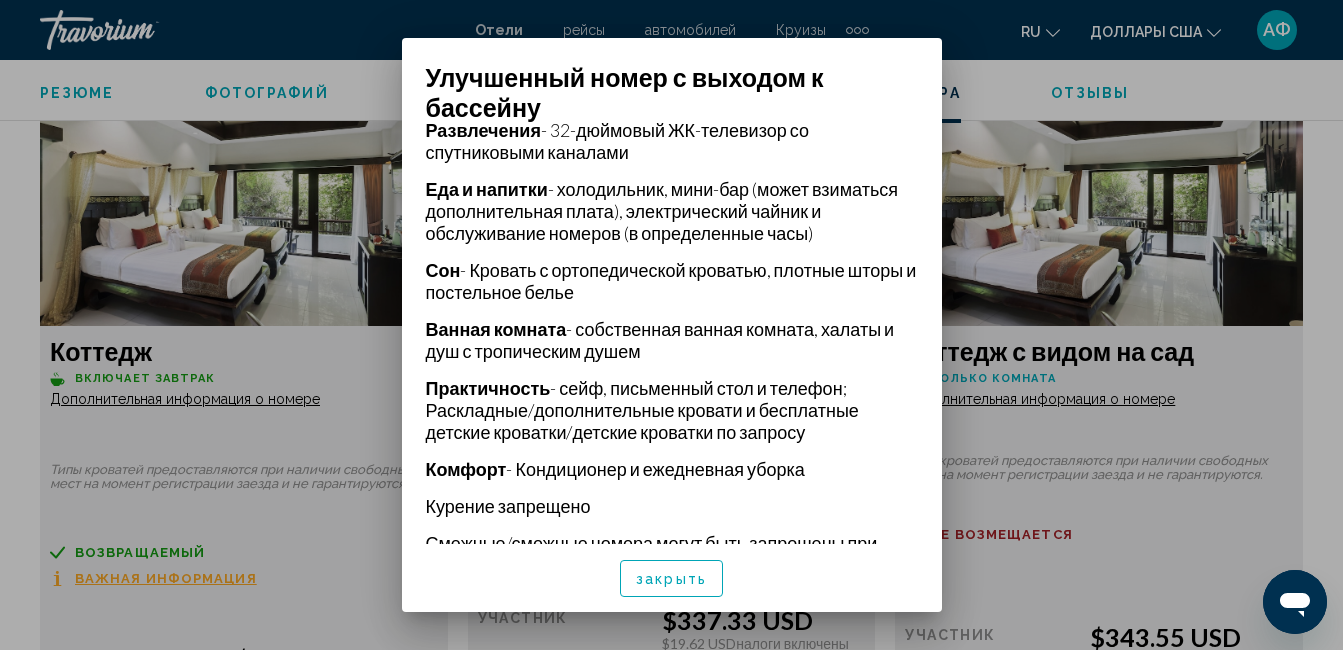 scroll, scrollTop: 600, scrollLeft: 0, axis: vertical 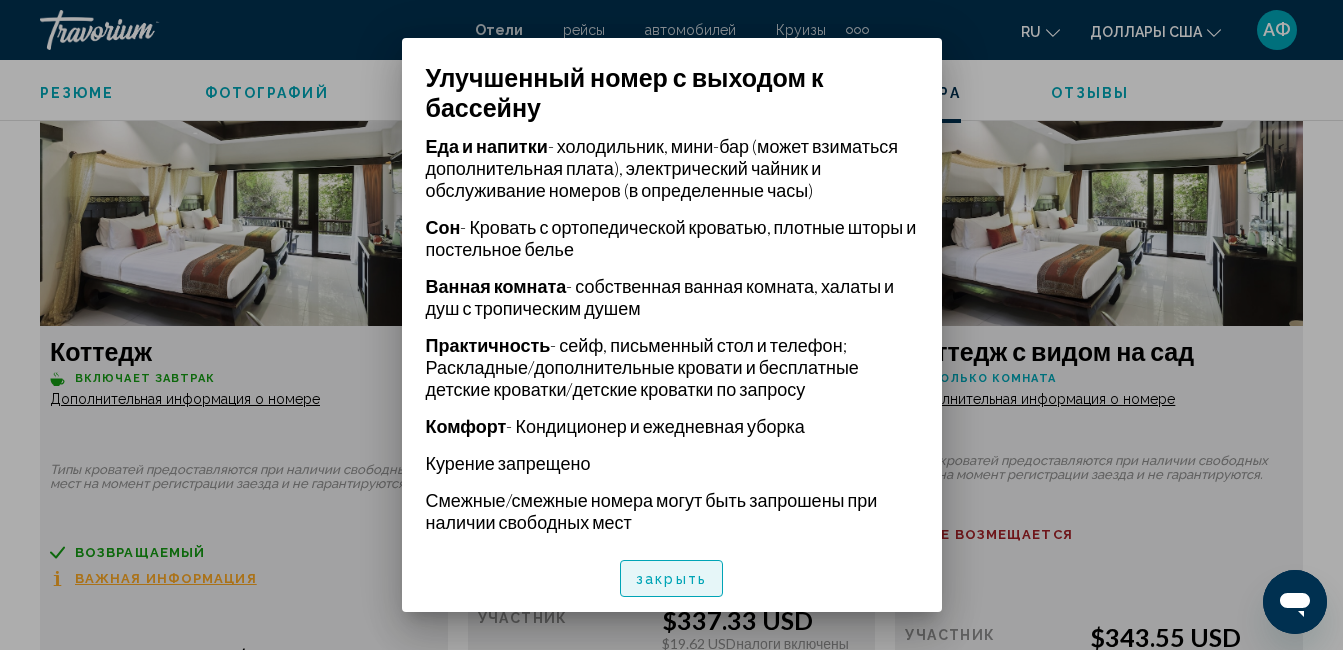 click on "закрыть" at bounding box center (671, 578) 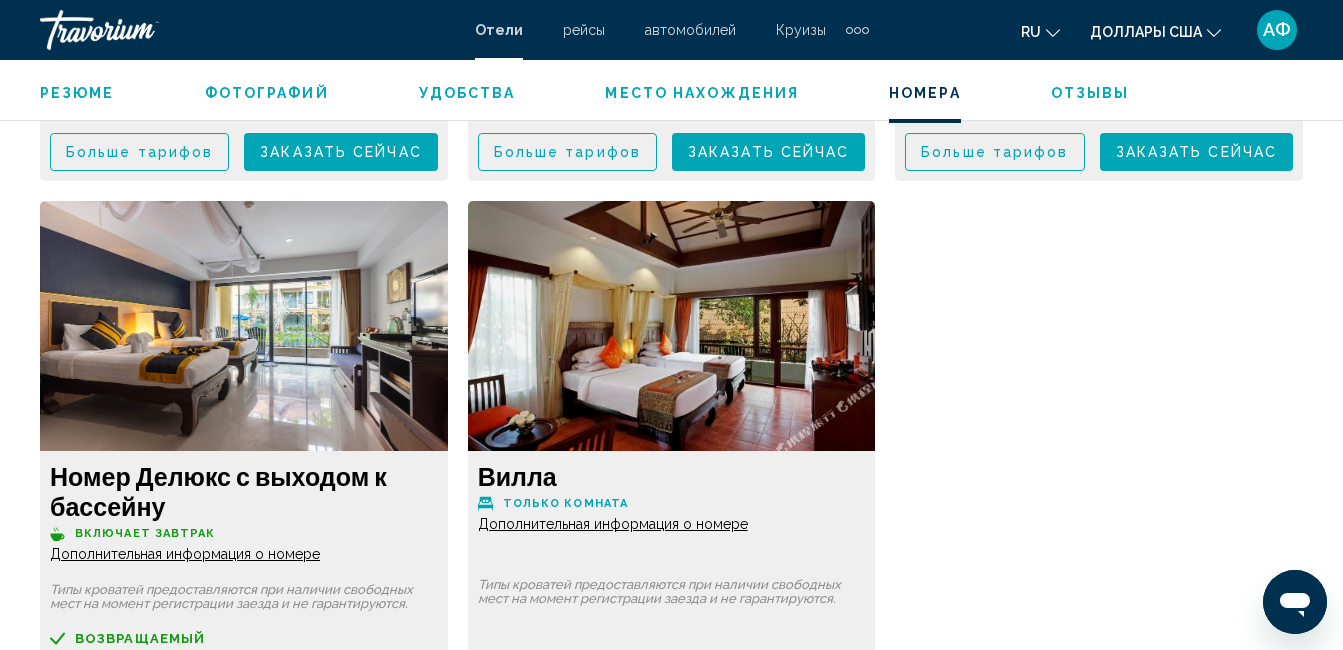 scroll, scrollTop: 4410, scrollLeft: 0, axis: vertical 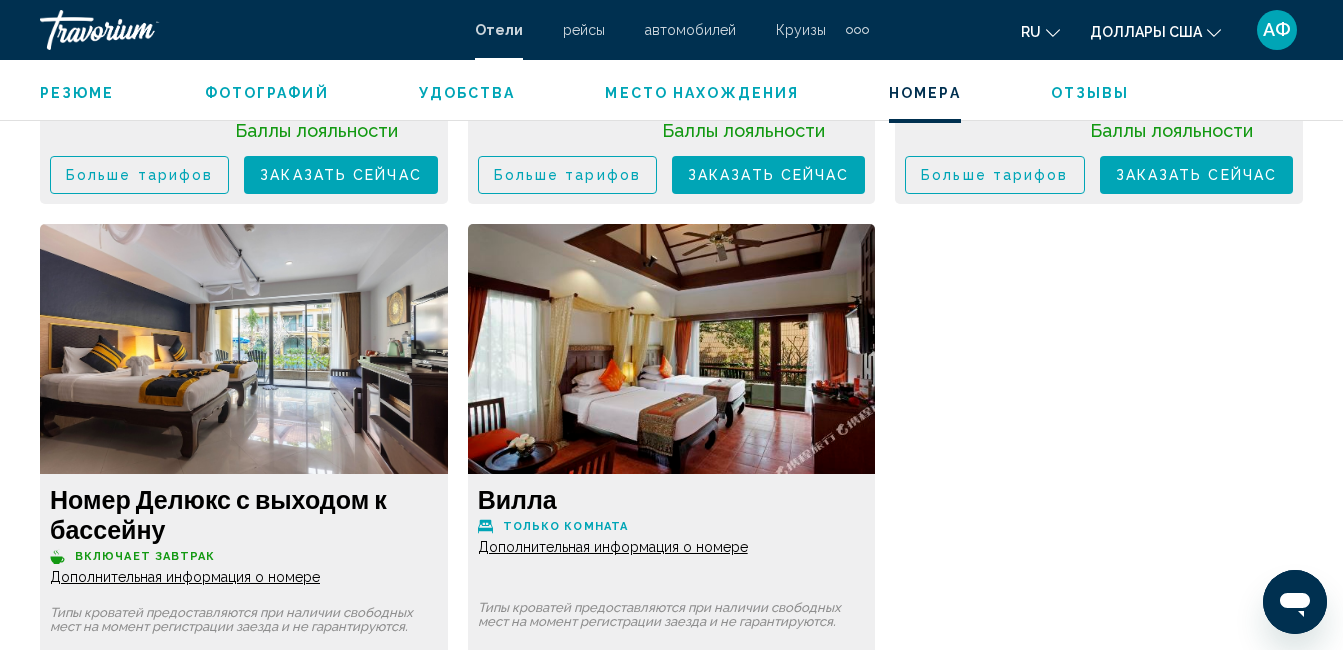 click on "Дополнительная информация о номере" at bounding box center (185, -875) 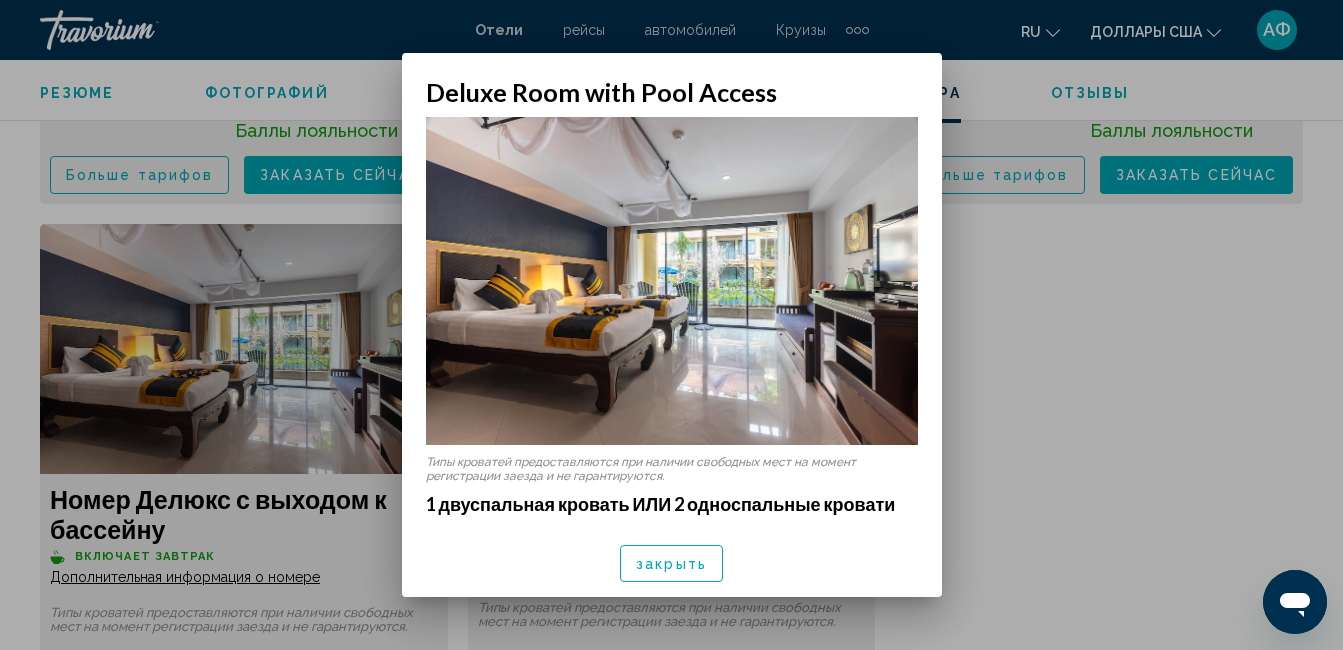 scroll, scrollTop: 0, scrollLeft: 0, axis: both 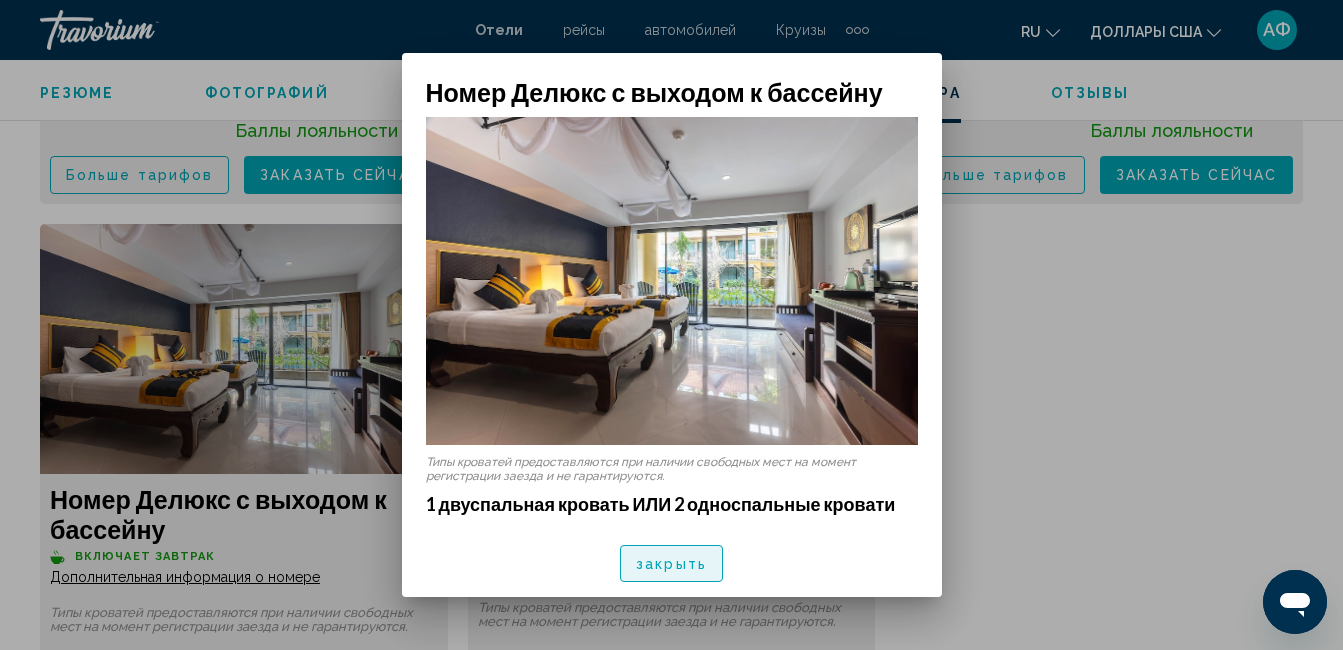 click on "закрыть" at bounding box center (671, 563) 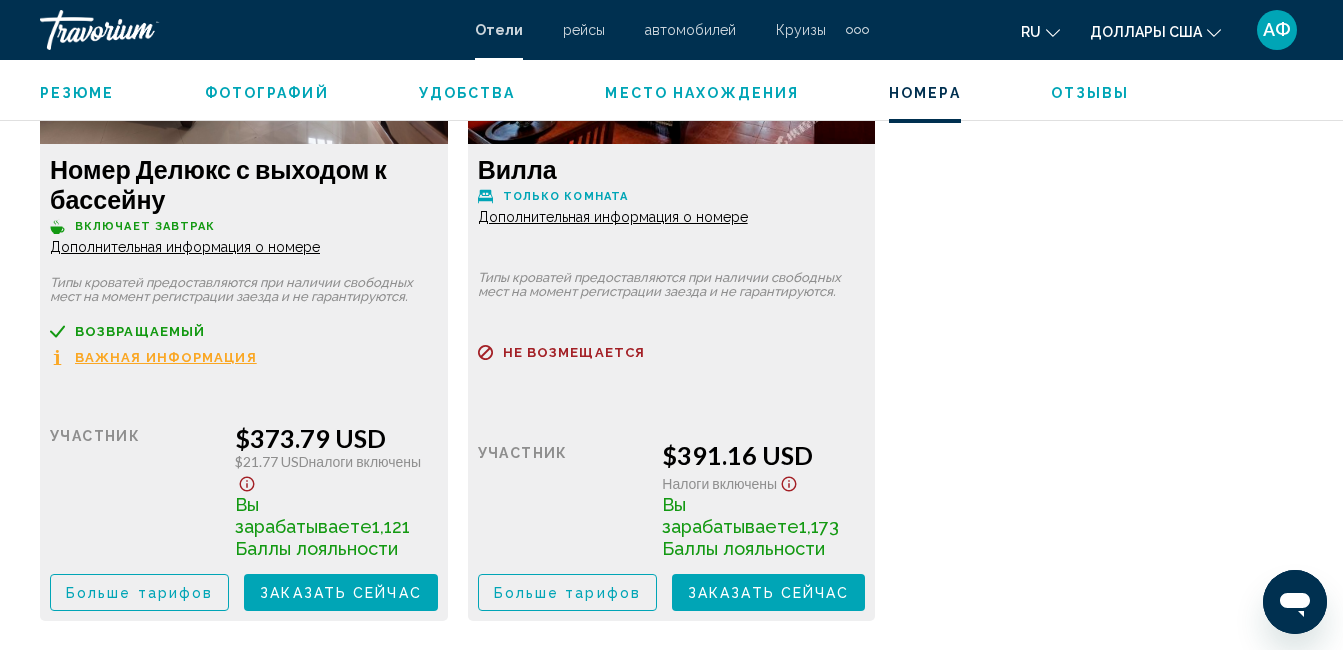scroll, scrollTop: 4710, scrollLeft: 0, axis: vertical 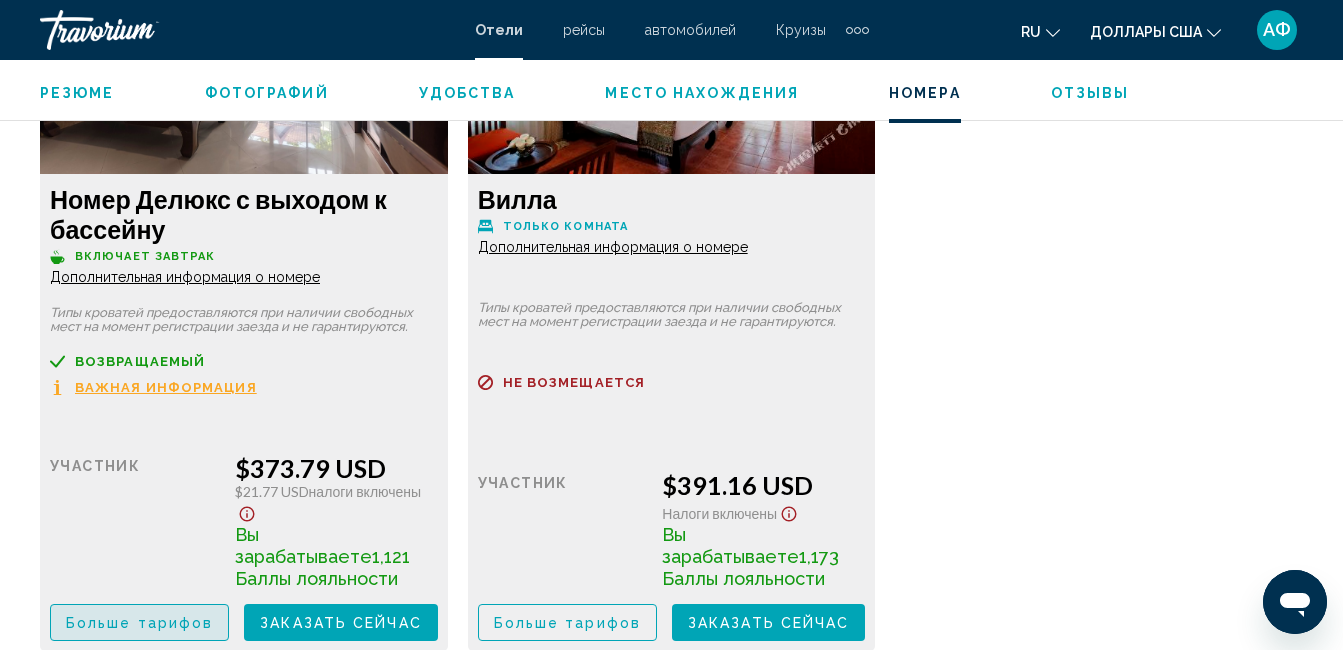 click on "Больше тарифов" at bounding box center [139, 623] 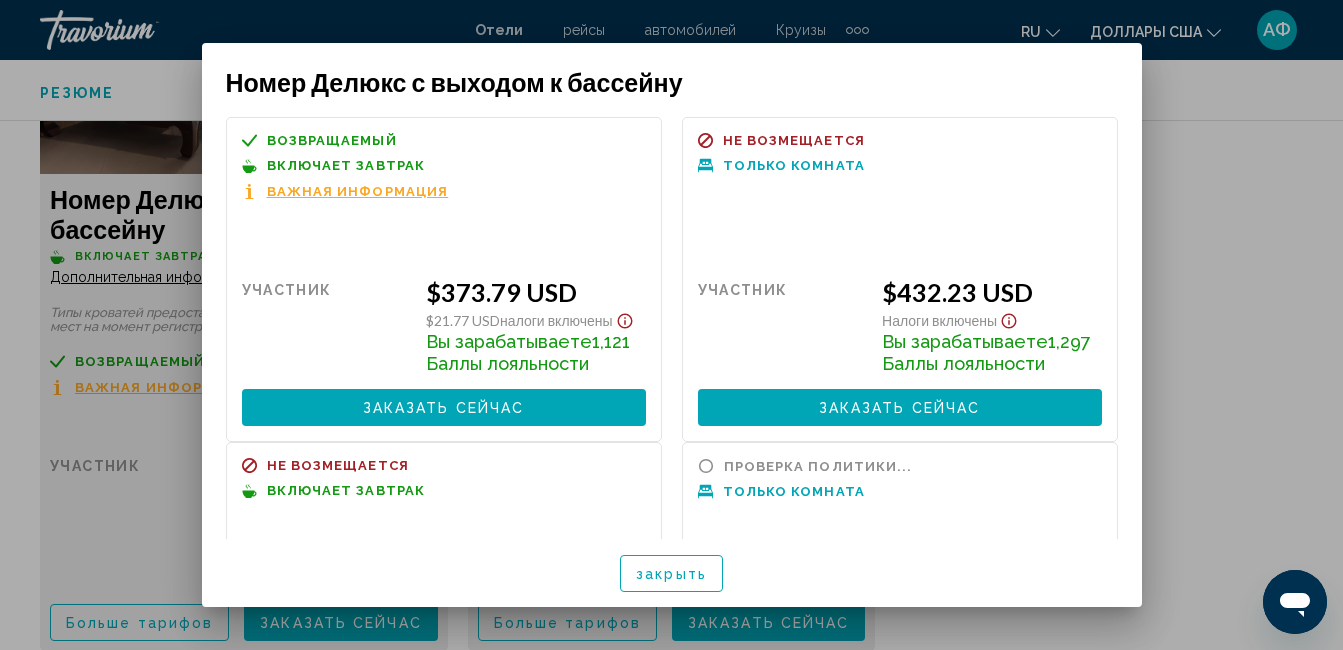 scroll, scrollTop: 0, scrollLeft: 0, axis: both 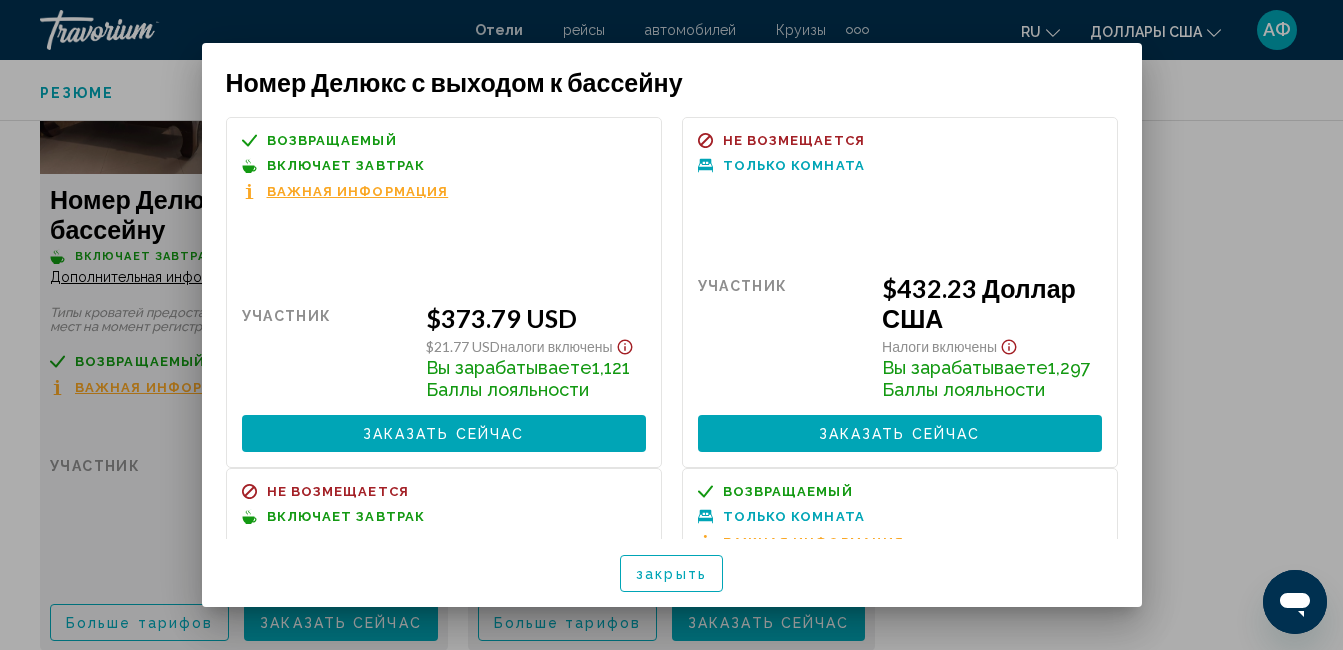 click at bounding box center (671, 325) 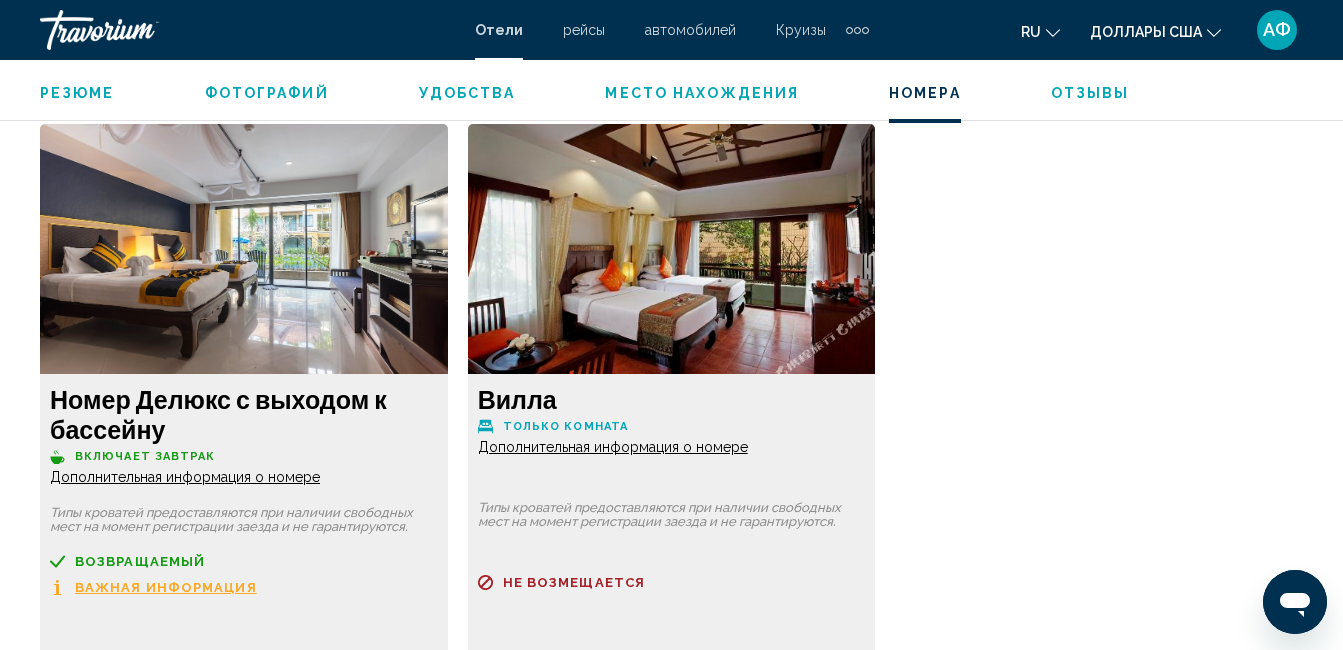 scroll, scrollTop: 4610, scrollLeft: 0, axis: vertical 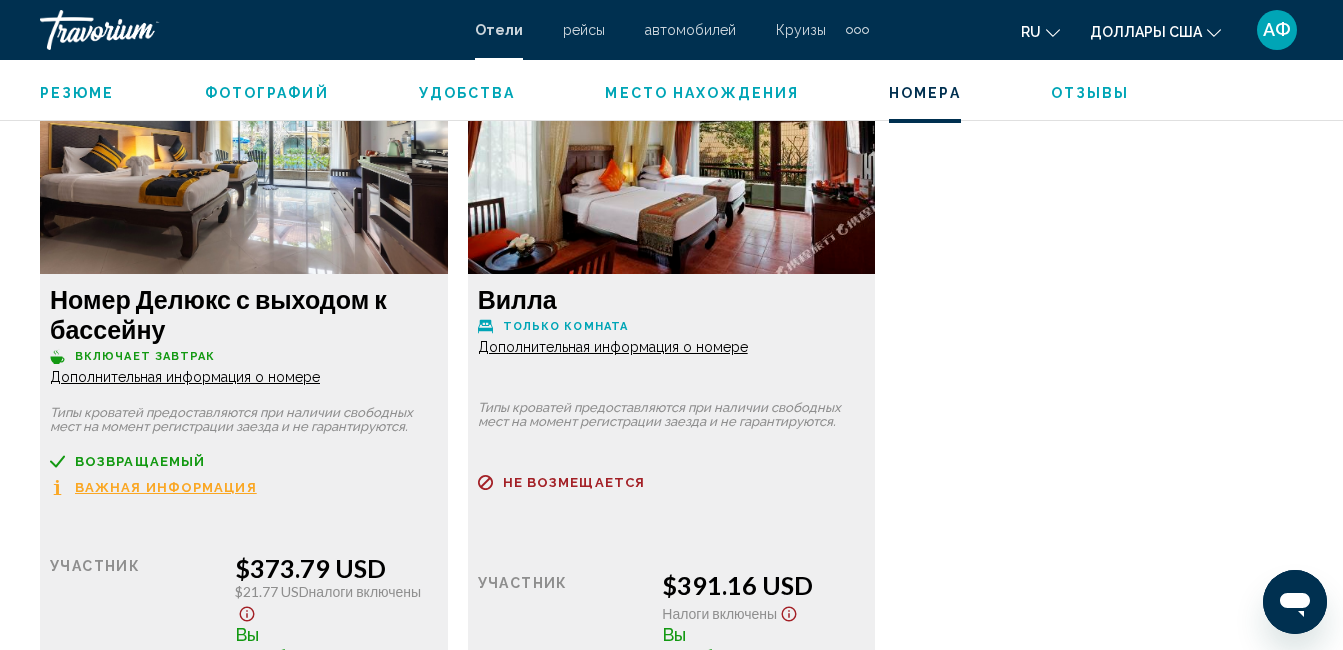 click on "Дополнительная информация о номере" at bounding box center [185, -1075] 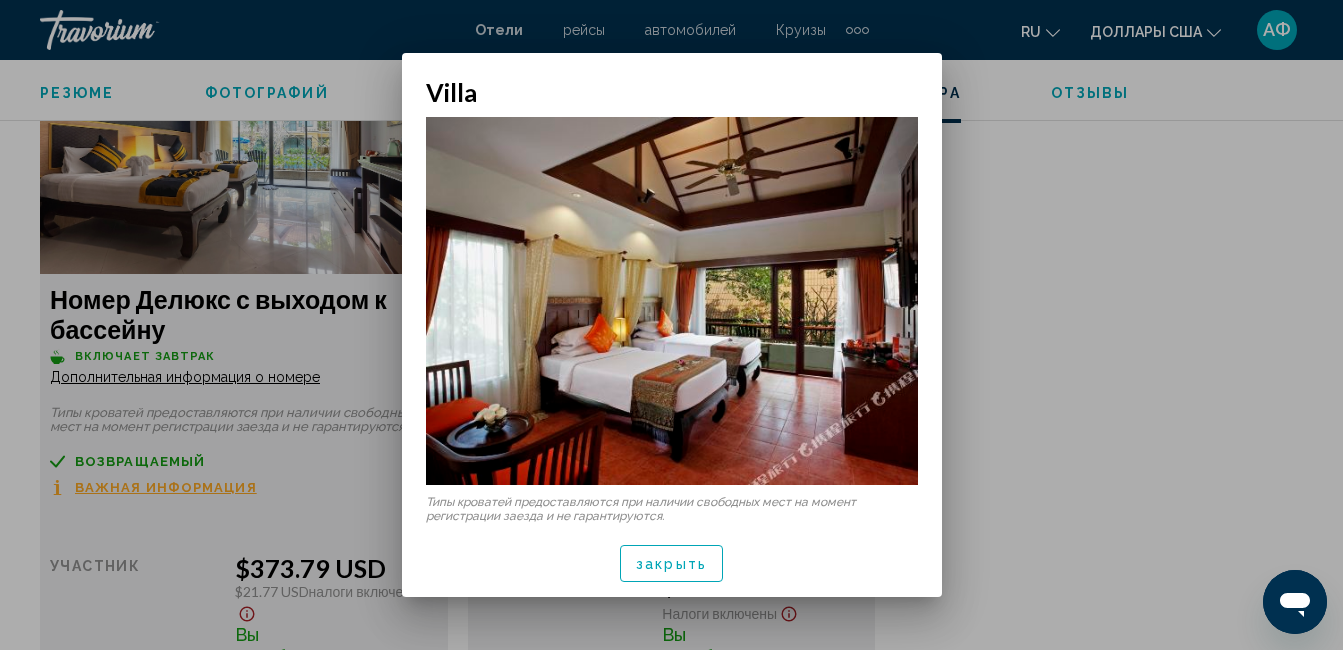 scroll, scrollTop: 0, scrollLeft: 0, axis: both 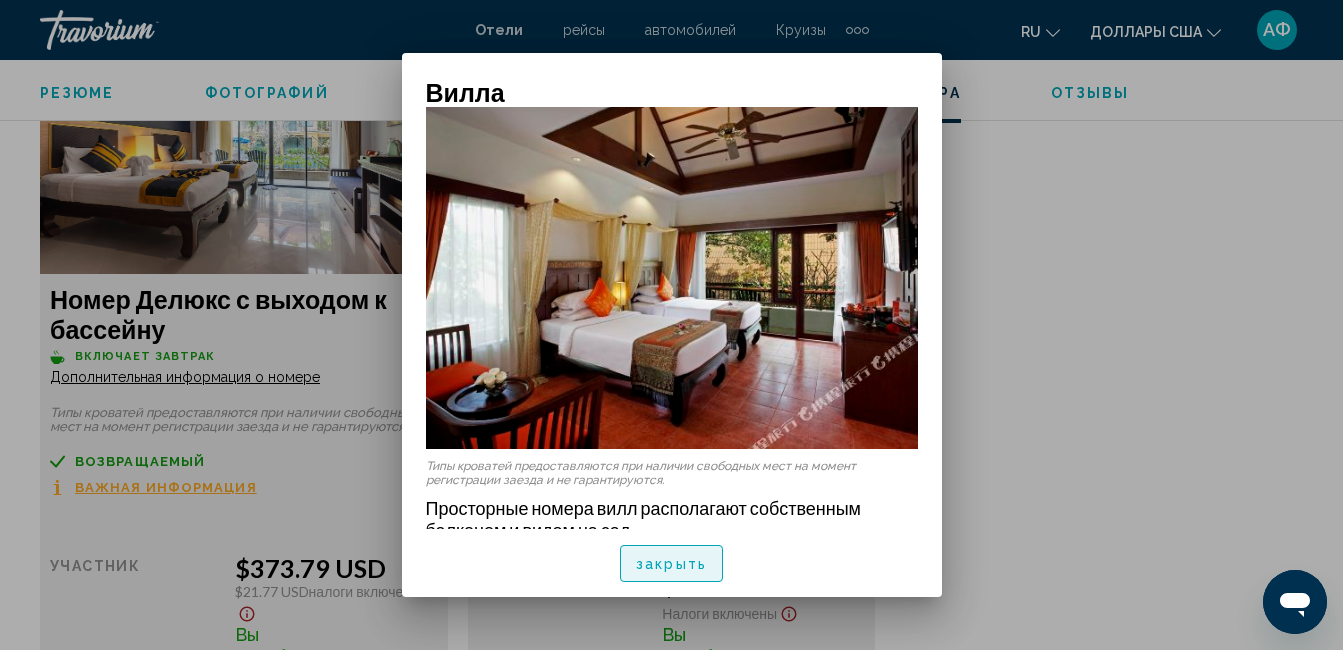 click on "закрыть" at bounding box center (671, 564) 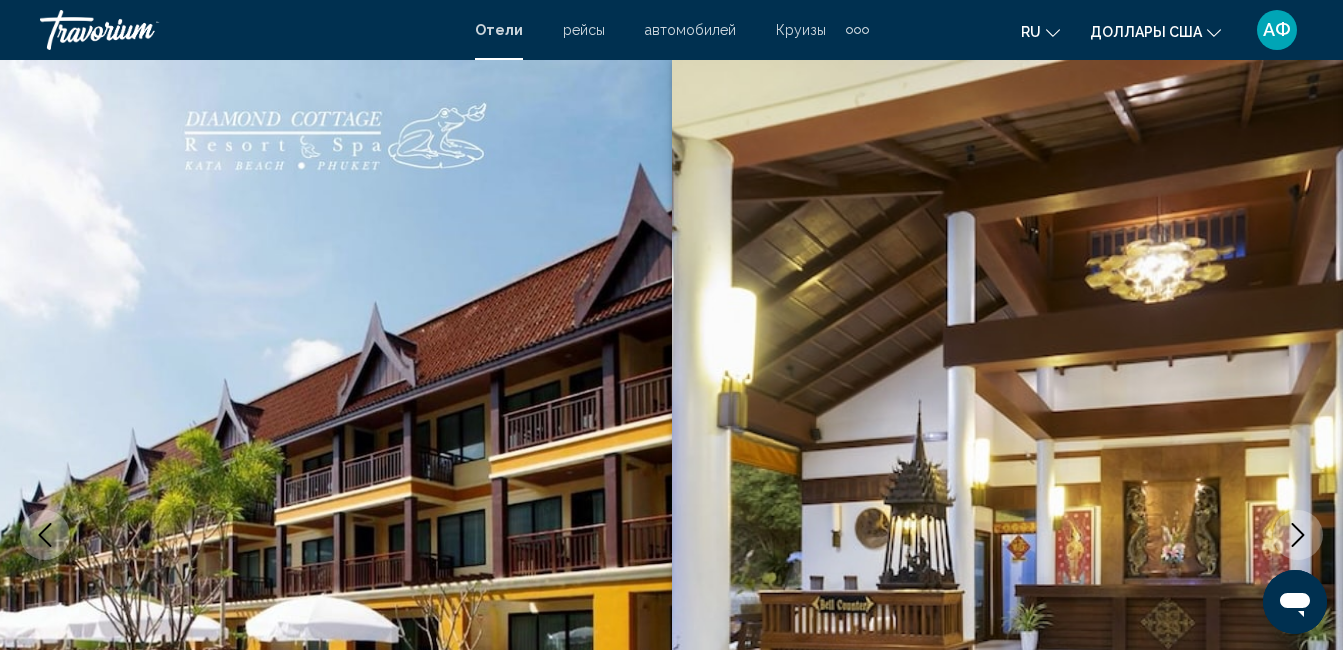 scroll, scrollTop: 4610, scrollLeft: 0, axis: vertical 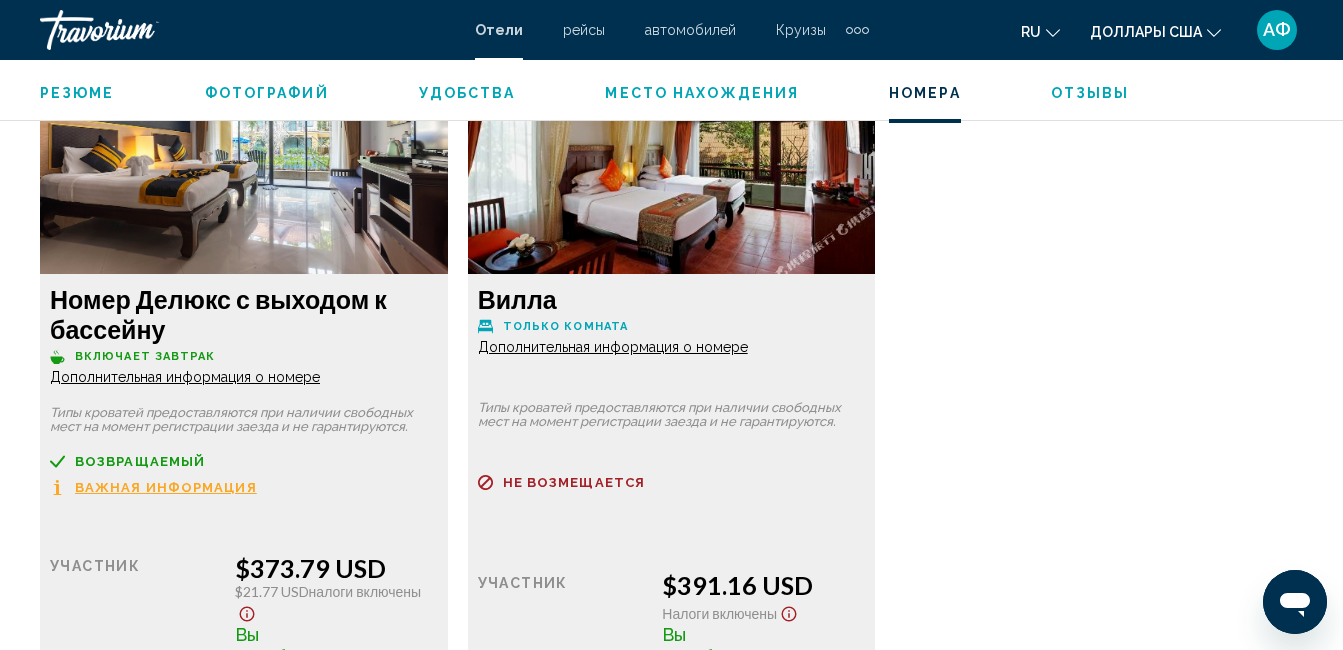 click on "Дополнительная информация о номере" at bounding box center (185, -1075) 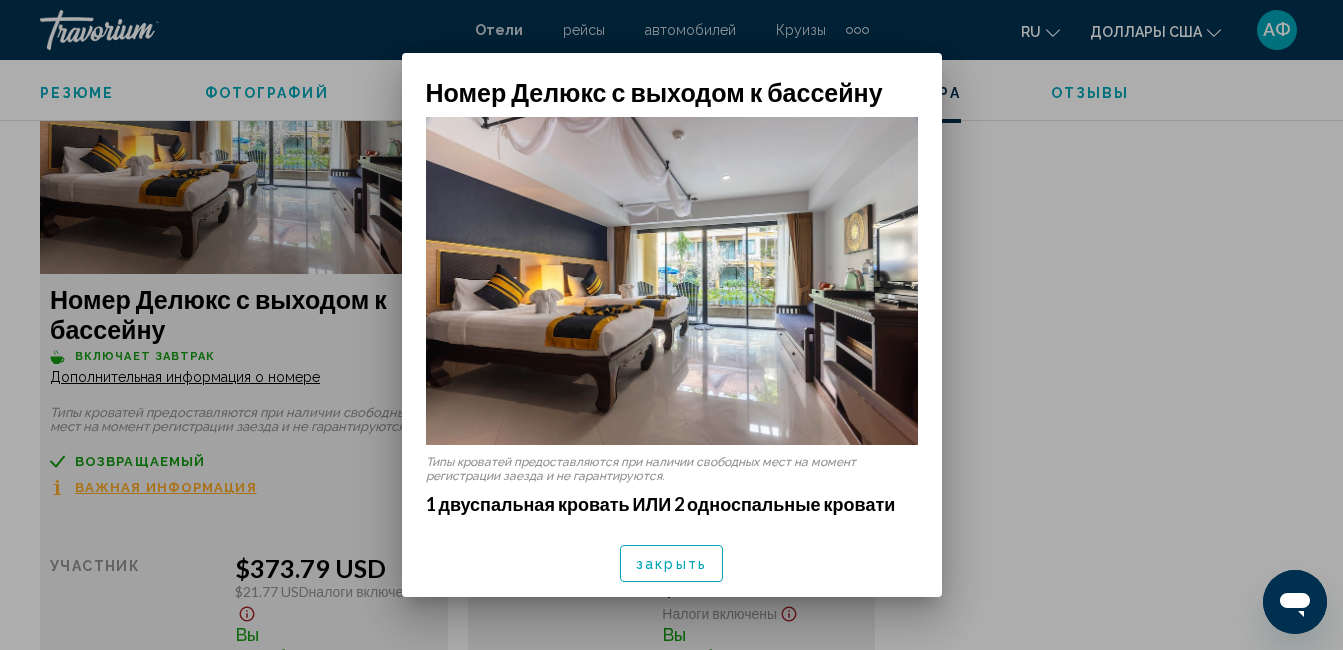 scroll, scrollTop: 0, scrollLeft: 0, axis: both 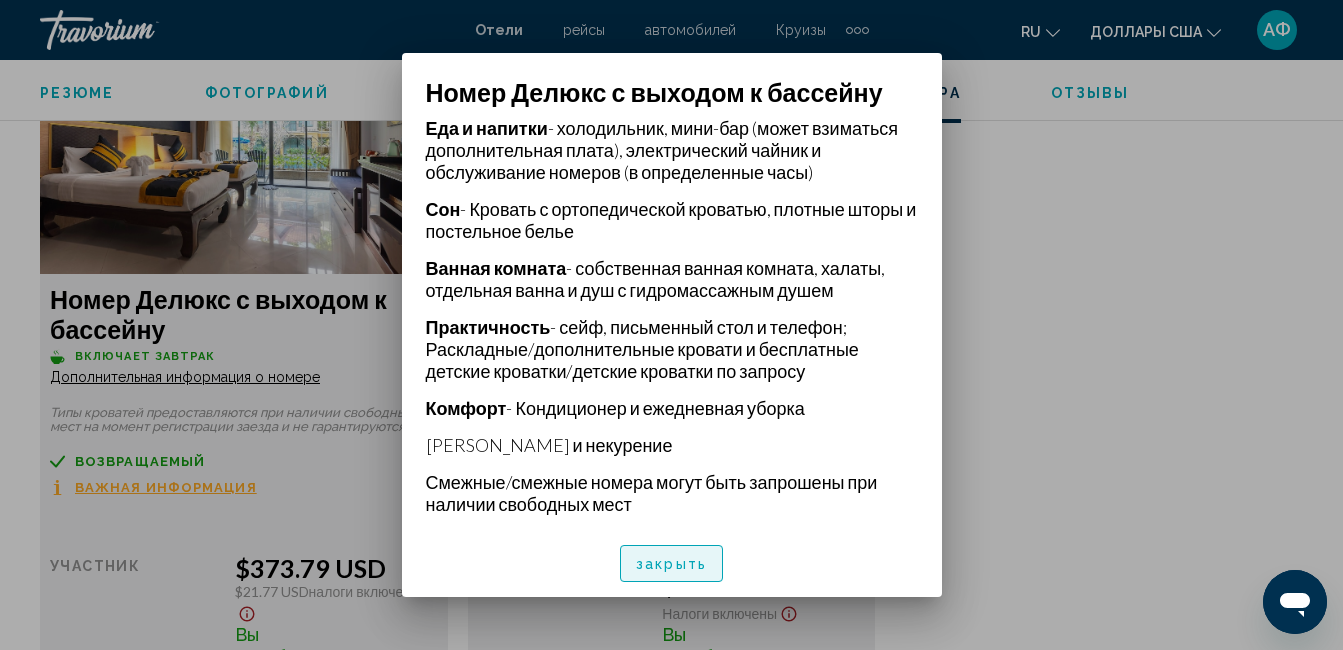 click on "закрыть" at bounding box center [671, 563] 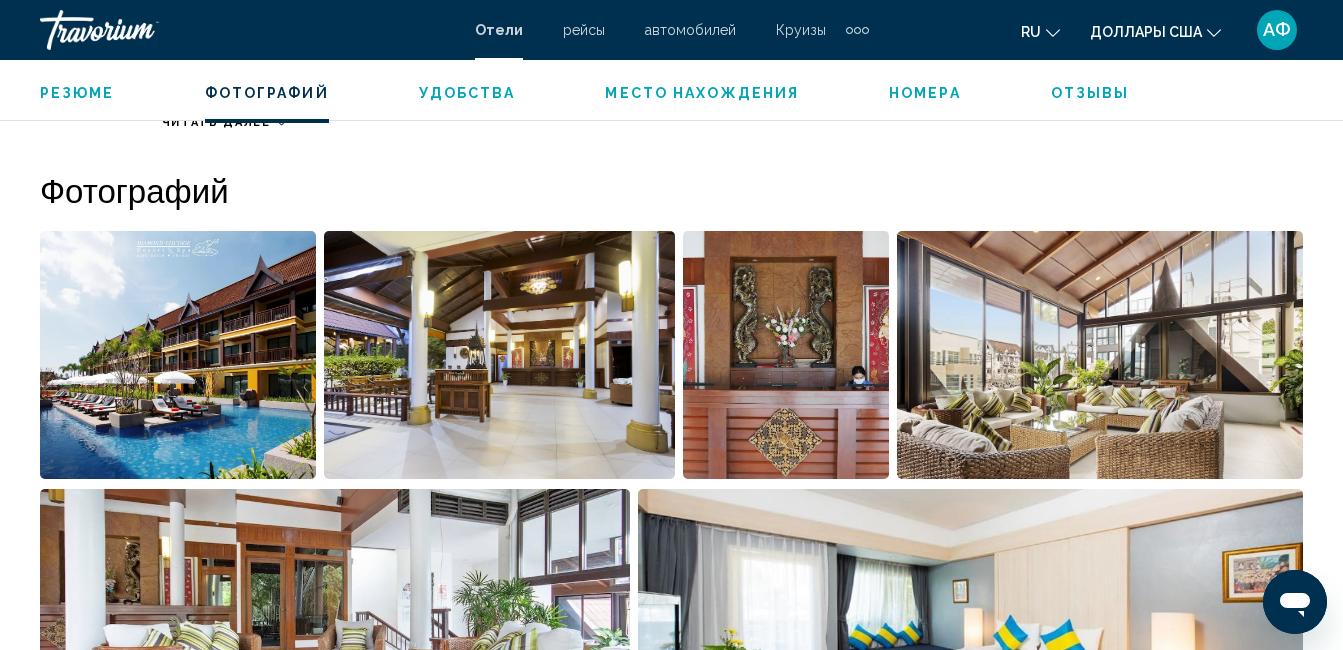 scroll, scrollTop: 1310, scrollLeft: 0, axis: vertical 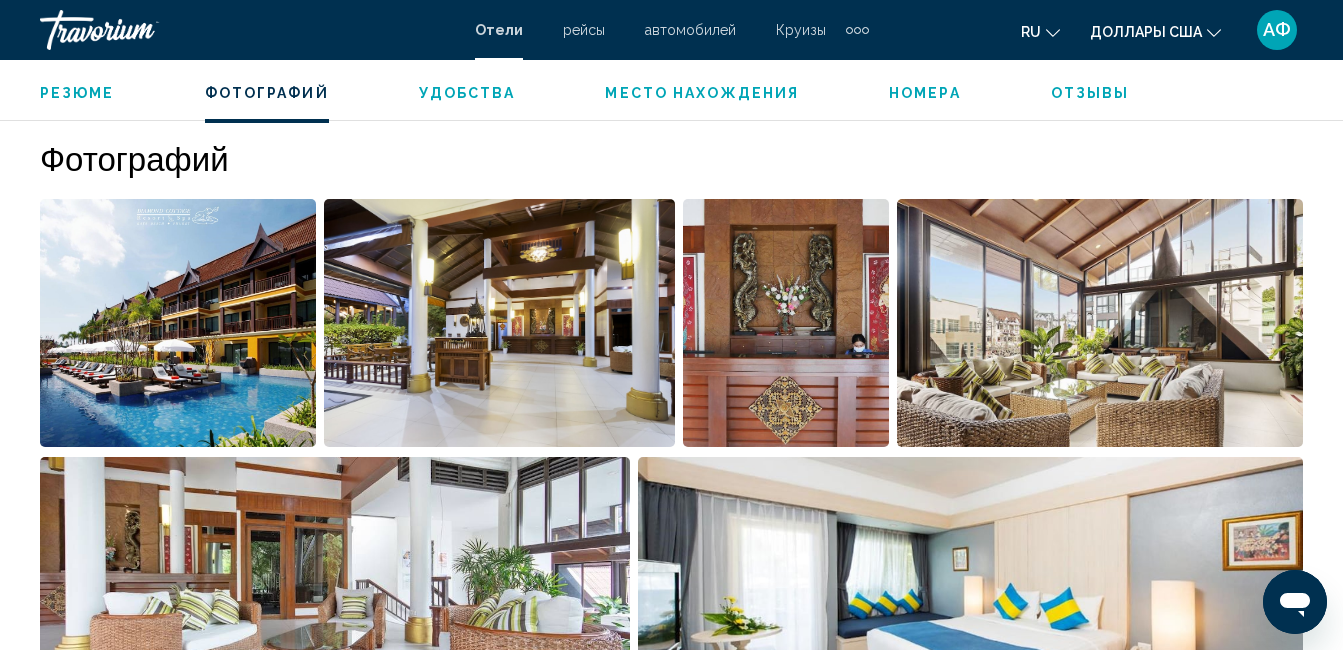 click on "Резюме
Фотографий
Удобства
Место нахождения
Номера
Отзывы
Проверить наличие свободных мест" 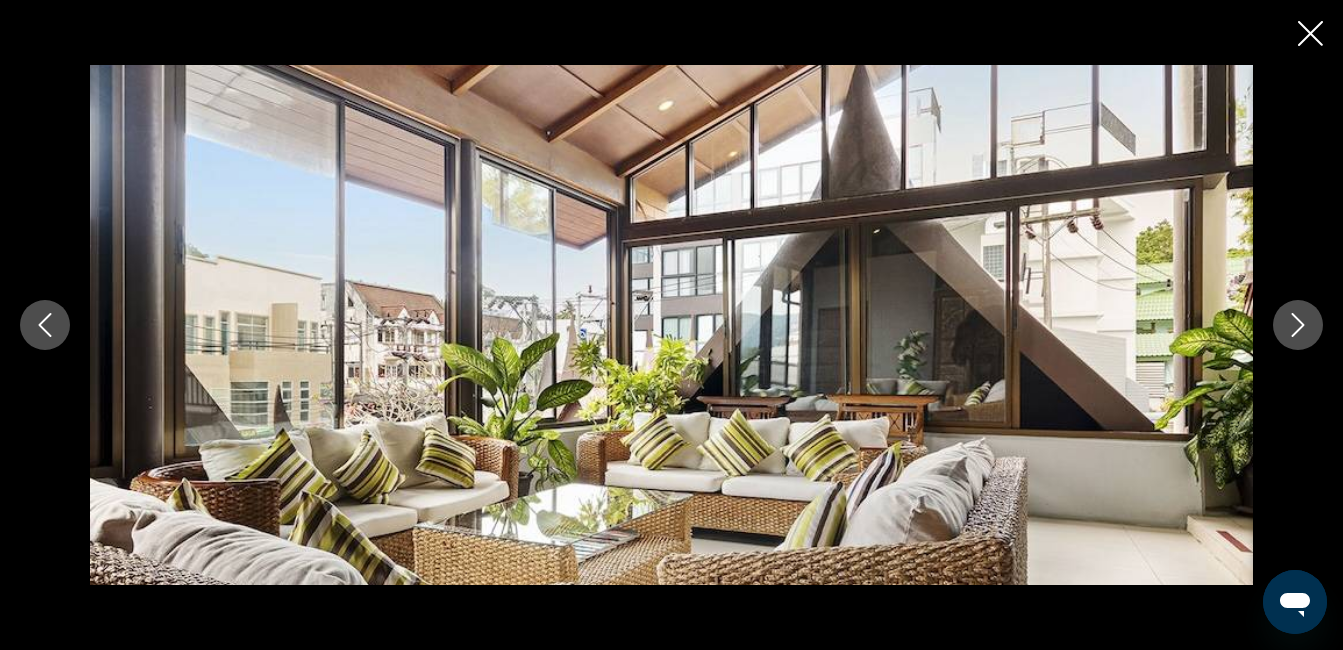 click 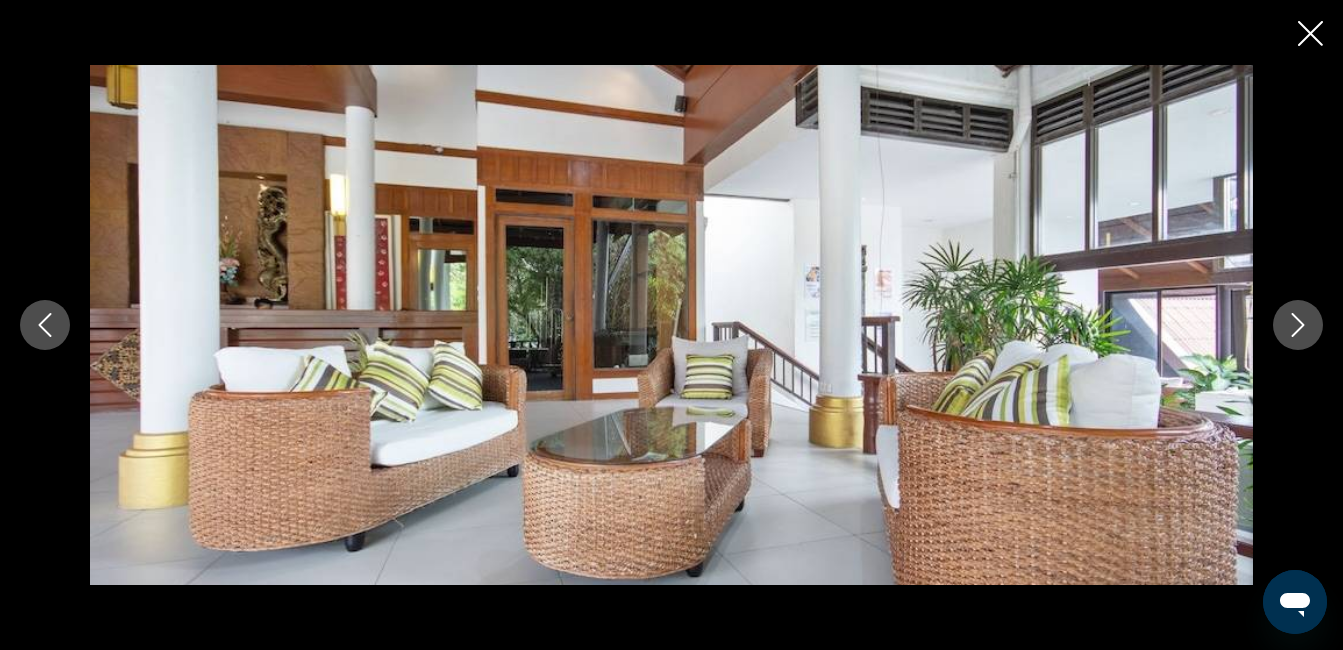 click 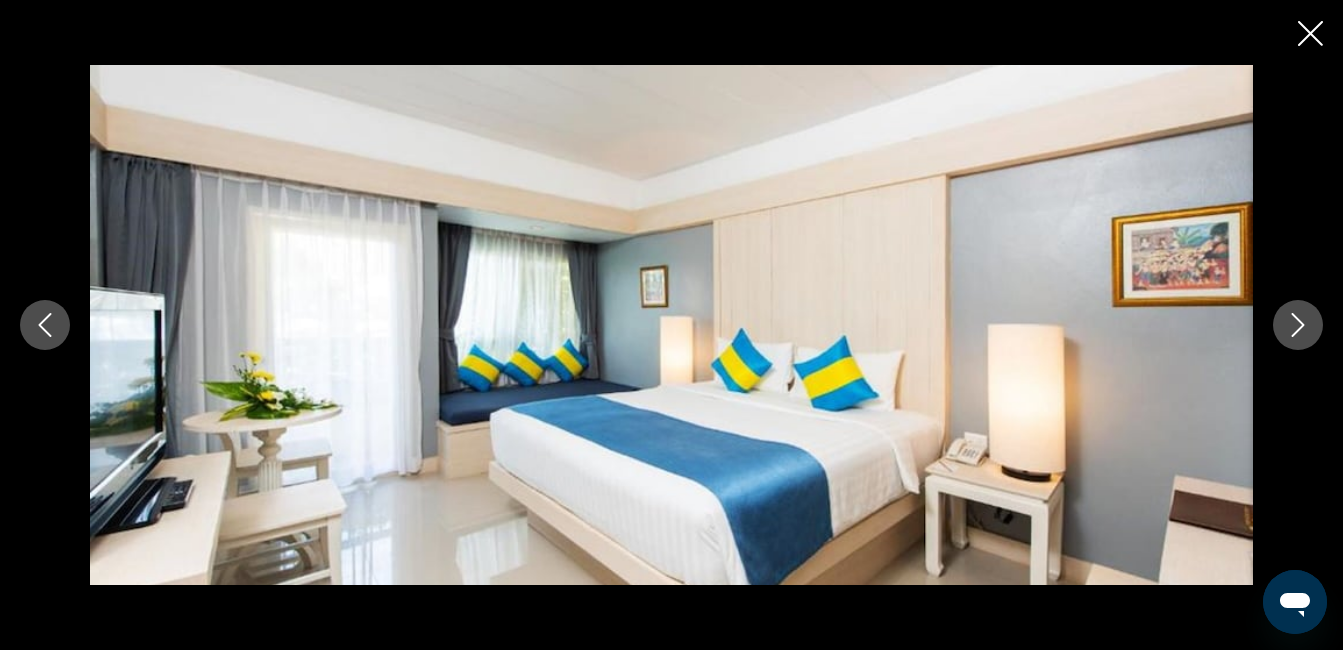 click 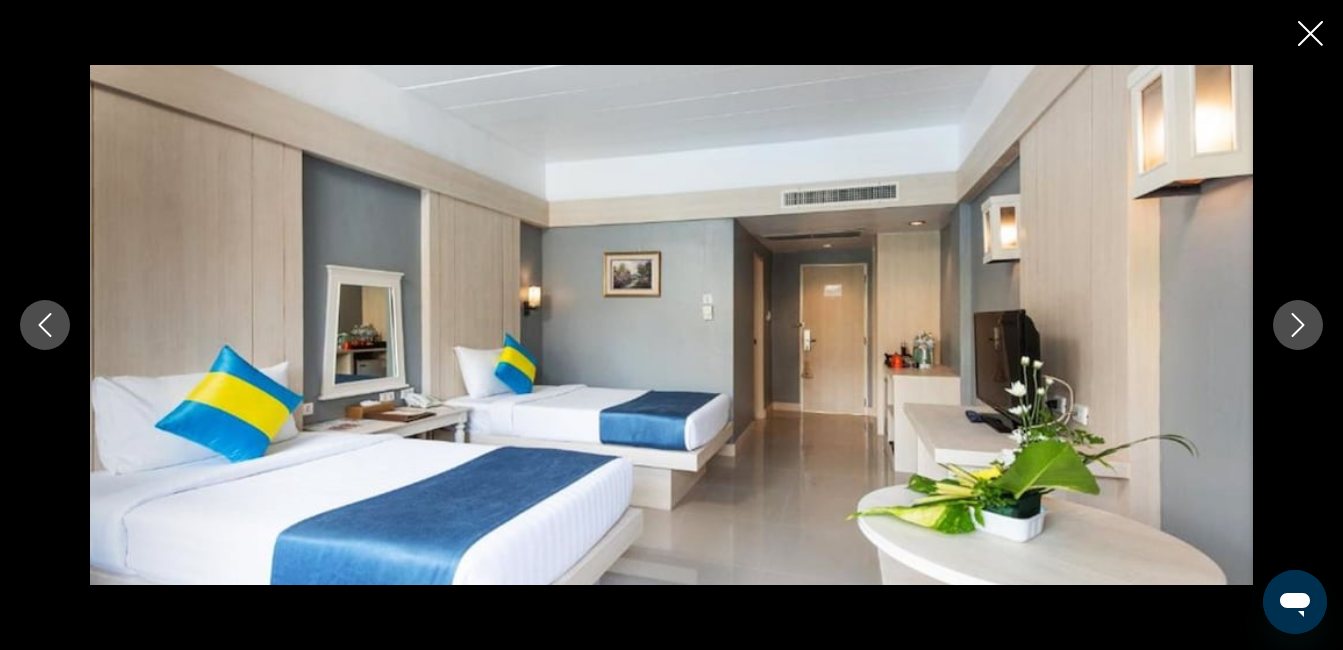 click 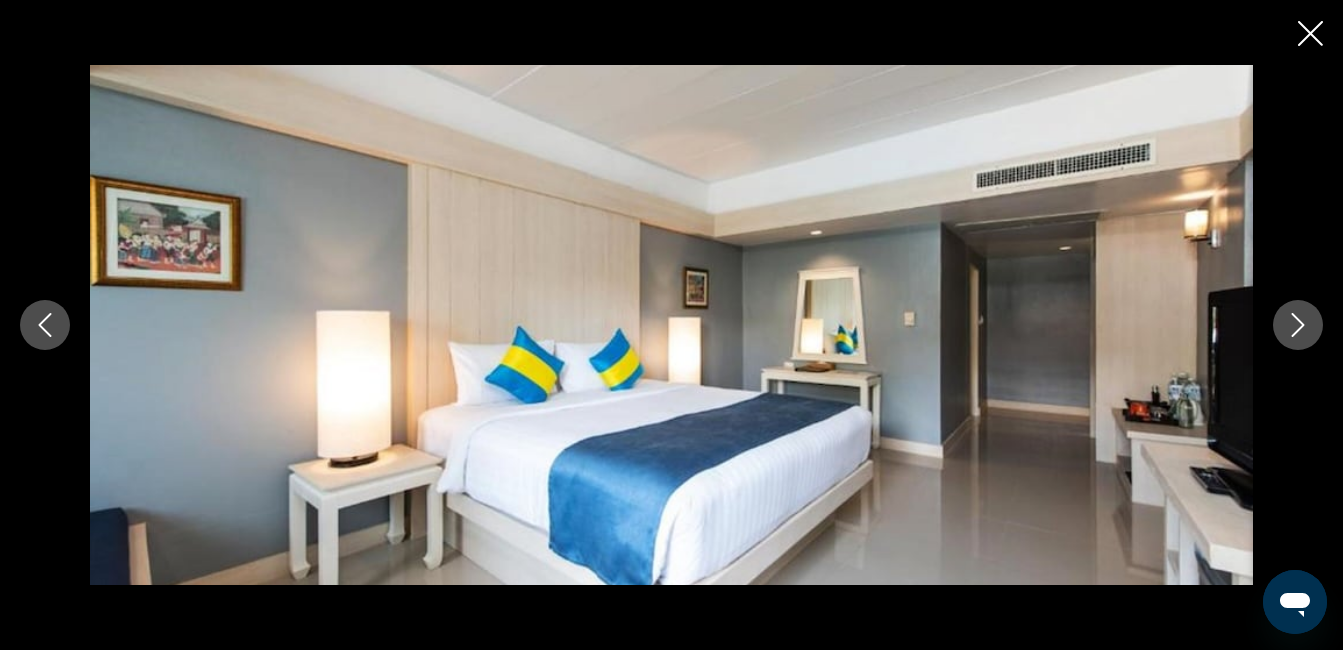 click 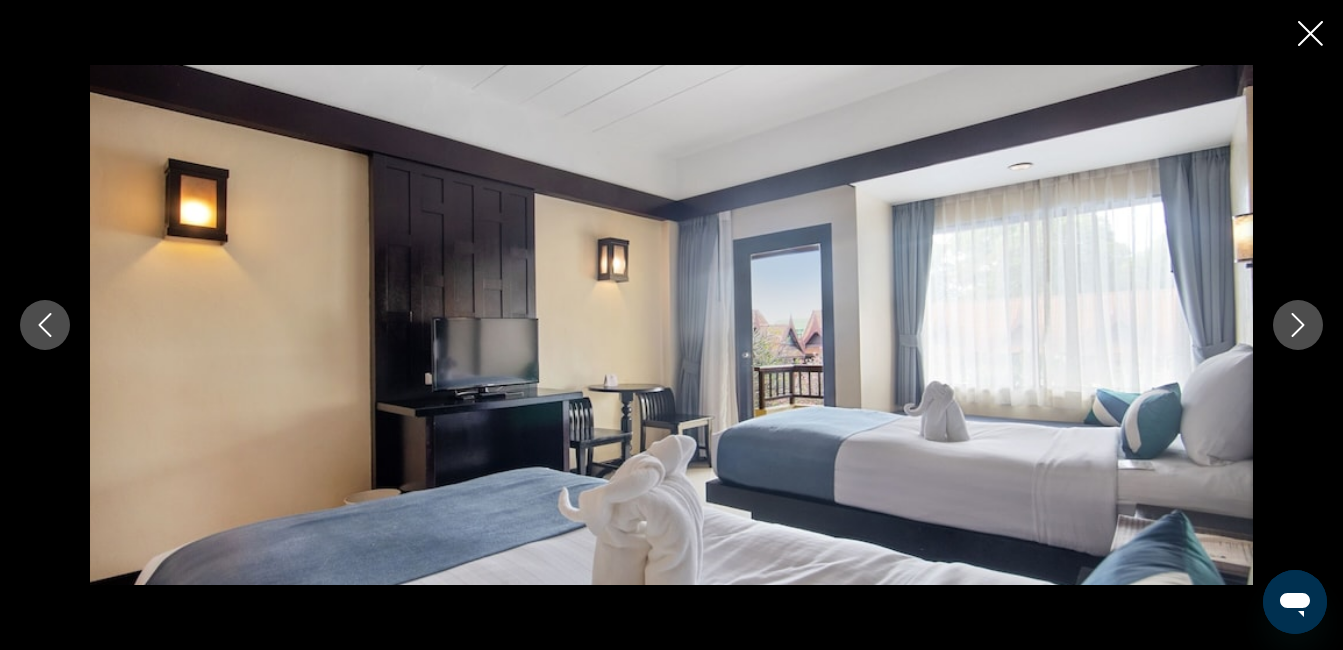 click 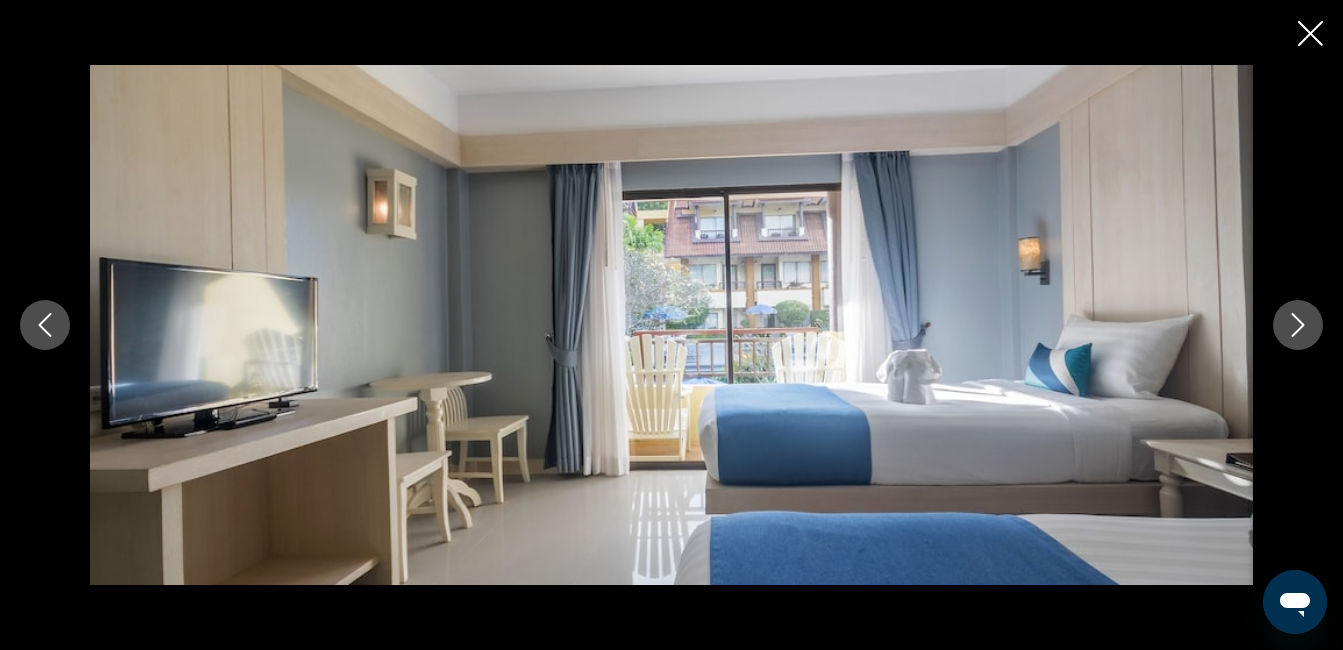 click 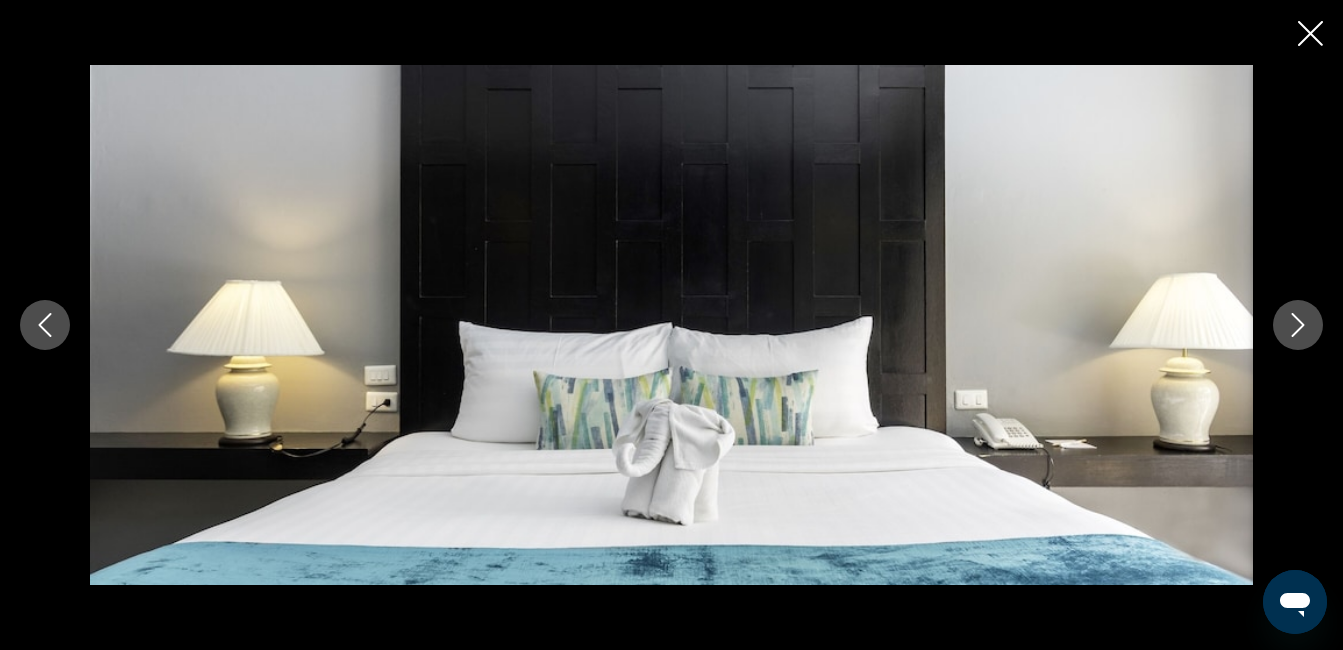 click 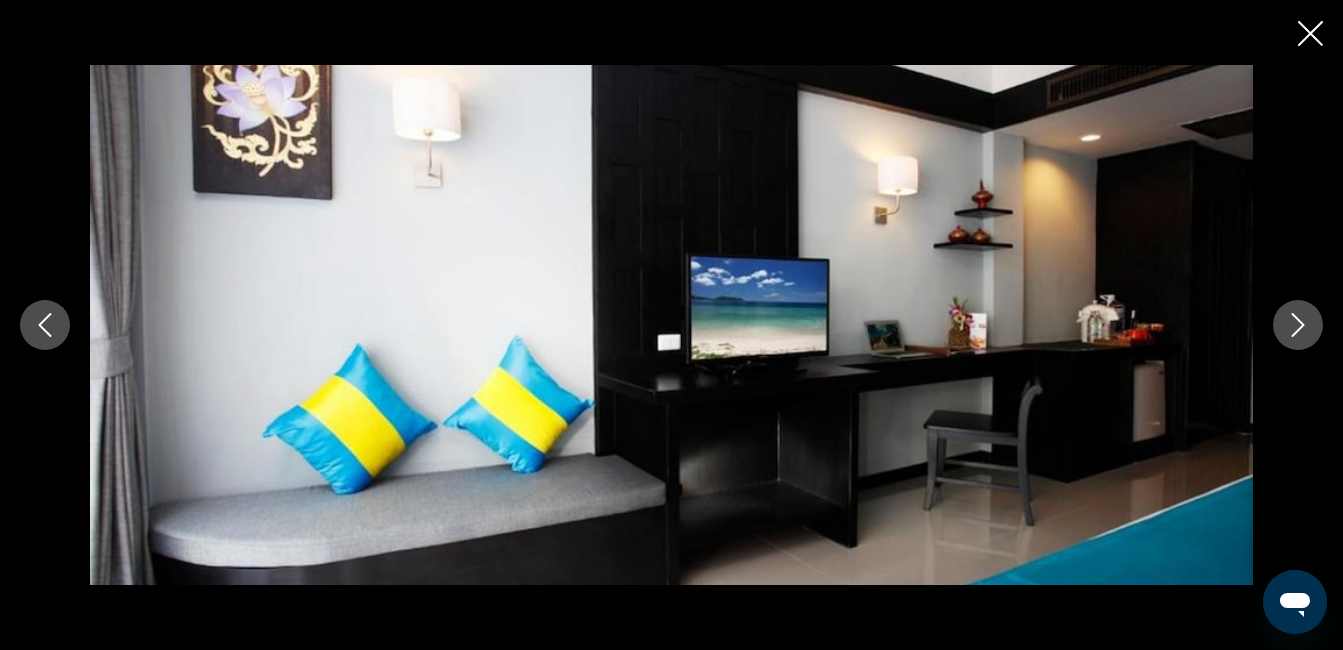 click 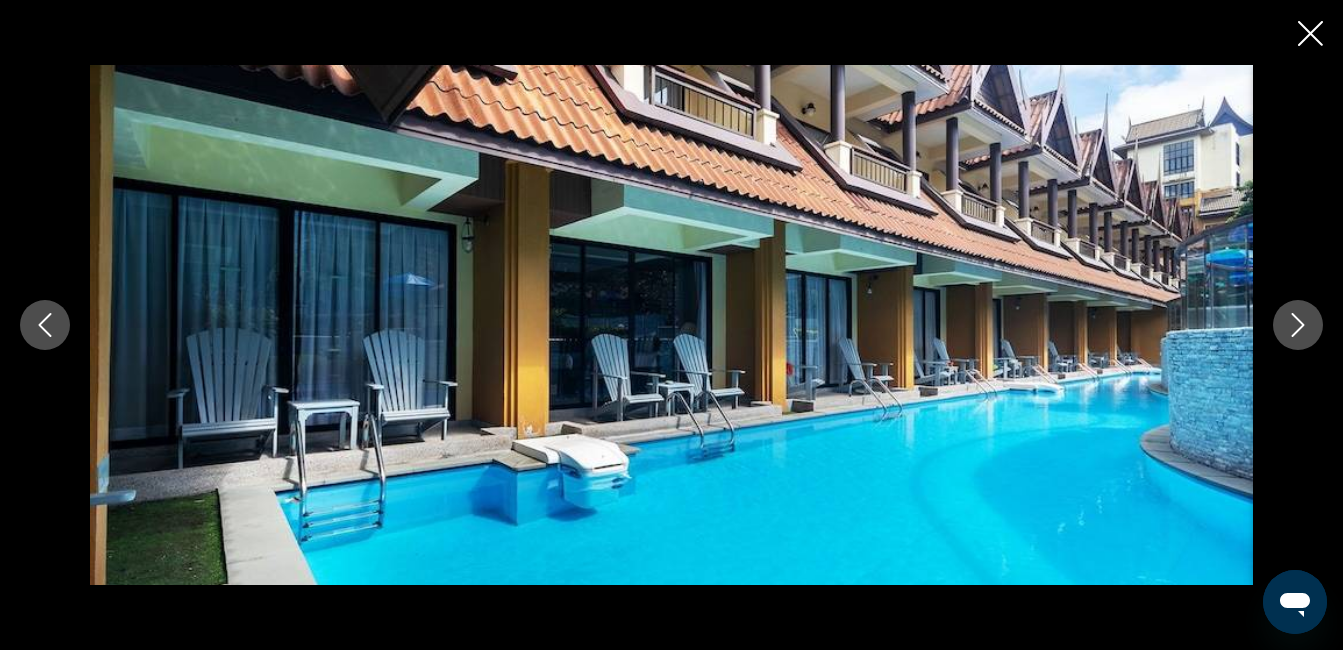 click 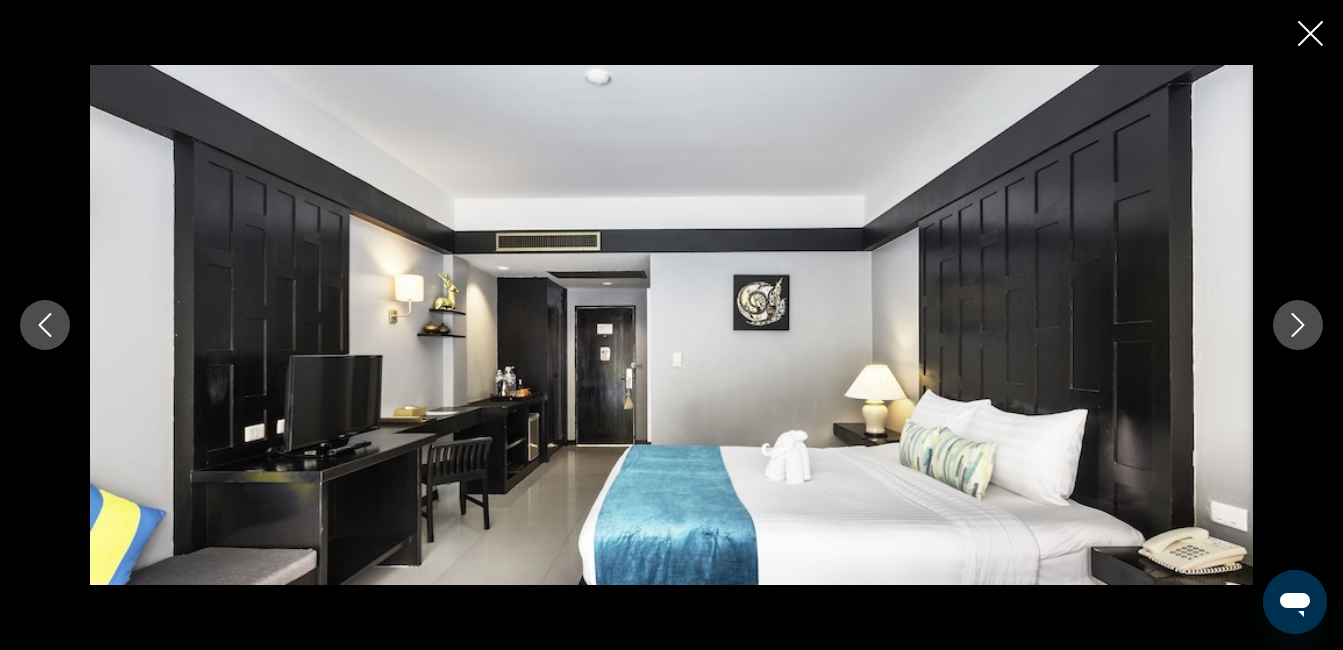 click 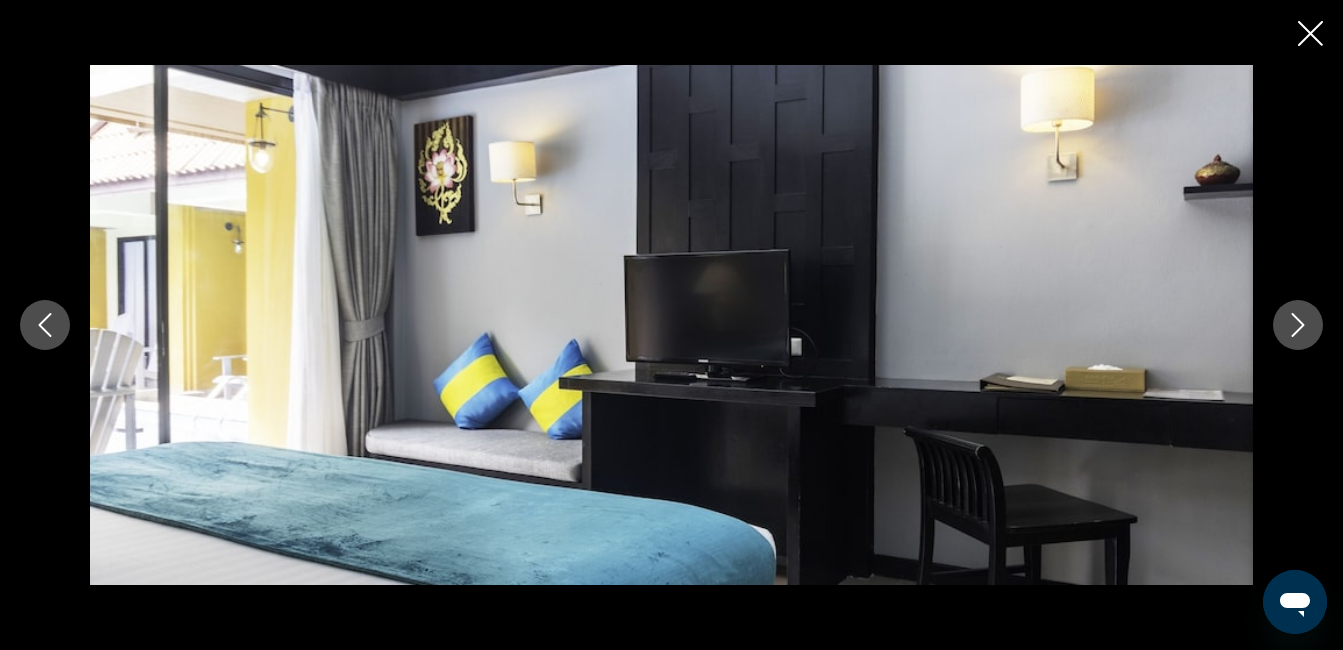 click 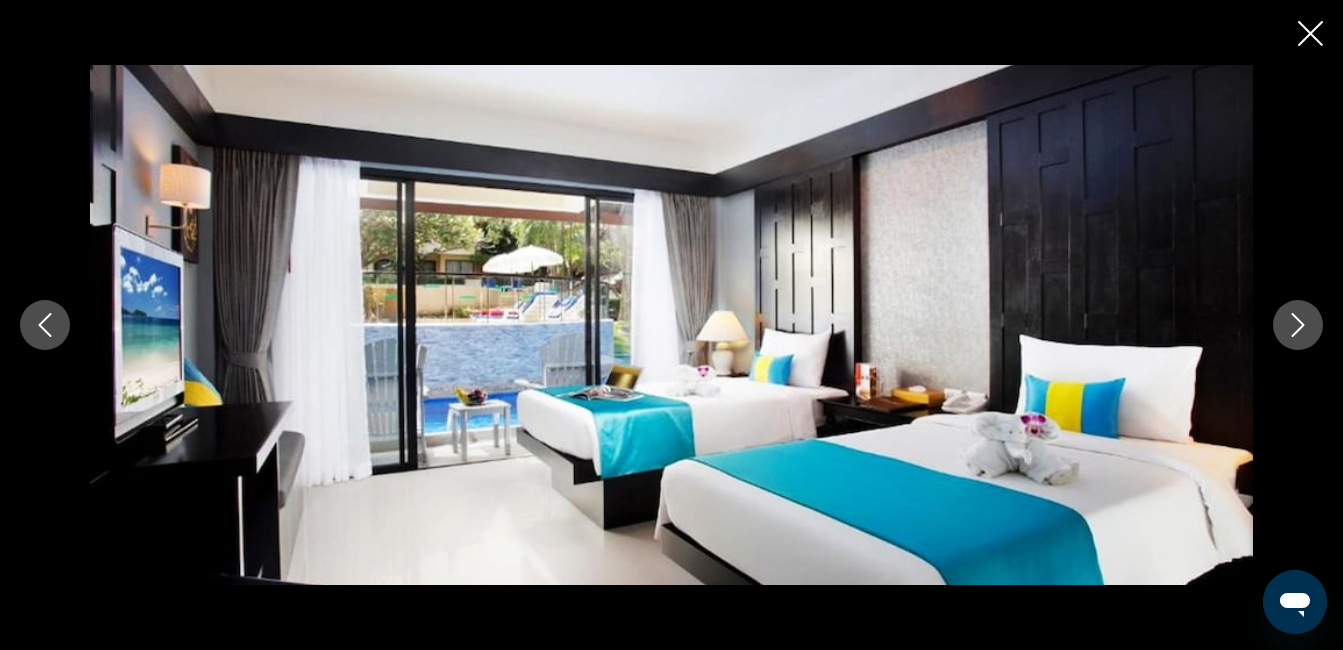 click 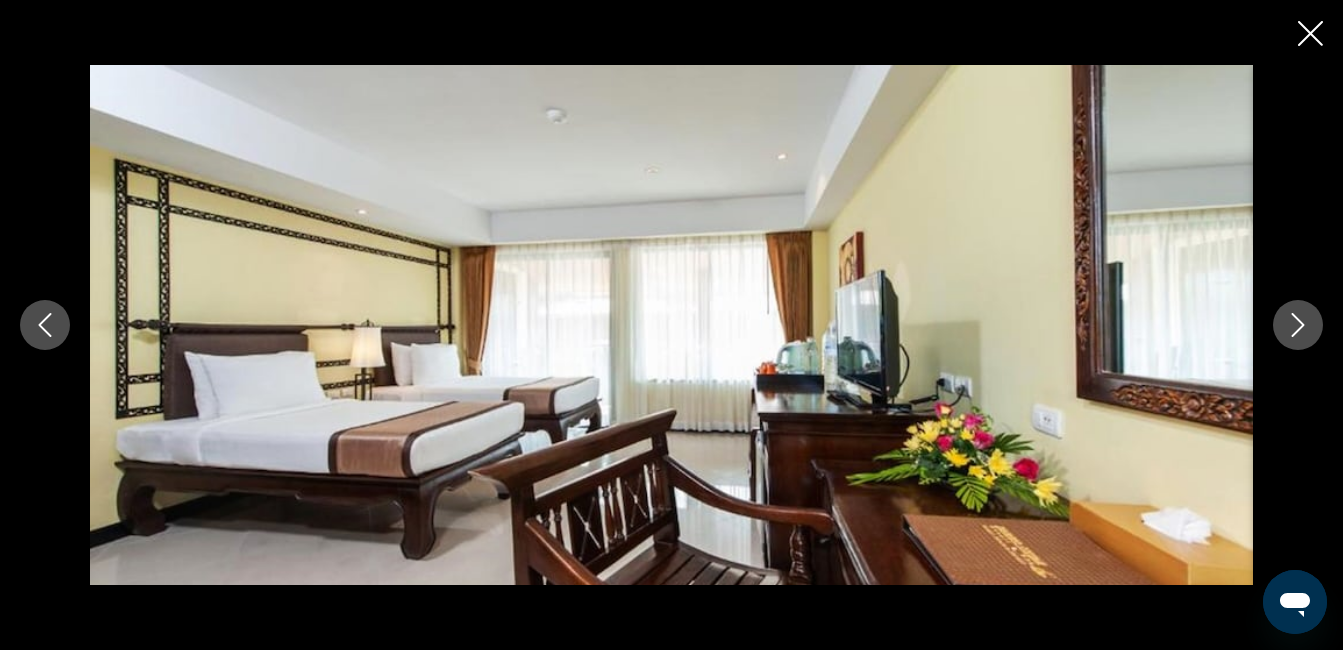 click 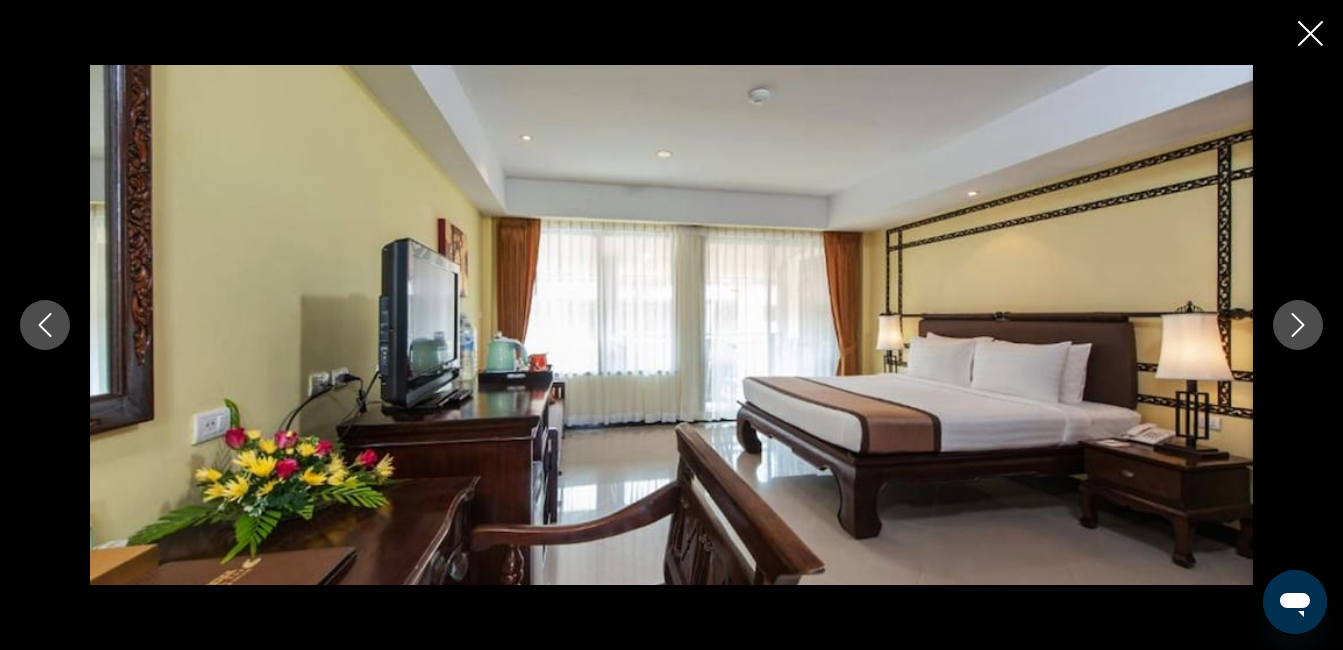 click 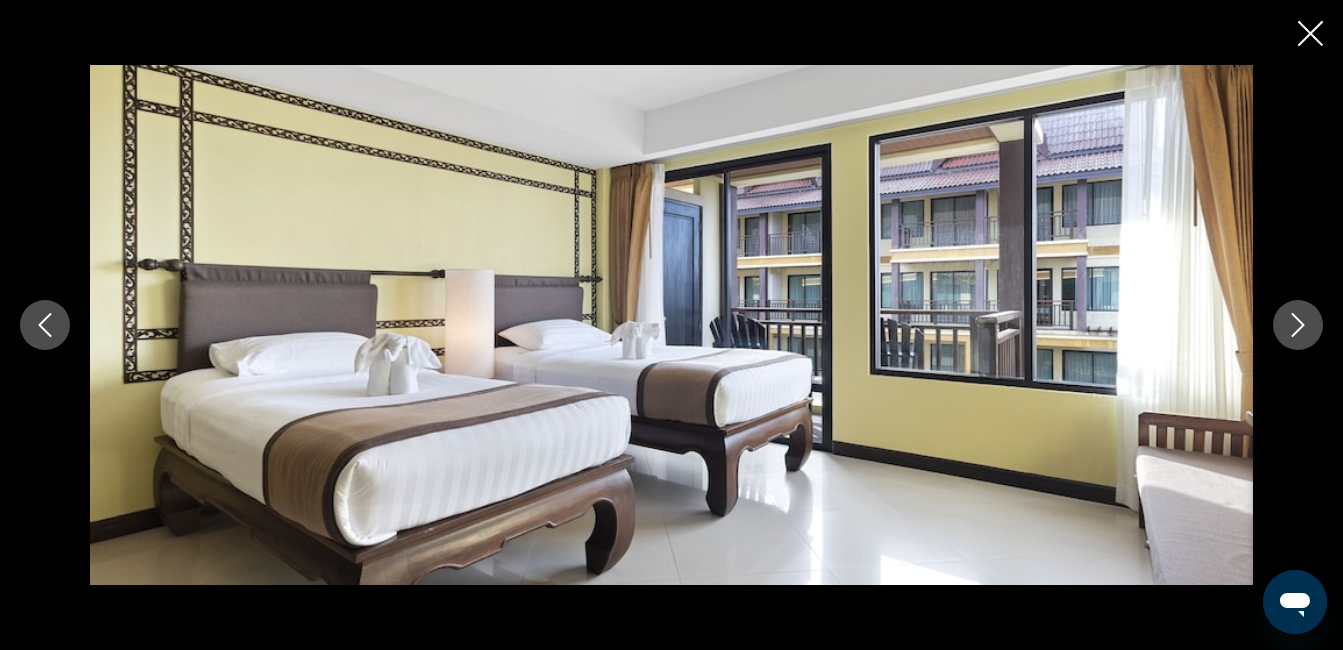 click 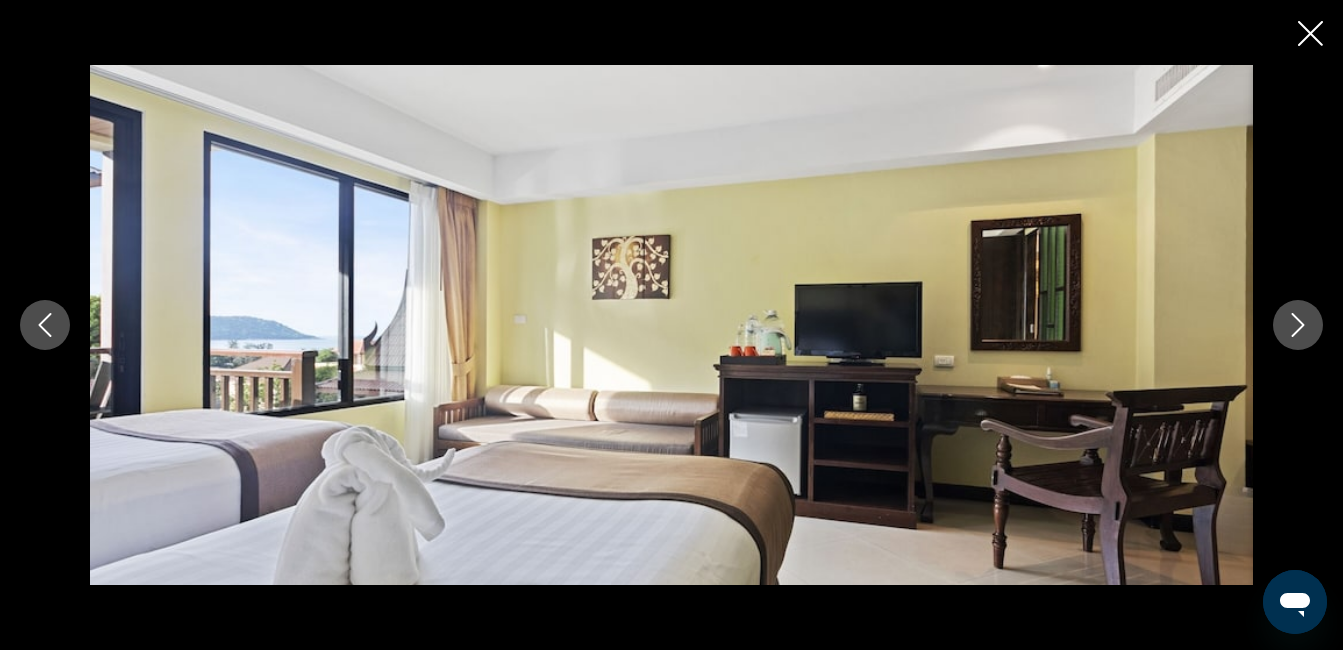 click 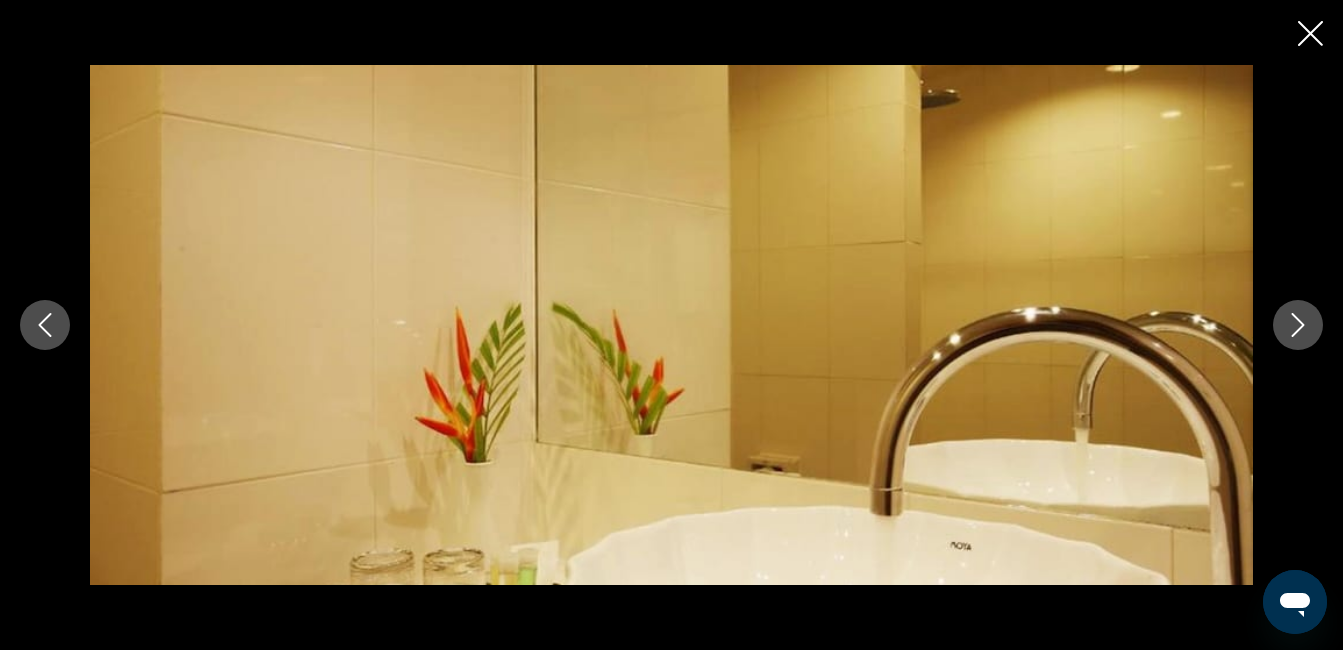 click 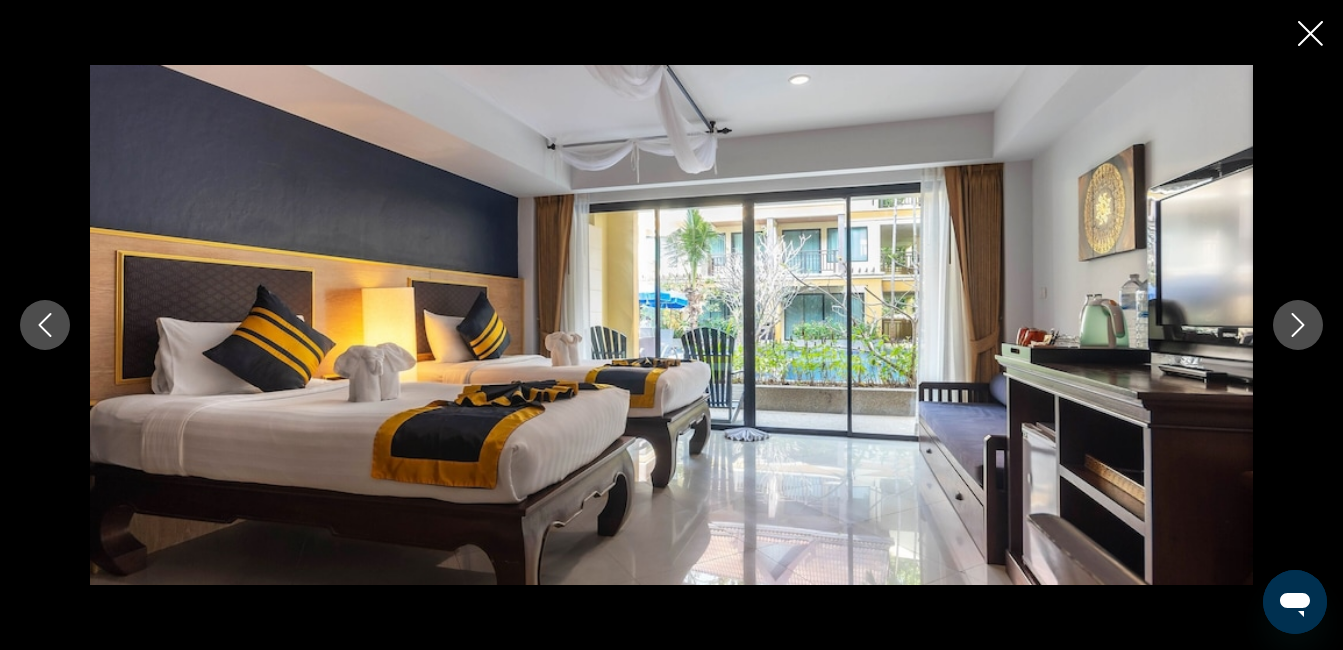 click 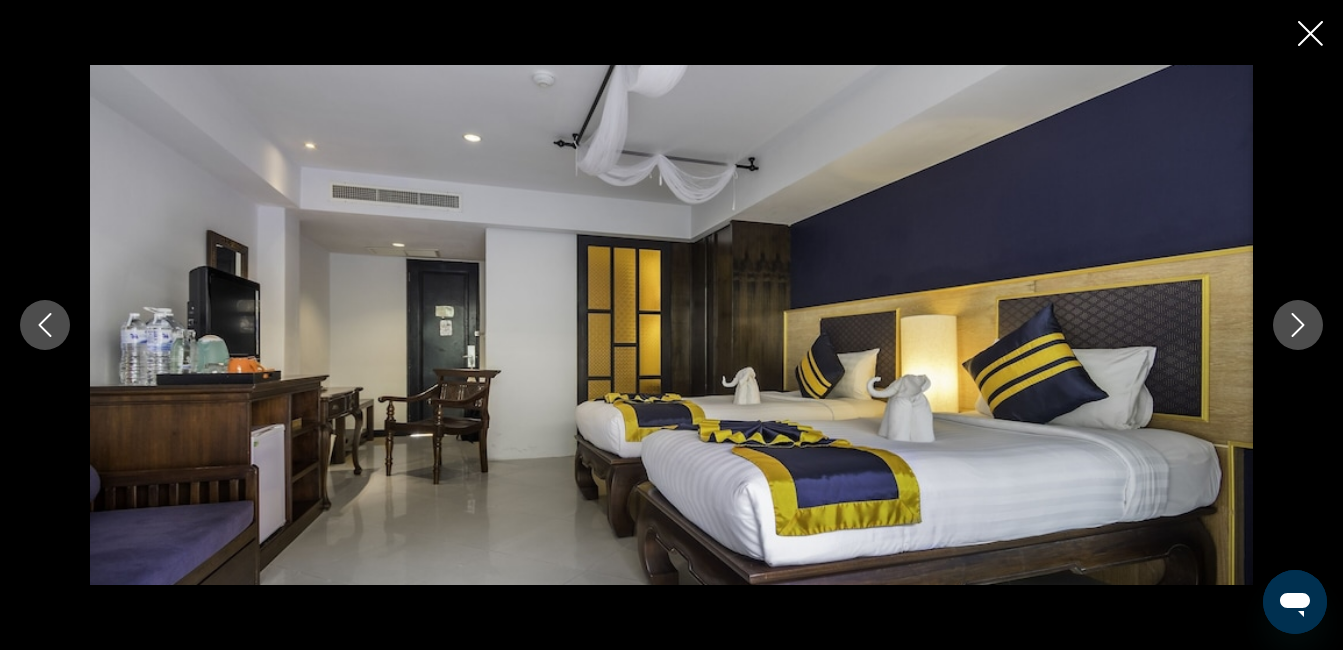 click 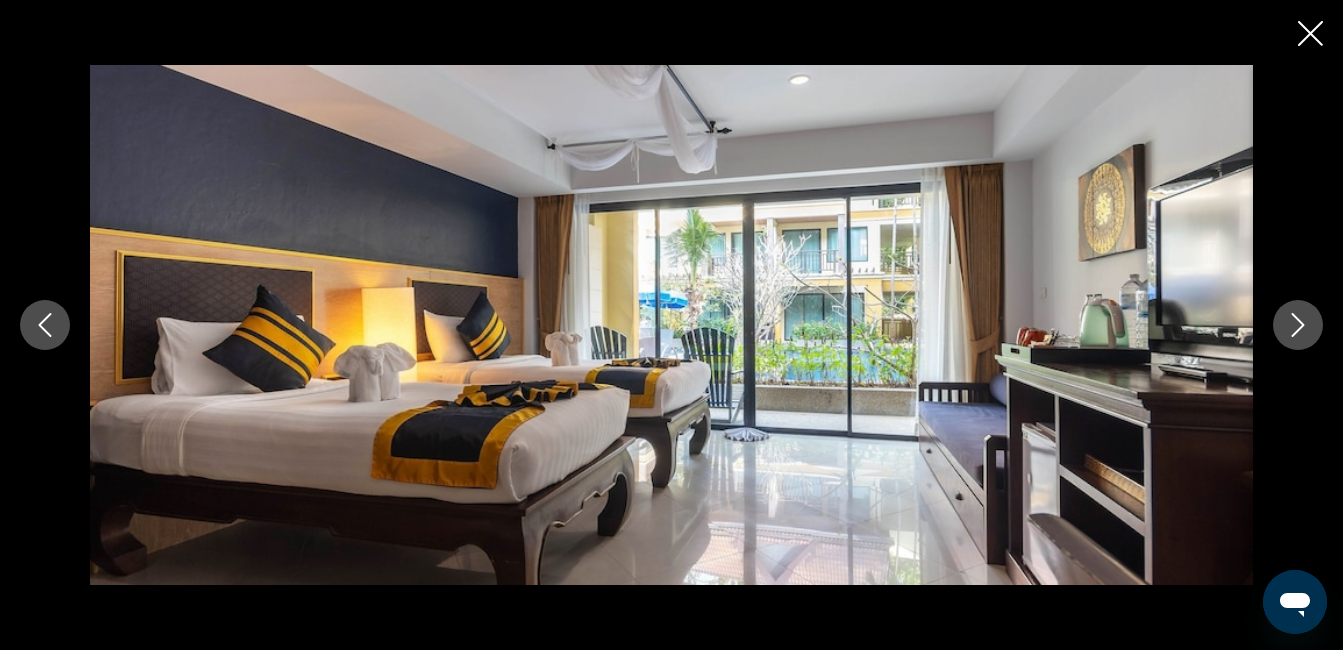click 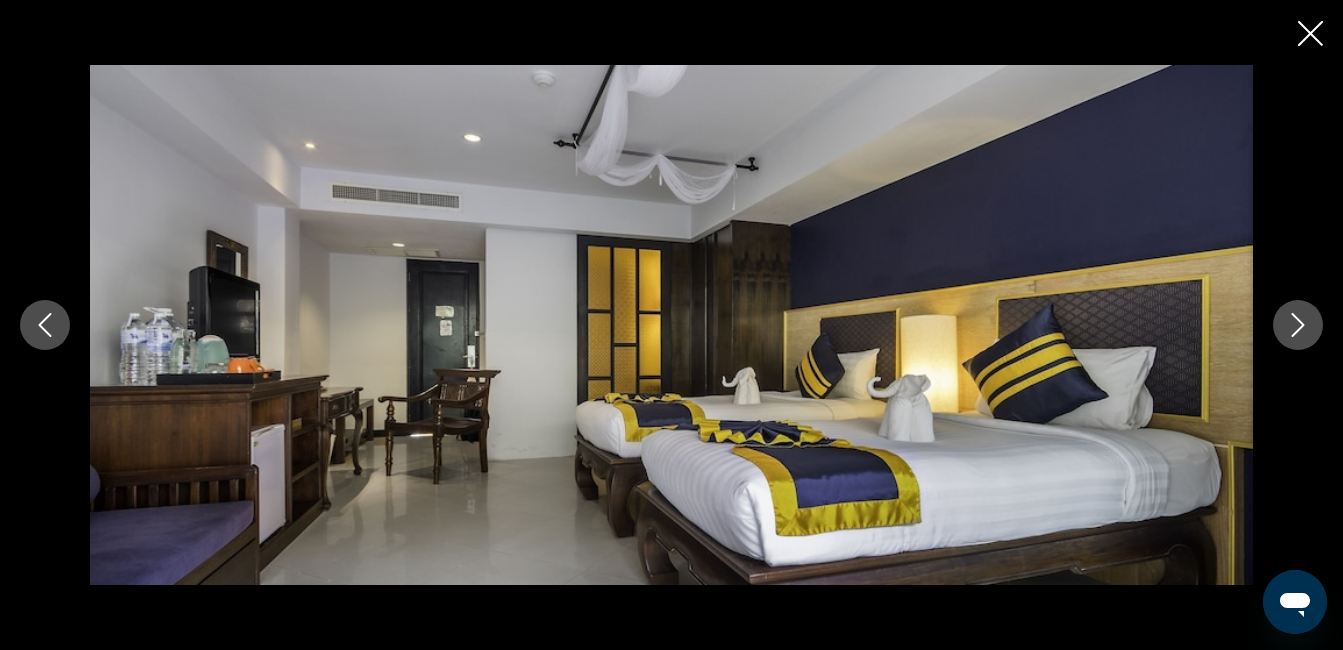 click 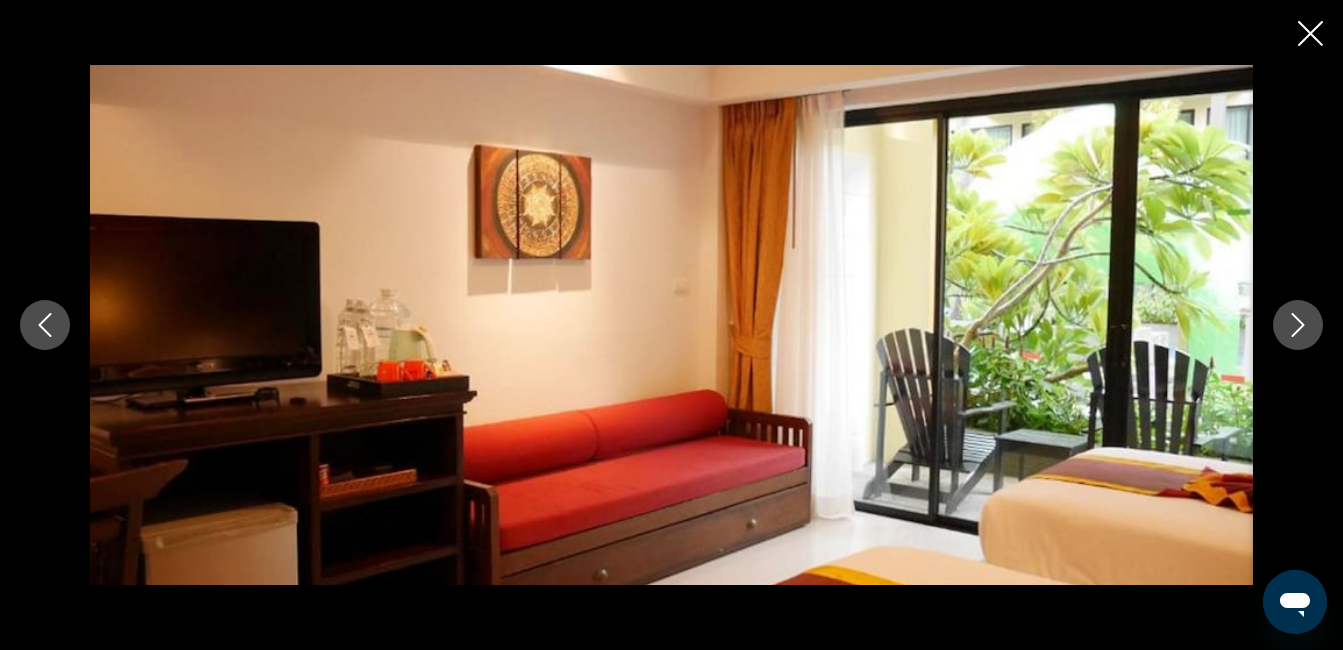 click 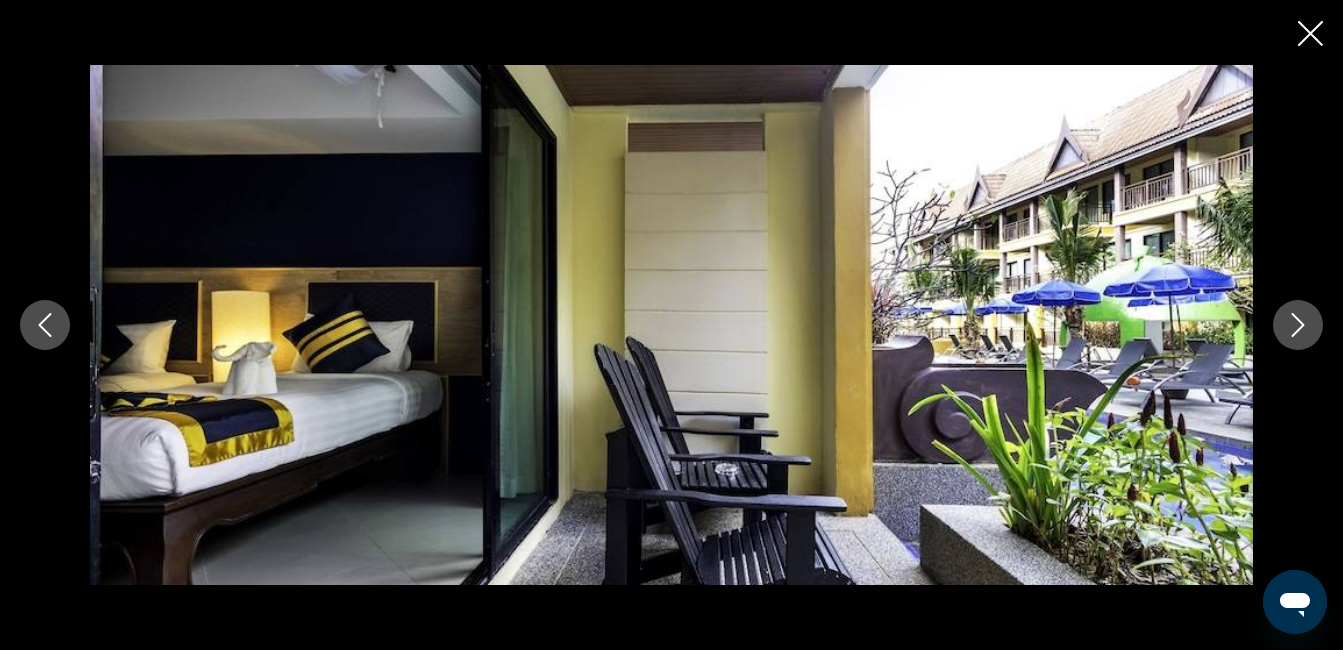 click 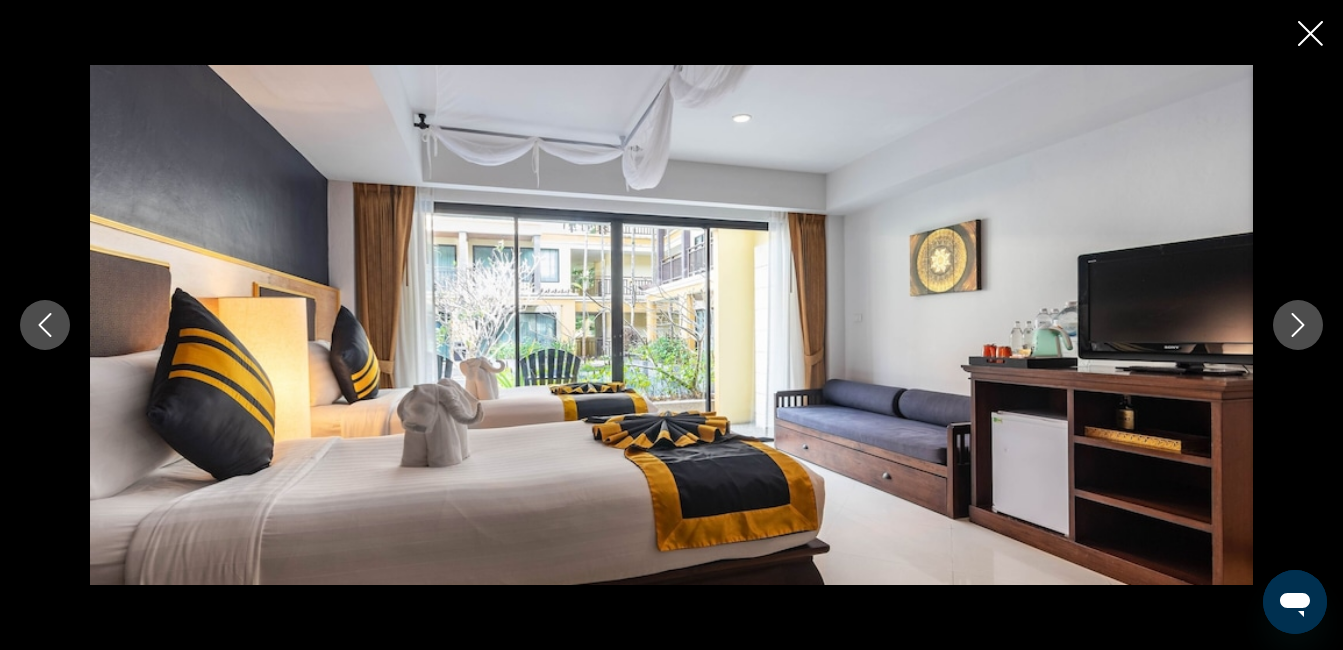 click 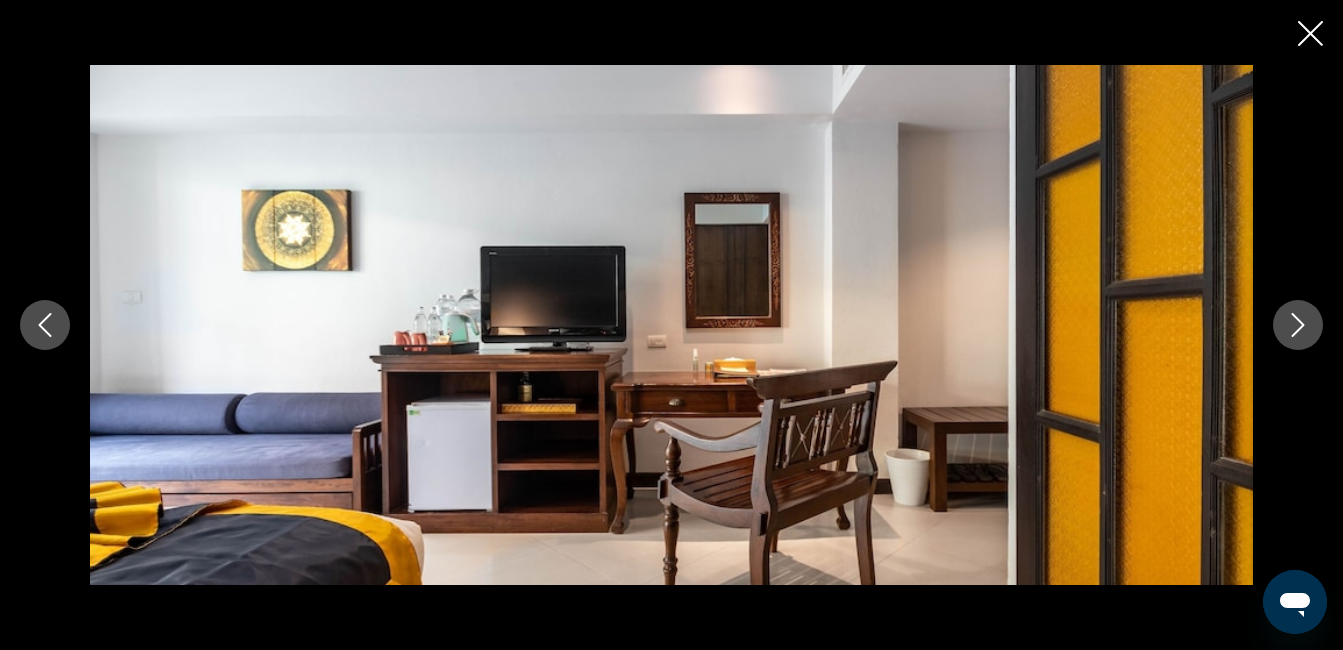 click 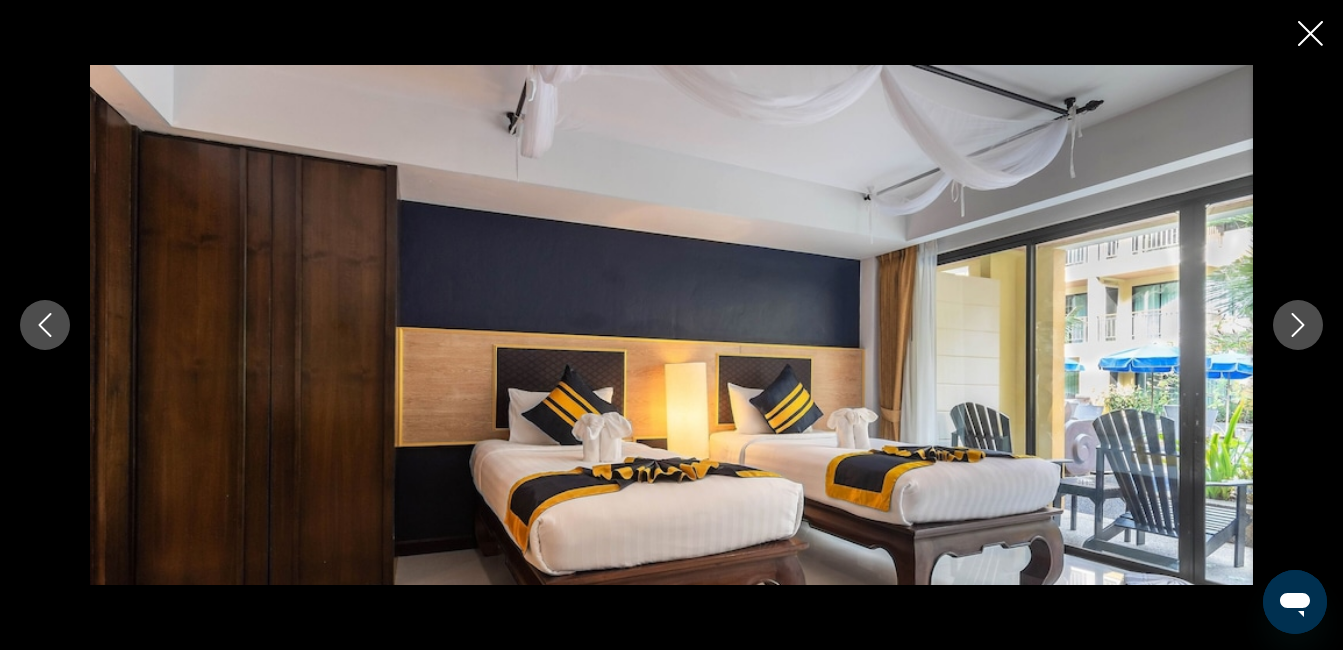 click 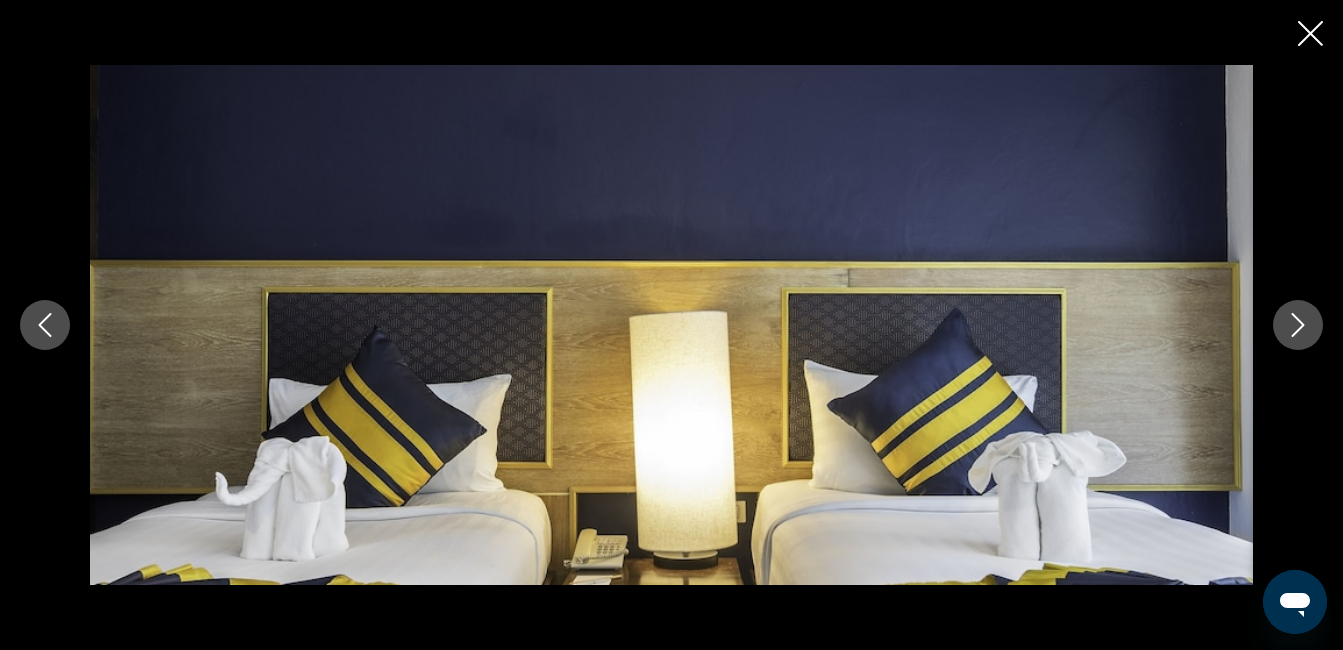 click at bounding box center [671, 325] 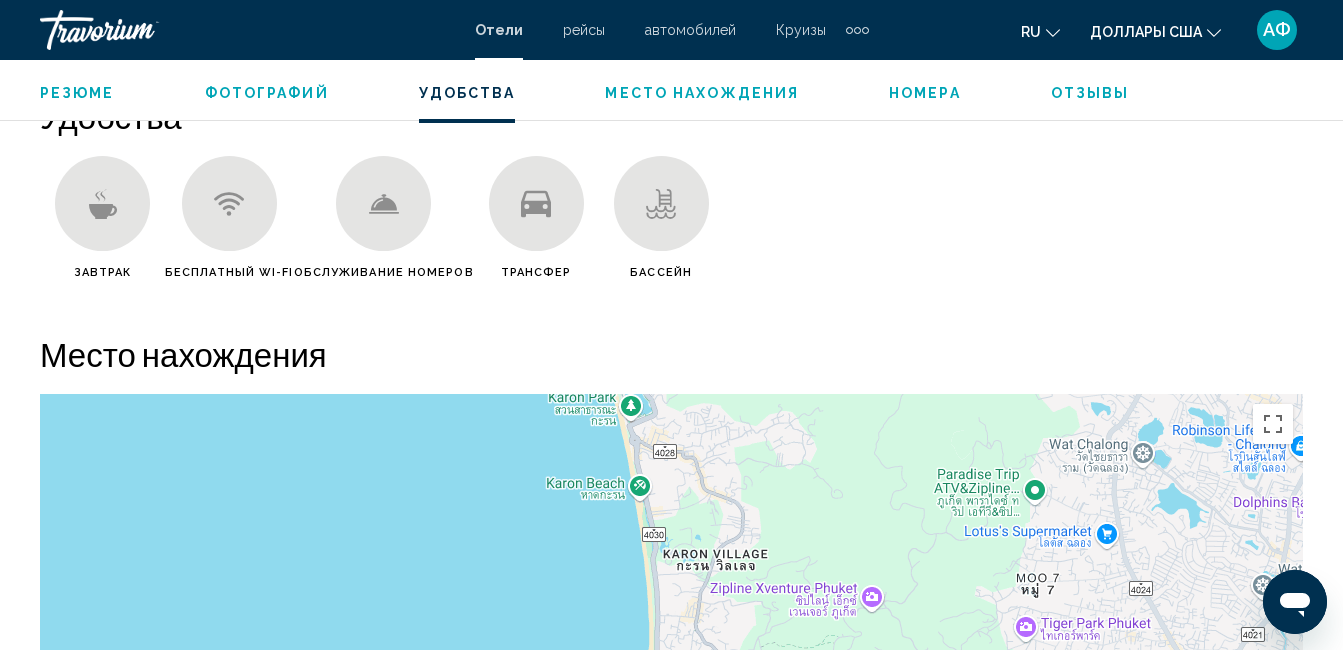 scroll, scrollTop: 2110, scrollLeft: 0, axis: vertical 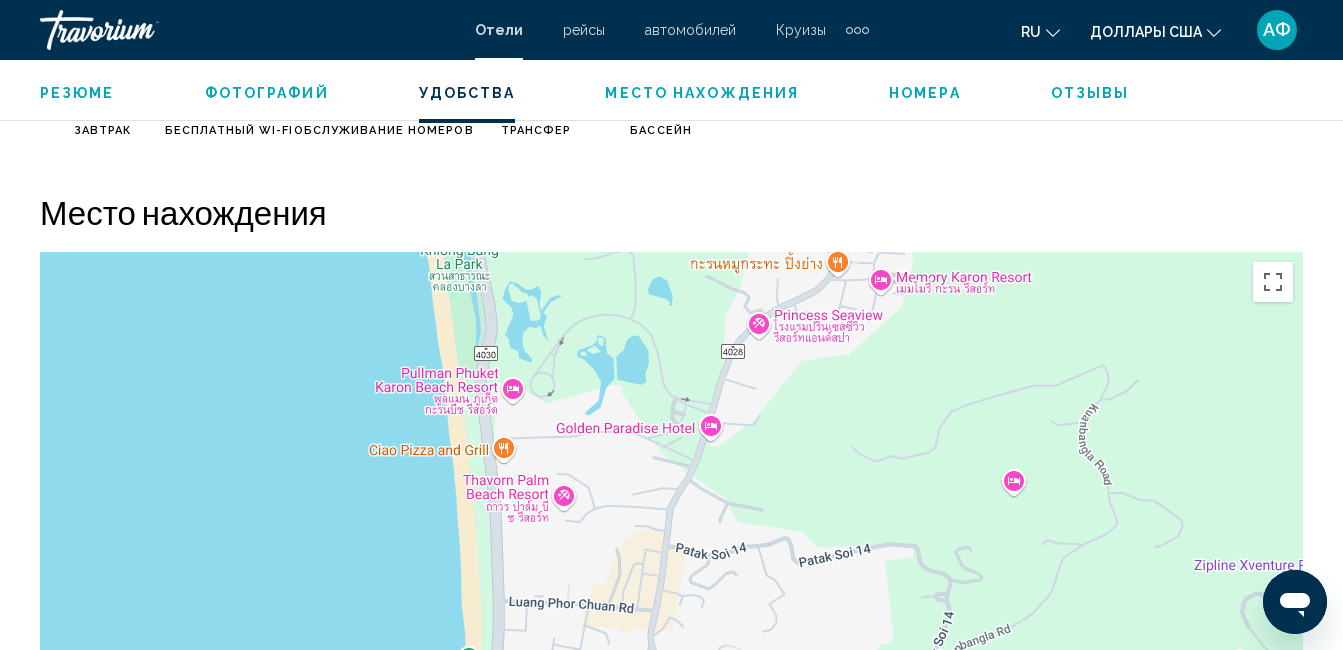 click on "Um von einem Element zum anderen zu gelangen, drückst du die Pfeiltasten entsprechend. Um den Modus zum Ziehen mit der Tastatur zu aktivieren, drückst du Alt + Eingabetaste. Wenn du den Modus aktiviert hast, kannst du die Markierung mit den Pfeiltasten verschieben. Nachdem du sie an die gewünschte Stelle gezogen bzw. verschoben hast, drückst du einfach die Eingabetaste. Durch Drücken der Esc-Taste kannst du den Vorgang abbrechen." at bounding box center (671, 552) 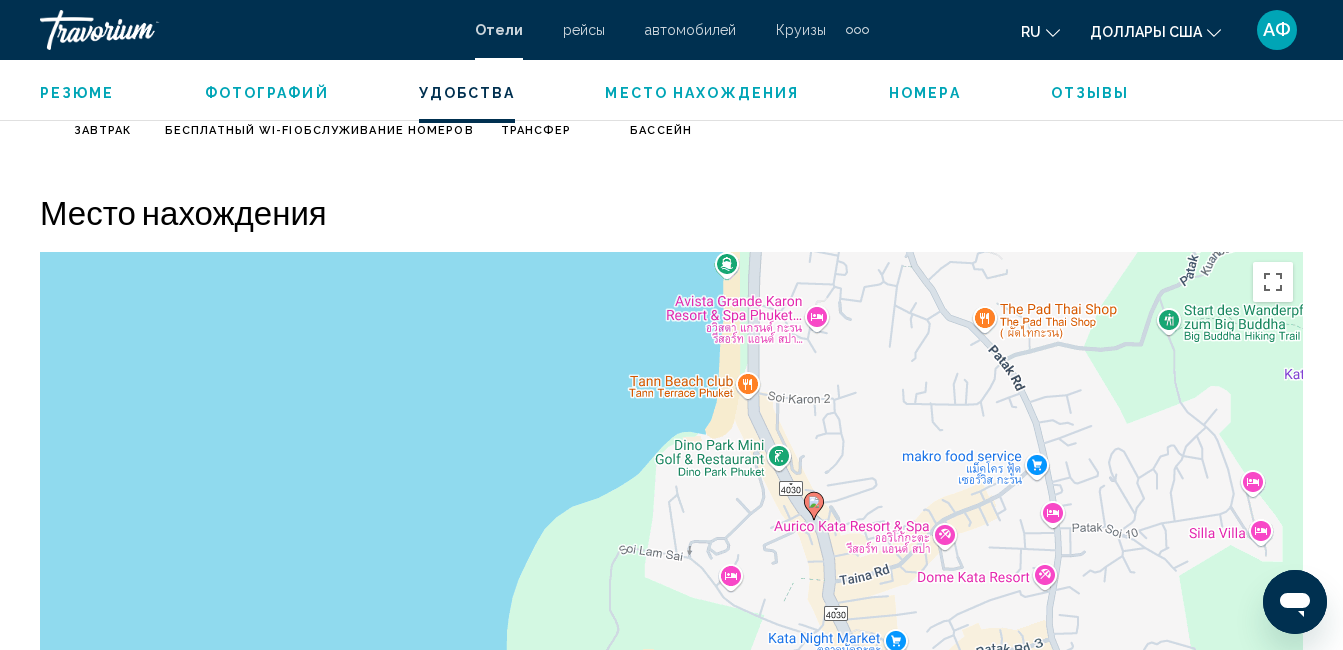 drag, startPoint x: 727, startPoint y: 584, endPoint x: 985, endPoint y: 188, distance: 472.63092 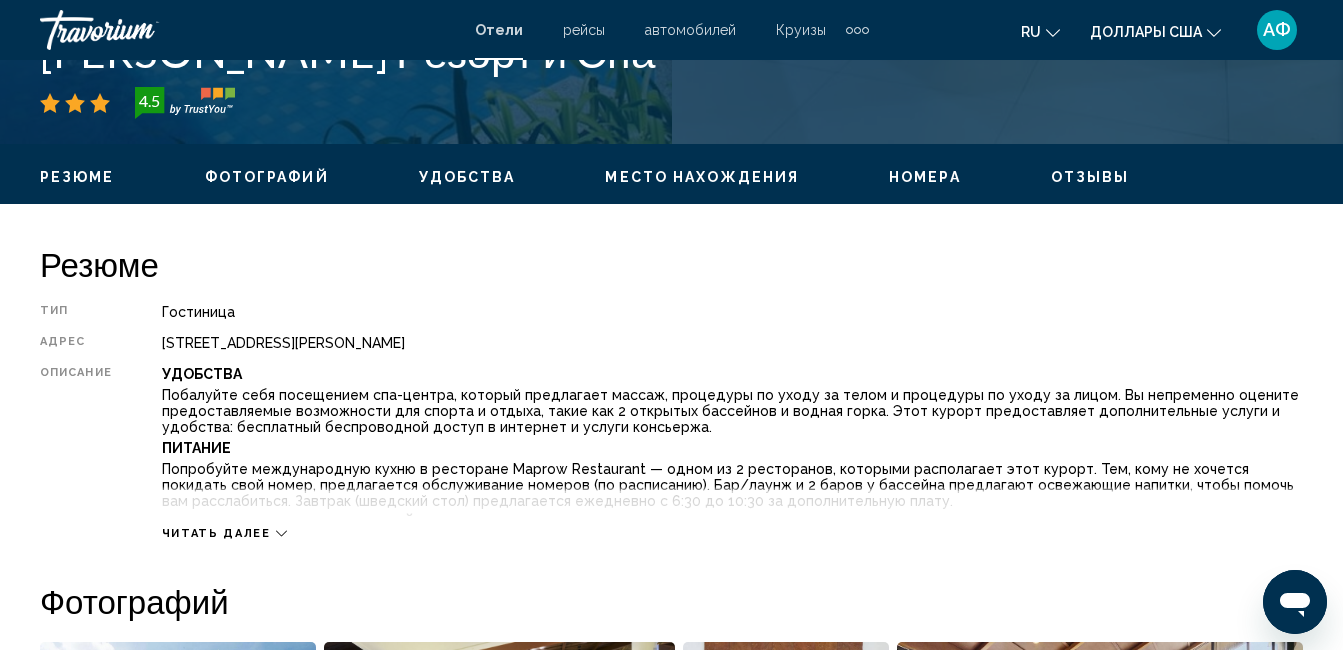 scroll, scrollTop: 710, scrollLeft: 0, axis: vertical 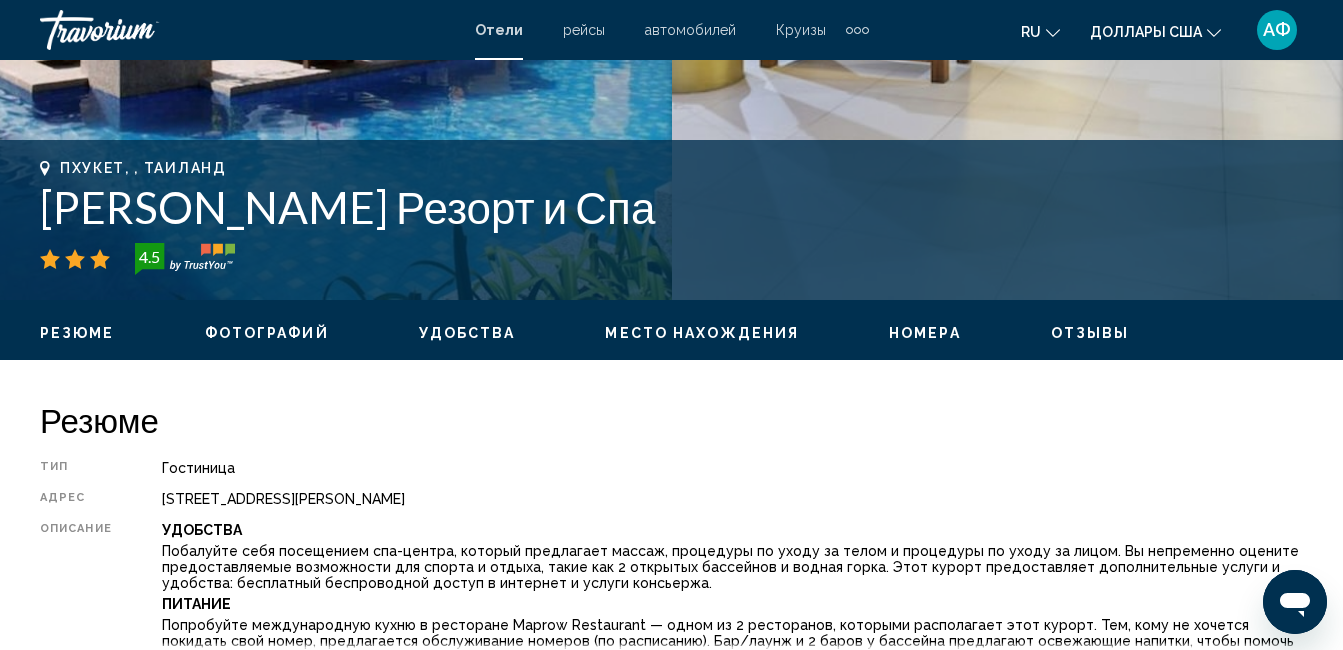 drag, startPoint x: 685, startPoint y: 210, endPoint x: -4, endPoint y: 204, distance: 689.0261 